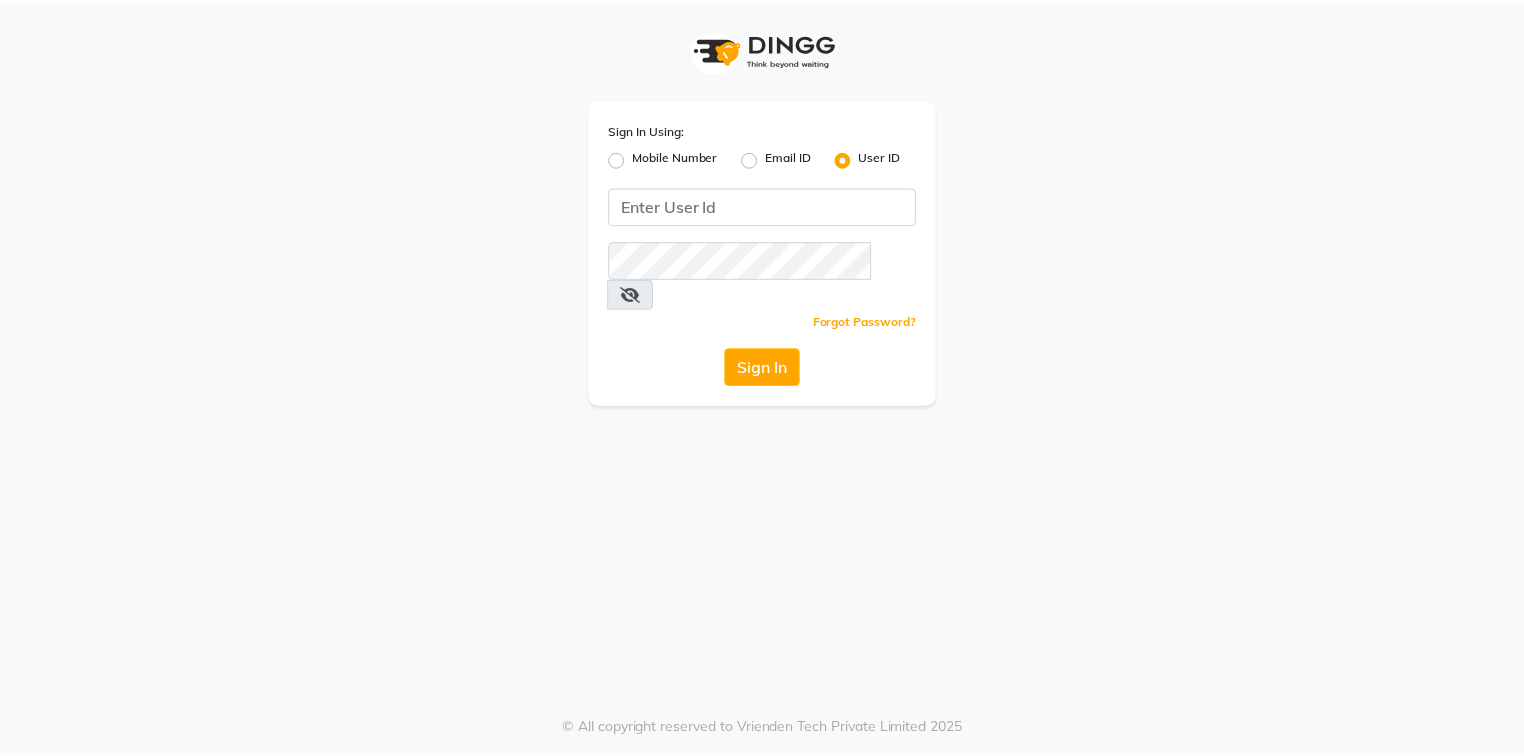 scroll, scrollTop: 0, scrollLeft: 0, axis: both 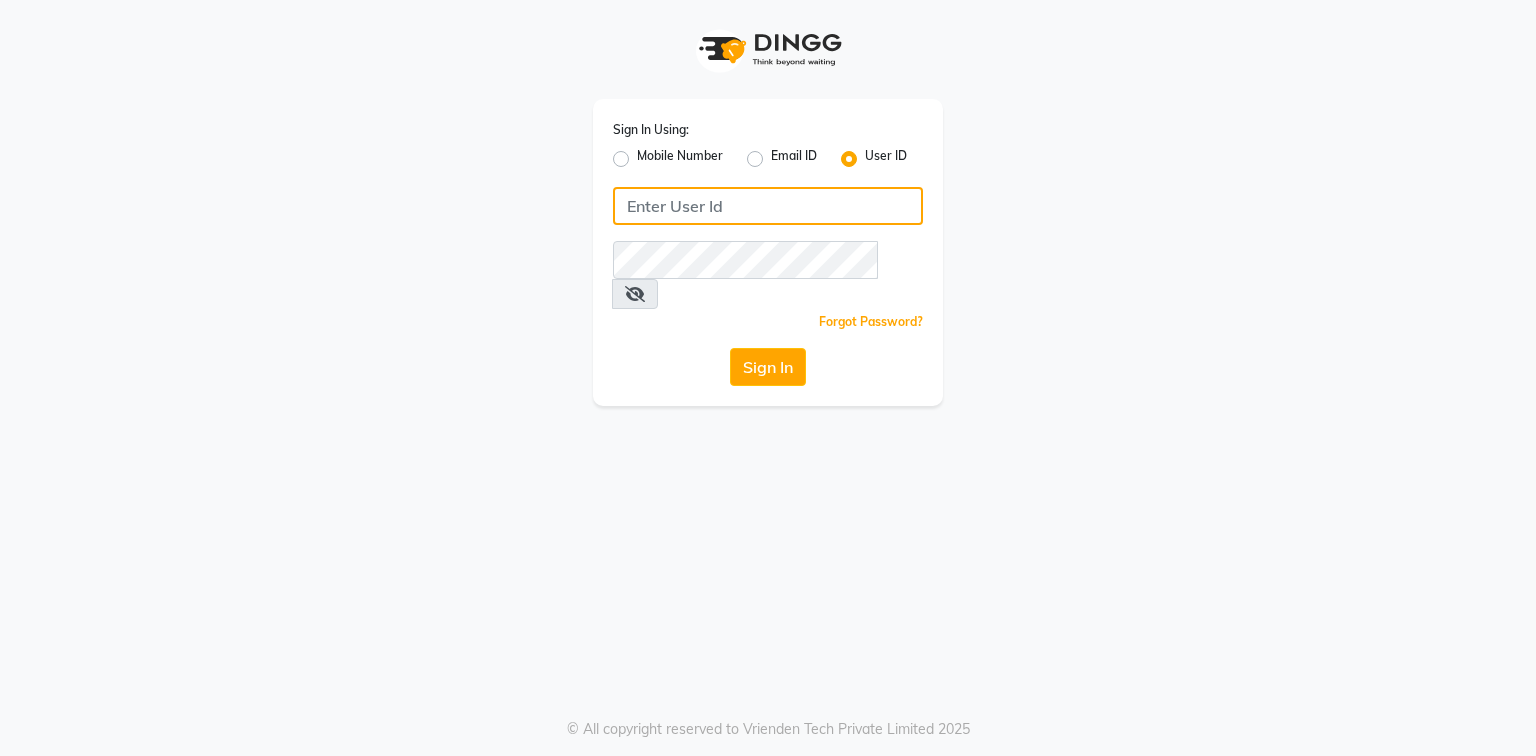 click 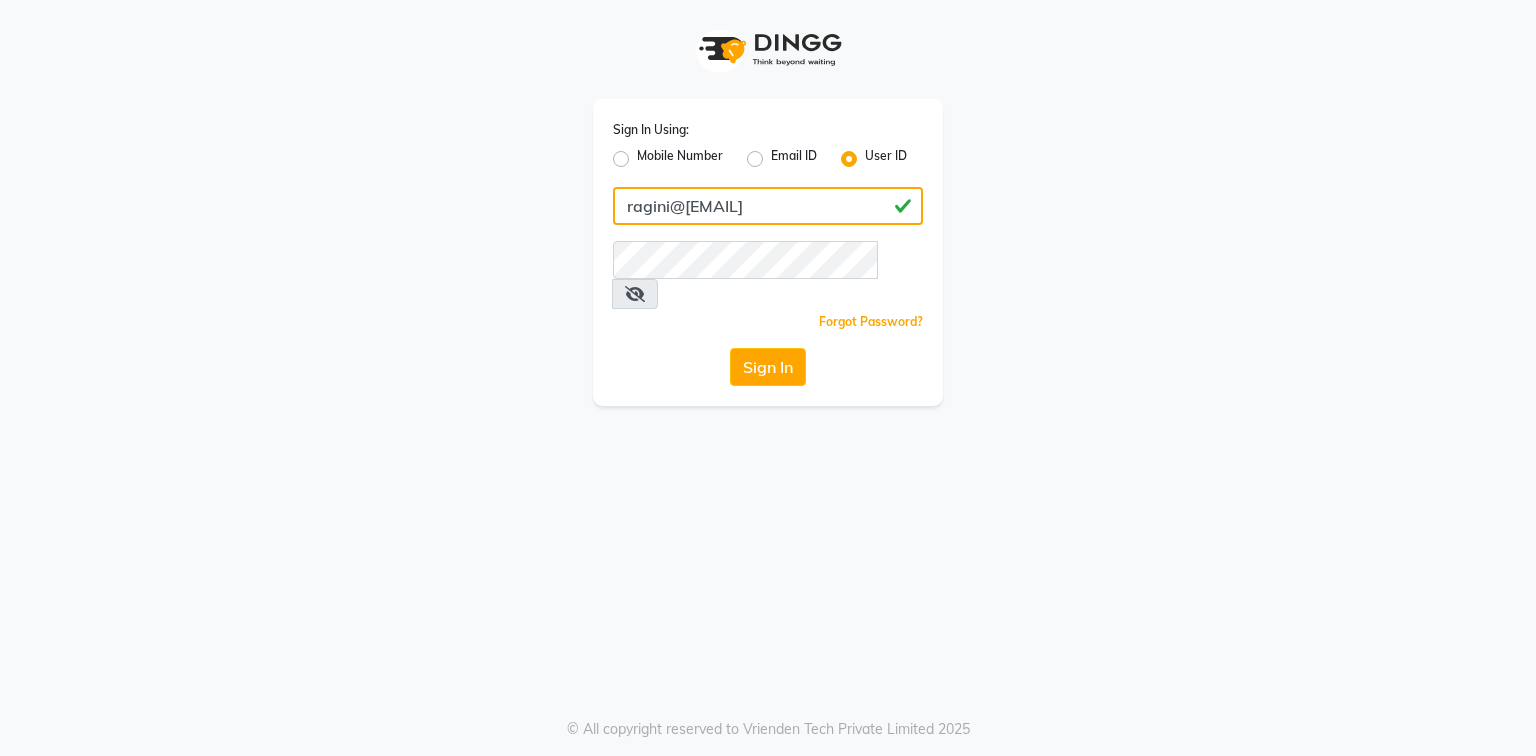 type on "ragini@[EMAIL]" 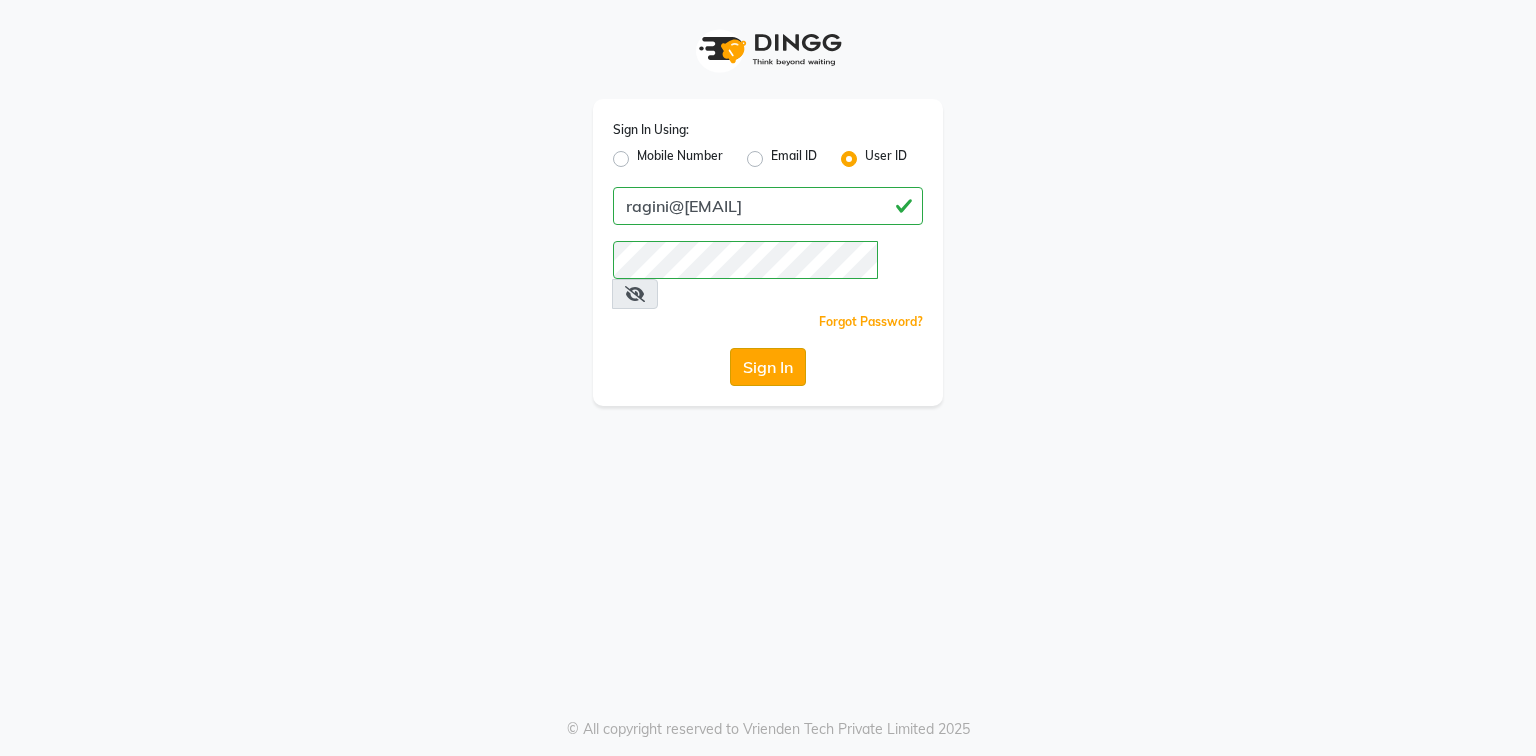 click on "Sign In" 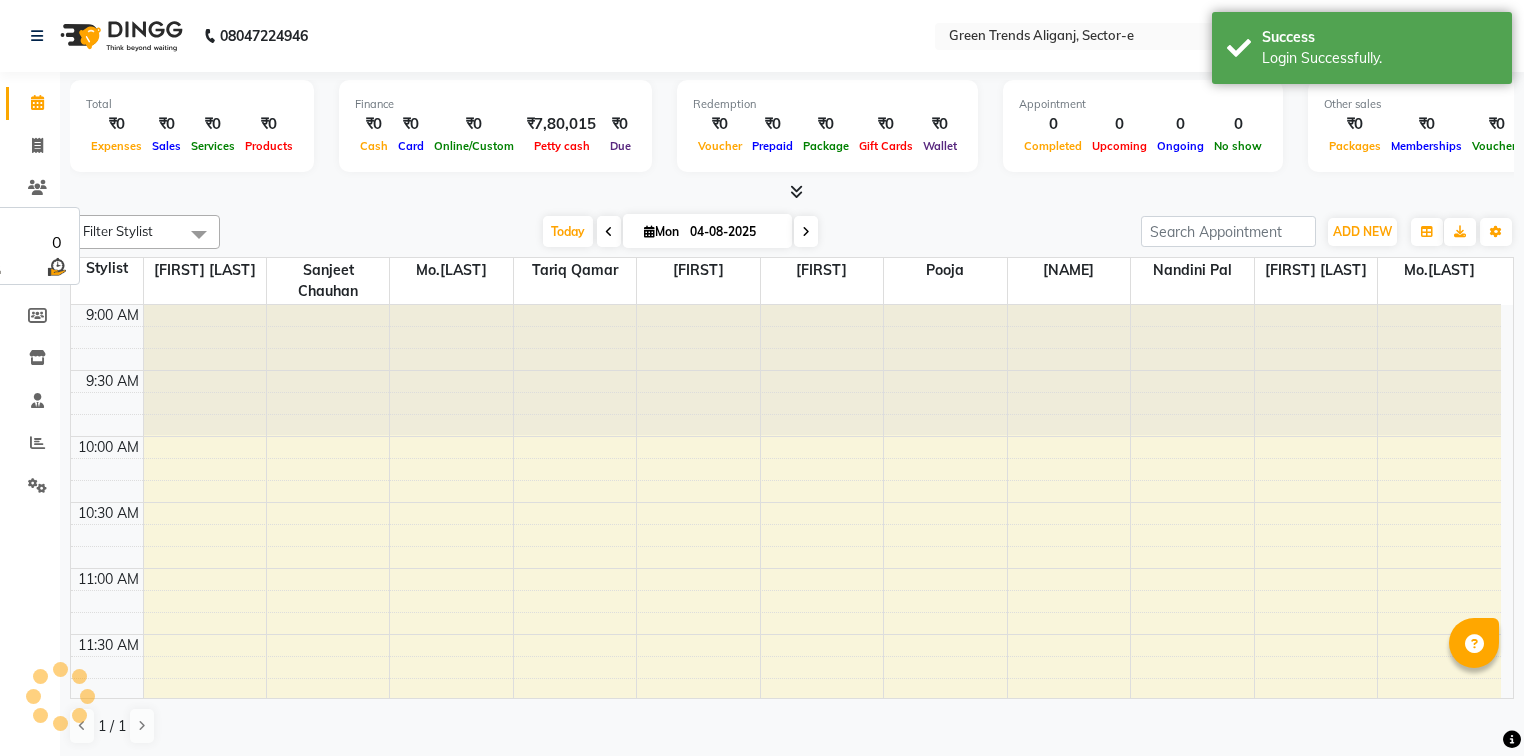 scroll, scrollTop: 0, scrollLeft: 0, axis: both 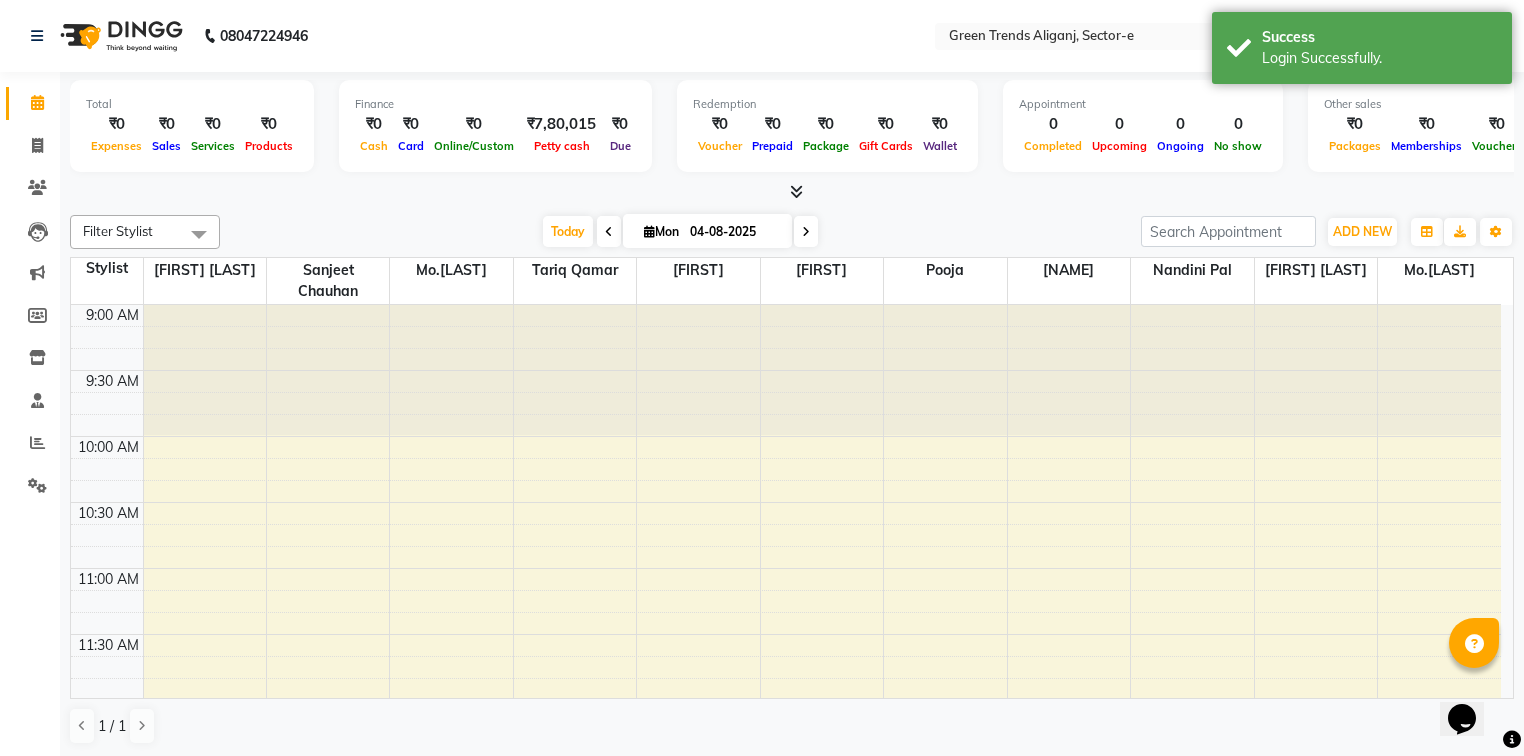 click on "9:00 AM 9:30 AM 10:00 AM 10:30 AM 11:00 AM 11:30 AM 12:00 PM 12:30 PM 1:00 PM 1:30 PM 2:00 PM 2:30 PM 3:00 PM 3:30 PM 4:00 PM 4:30 PM 5:00 PM 5:30 PM 6:00 PM 6:30 PM 7:00 PM 7:30 PM 8:00 PM 8:30 PM 9:00 PM 9:30 PM 10:00 PM 10:30 PM" at bounding box center (786, 1228) 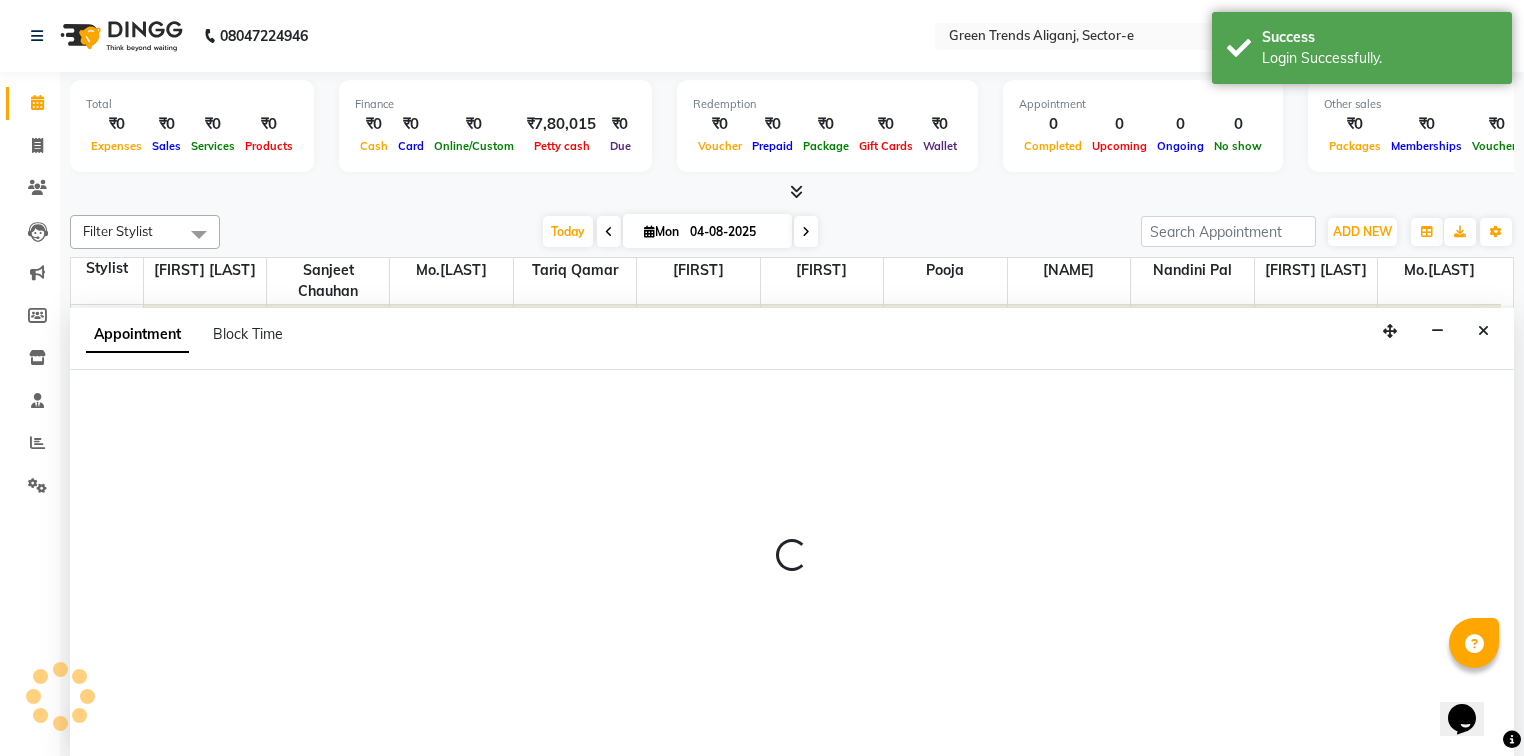 scroll, scrollTop: 0, scrollLeft: 0, axis: both 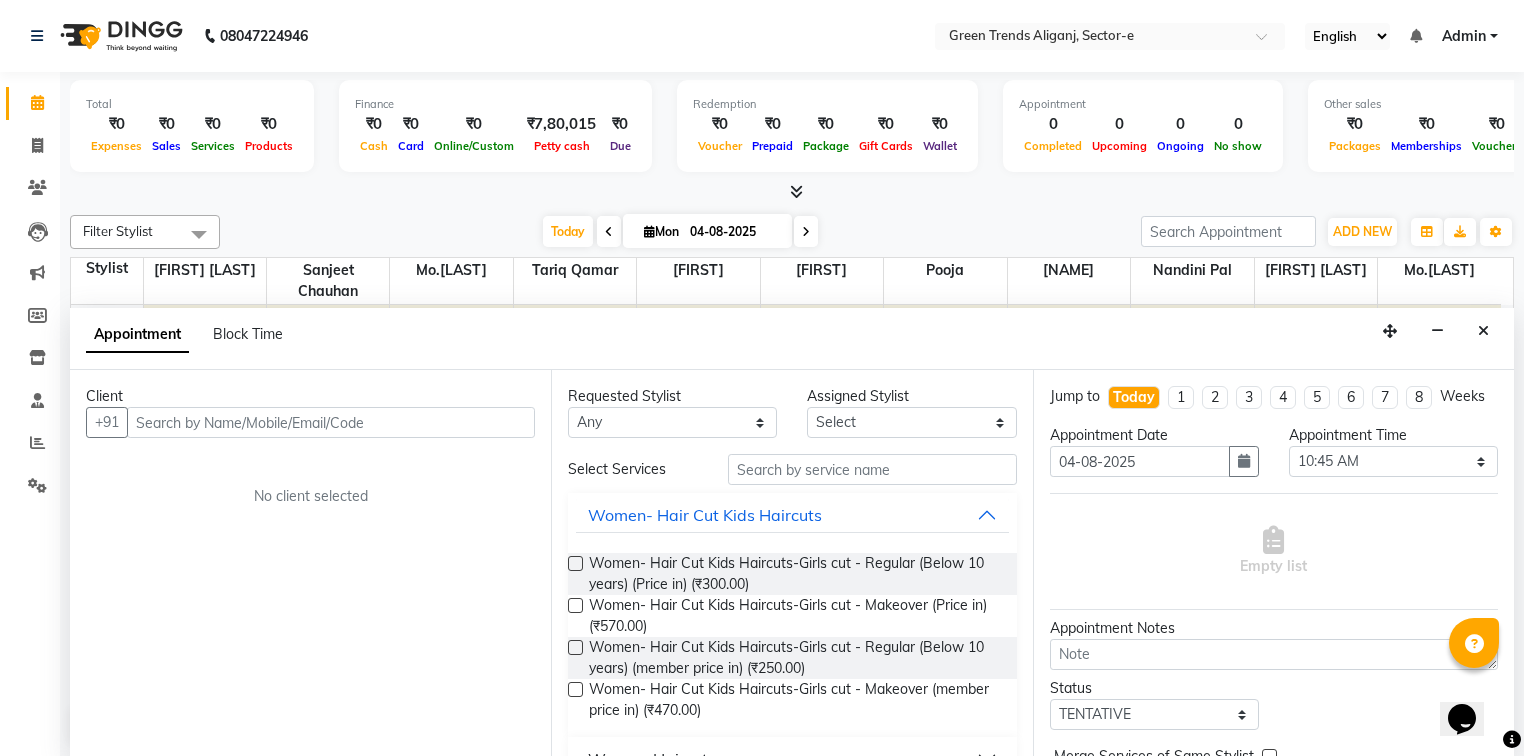 click at bounding box center (331, 422) 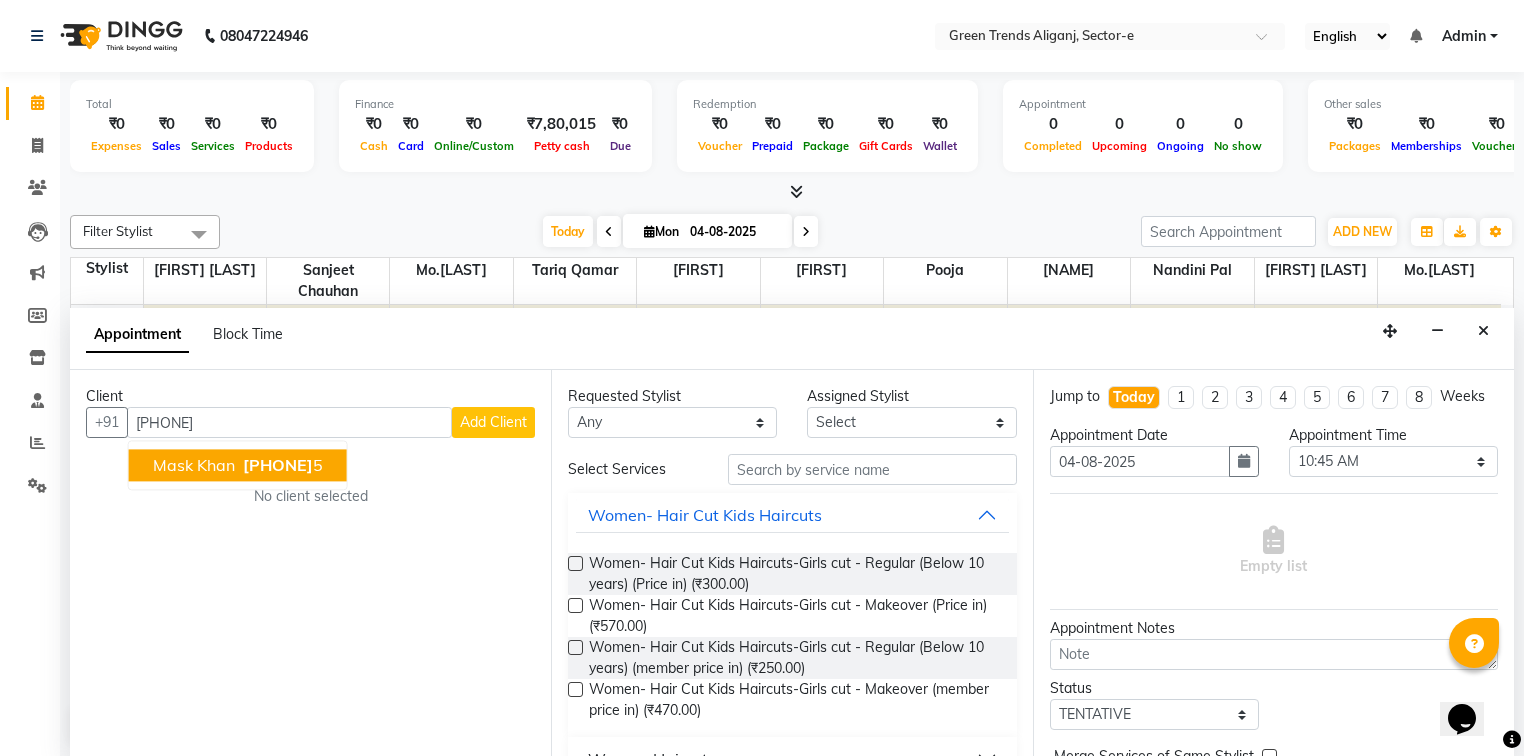 click on "[PHONE]" at bounding box center [278, 466] 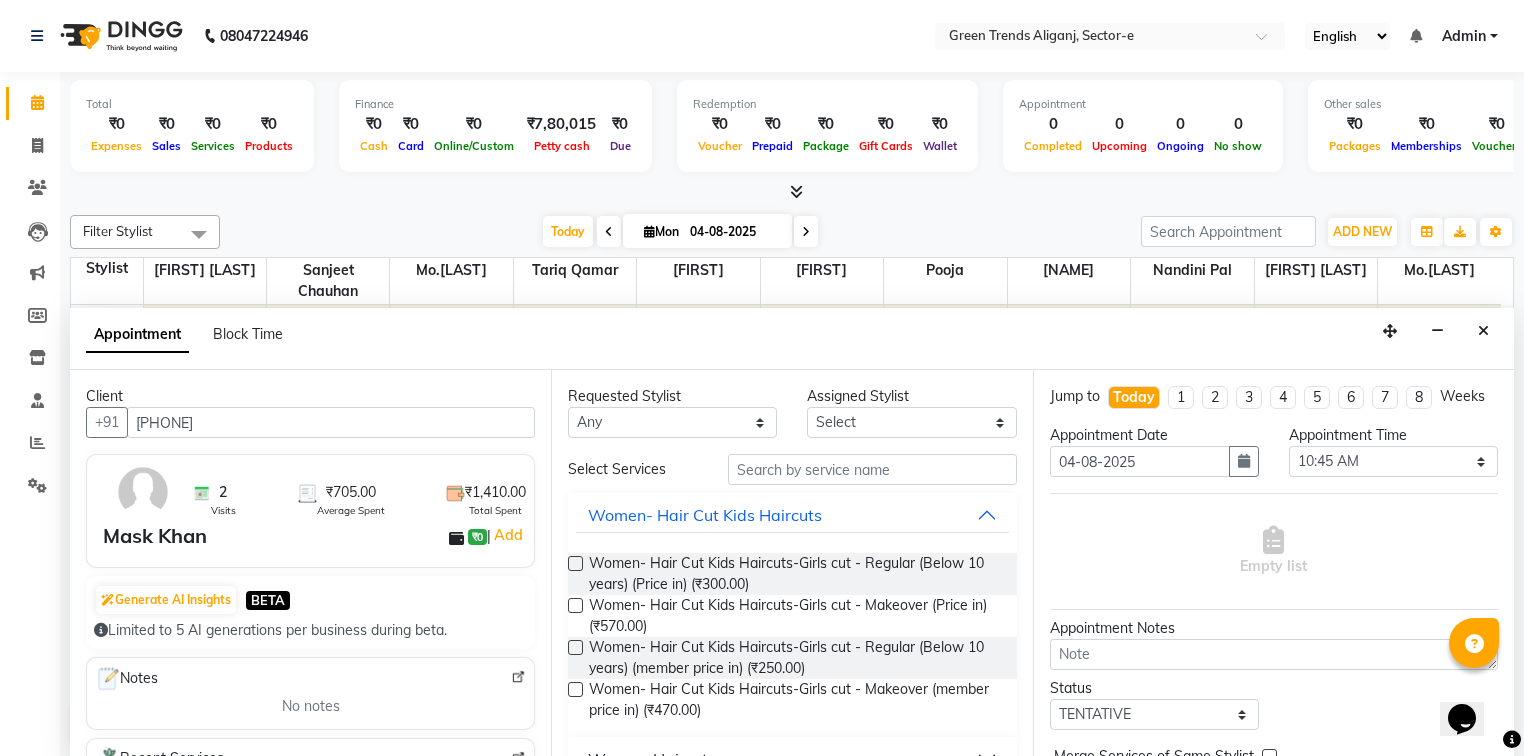 type on "[PHONE]" 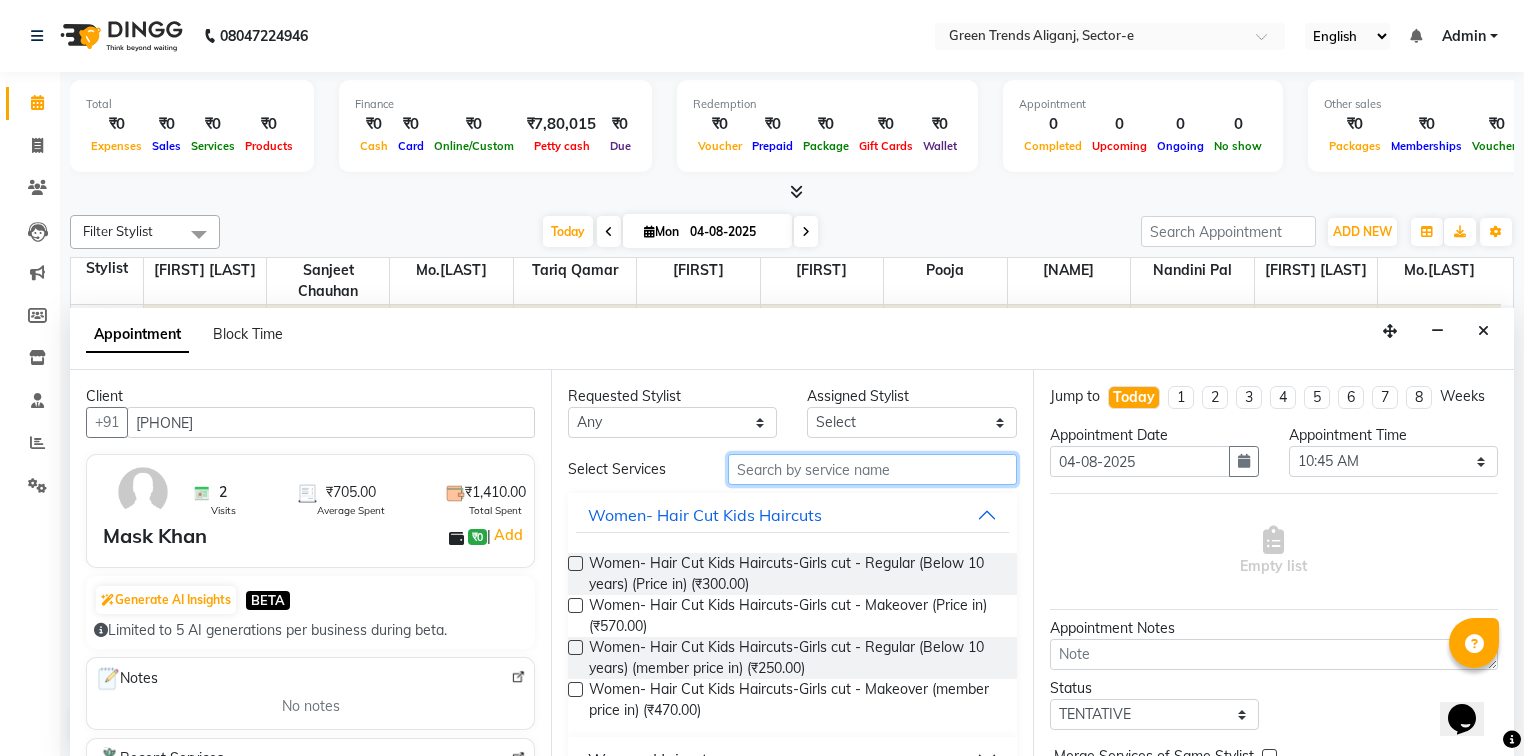 click at bounding box center (872, 469) 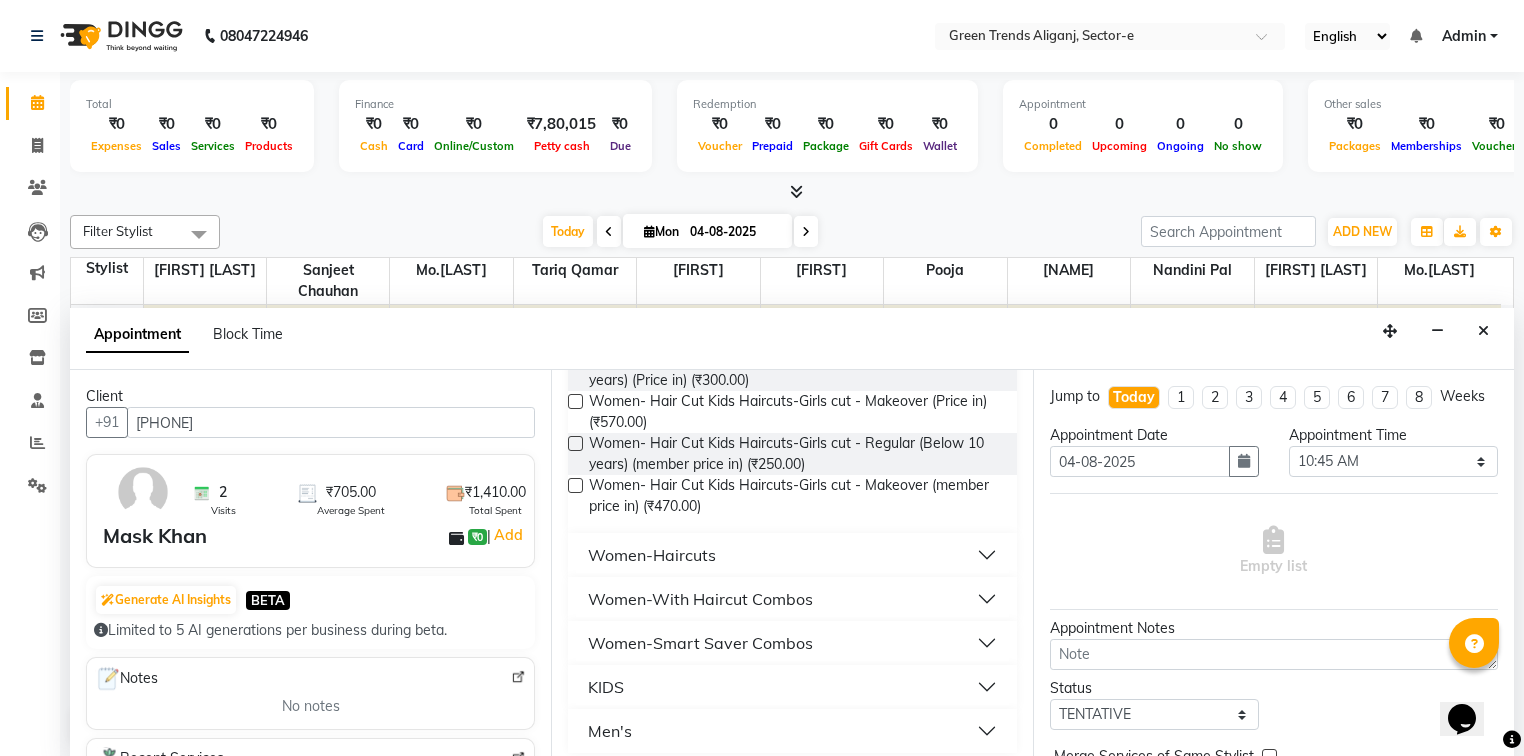 scroll, scrollTop: 215, scrollLeft: 0, axis: vertical 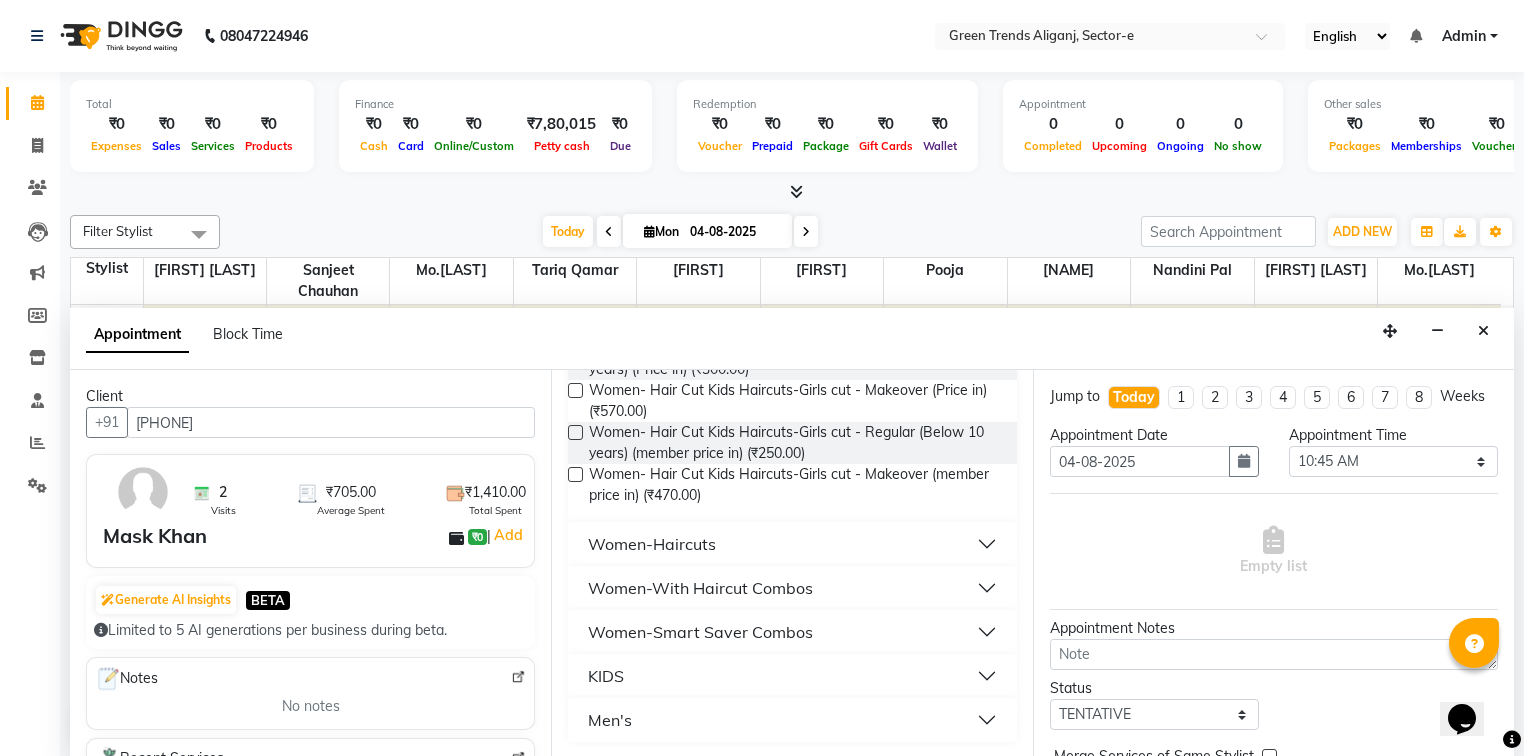 type on "cut" 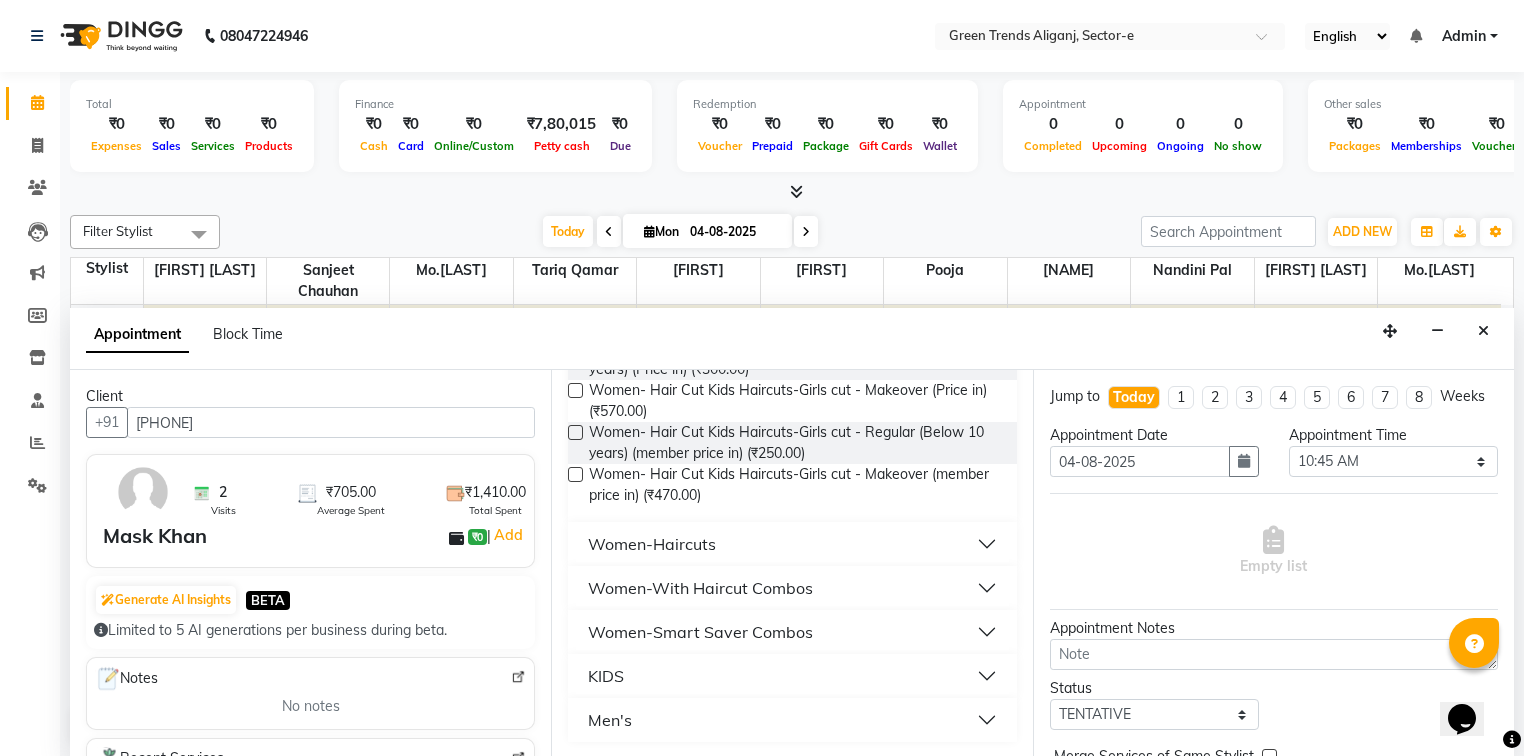 click on "Men's" at bounding box center (792, 720) 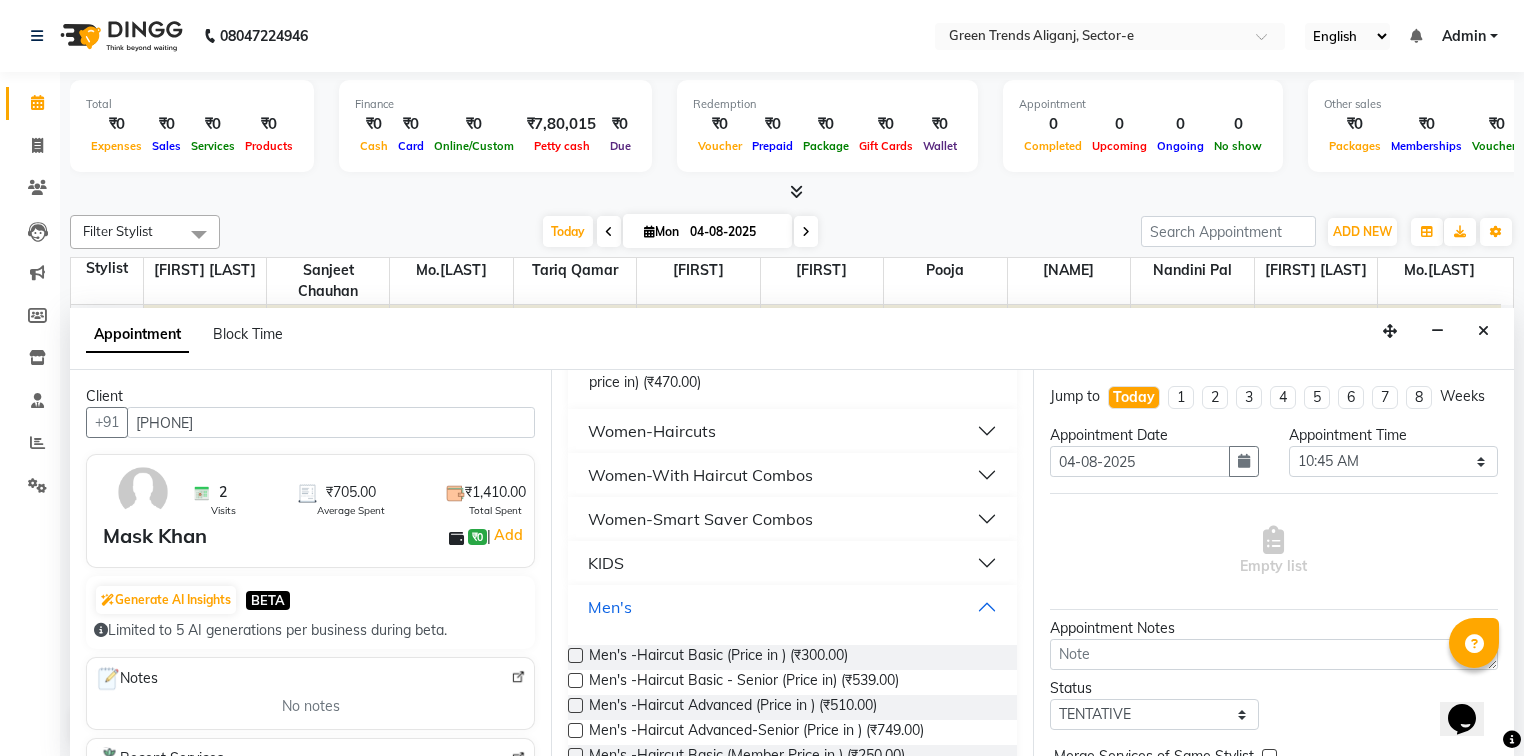 scroll, scrollTop: 341, scrollLeft: 0, axis: vertical 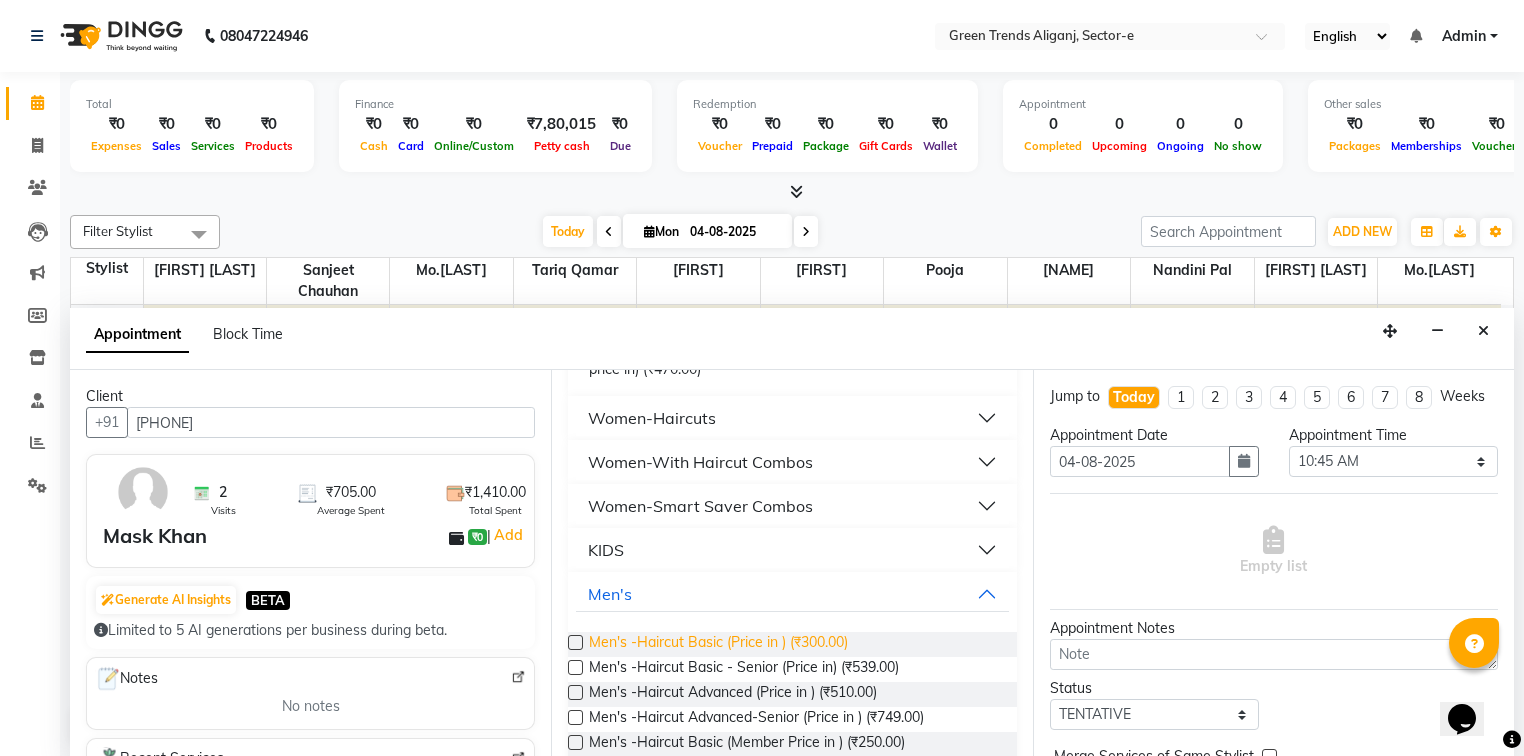 click on "Men's -Haircut Basic (Price in ) (₹300.00)" at bounding box center (718, 644) 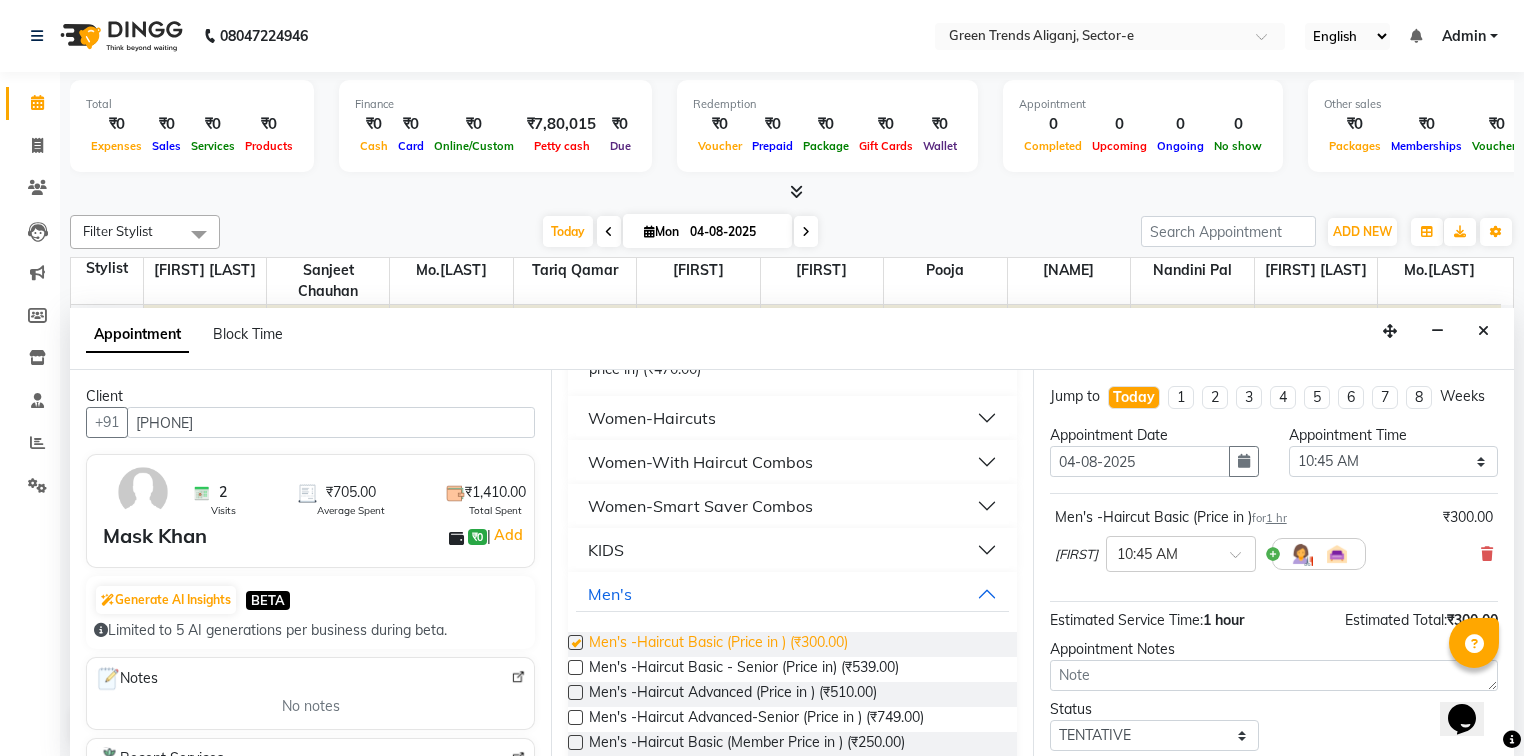 checkbox on "false" 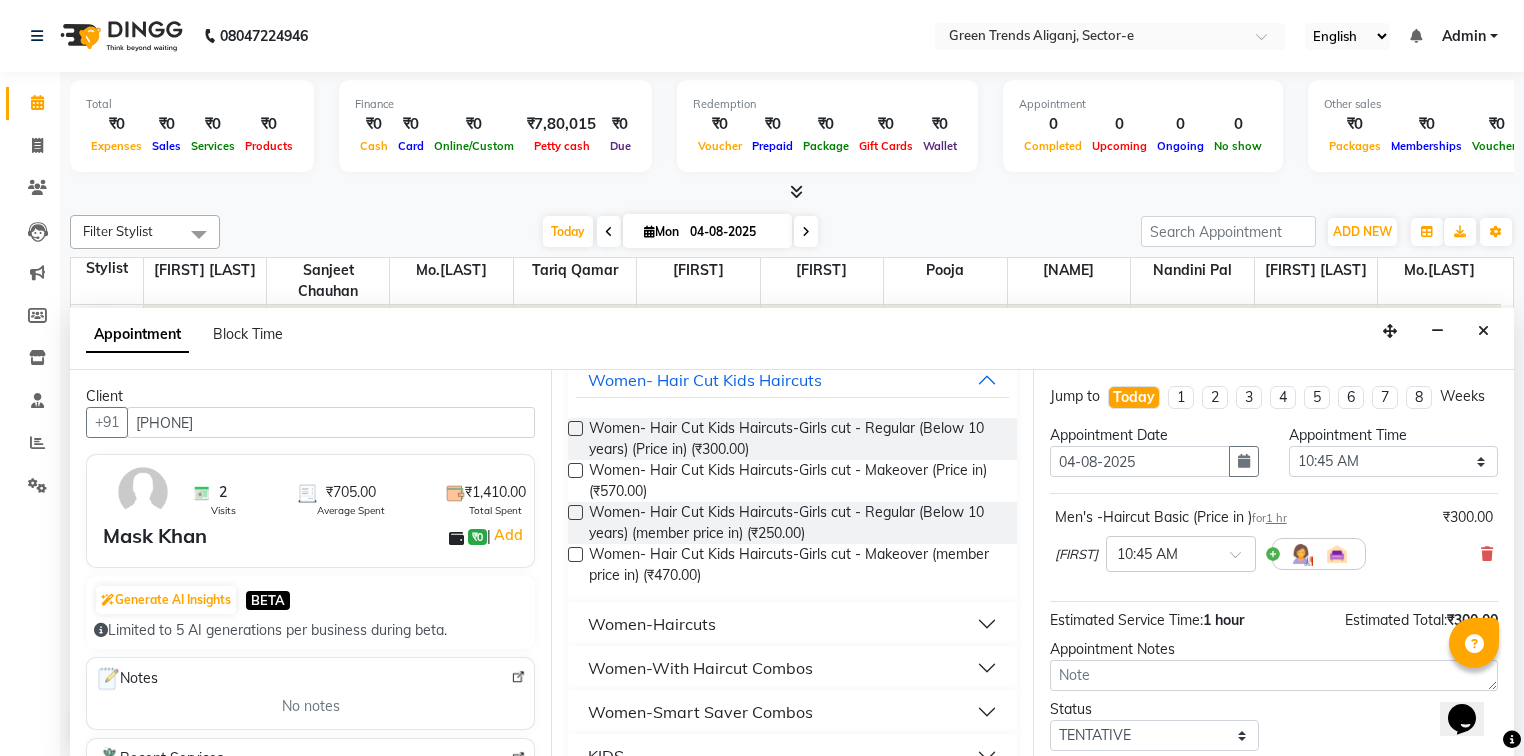 scroll, scrollTop: 0, scrollLeft: 0, axis: both 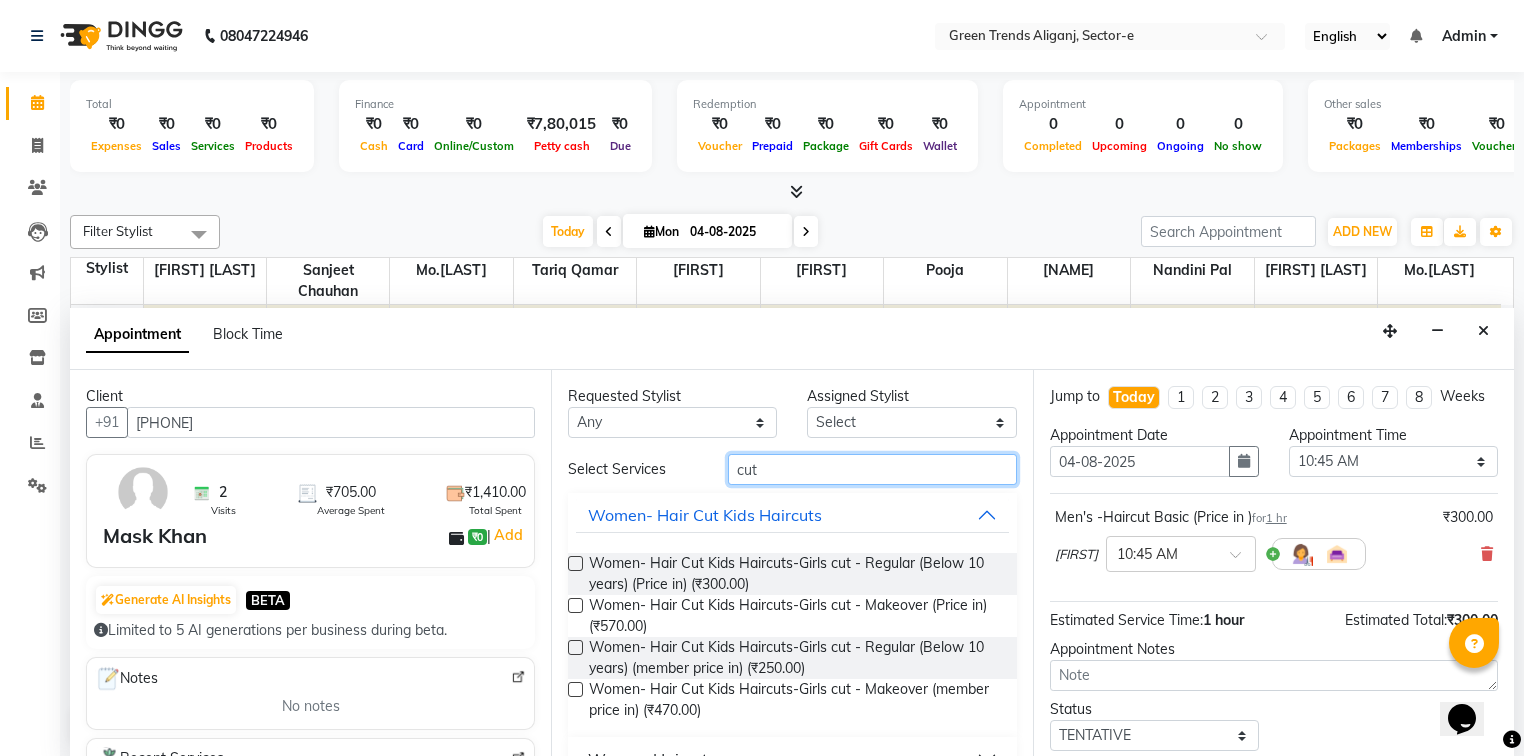 click on "cut" at bounding box center (872, 469) 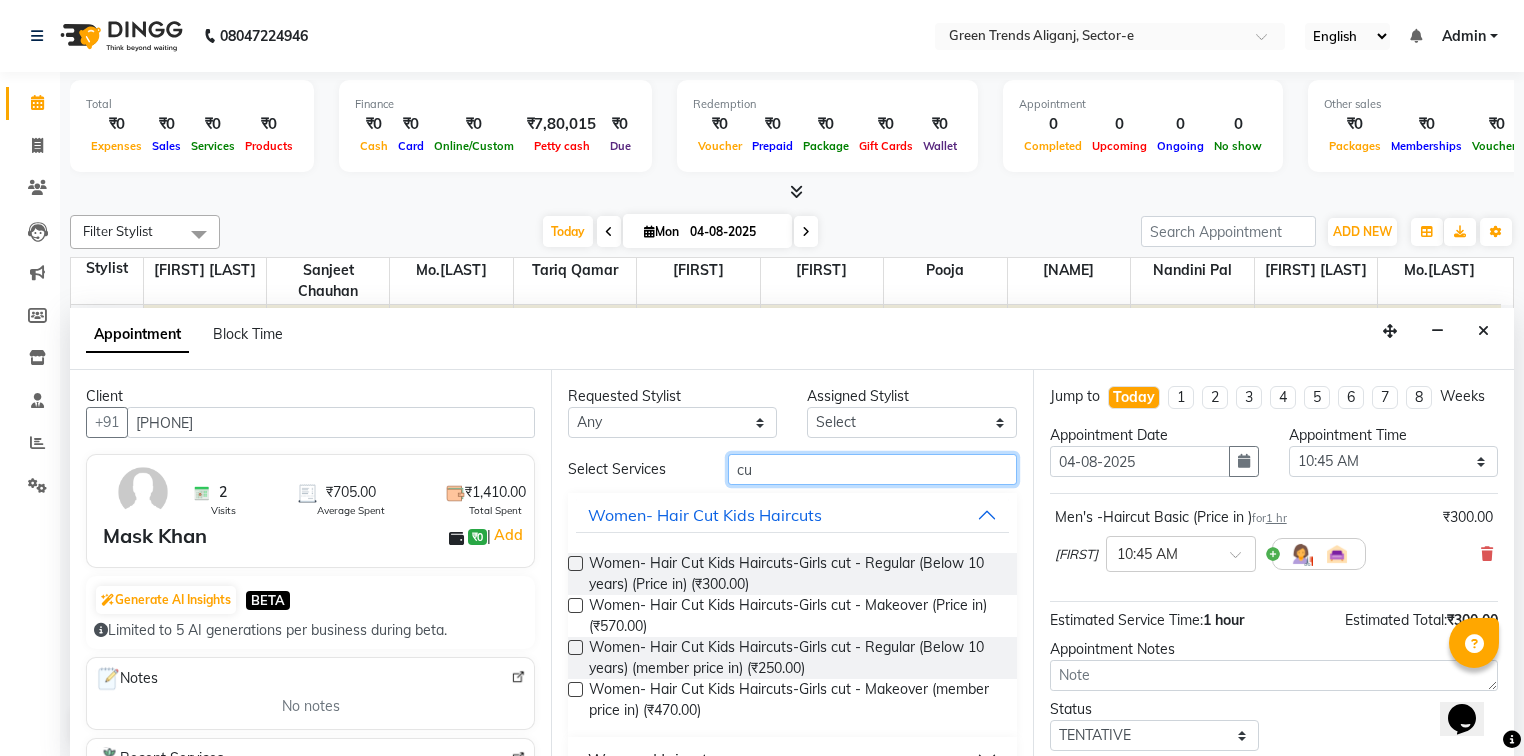 type on "c" 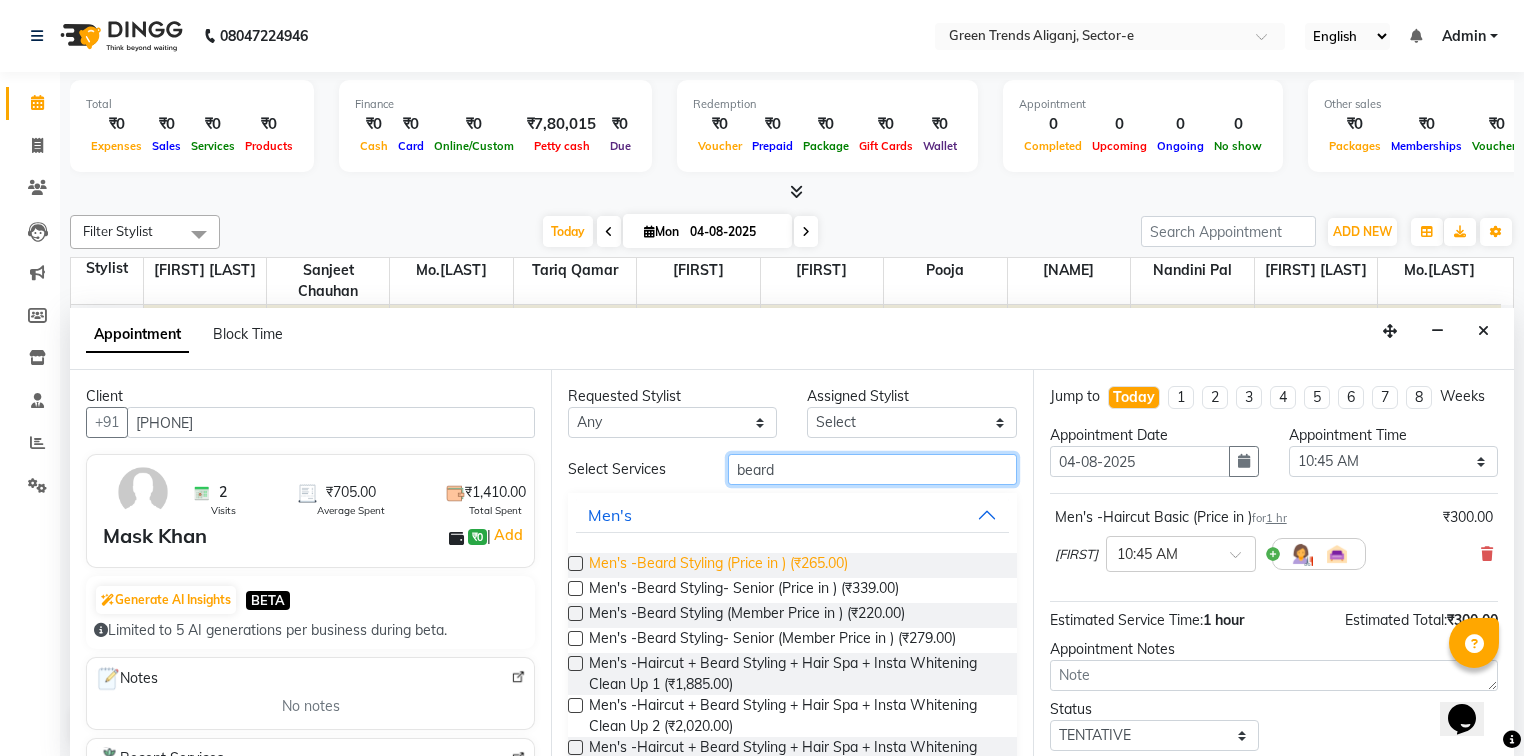 type on "beard" 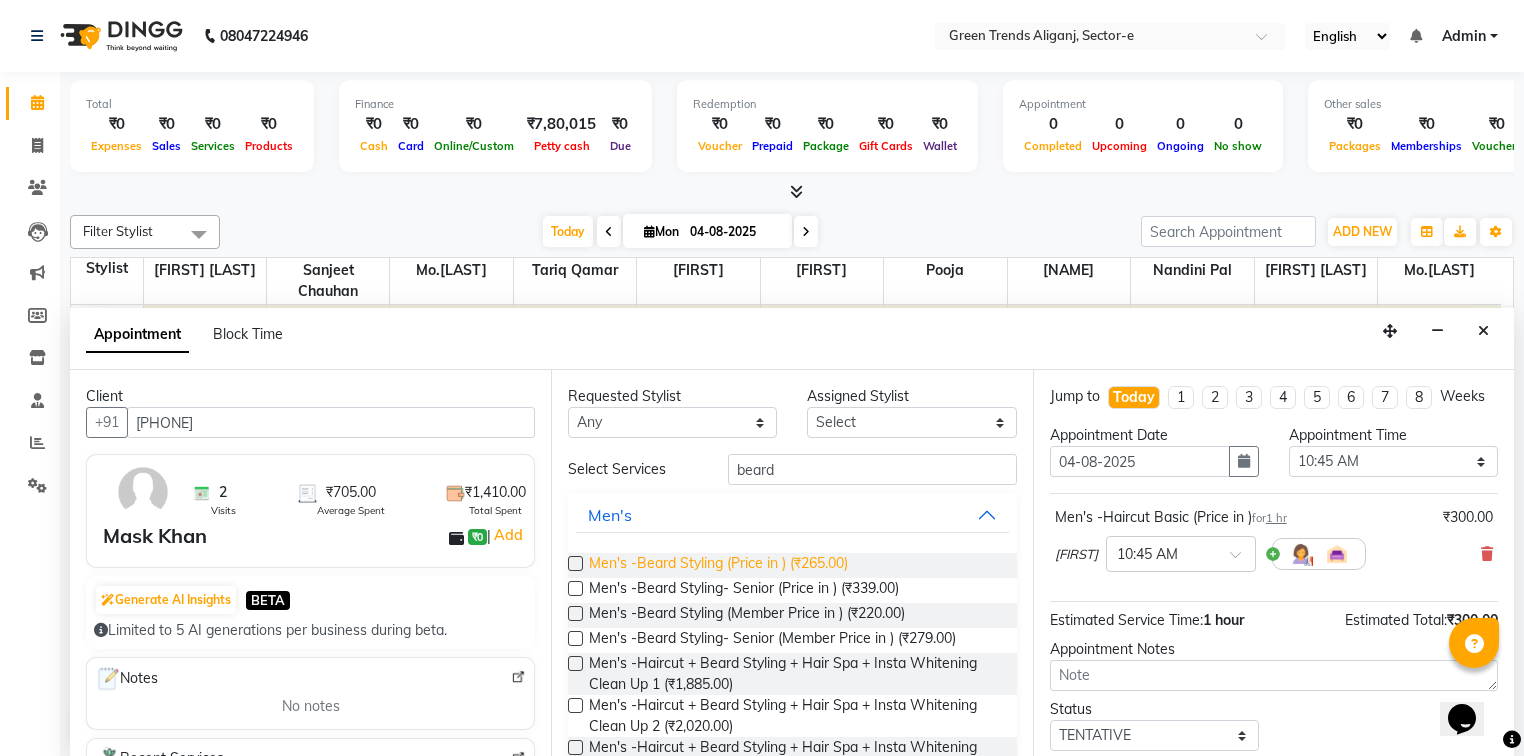 click on "Men's -Beard Styling  (Price in ) (₹265.00)" at bounding box center (718, 565) 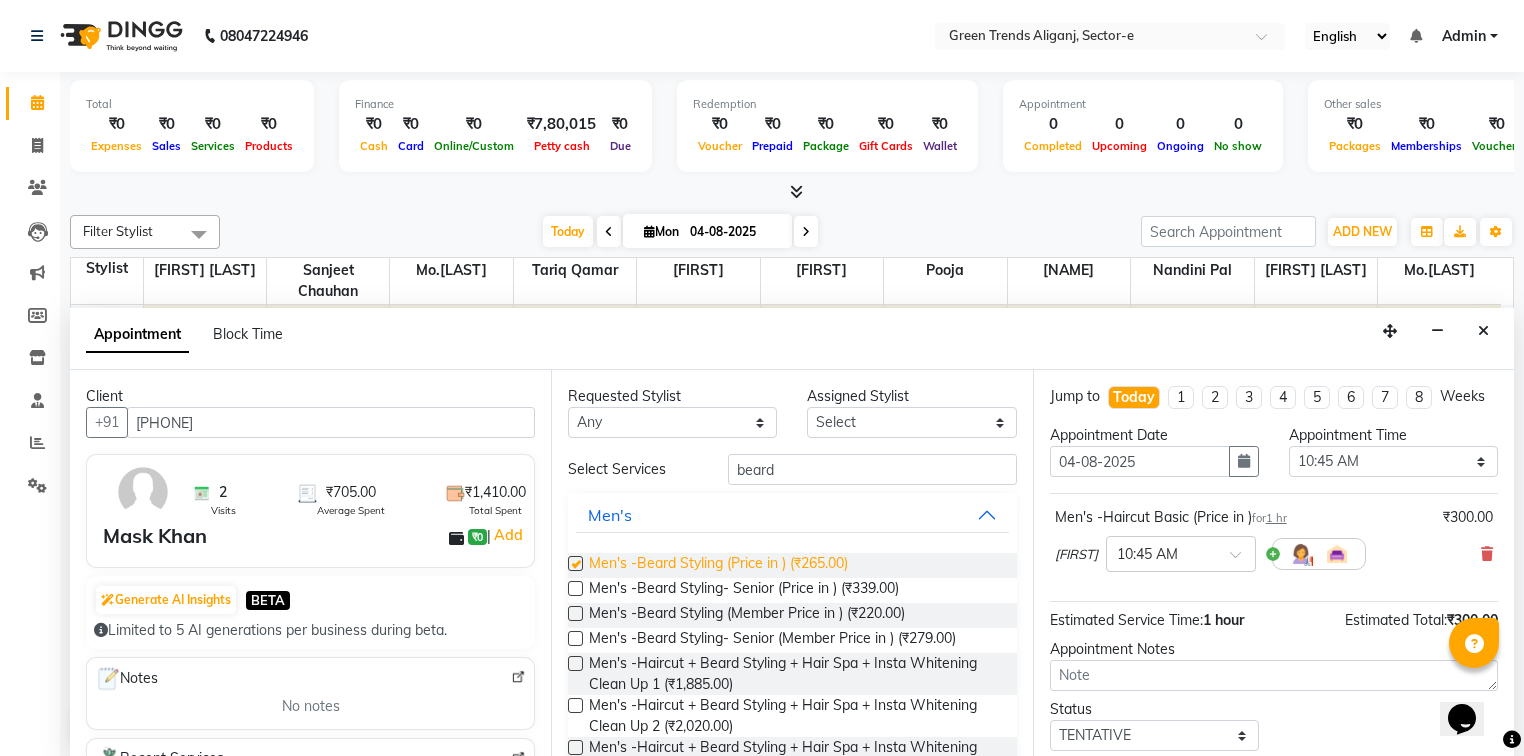 checkbox on "false" 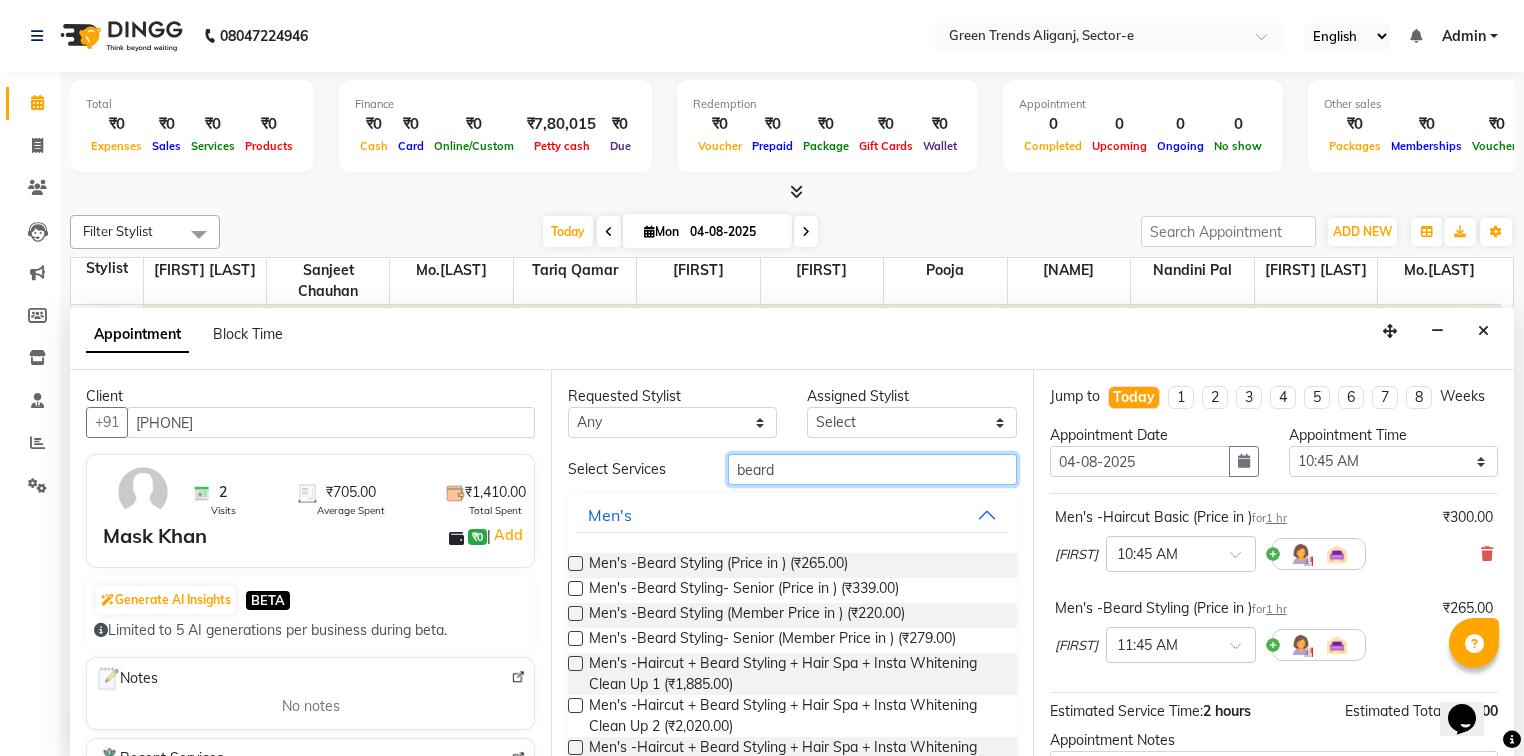 click on "beard" at bounding box center [872, 469] 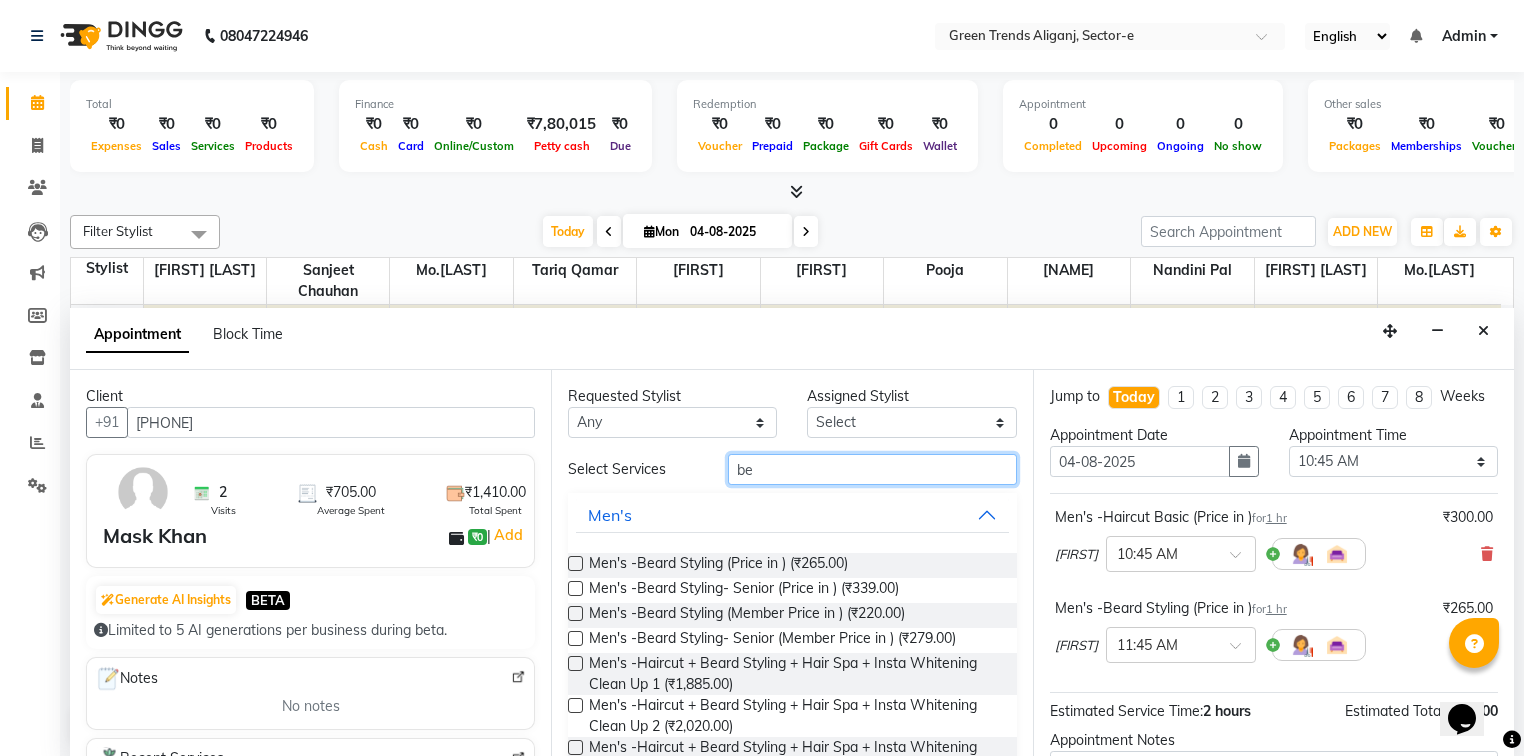 type on "b" 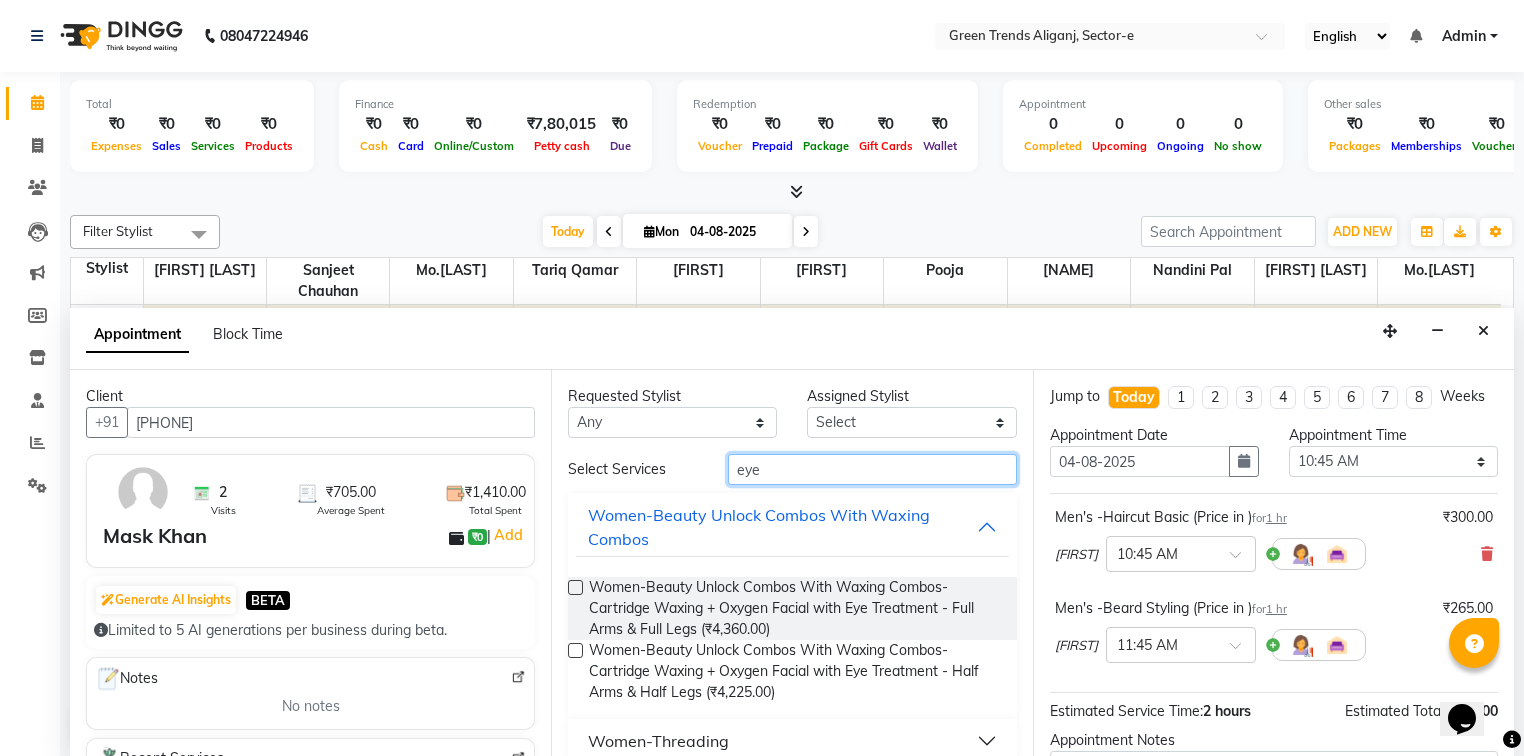 type on "eye" 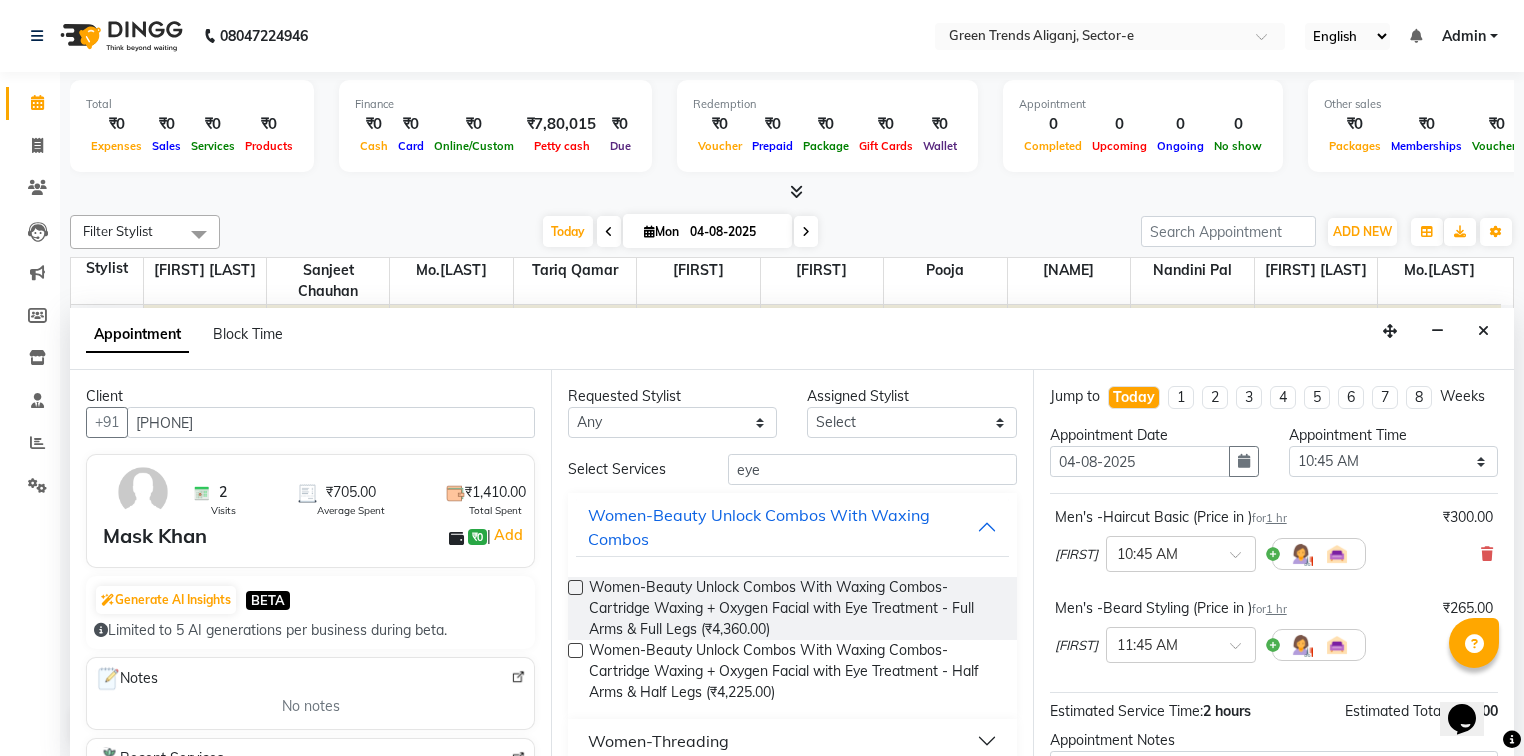 click on "Women-Threading" at bounding box center [658, 741] 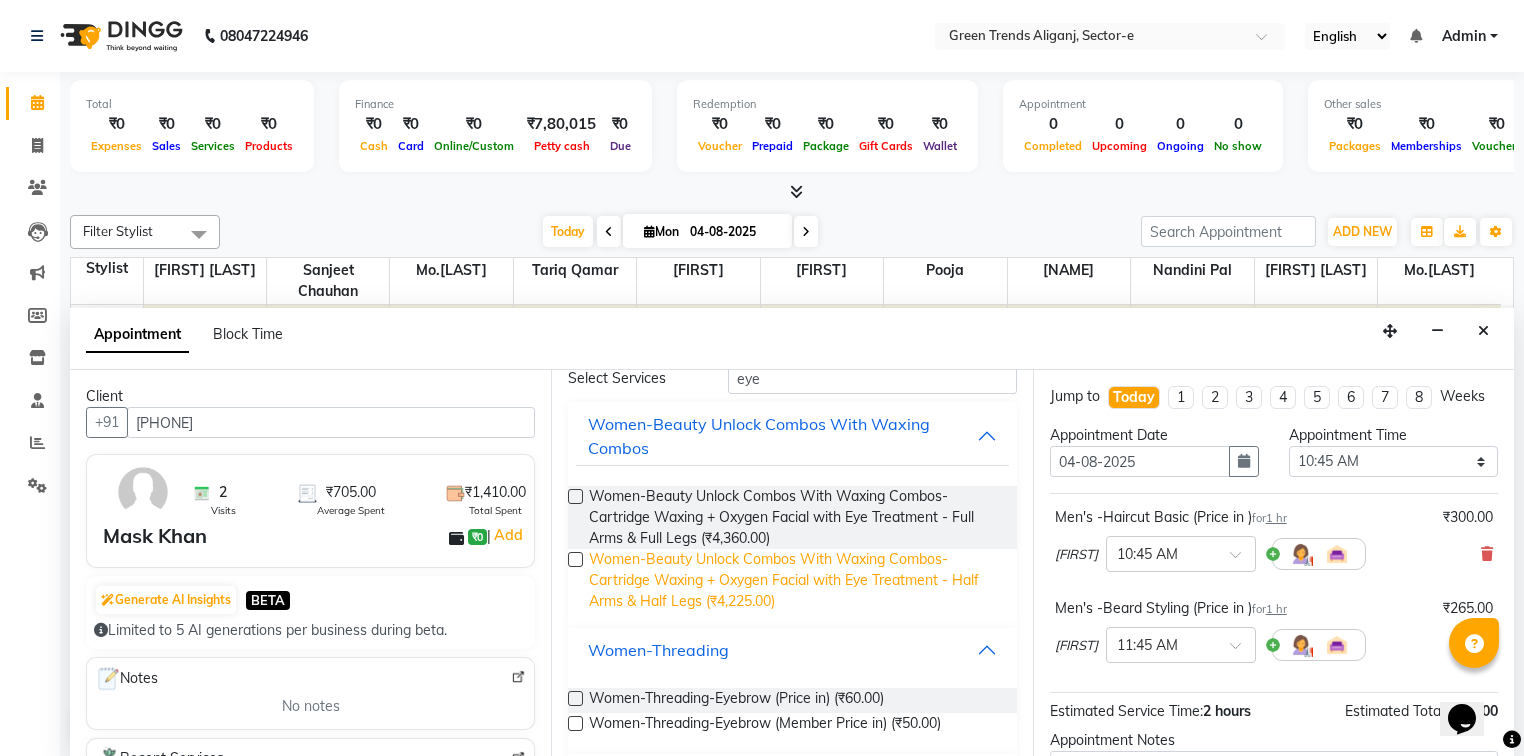 scroll, scrollTop: 93, scrollLeft: 0, axis: vertical 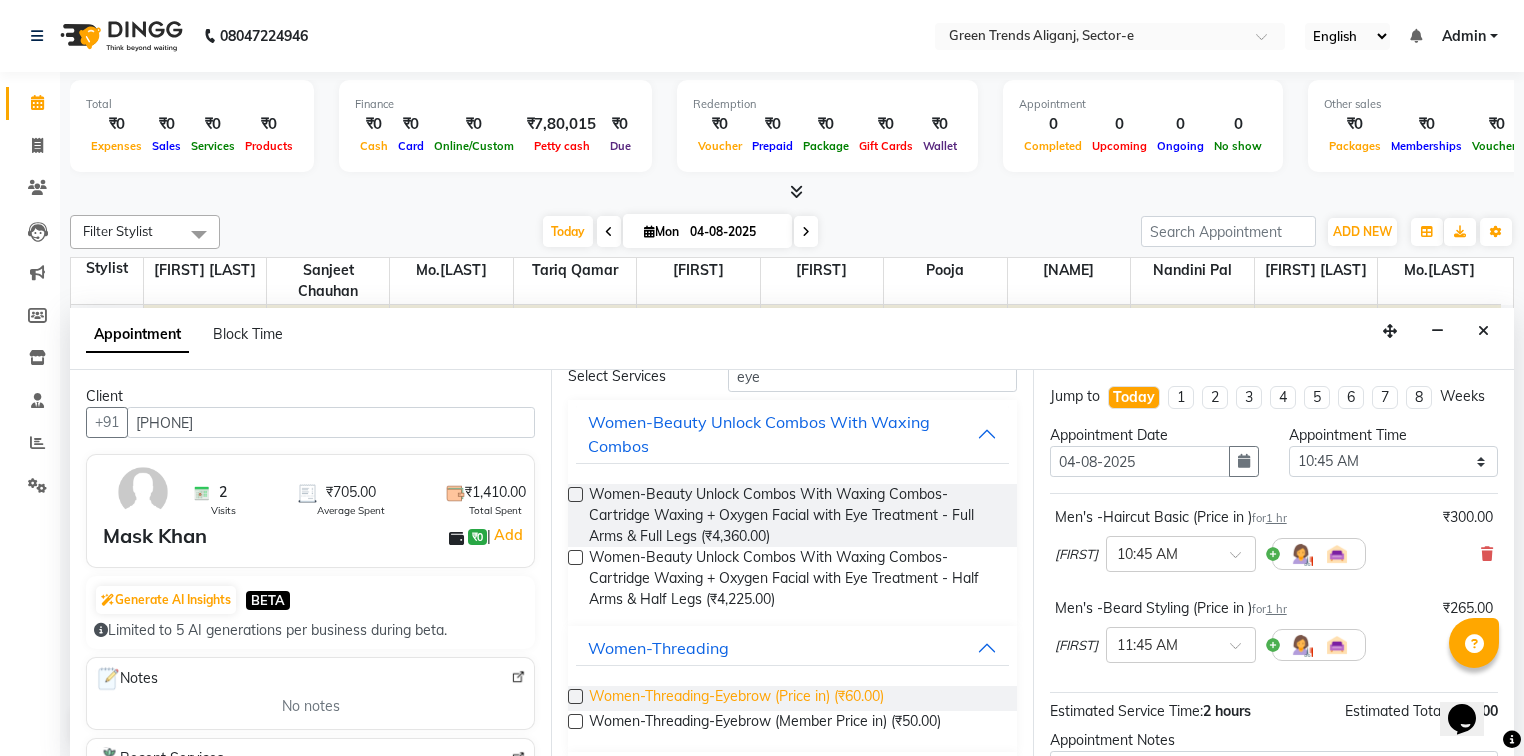 click on "Women-Threading-Eyebrow (Price in) (₹60.00)" at bounding box center [736, 698] 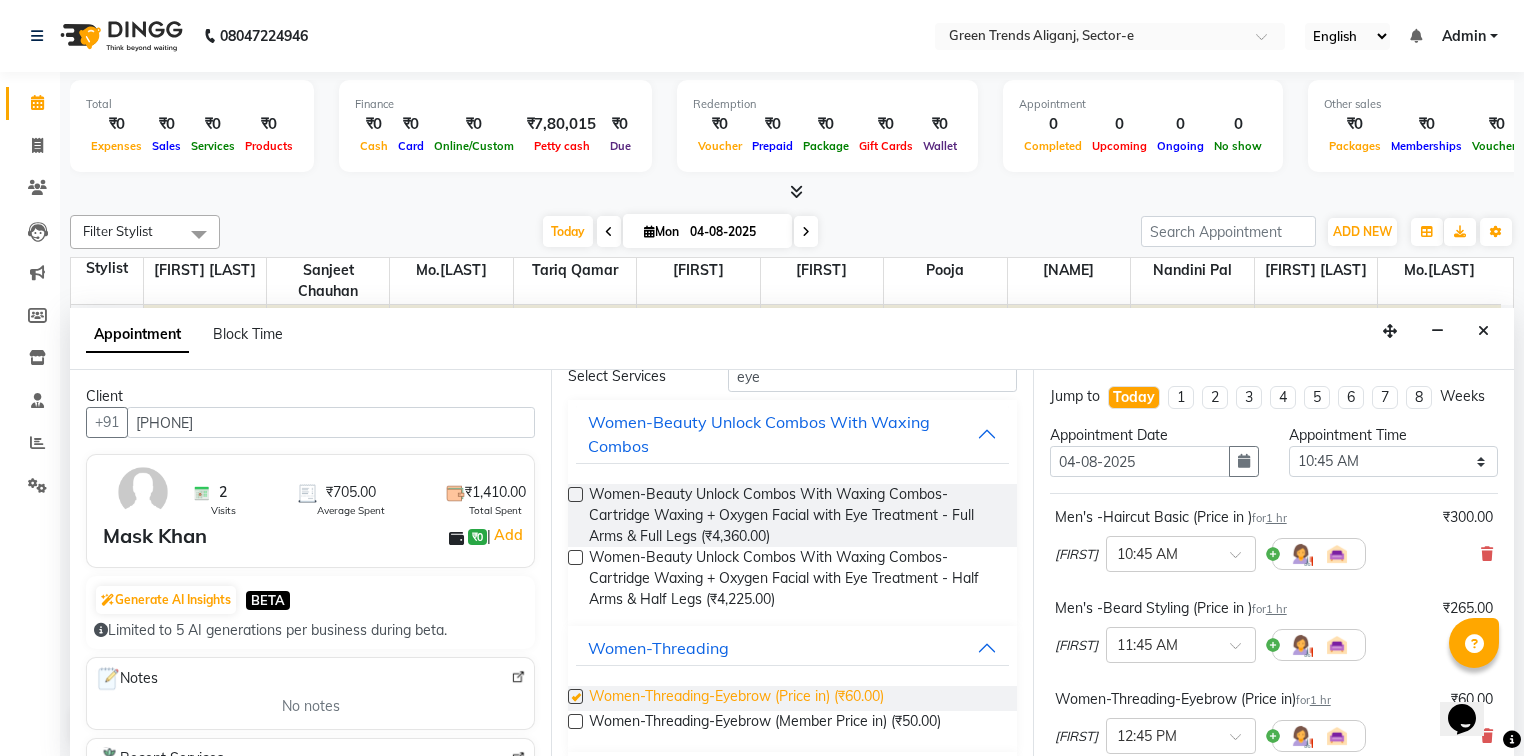 checkbox on "false" 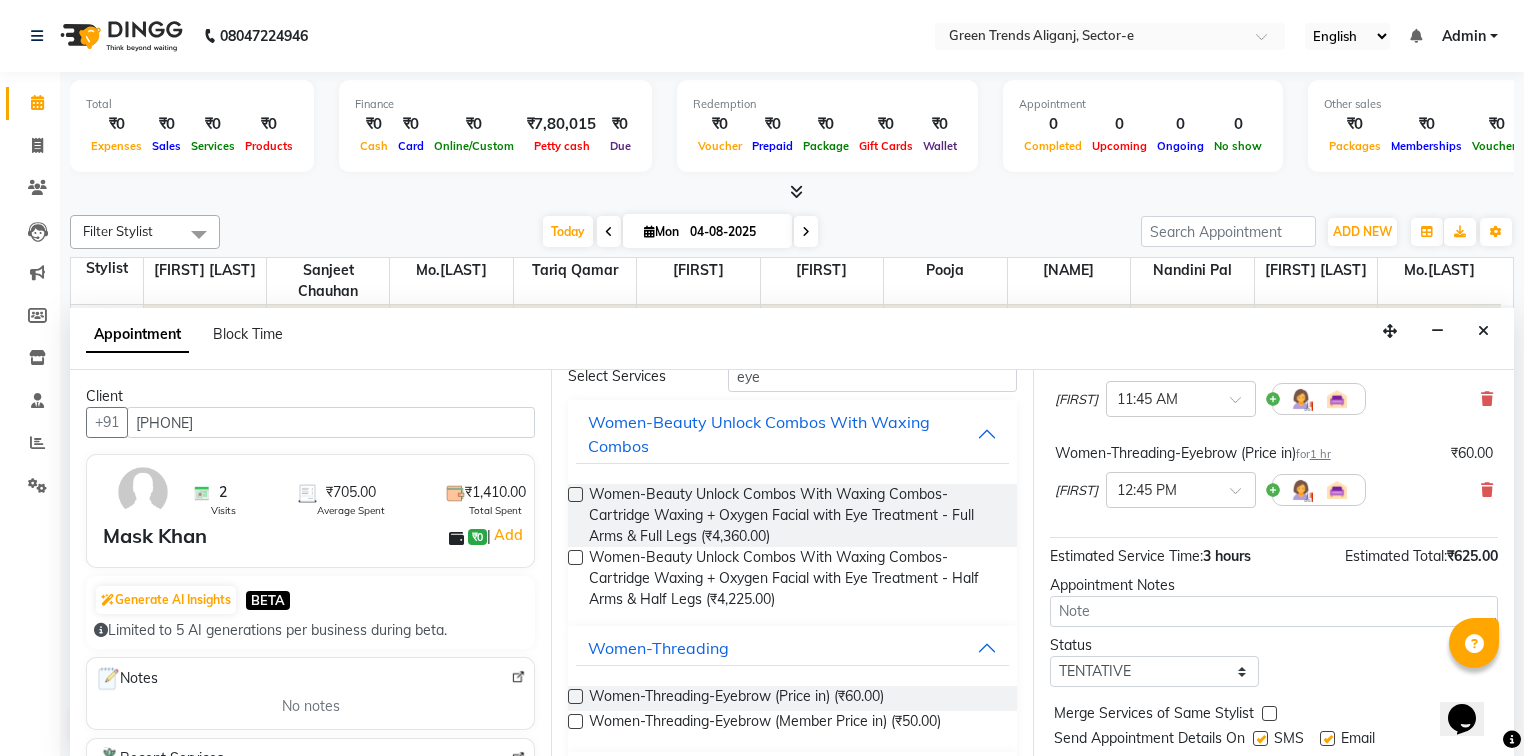 scroll, scrollTop: 252, scrollLeft: 0, axis: vertical 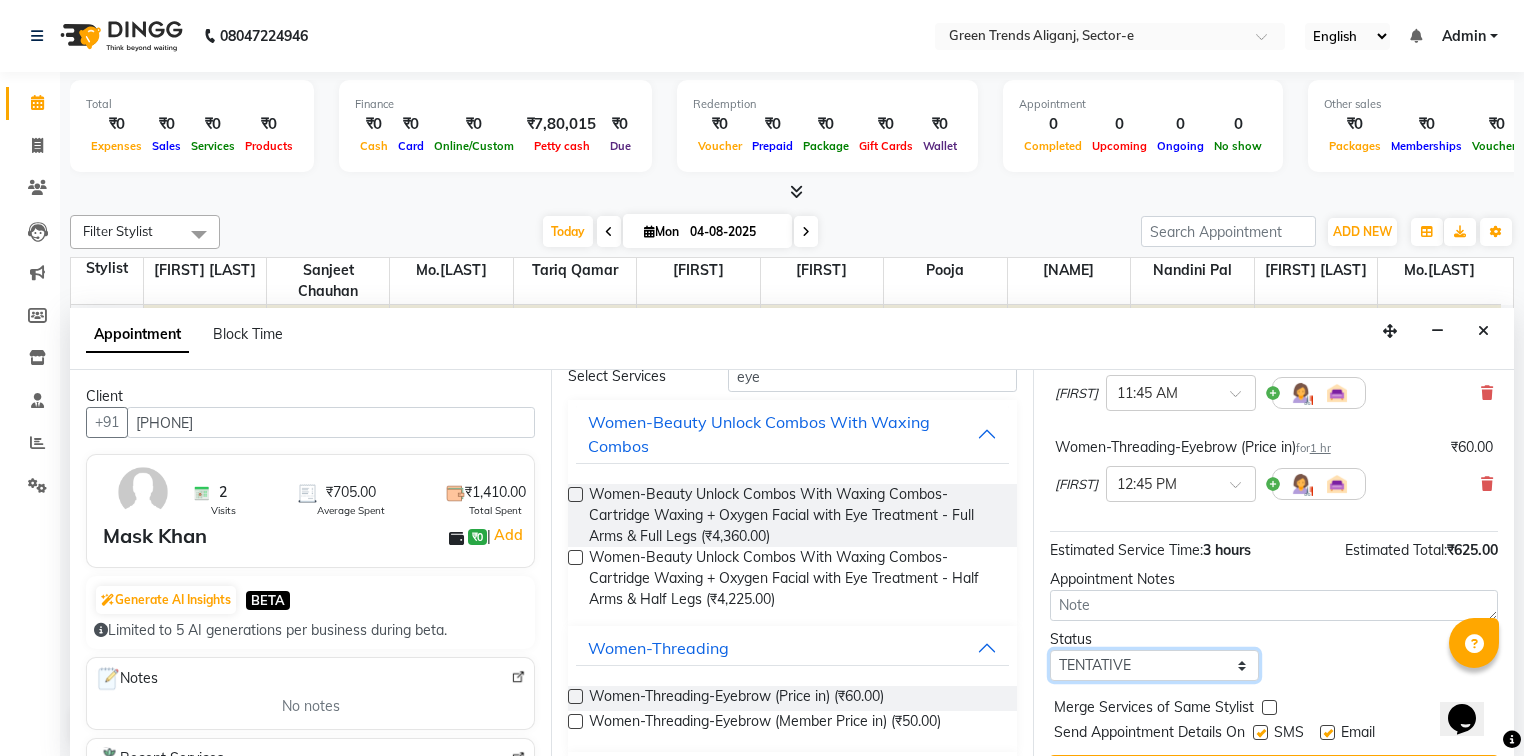 click on "Select TENTATIVE CONFIRM CHECK-IN UPCOMING" at bounding box center [1154, 665] 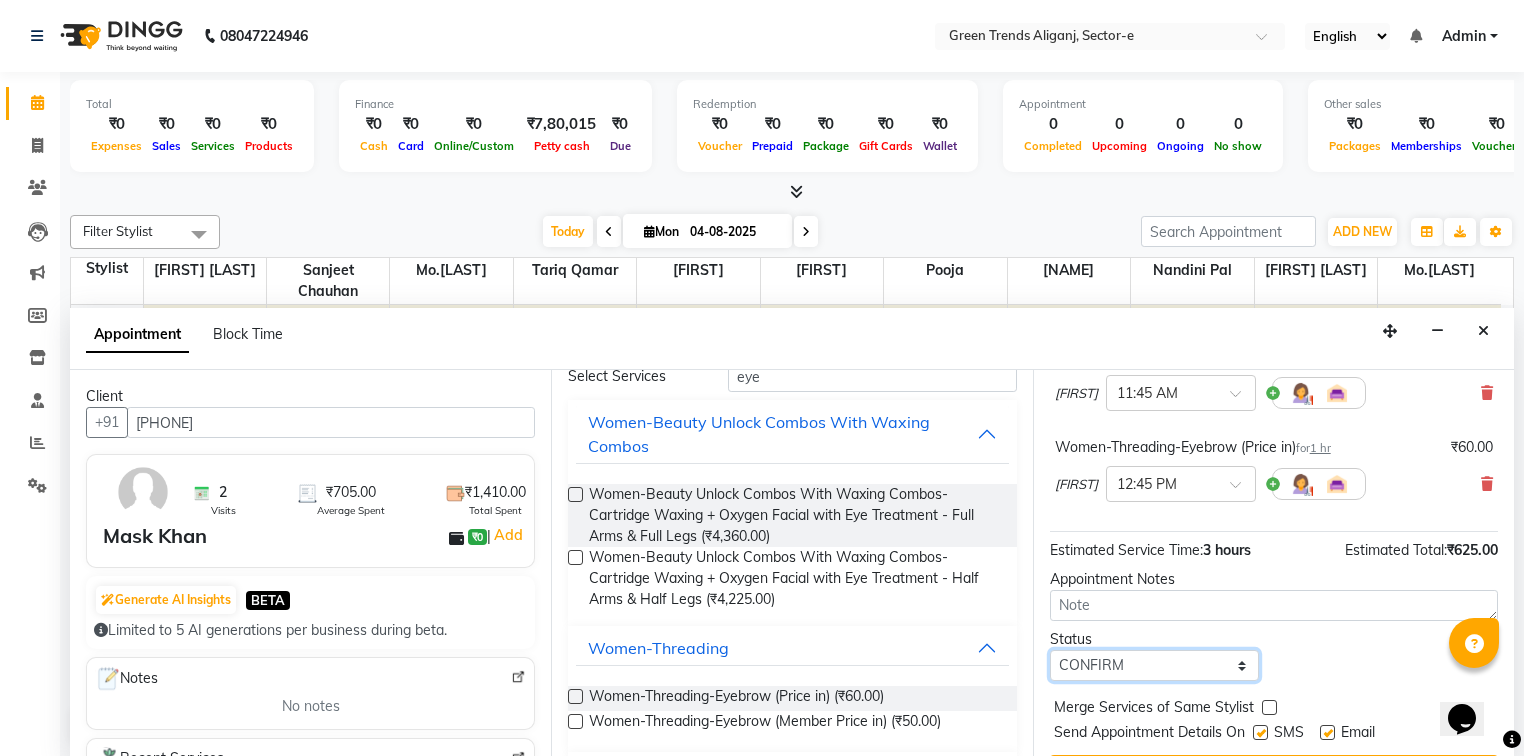 click on "Select TENTATIVE CONFIRM CHECK-IN UPCOMING" at bounding box center (1154, 665) 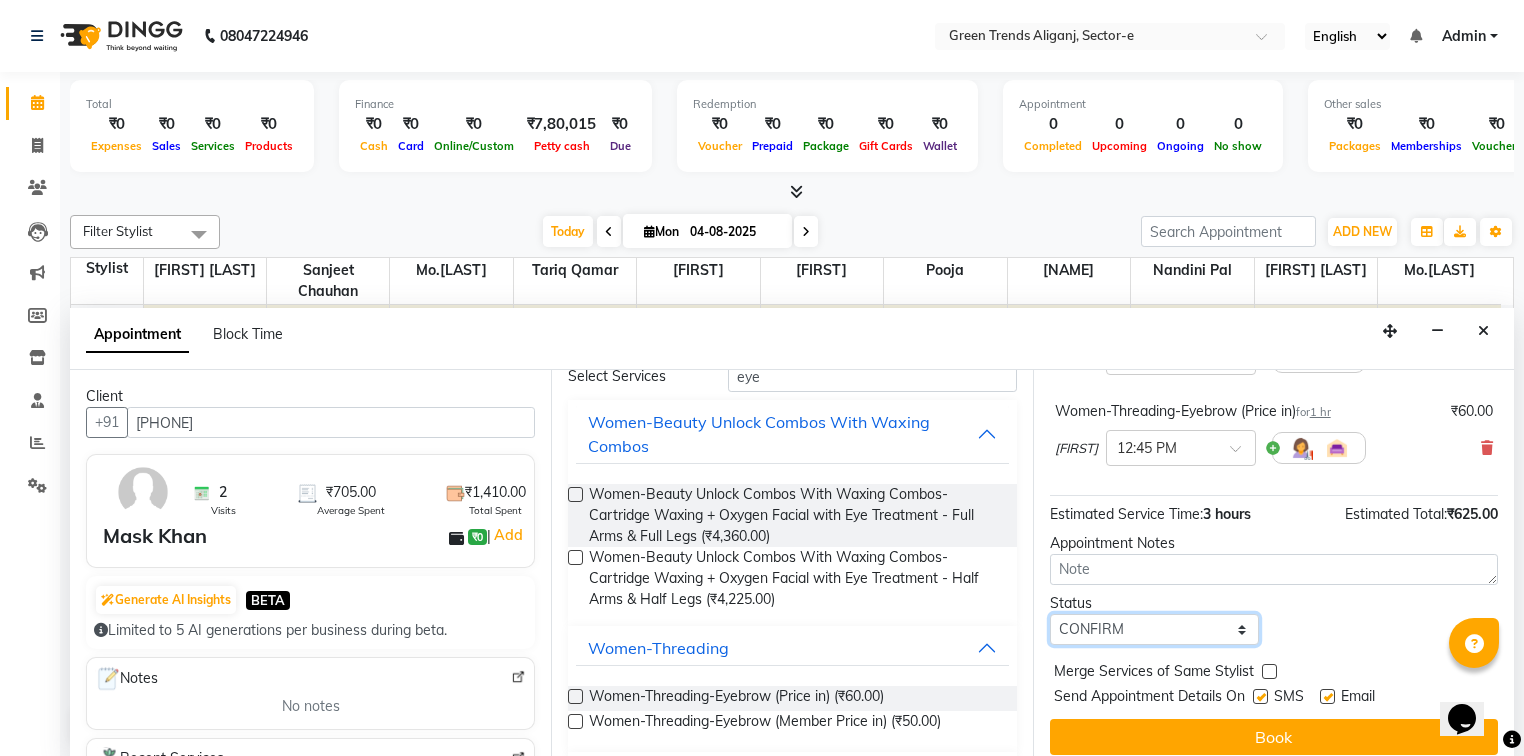 scroll, scrollTop: 300, scrollLeft: 0, axis: vertical 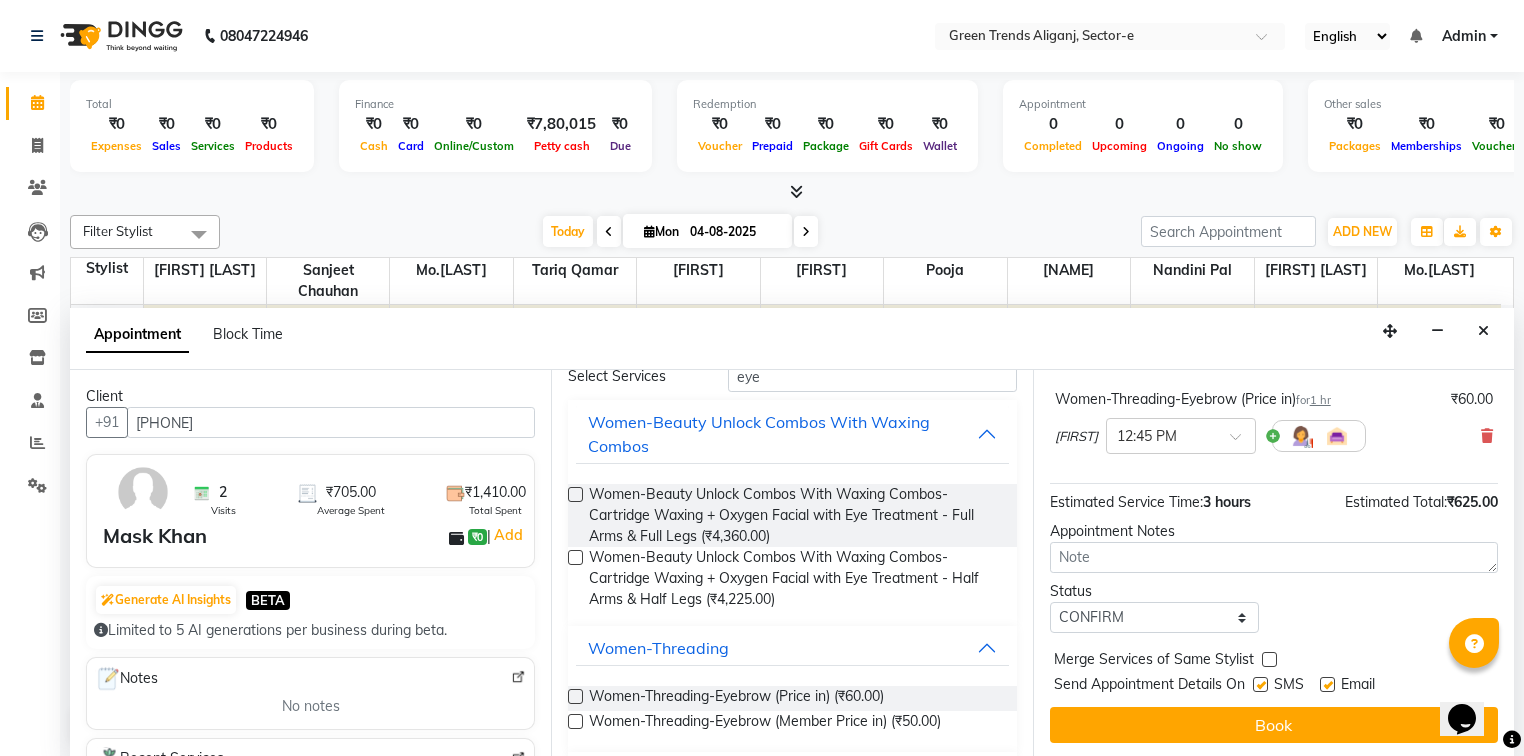 click at bounding box center (1327, 684) 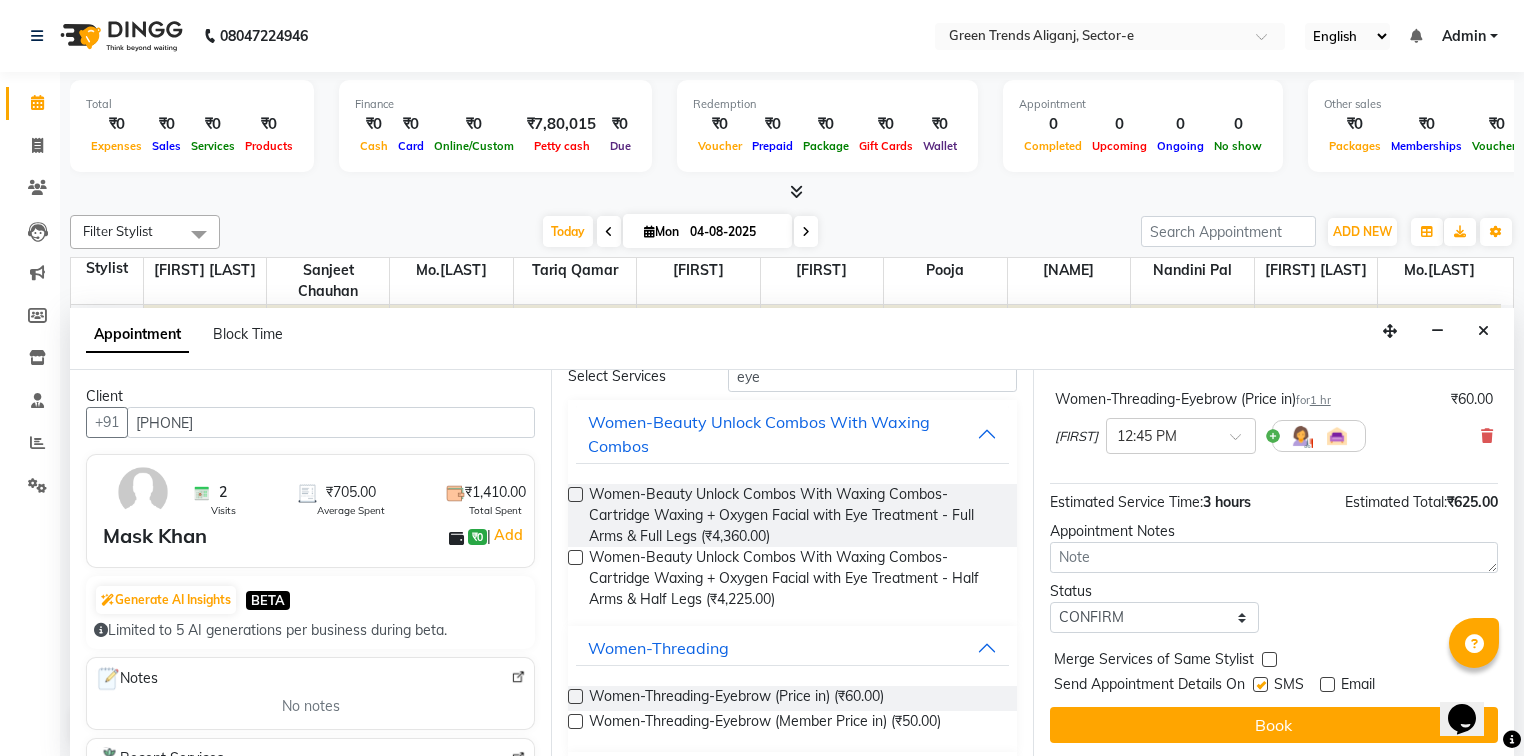 click at bounding box center [1260, 684] 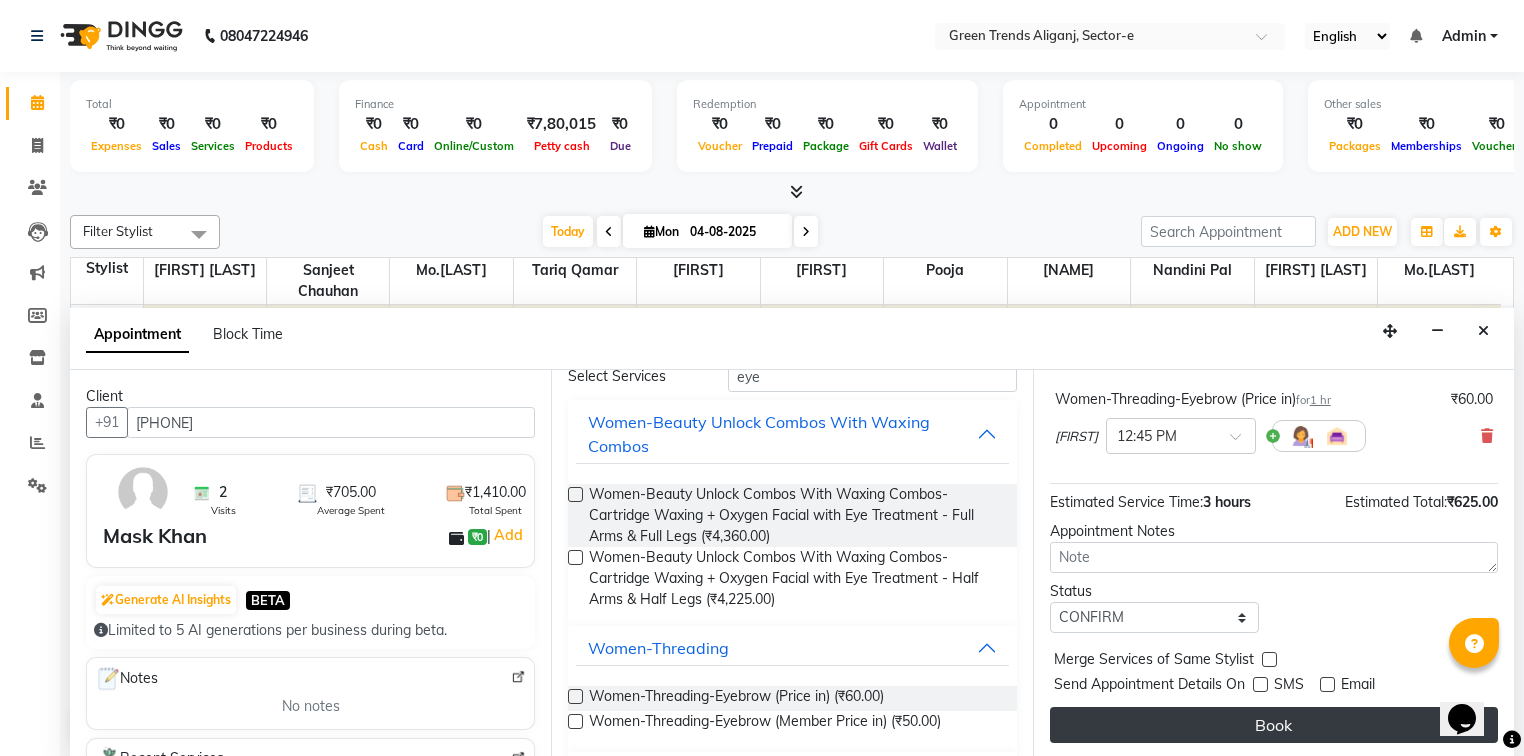 click on "Book" at bounding box center (1274, 725) 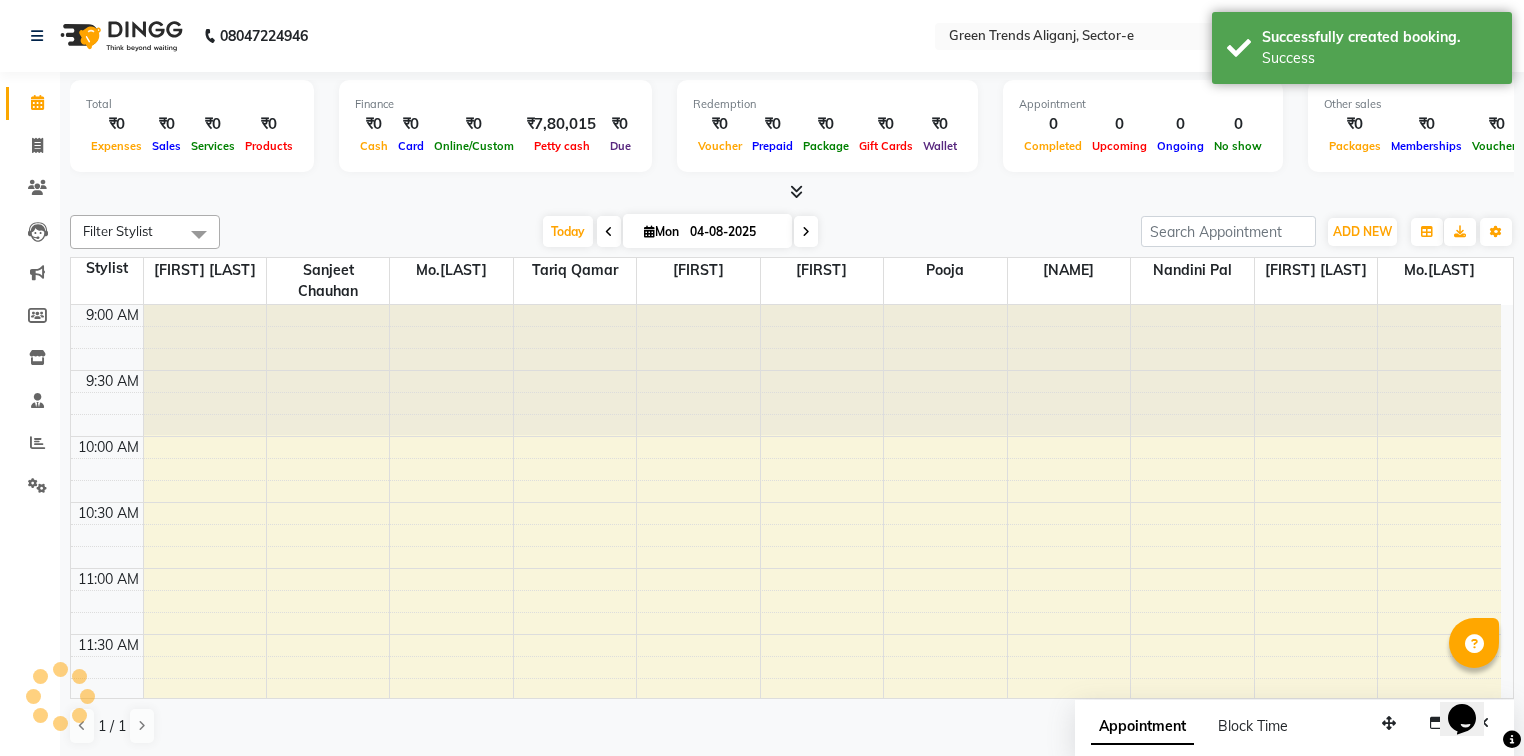 scroll, scrollTop: 0, scrollLeft: 0, axis: both 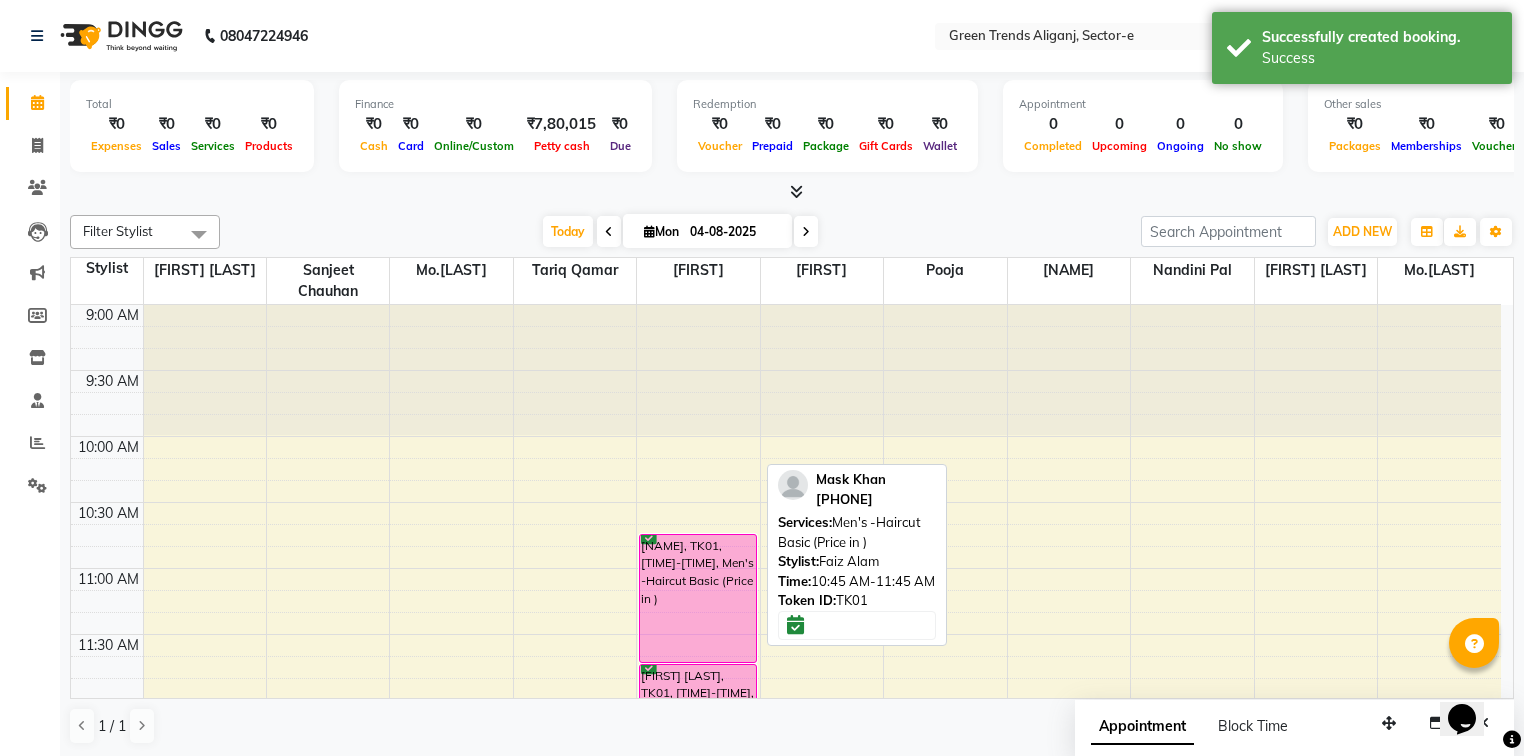 click on "[NAME], TK01, [TIME]-[TIME], Men's -Haircut Basic (Price in )" at bounding box center [697, 598] 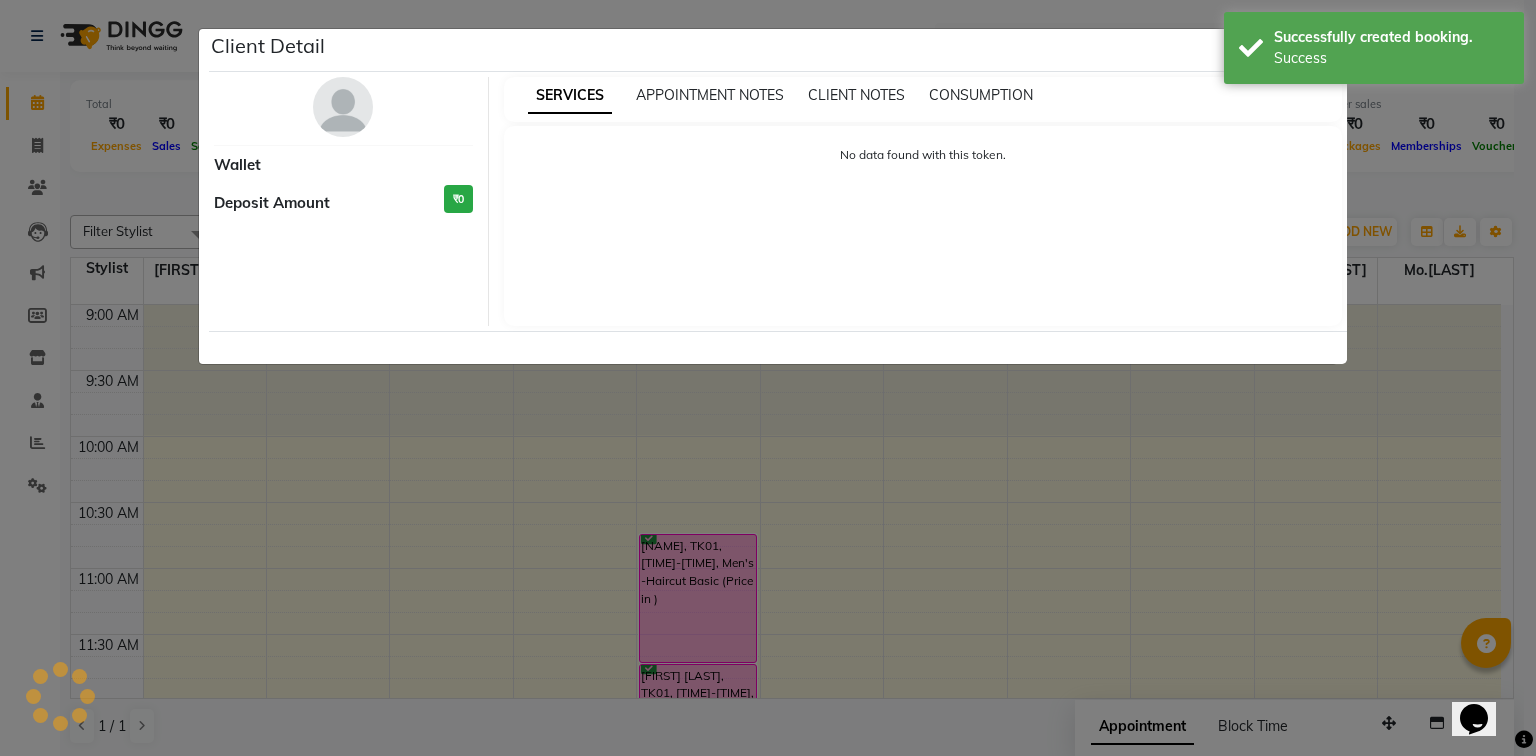 select on "6" 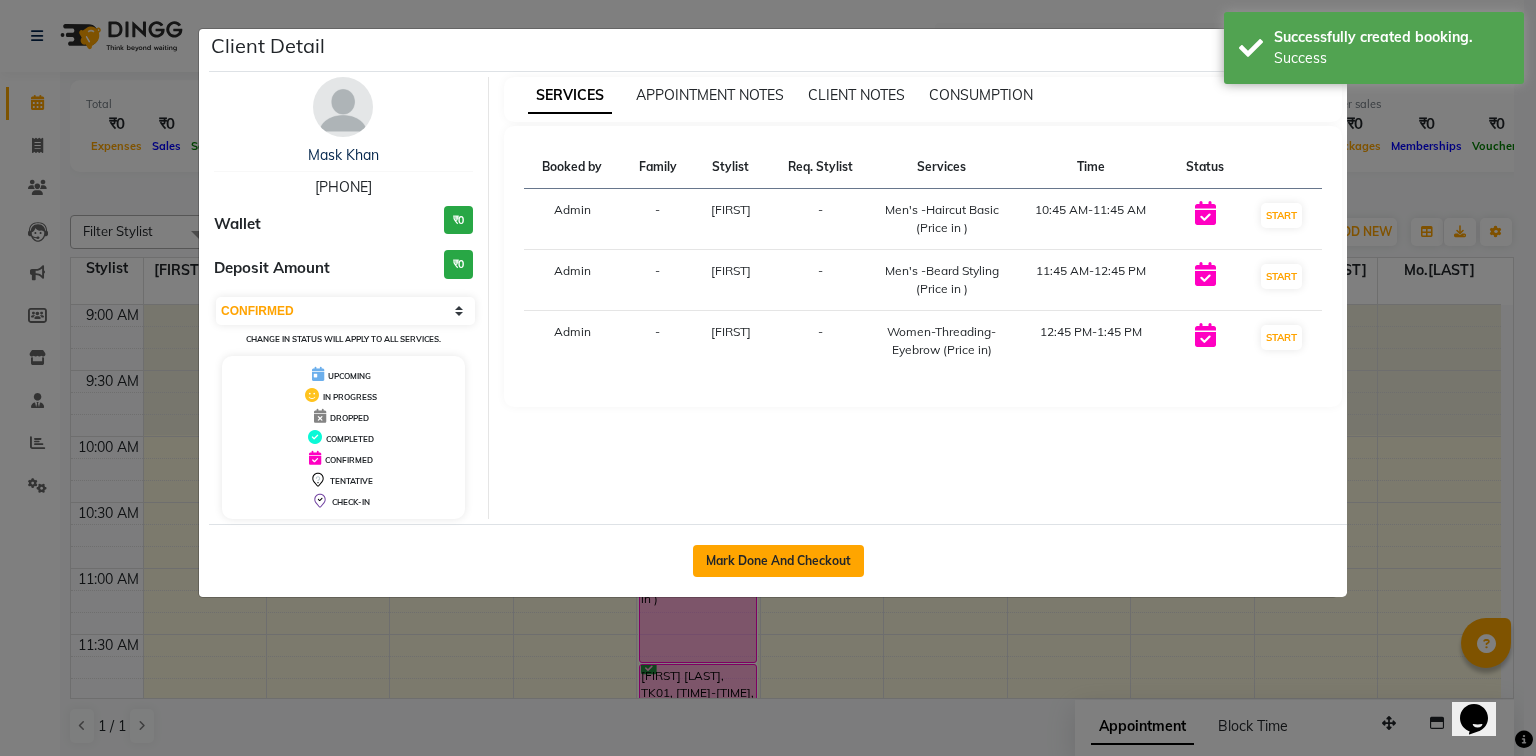 click on "Mark Done And Checkout" 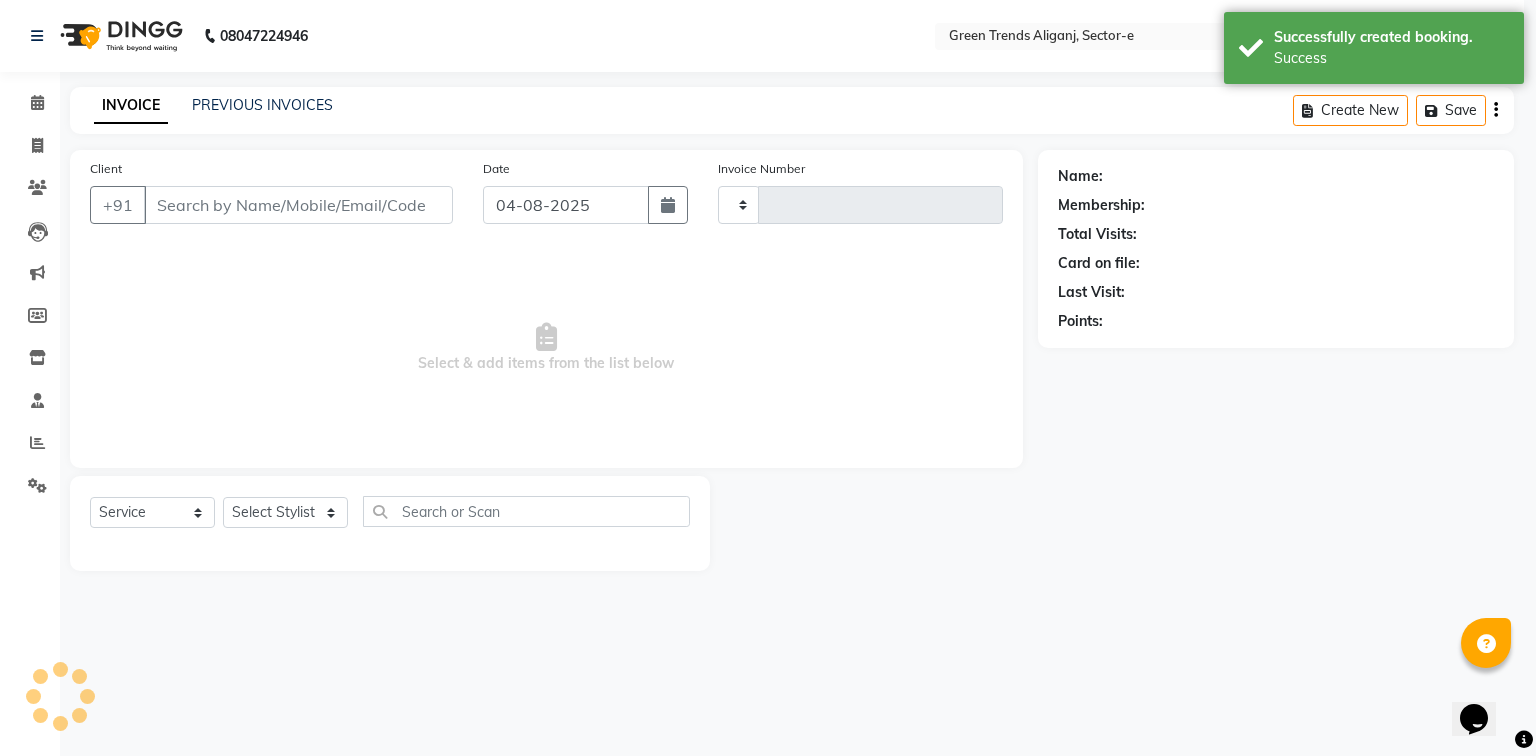 type on "0957" 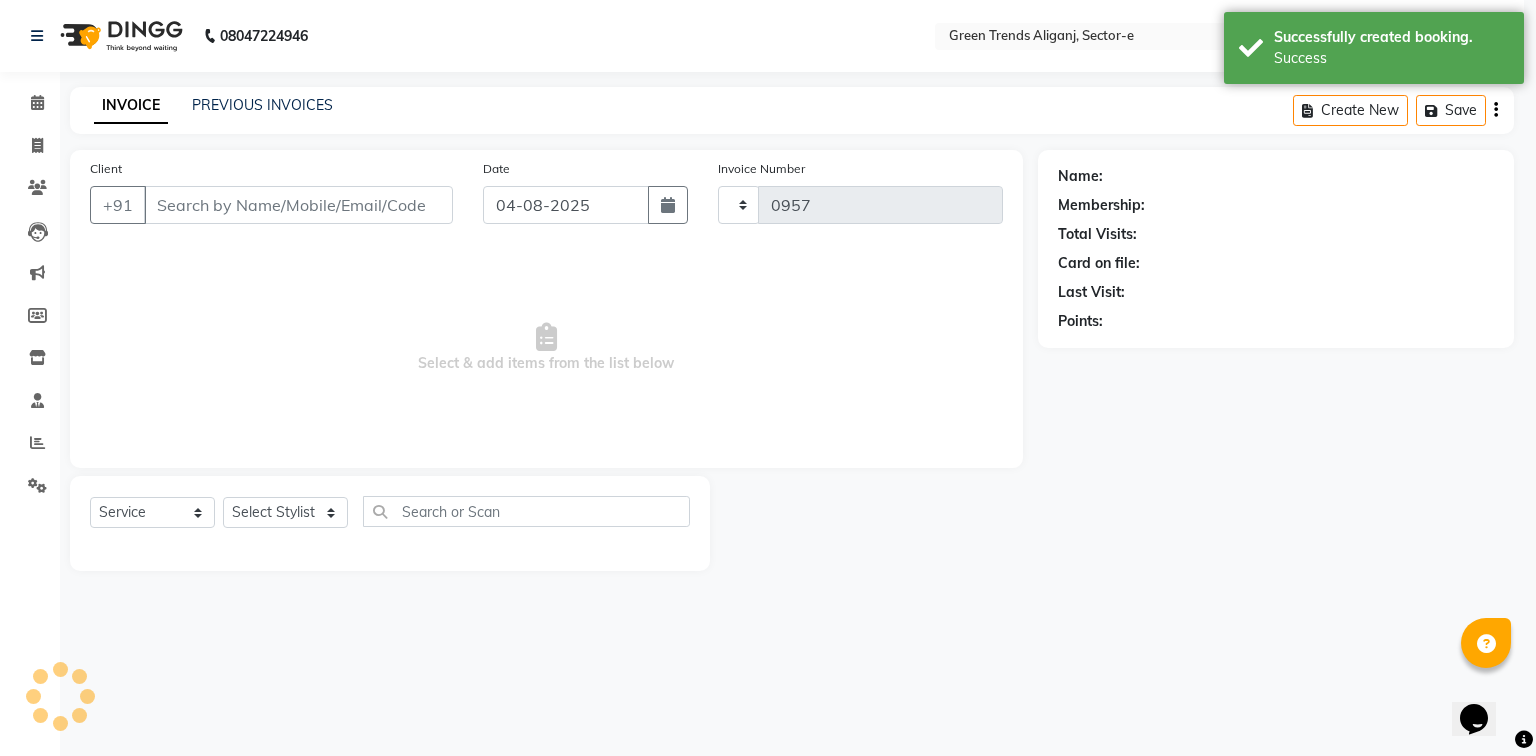 select on "7023" 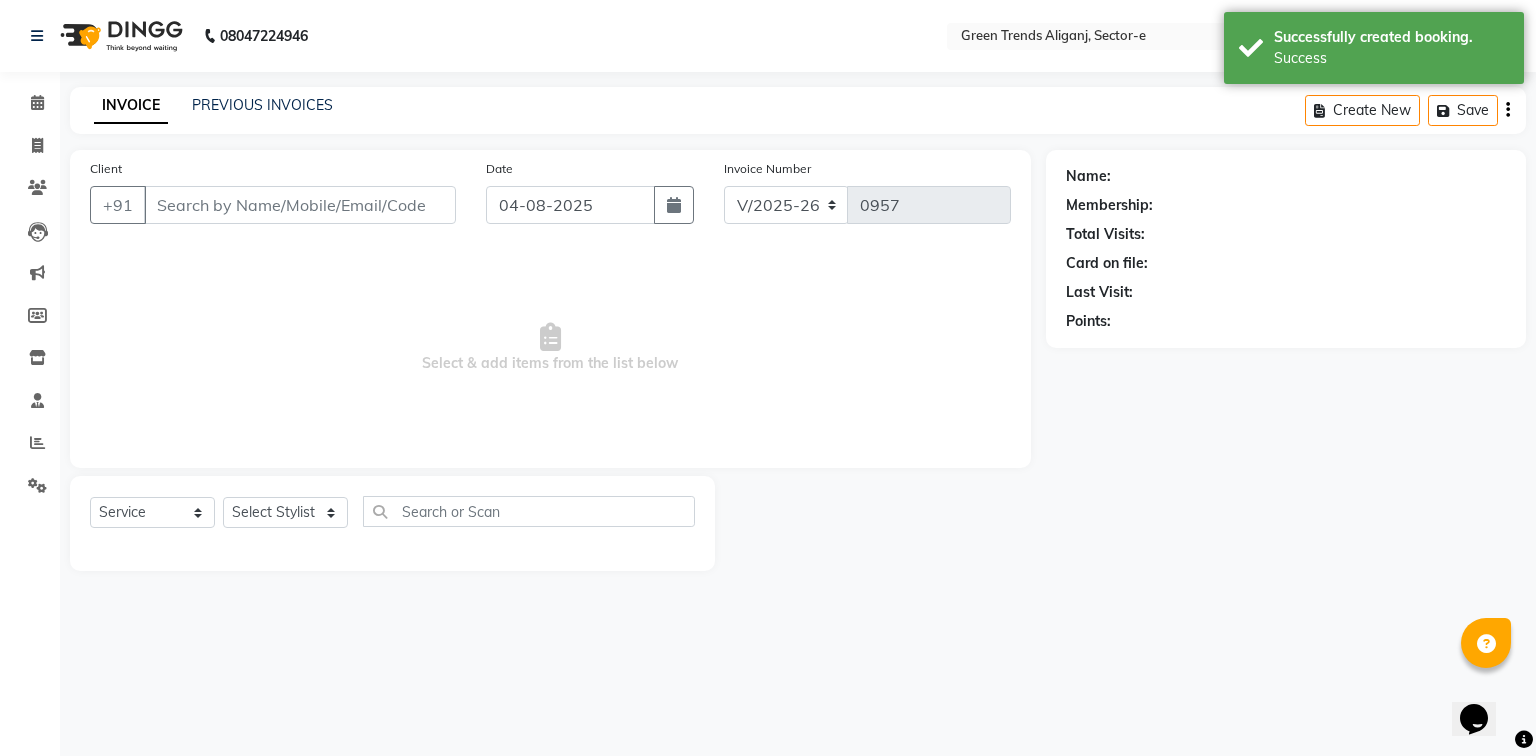type on "[PHONE]" 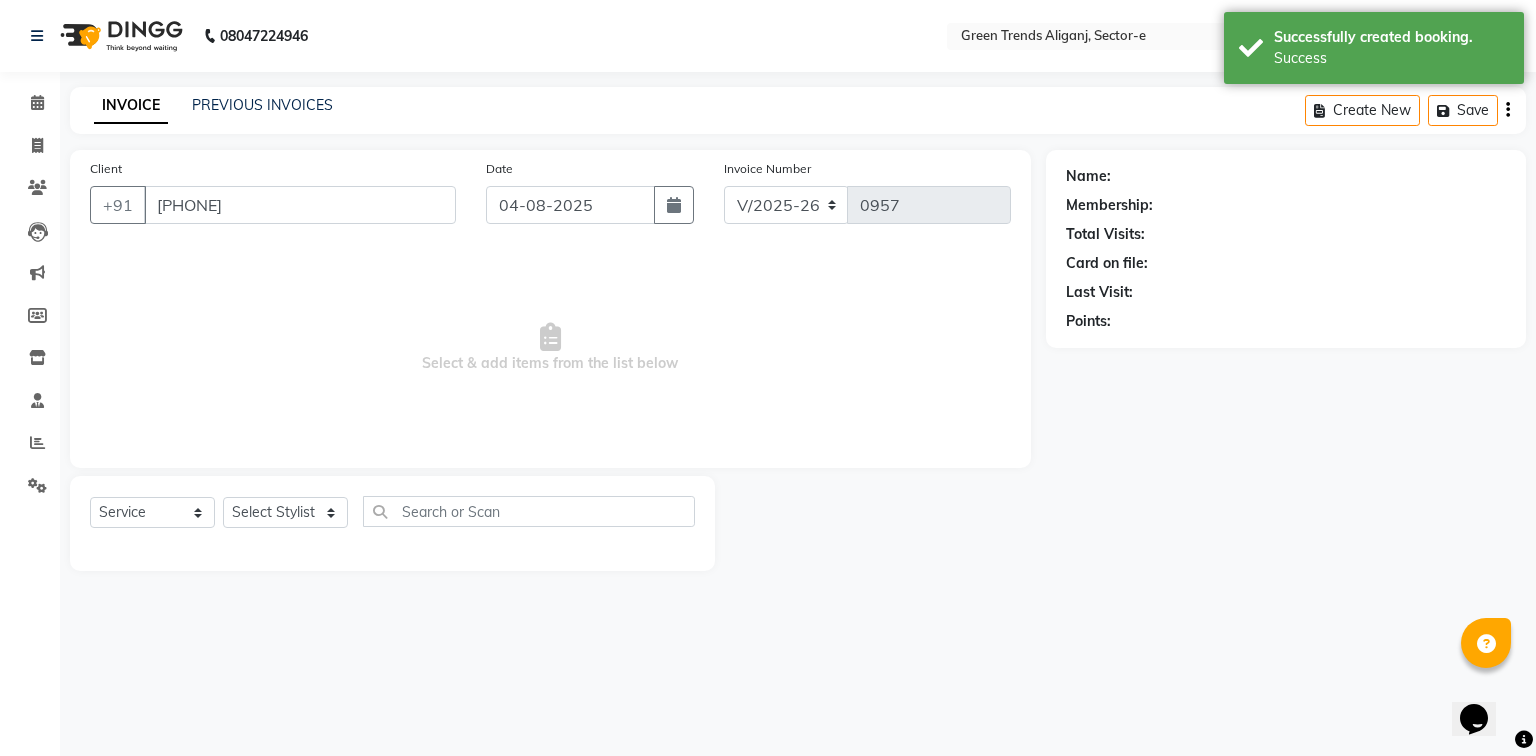 select on "[NUMBER]" 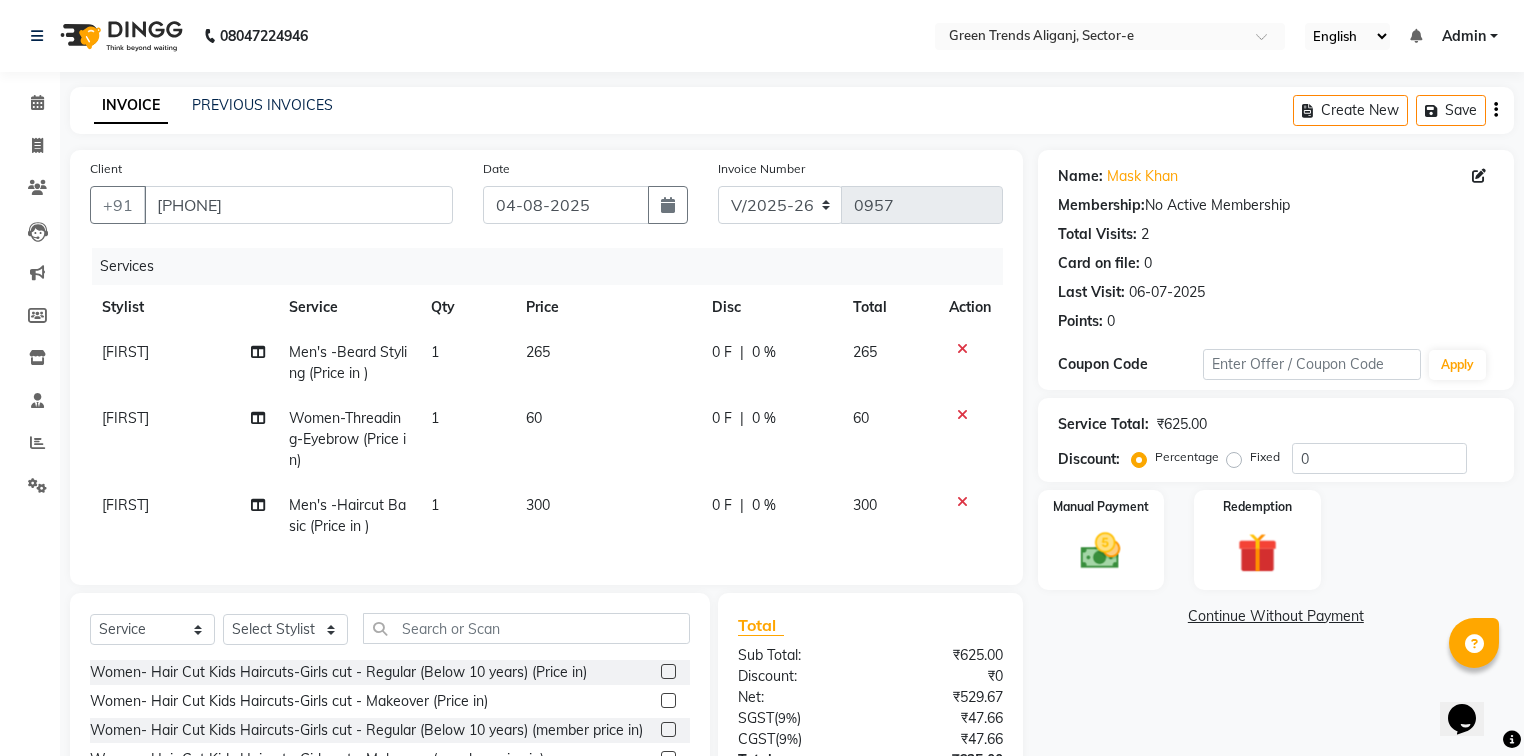 click on "0 F" 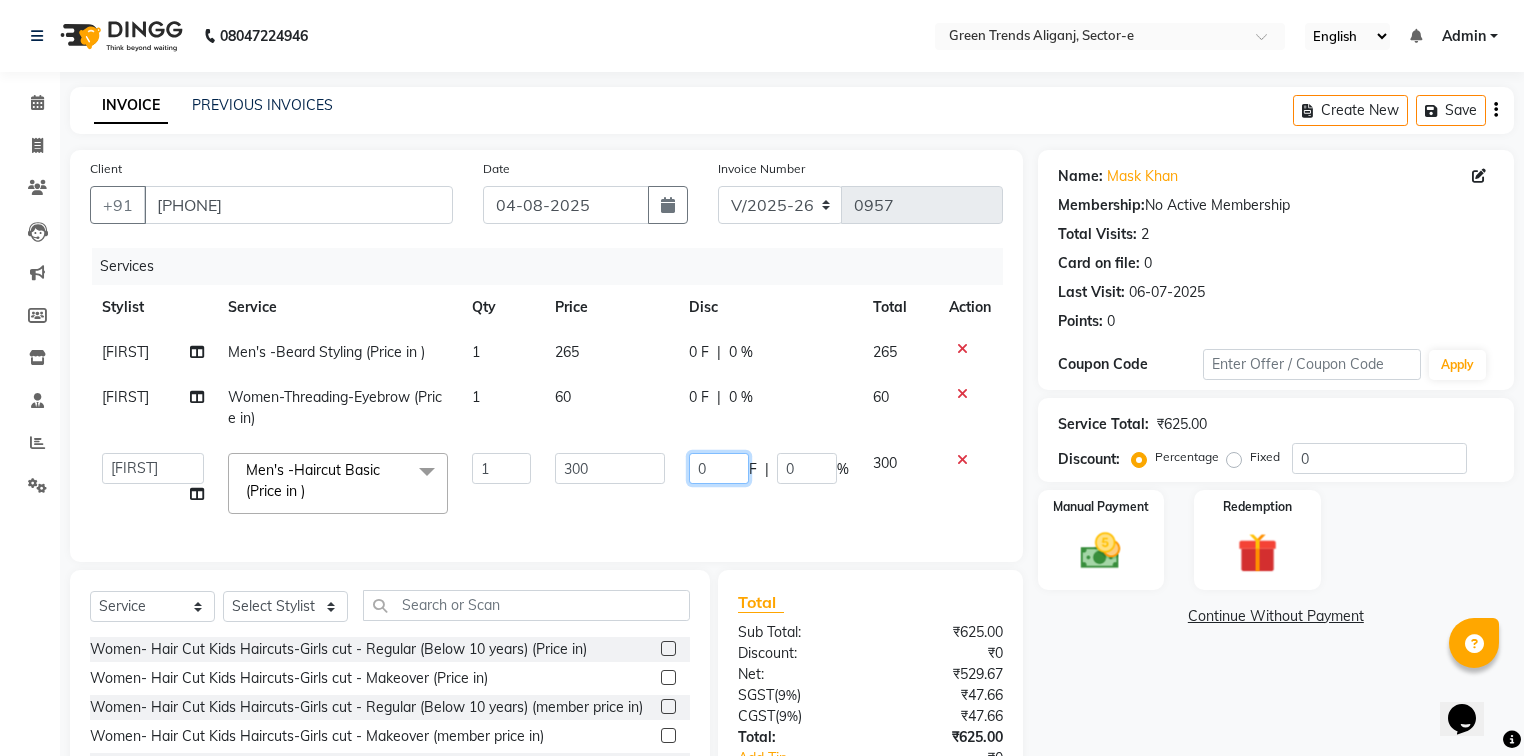 click on "0" 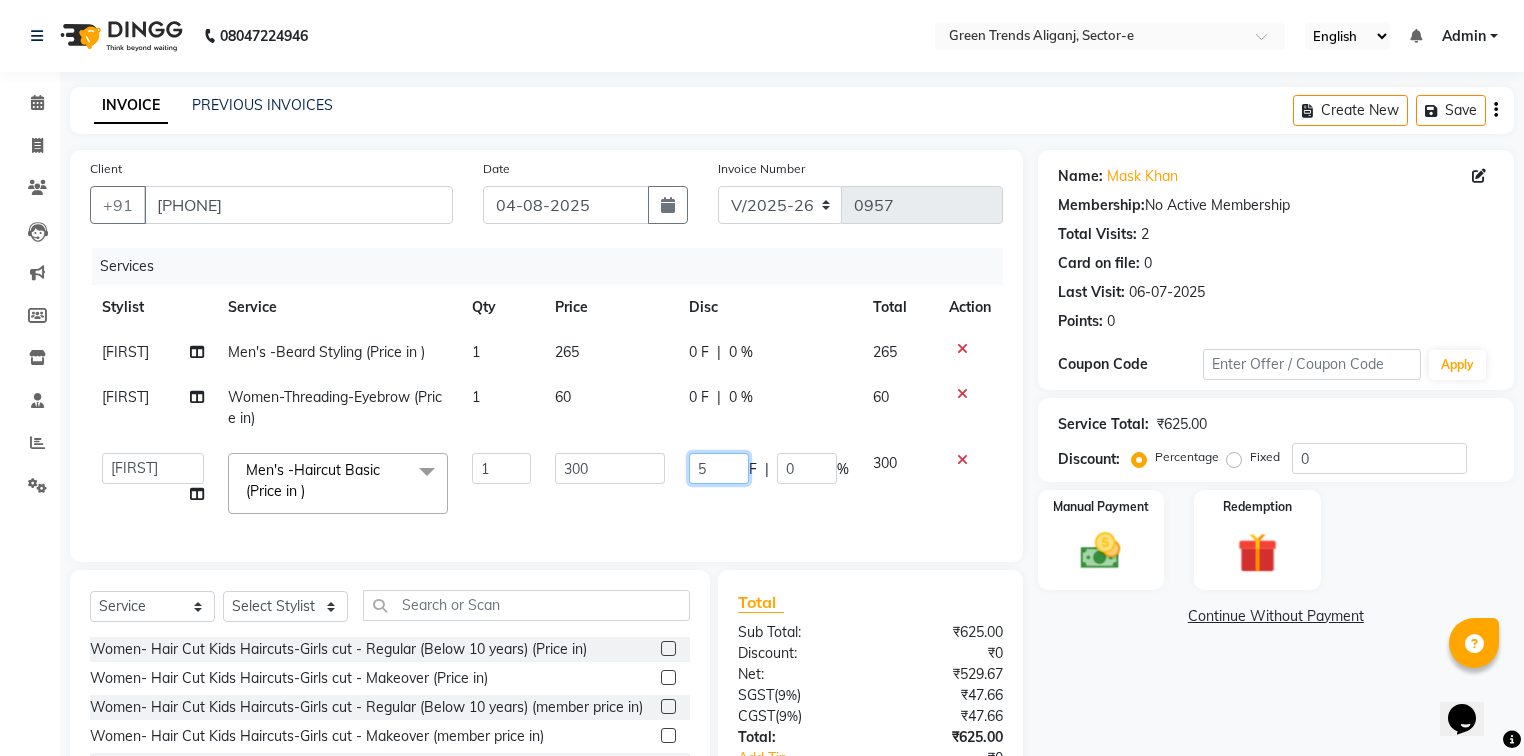 type on "50" 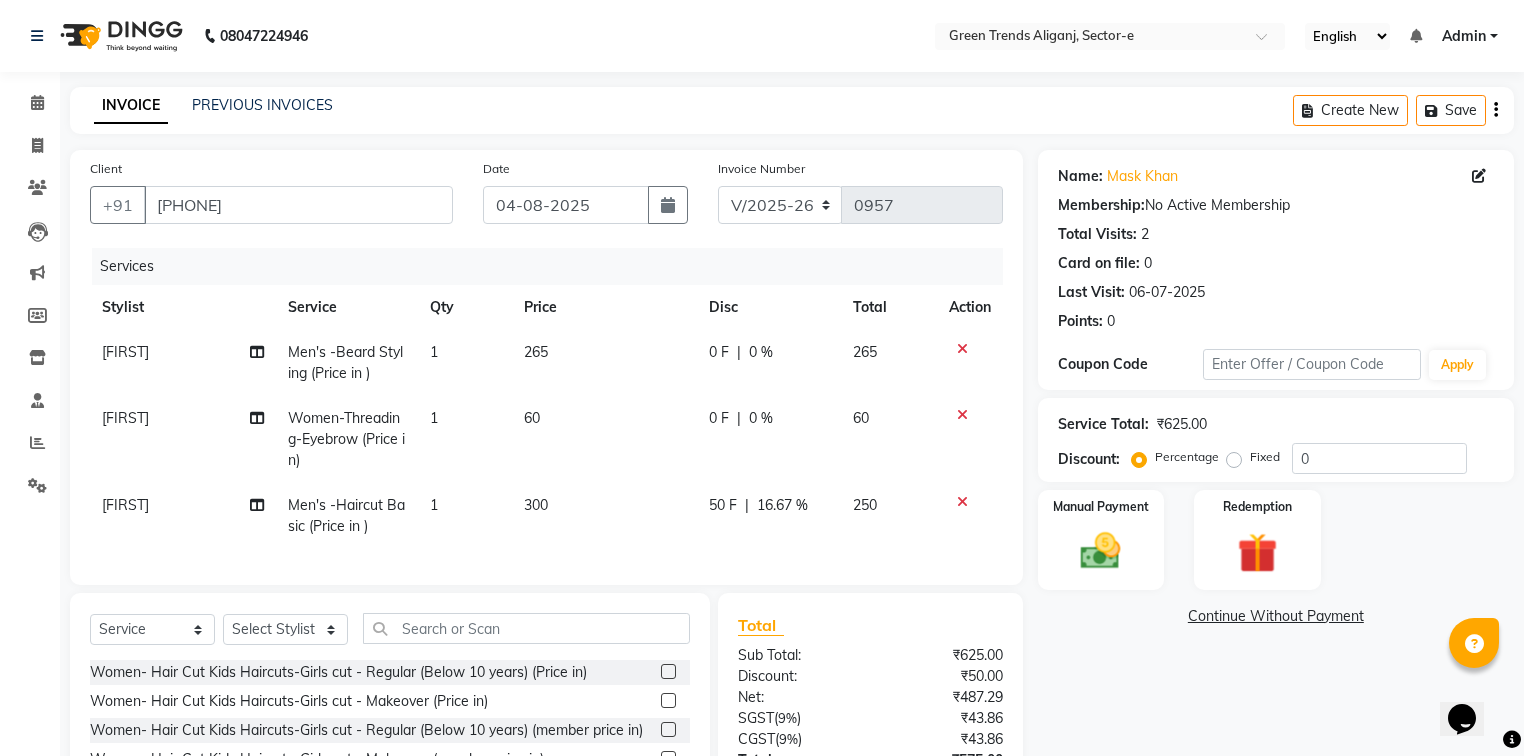 click on "Faiz alam Men's -Beard Styling (Price in ) 1 265 0 F | 0 % 265 Faiz alam Women-Threading-Eyebrow (Price in) 1 60 0 F | 0 % 60 Faiz alam Men's -Haircut Basic (Price in ) 1 300 50 F | 16.67 % 250" 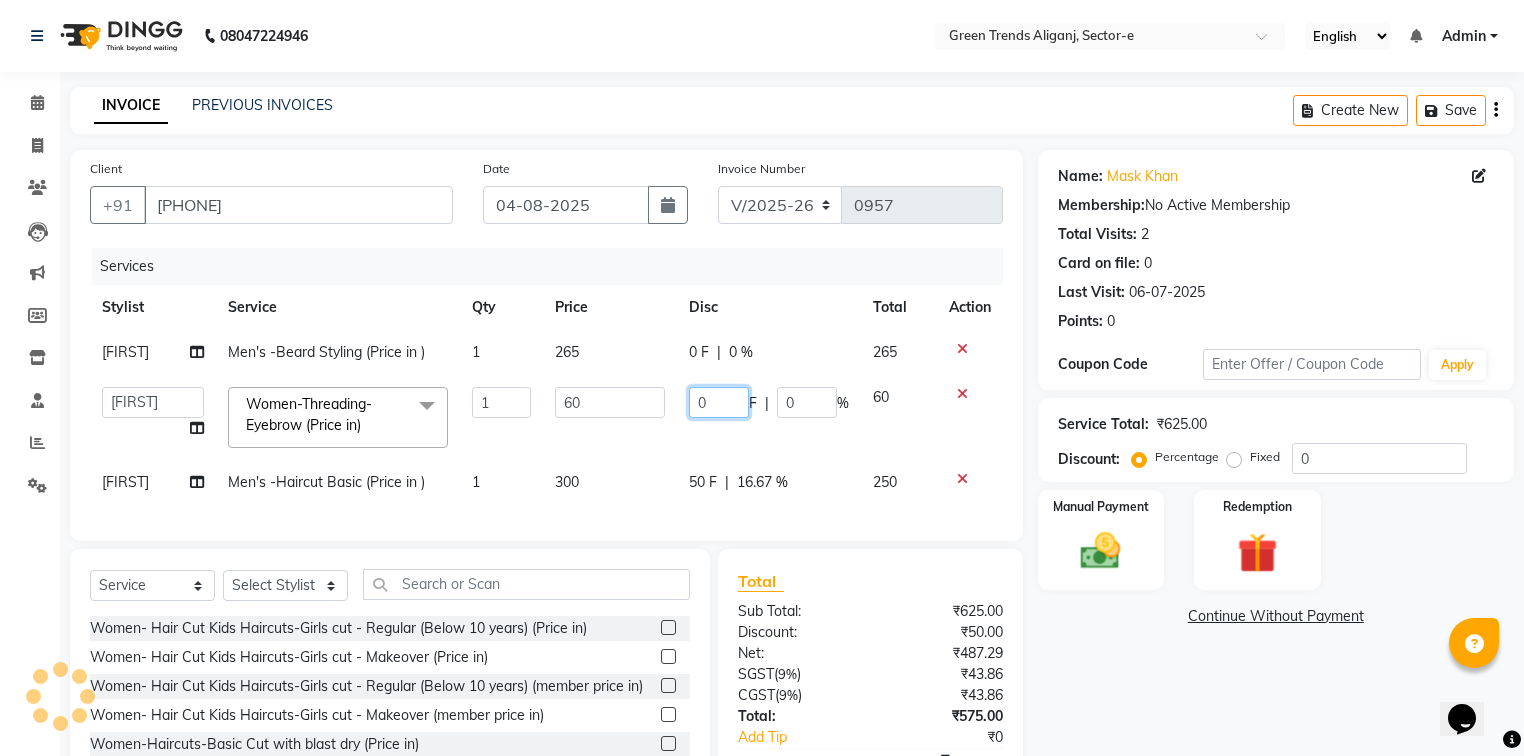 click on "0" 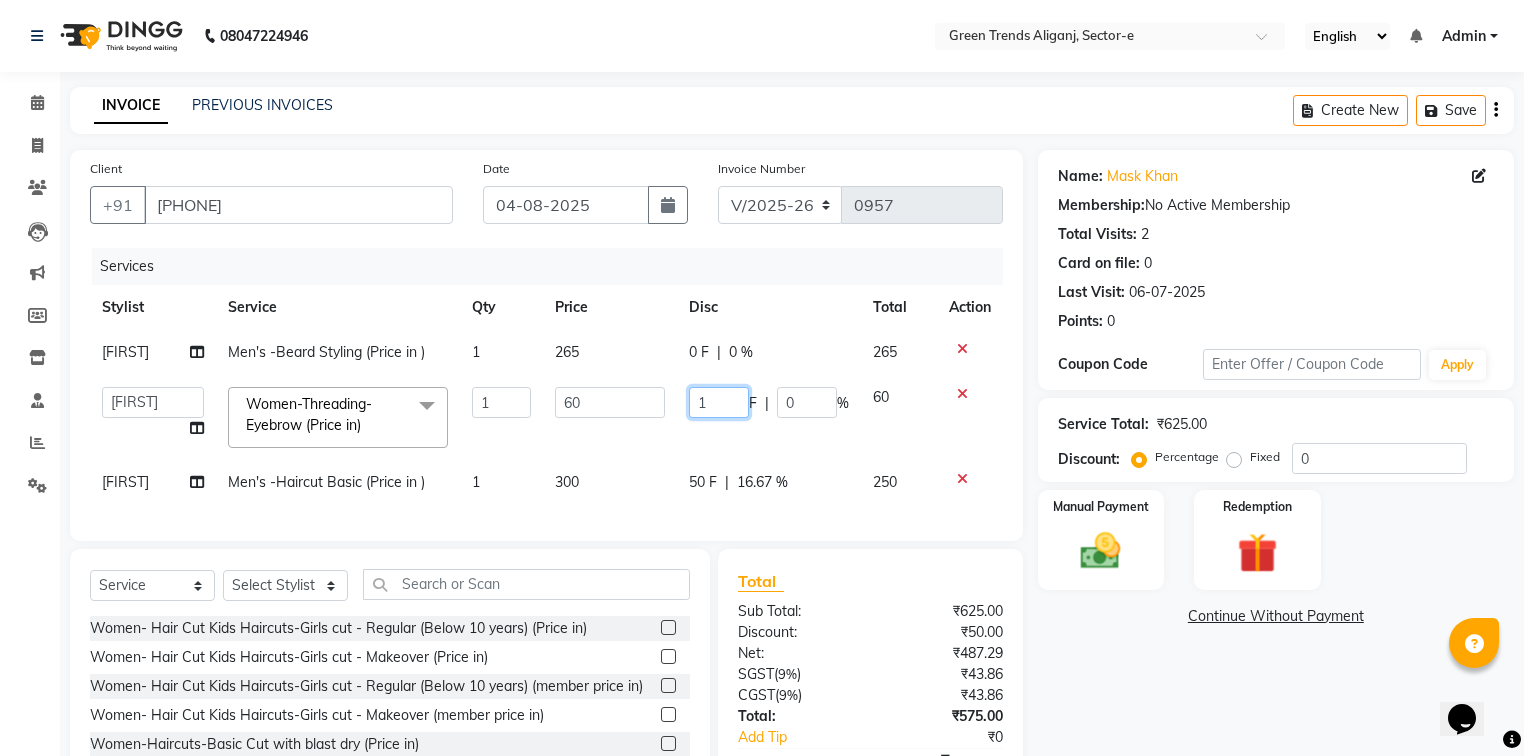 type on "10" 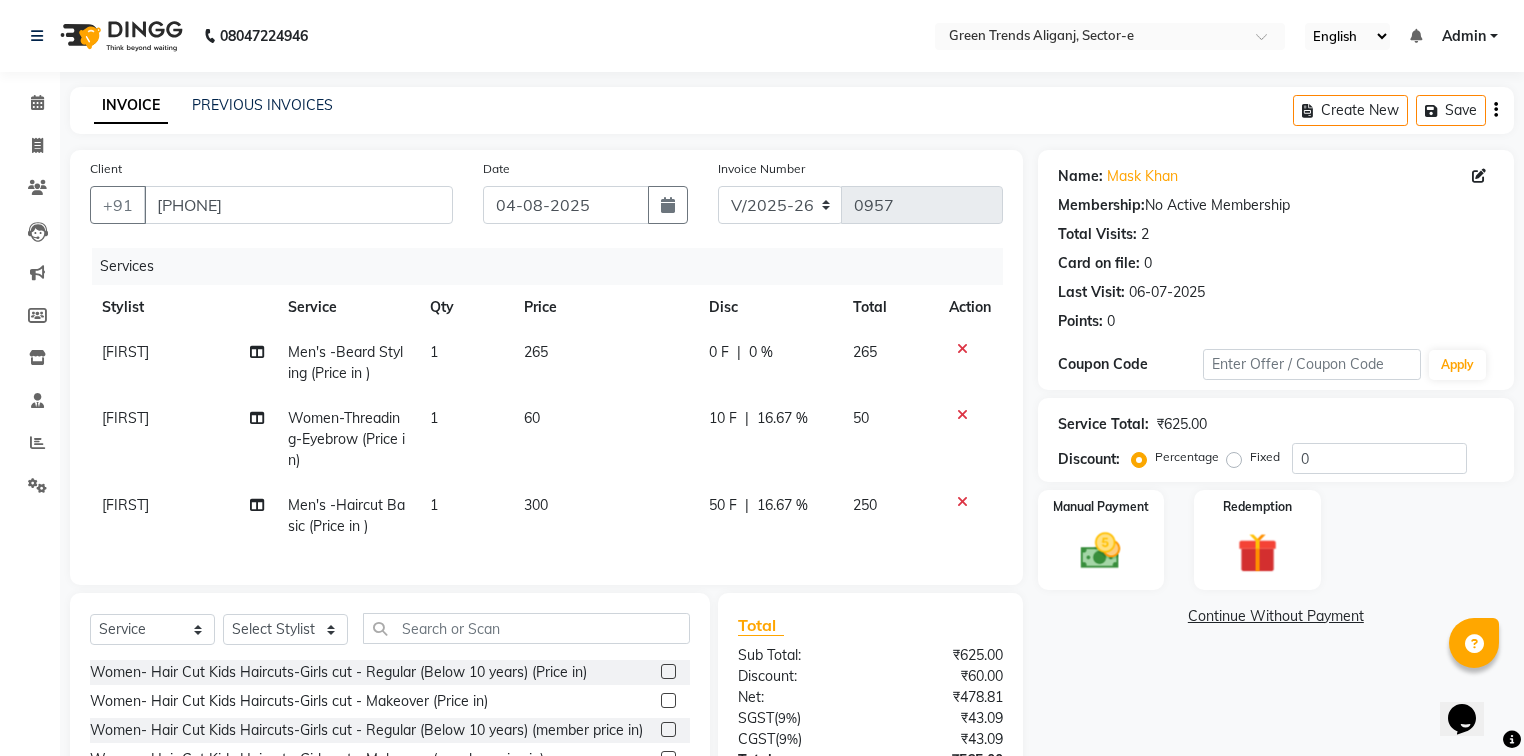 click on "0 F | 0 %" 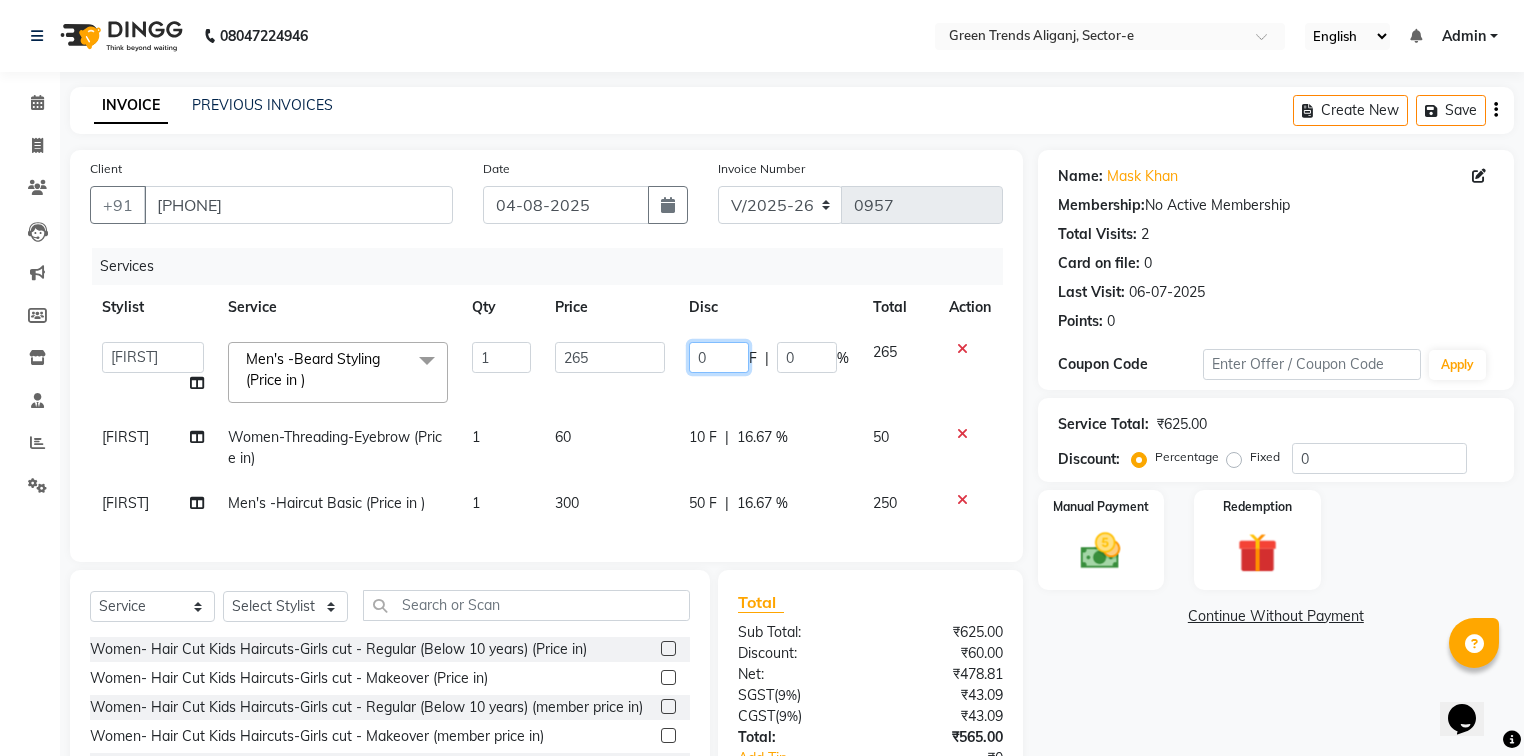click on "0" 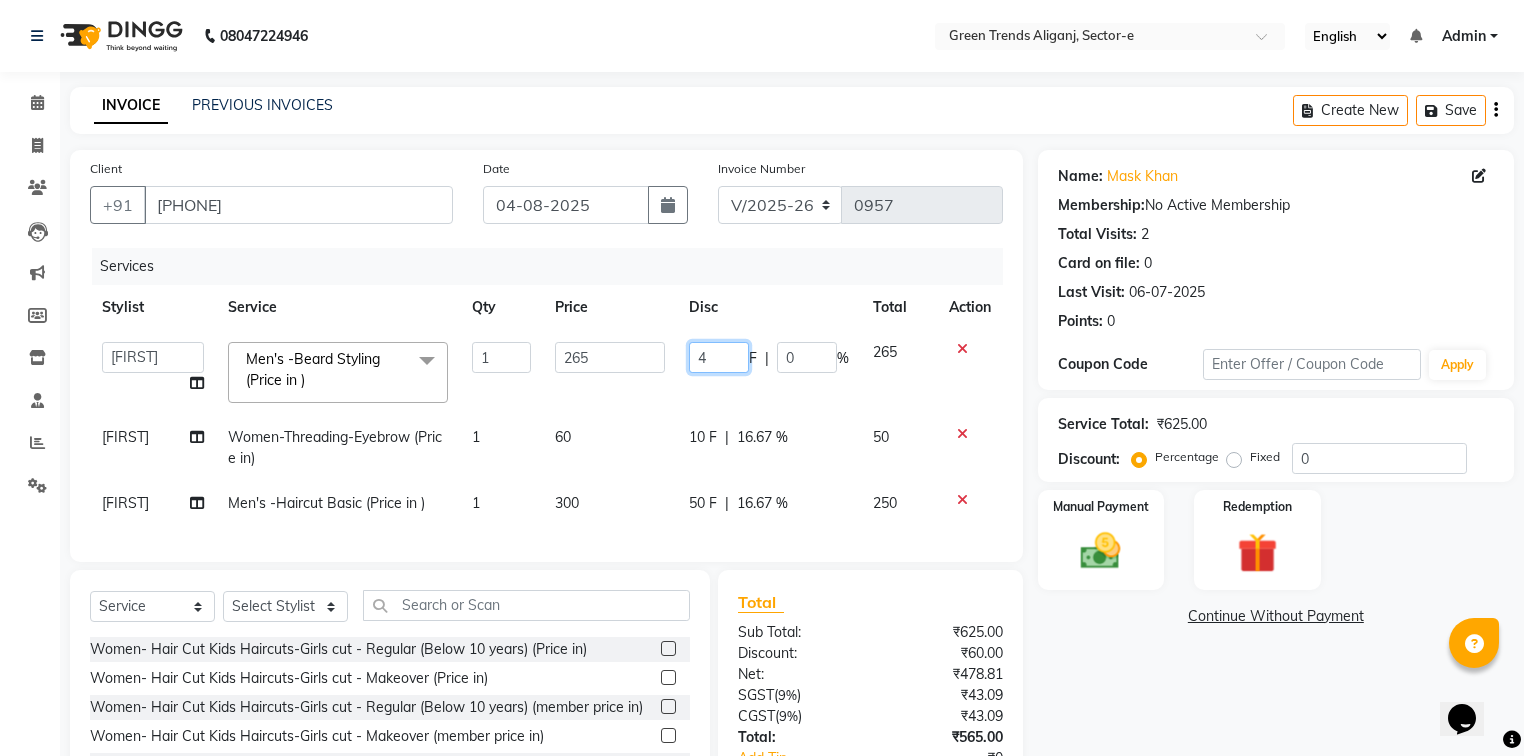 type on "45" 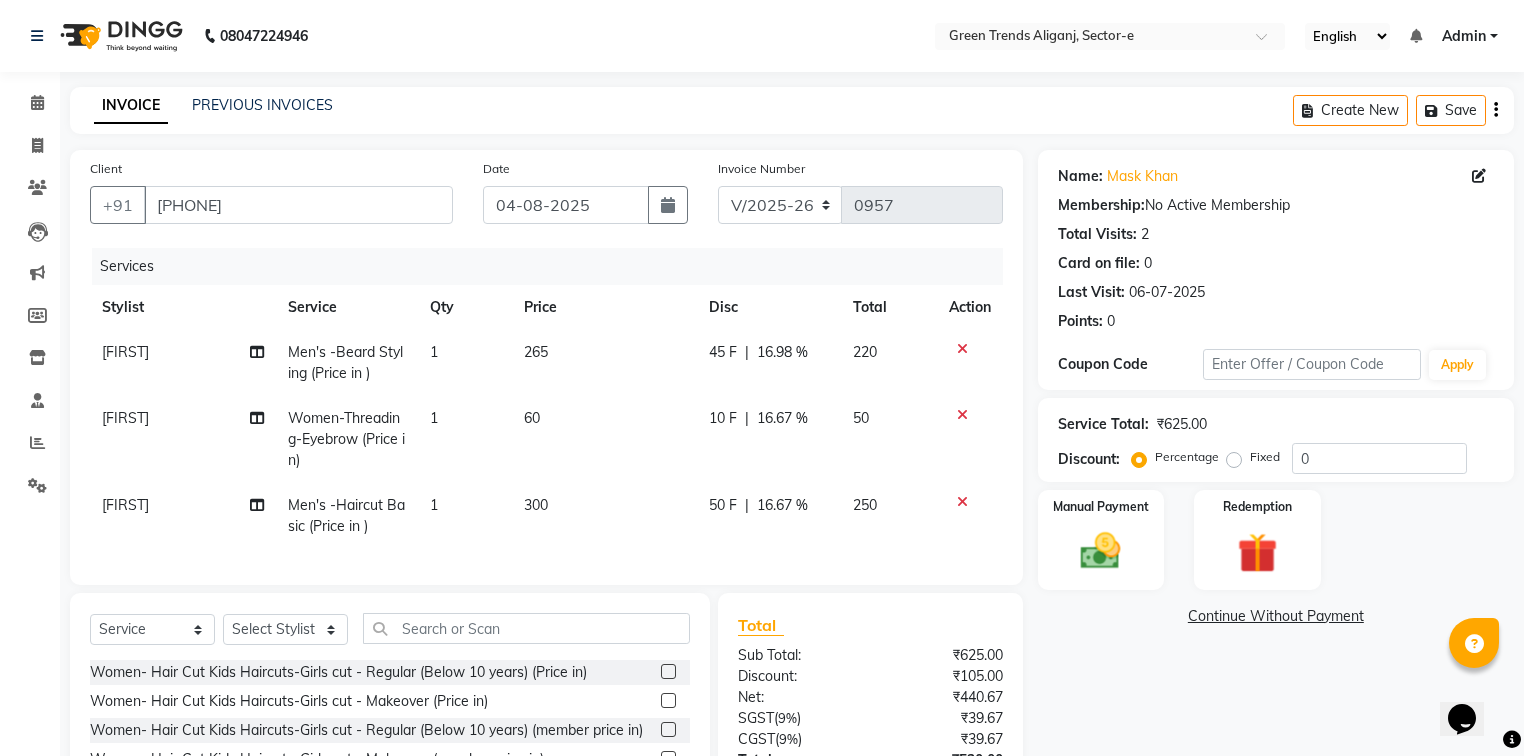 click on "Total Sub Total: [PRICE] Discount: [PRICE] Net: [PRICE] SGST ( 9% ) [PRICE] CGST ( 9% ) [PRICE] Total: [PRICE] Add Tip [PRICE] Payable: [PRICE] Paid: [PRICE] Balance : [PRICE]" 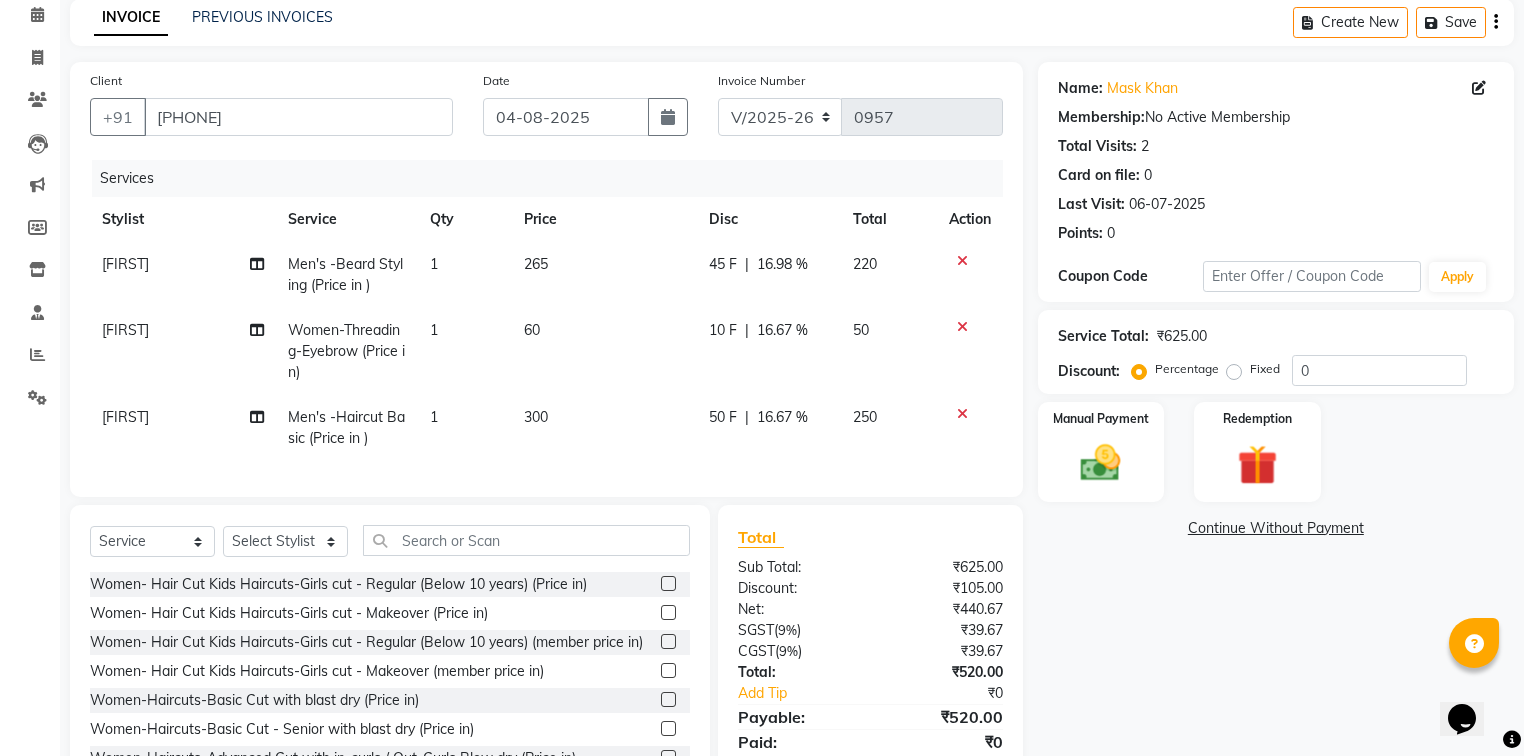 scroll, scrollTop: 102, scrollLeft: 0, axis: vertical 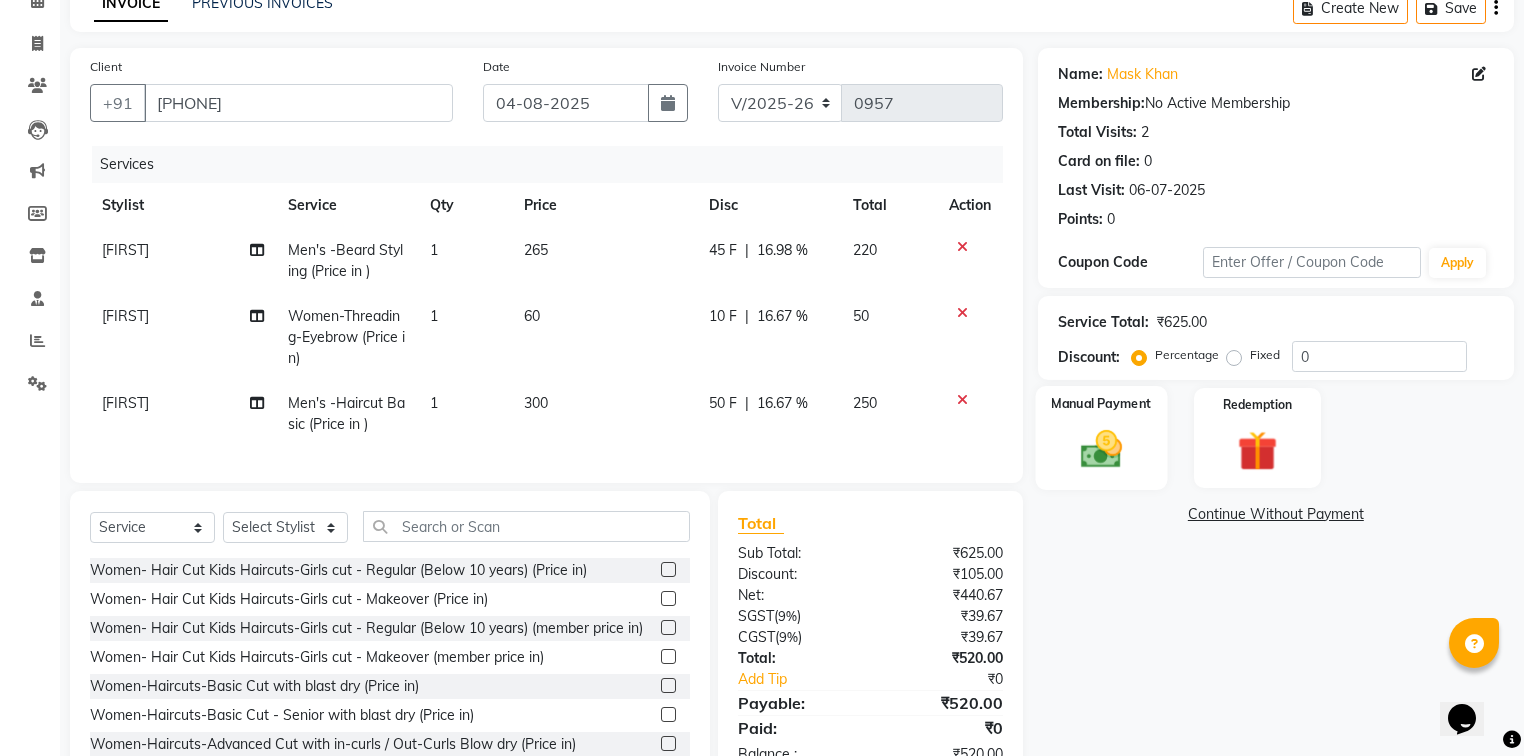 click 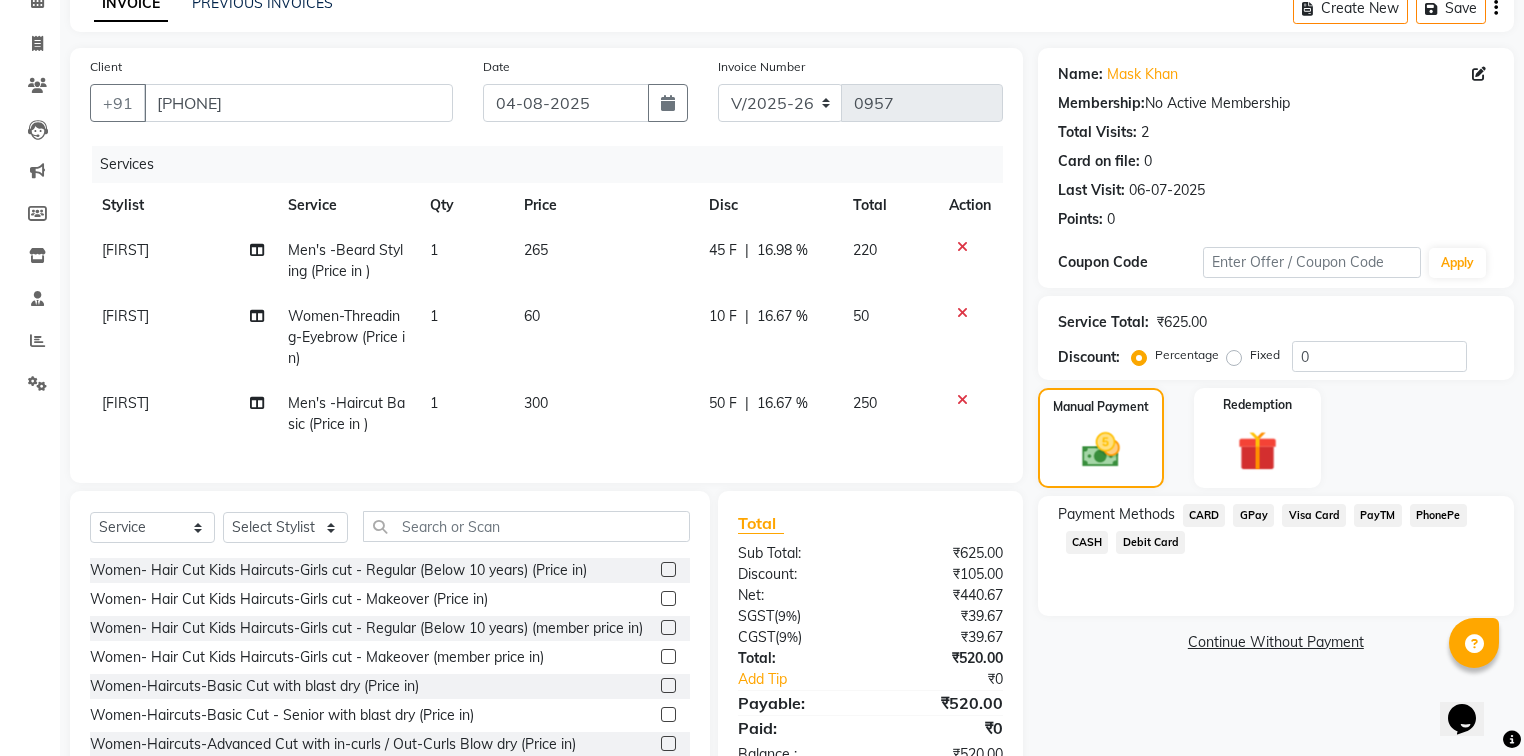 click on "GPay" 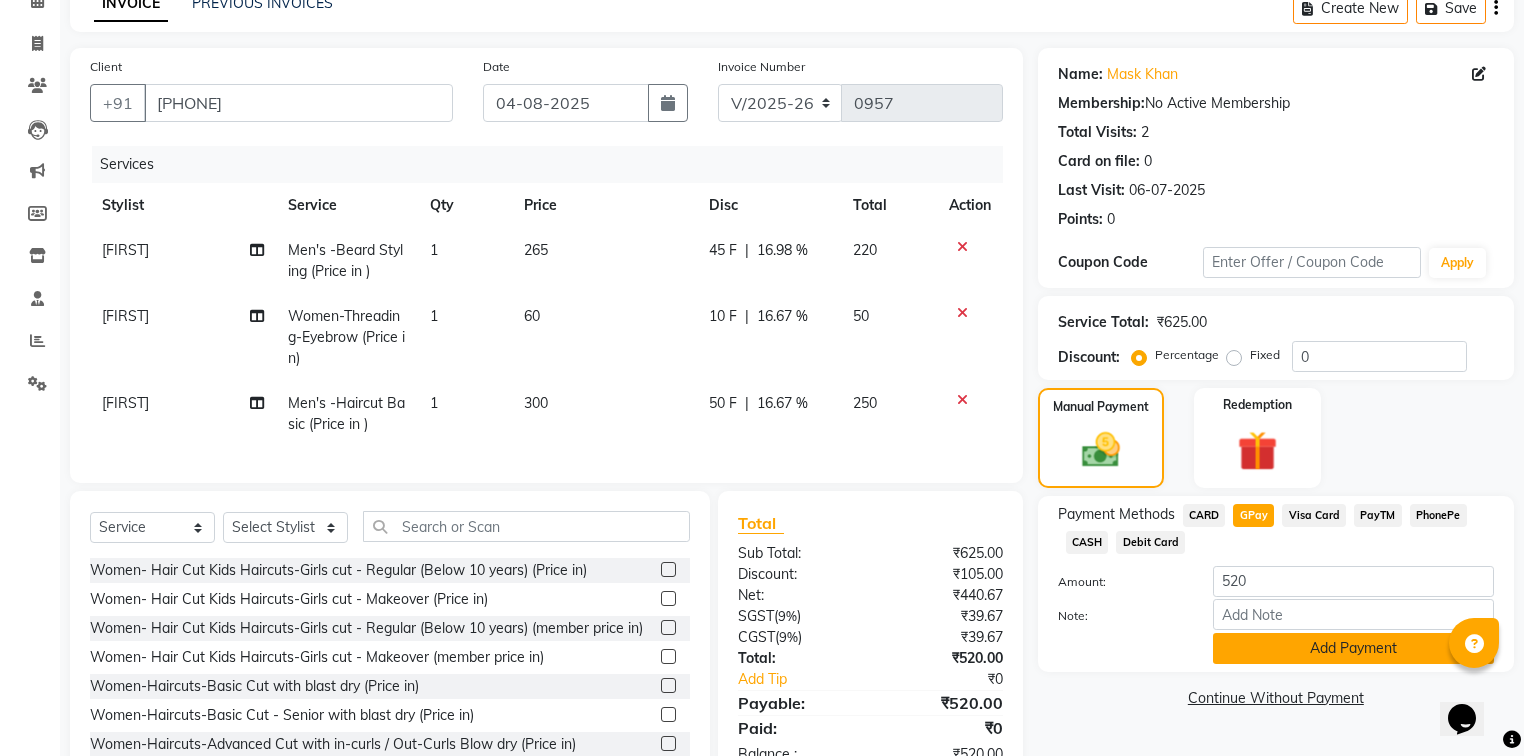 click on "Add Payment" 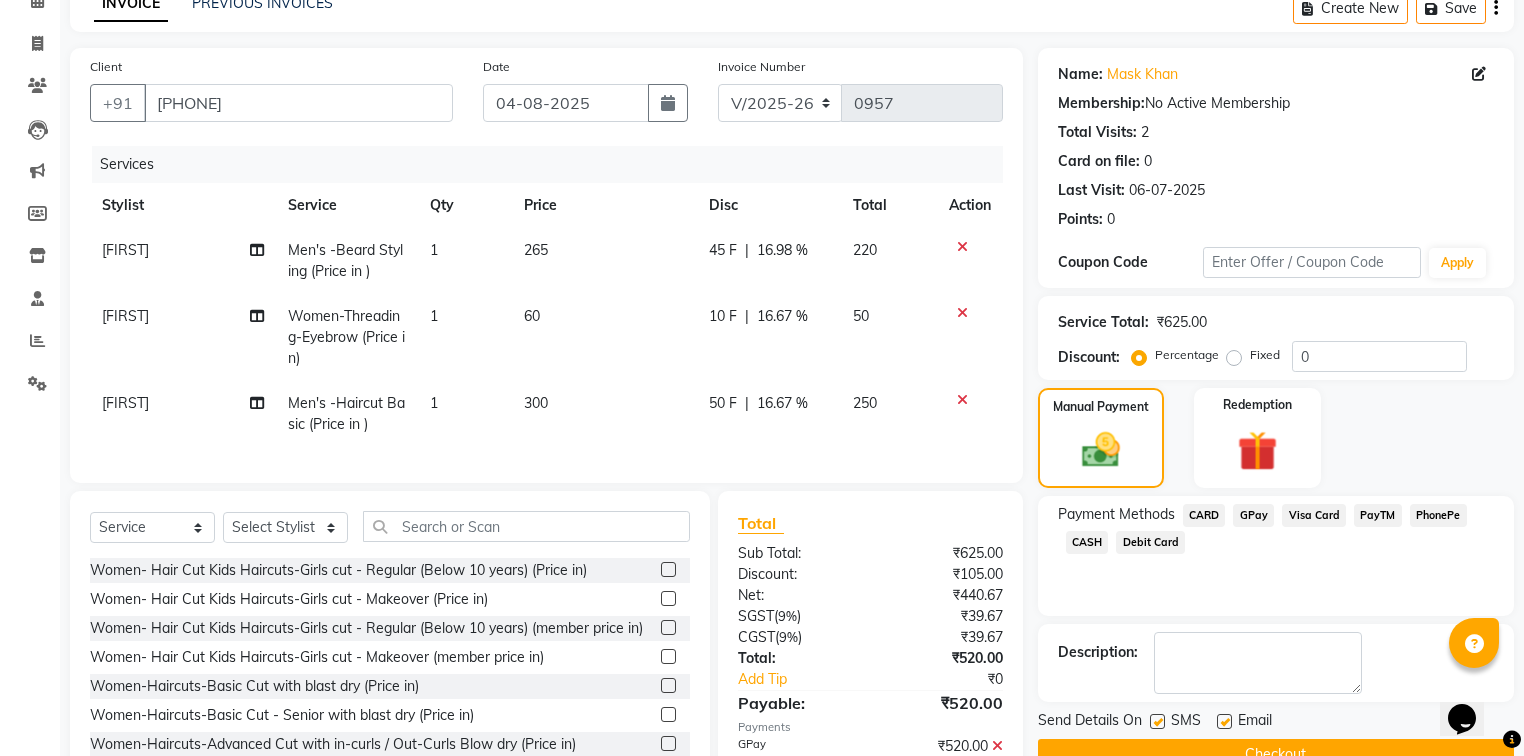 scroll, scrollTop: 215, scrollLeft: 0, axis: vertical 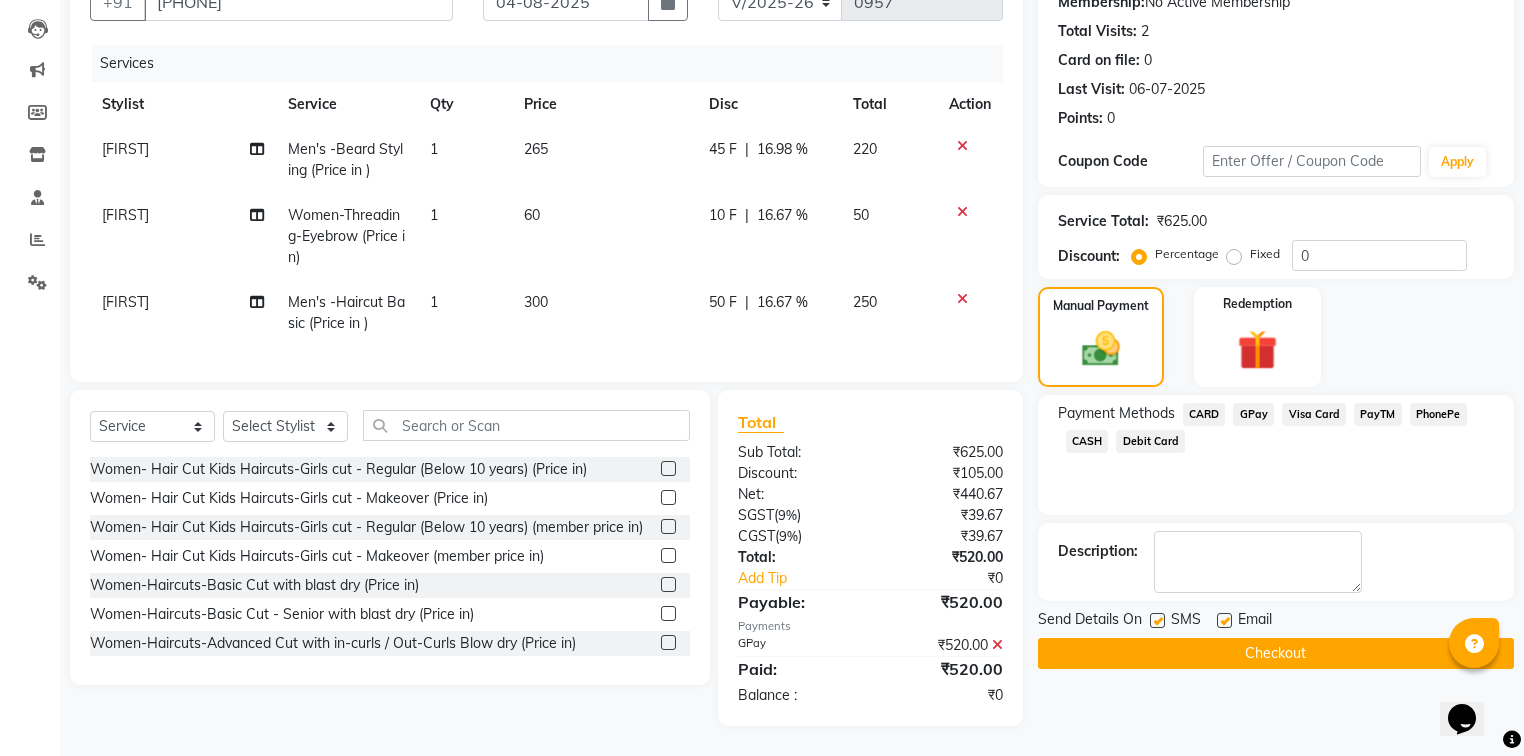 click 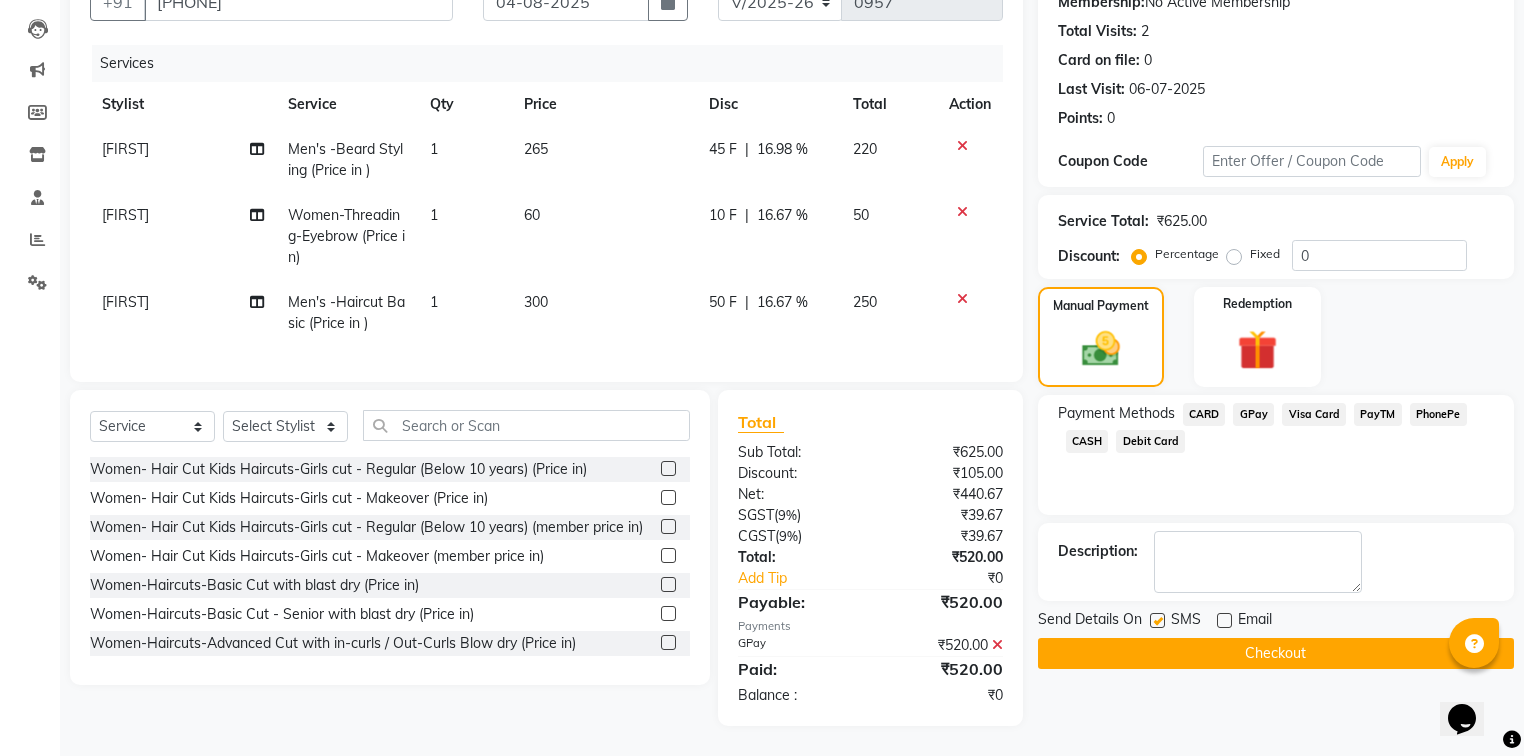 click 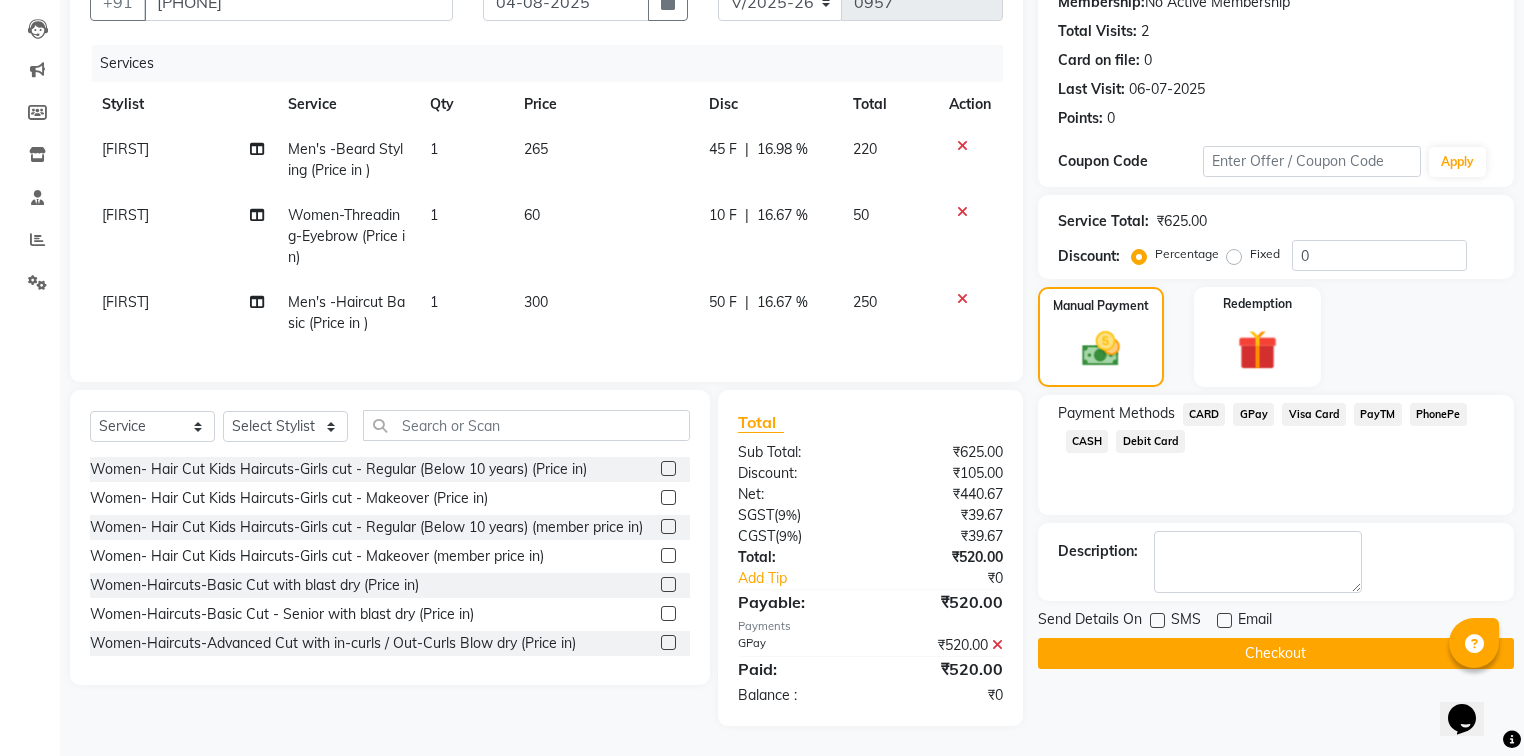 click on "Checkout" 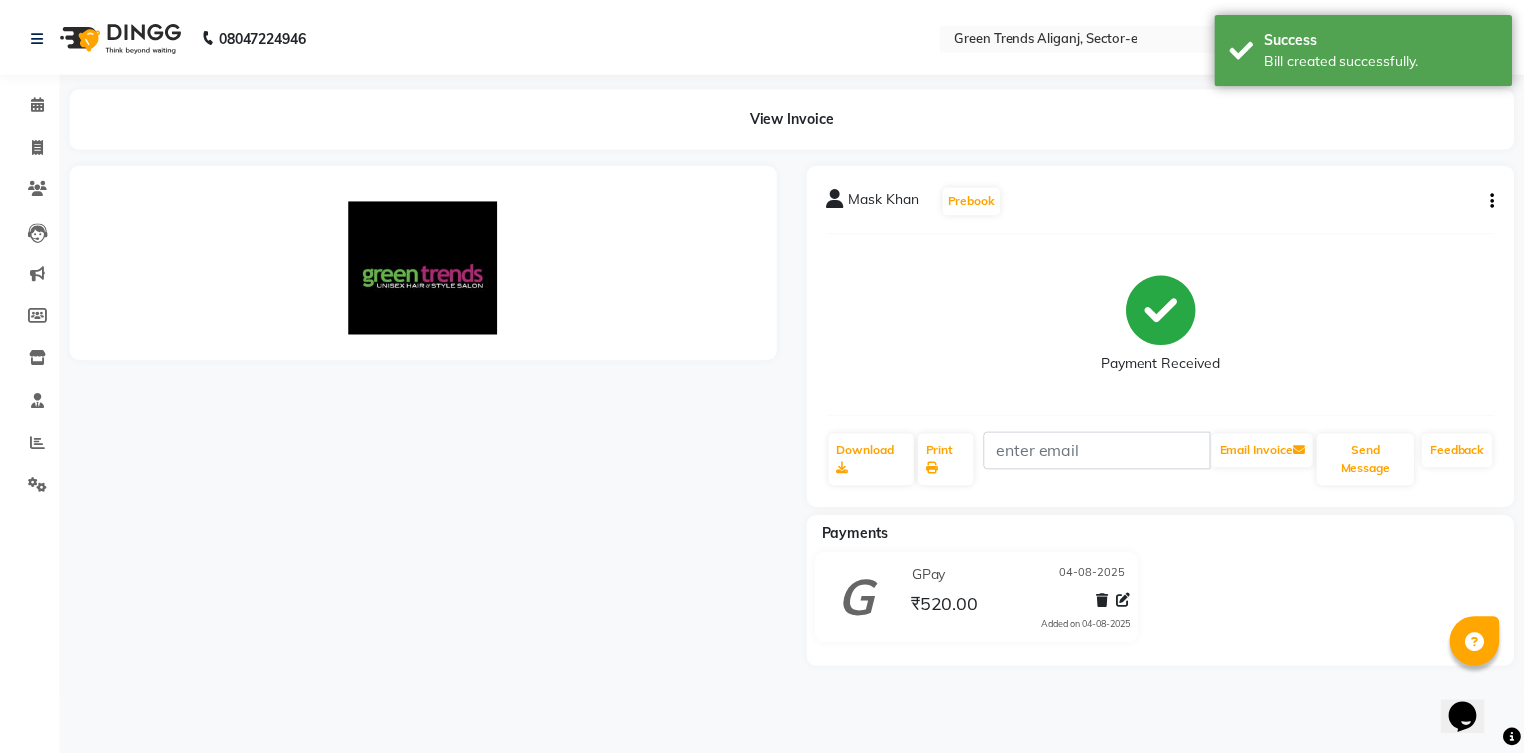 scroll, scrollTop: 0, scrollLeft: 0, axis: both 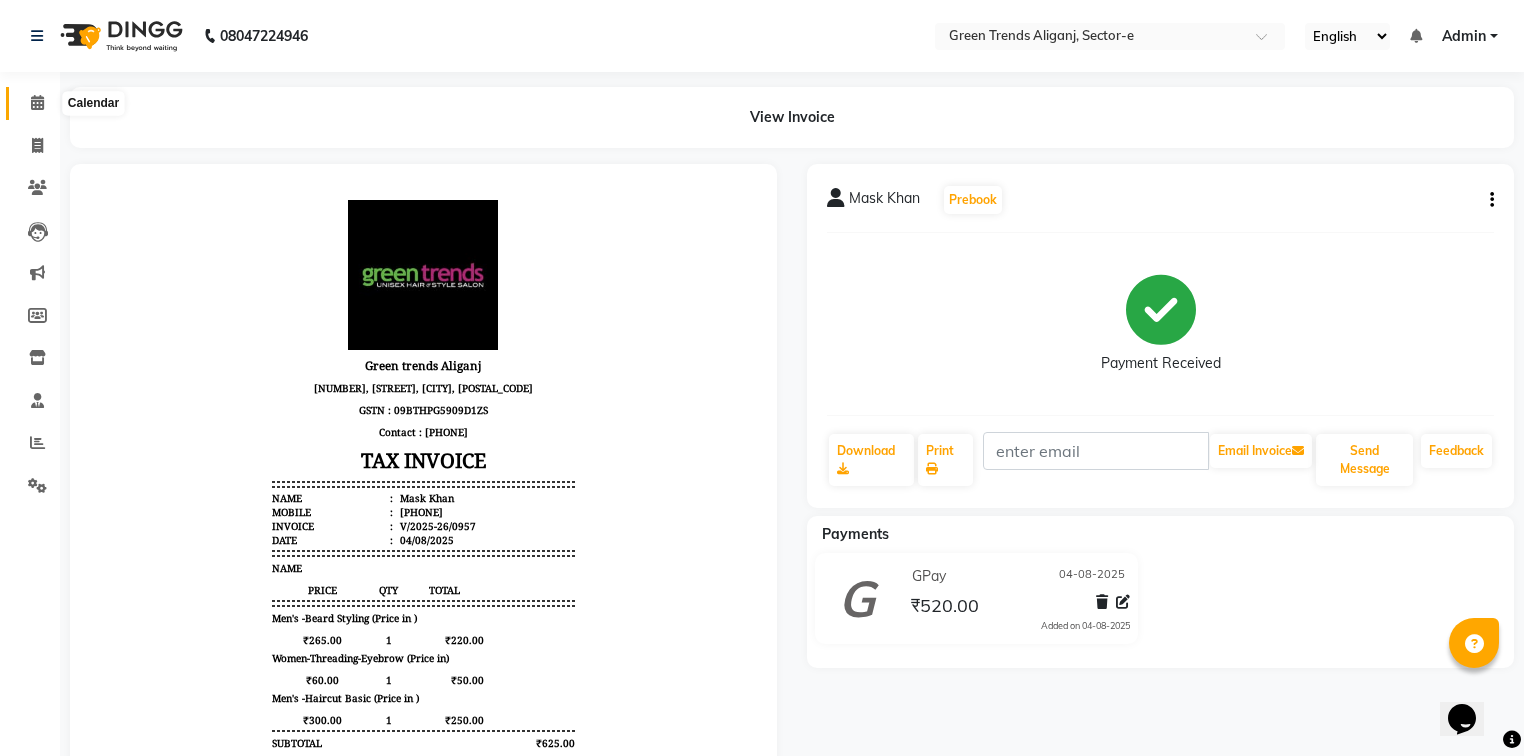 click 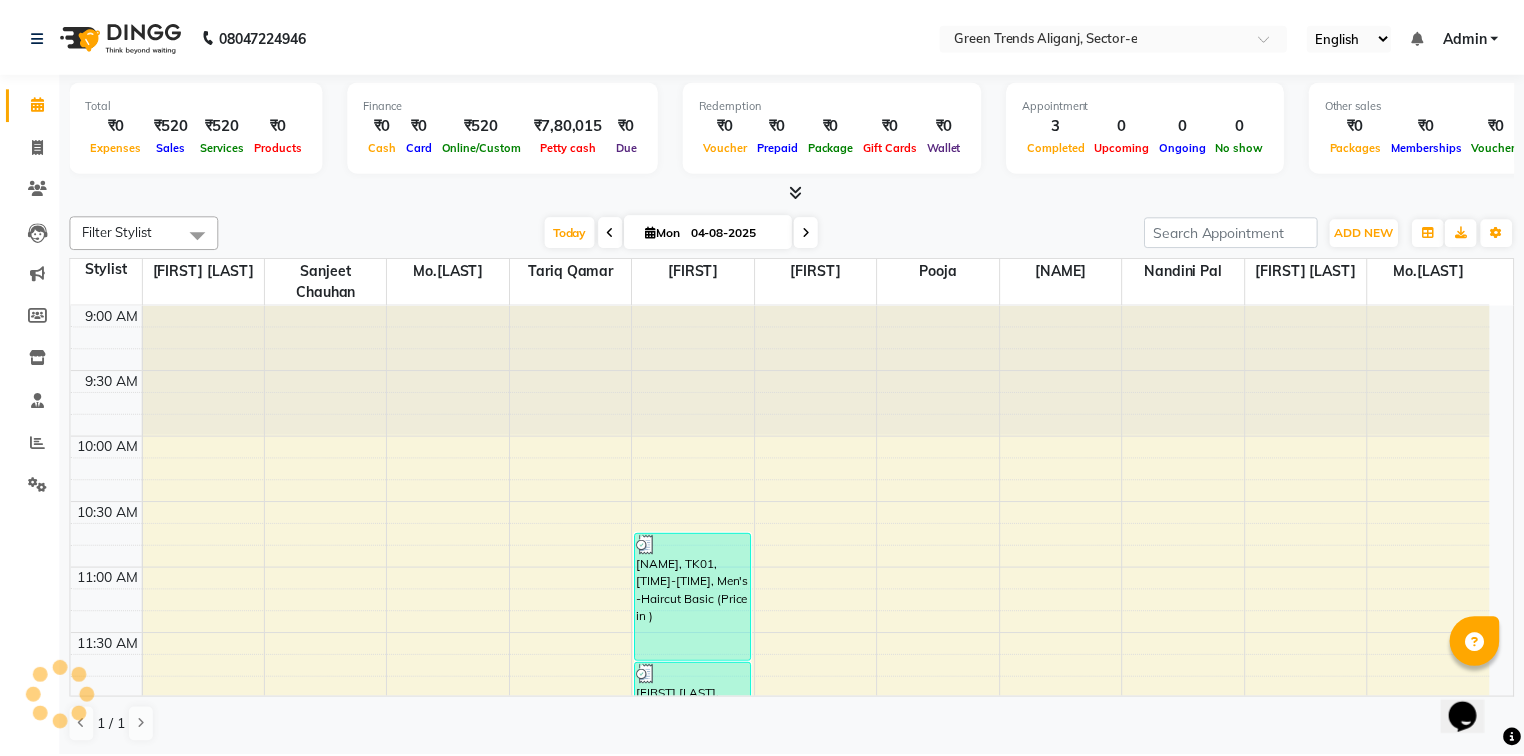 scroll, scrollTop: 0, scrollLeft: 0, axis: both 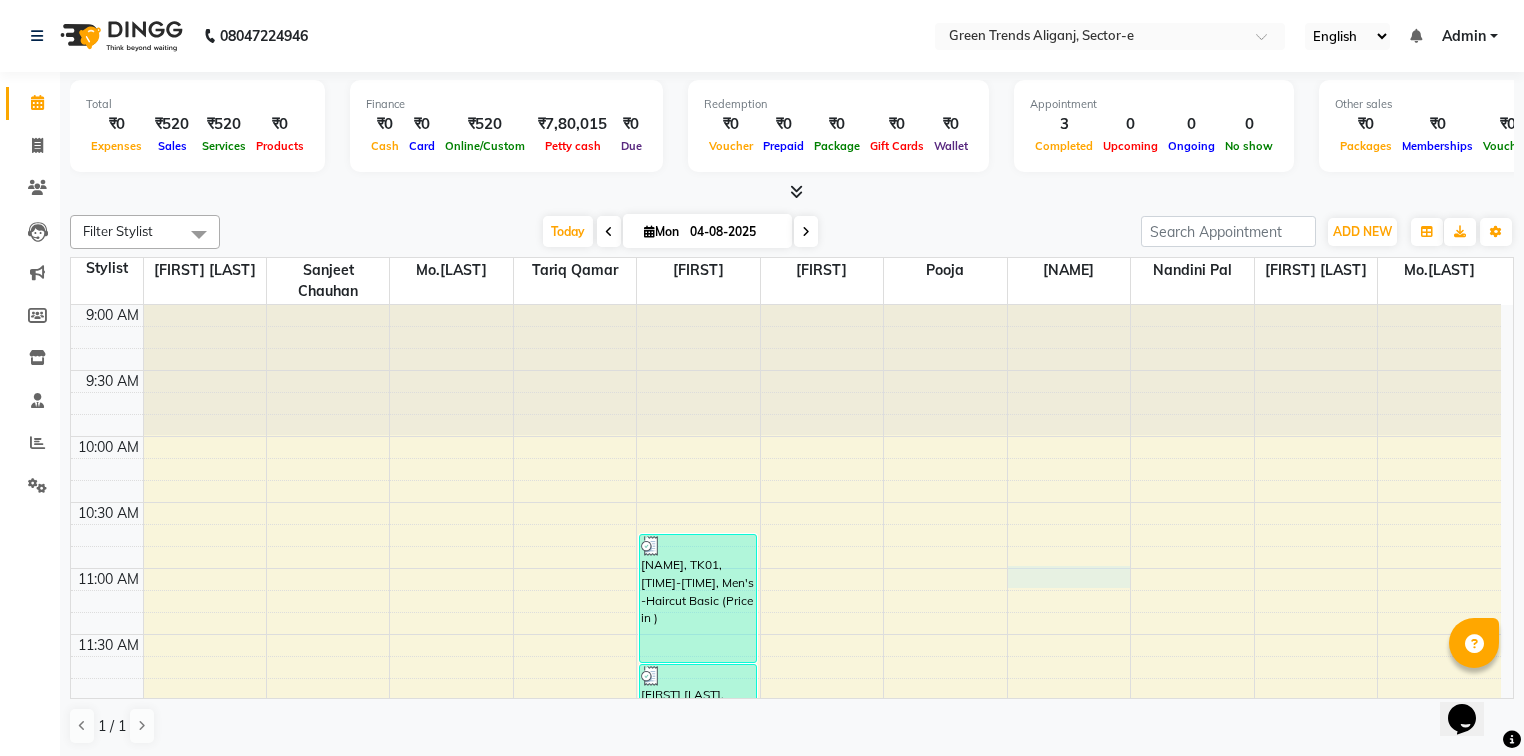 click on "9:00 AM 9:30 AM 10:00 AM 10:30 AM 11:00 AM 11:30 AM 12:00 PM 12:30 PM 1:00 PM 1:30 PM 2:00 PM 2:30 PM 3:00 PM 3:30 PM 4:00 PM 4:30 PM 5:00 PM 5:30 PM 6:00 PM 6:30 PM 7:00 PM 7:30 PM 8:00 PM 8:30 PM 9:00 PM 9:30 PM 10:00 PM 10:30 PM Mask Khan, TK01, 10:45 AM-11:45 AM, Men's -Haircut Basic (Price in ) Mask Khan, TK01, 11:45 AM-12:45 PM, Men's -Beard Styling (Price in ) Mask Khan, TK01, 12:45 PM-01:45 PM, Women-Threading-Eyebrow (Price in)" at bounding box center [786, 1228] 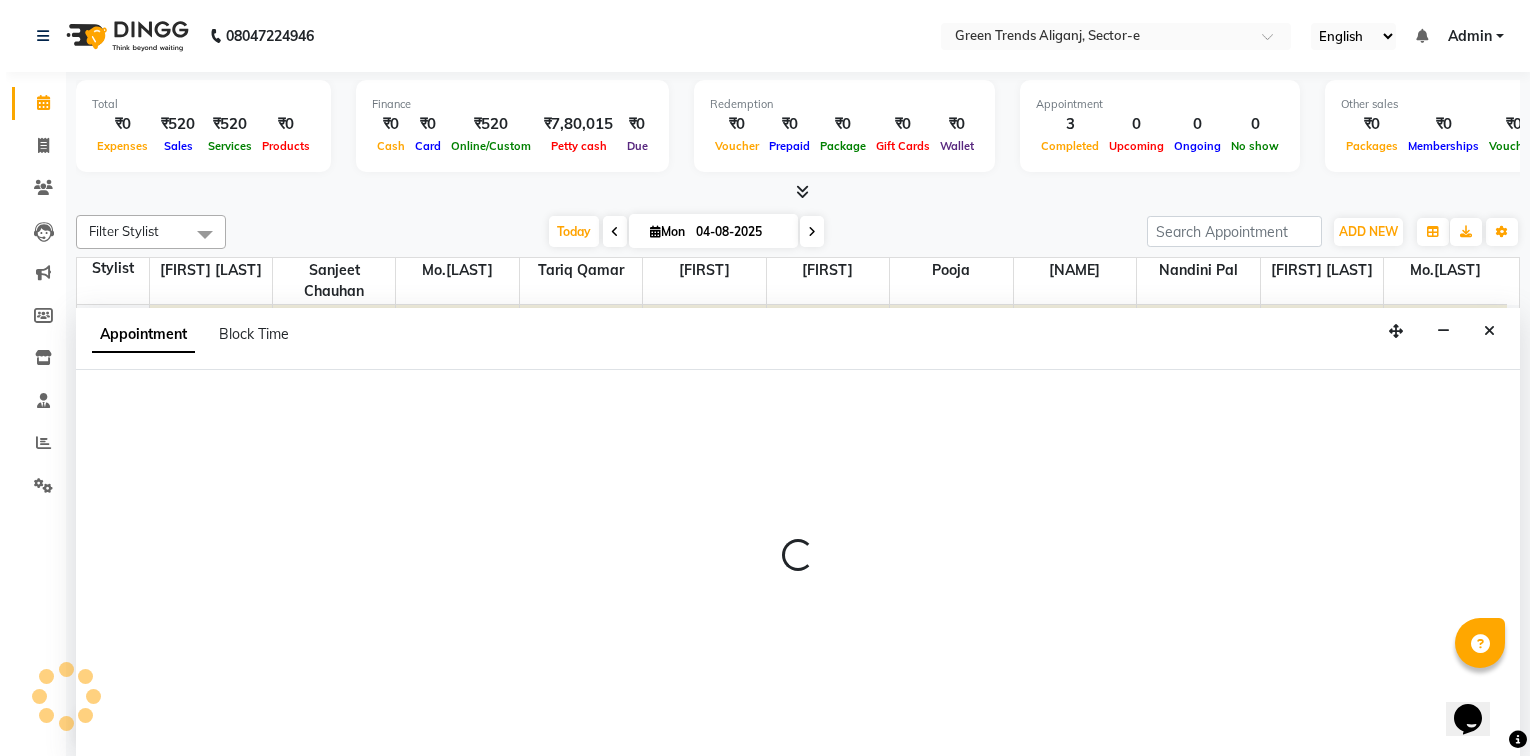 scroll, scrollTop: 0, scrollLeft: 0, axis: both 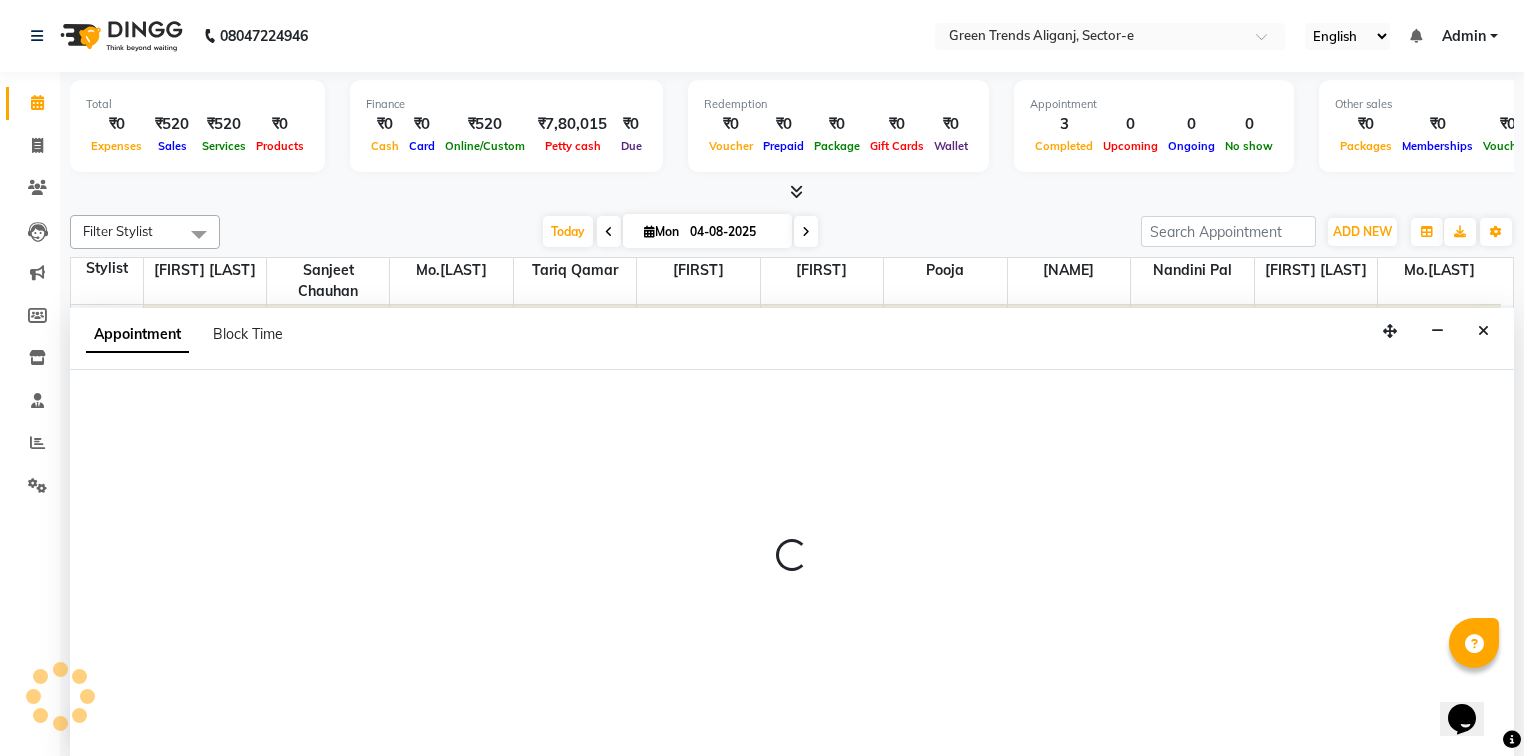 select on "58756" 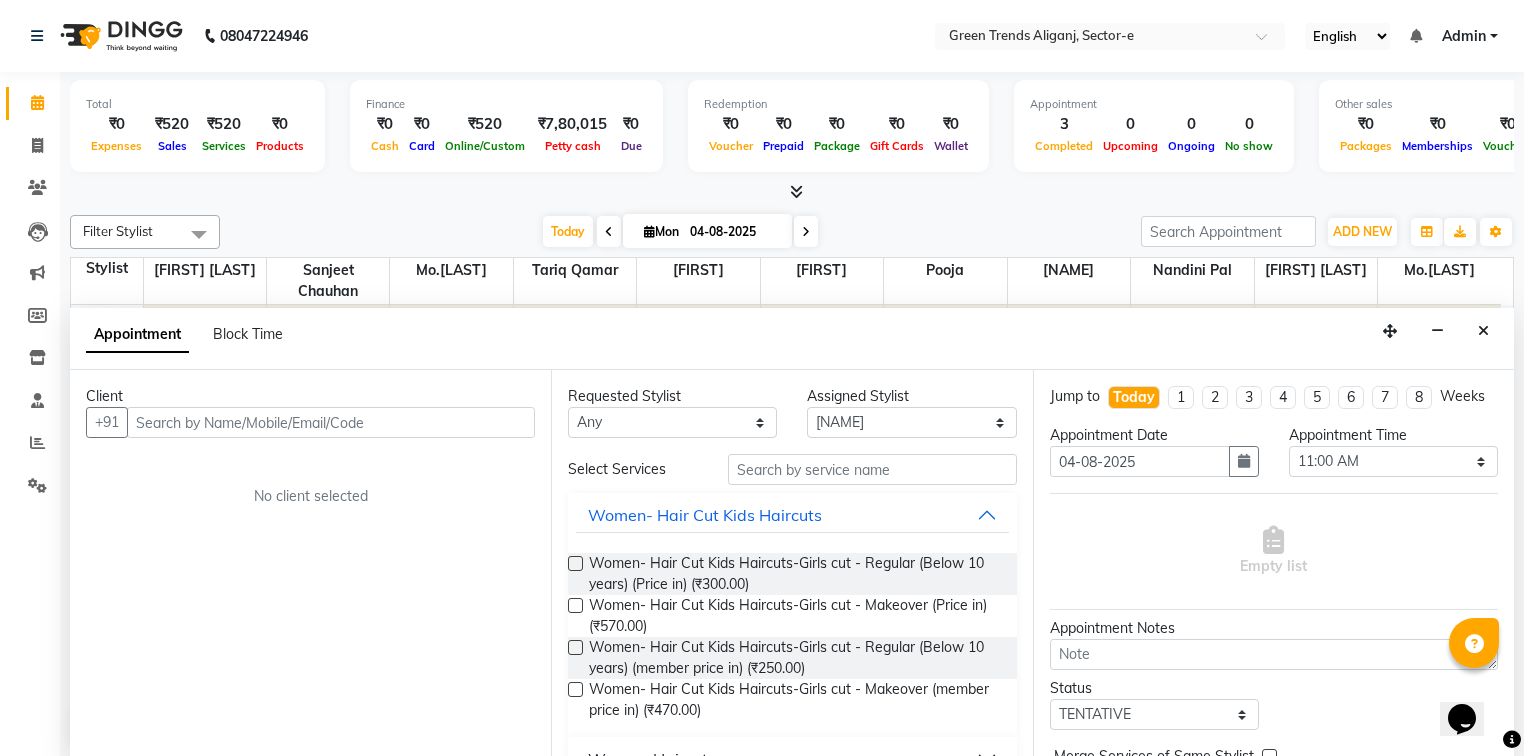 click at bounding box center [331, 422] 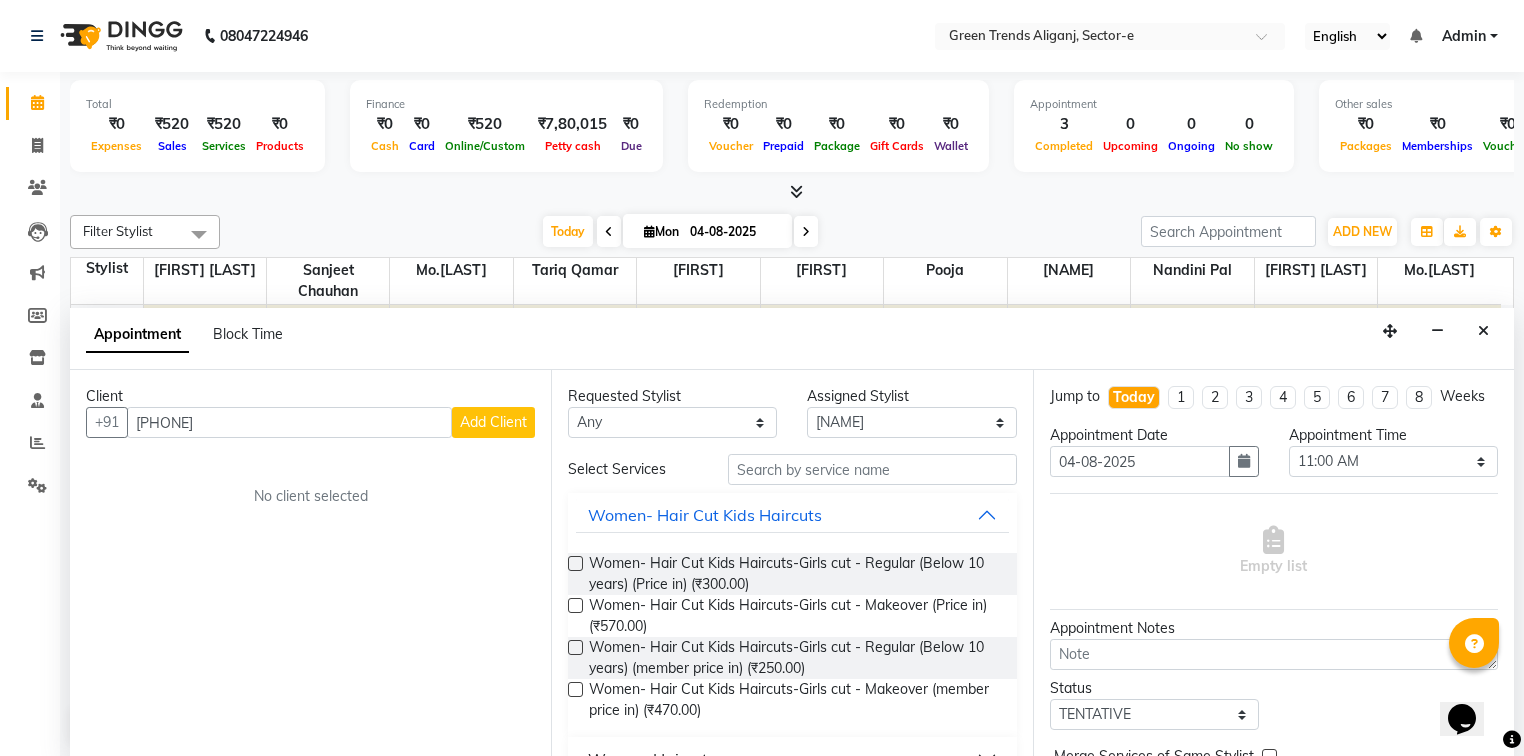 type on "[PHONE]" 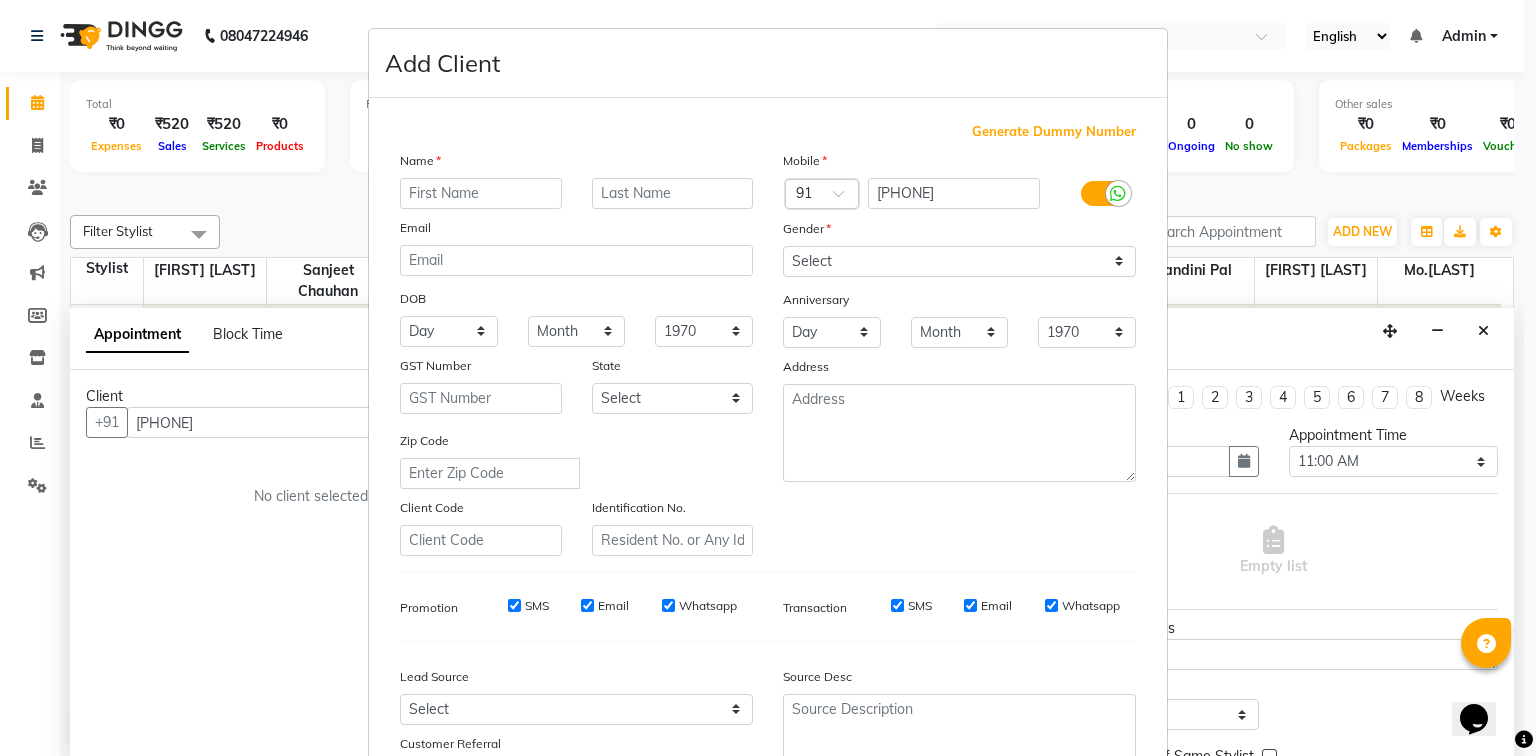 click at bounding box center (481, 193) 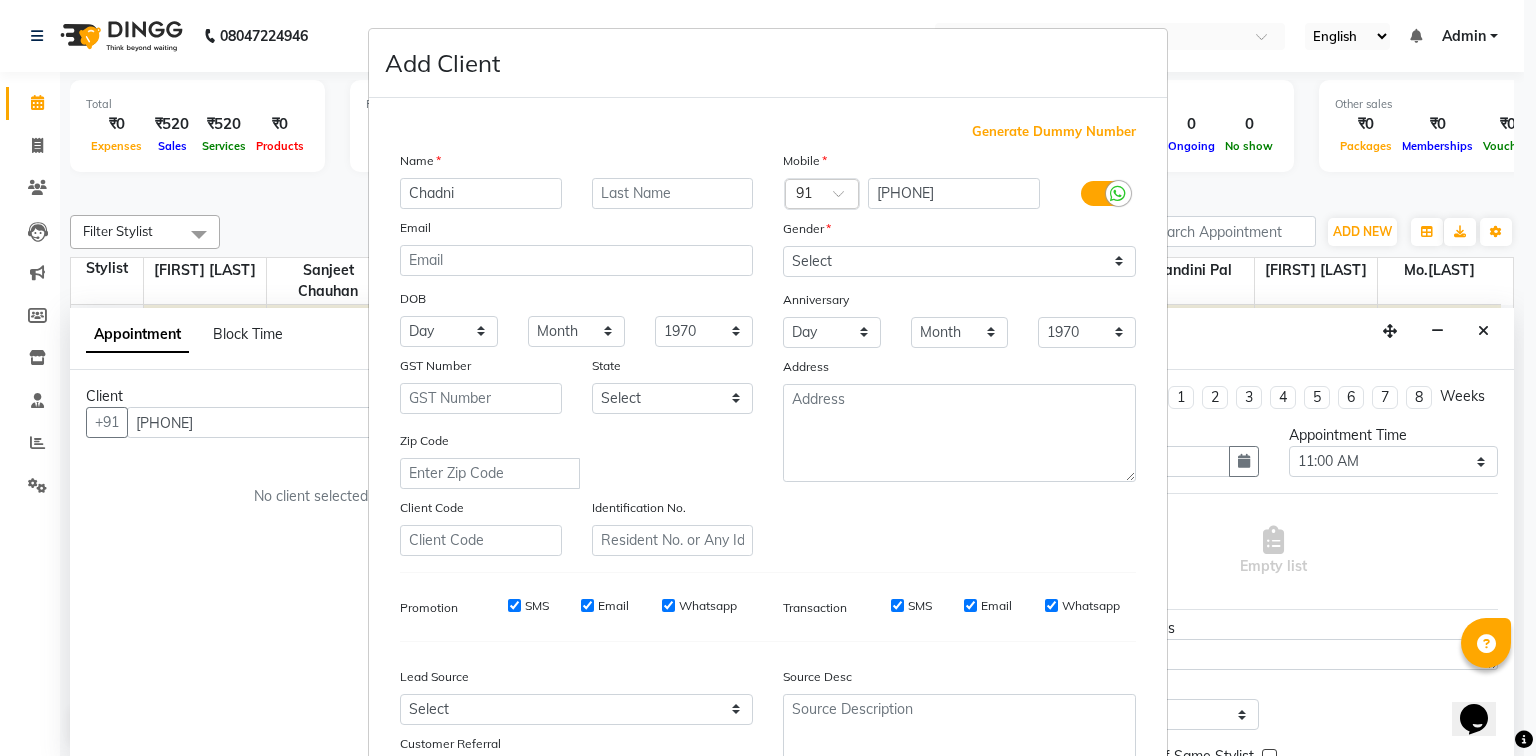 type on "Chadni" 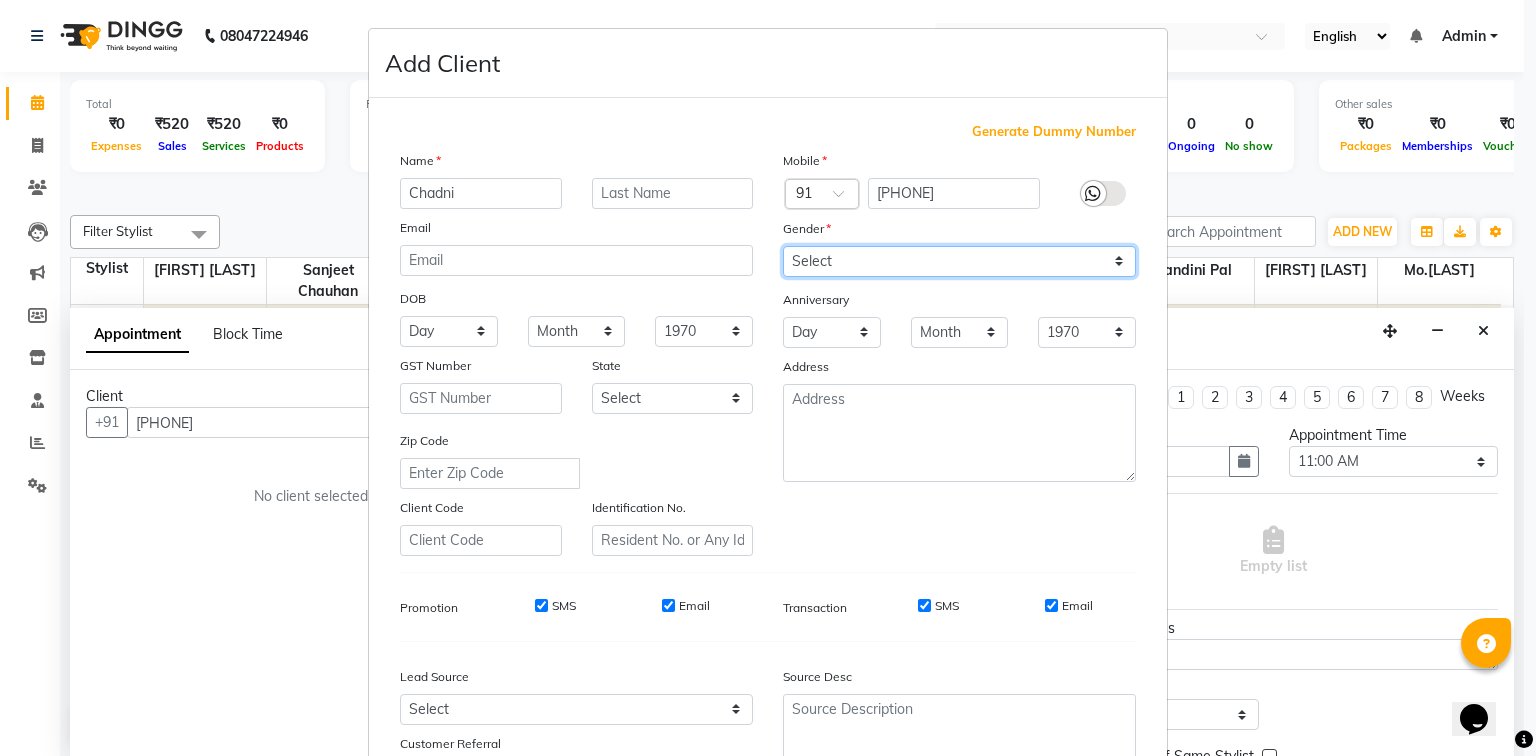 drag, startPoint x: 1026, startPoint y: 264, endPoint x: 952, endPoint y: 264, distance: 74 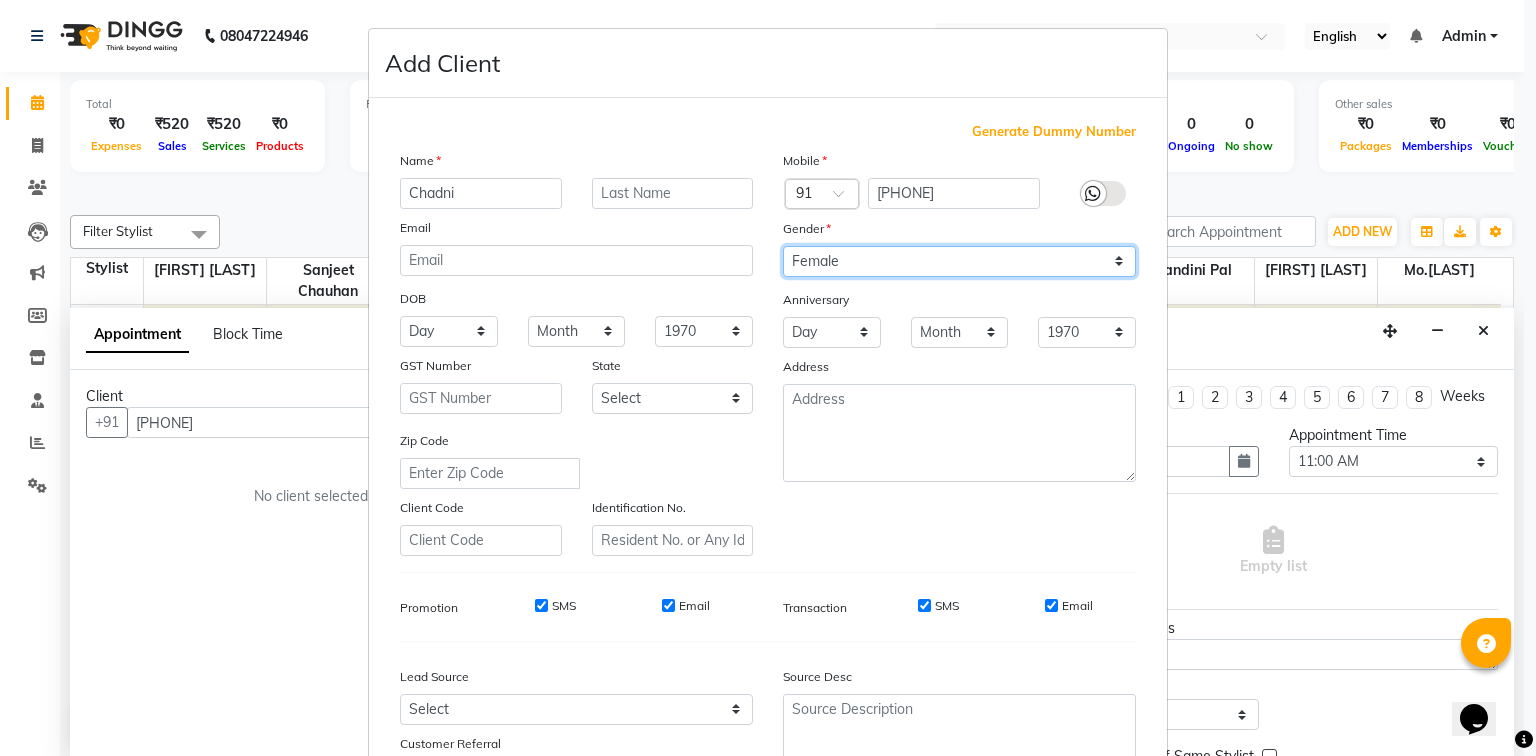 click on "Select Male Female Other Prefer Not To Say" at bounding box center [959, 261] 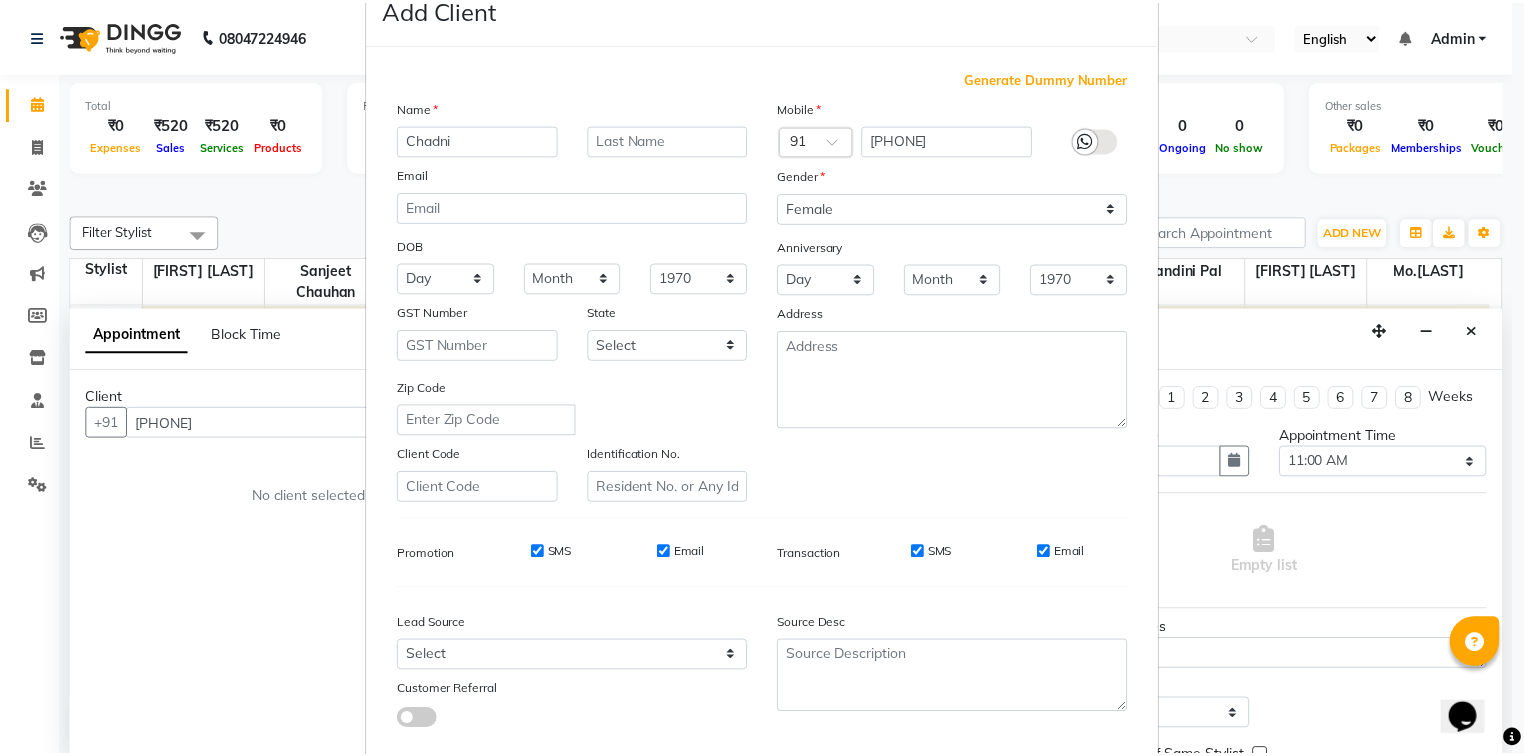 scroll, scrollTop: 176, scrollLeft: 0, axis: vertical 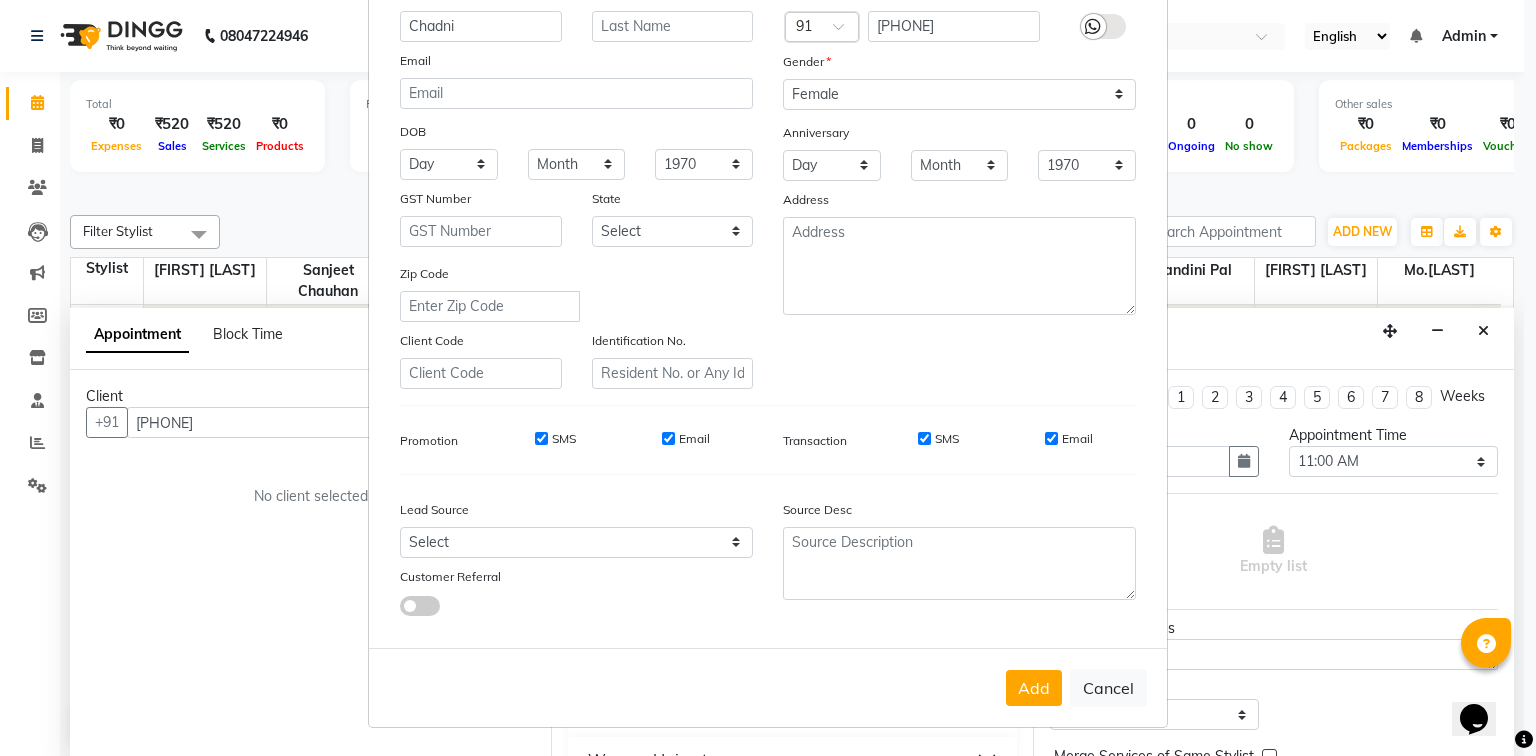 click on "Add" at bounding box center [1034, 688] 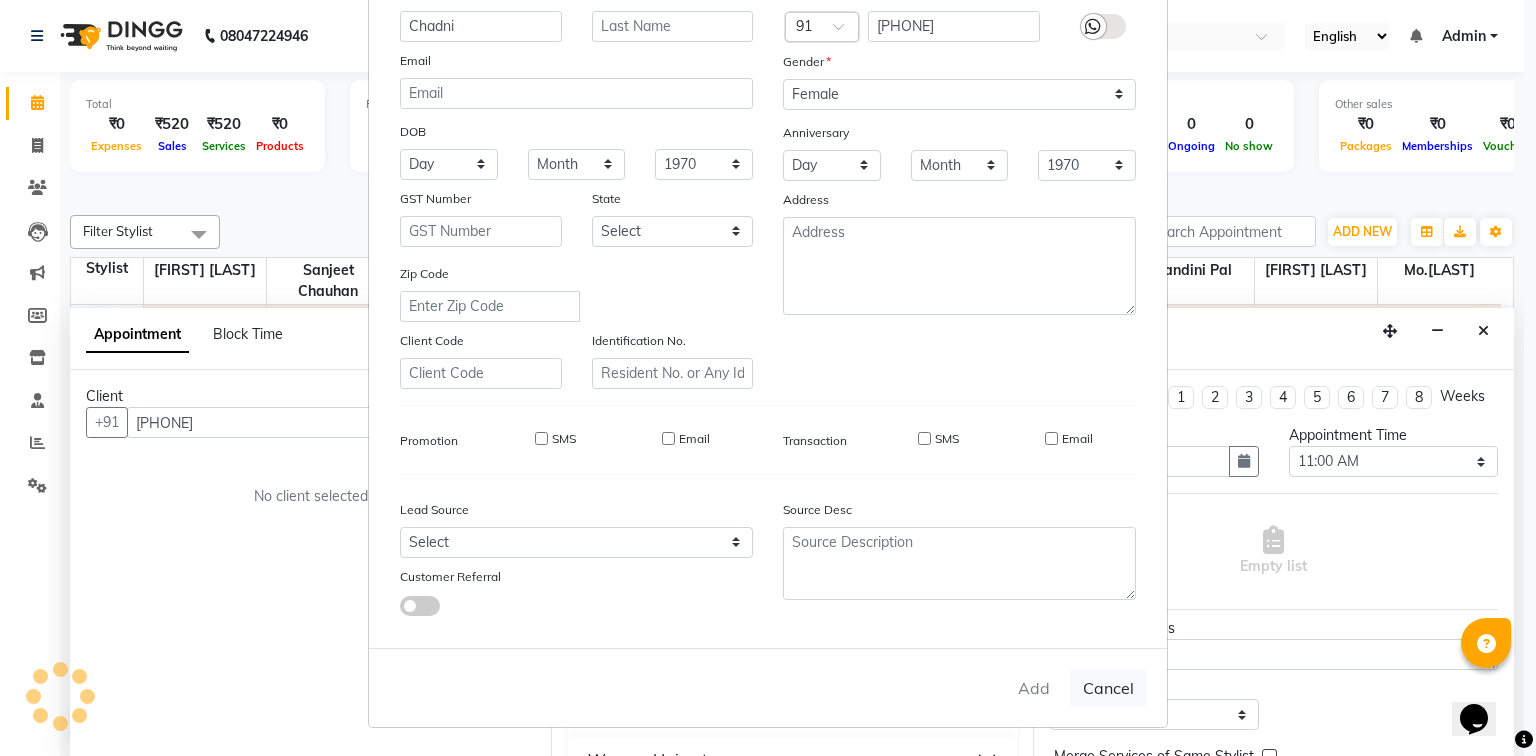 type 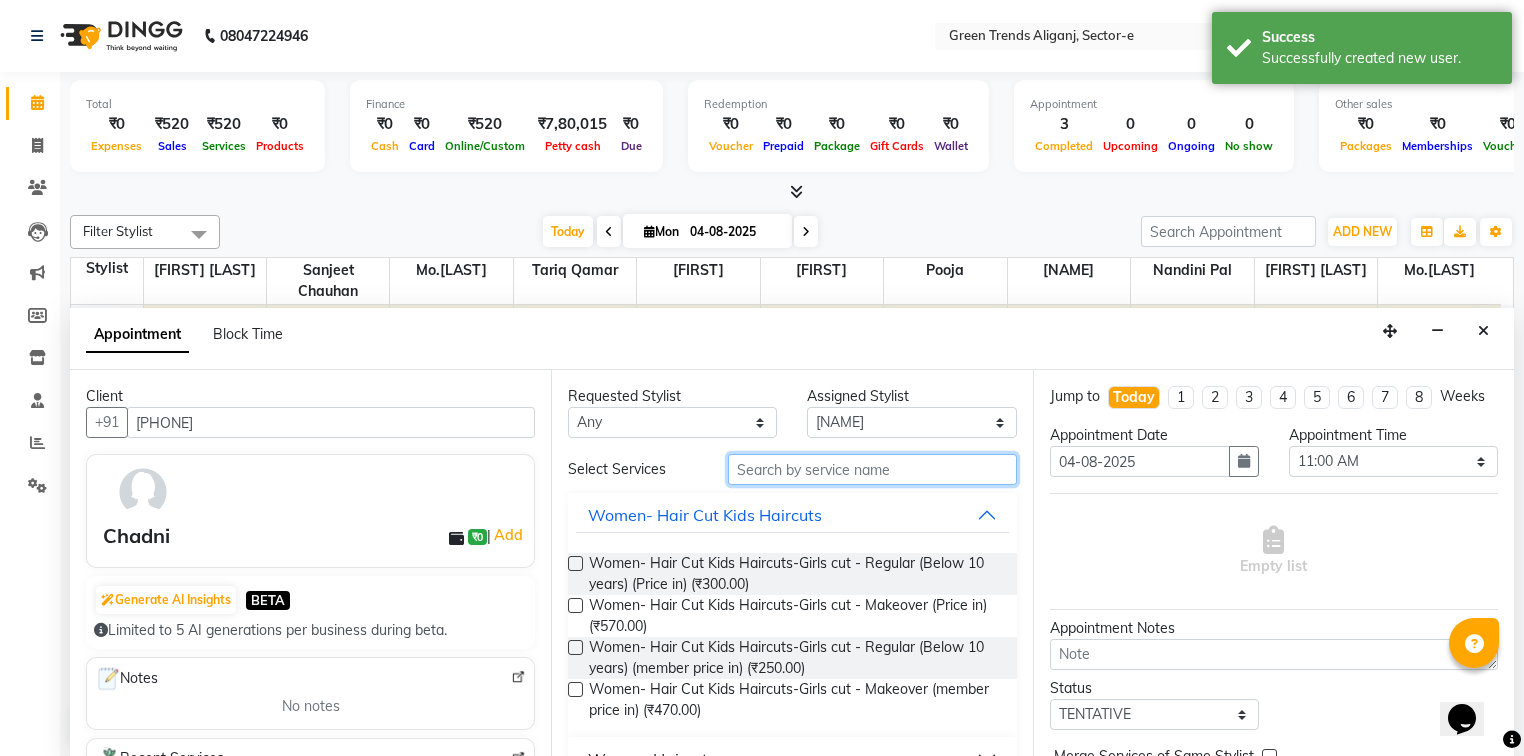 click at bounding box center [872, 469] 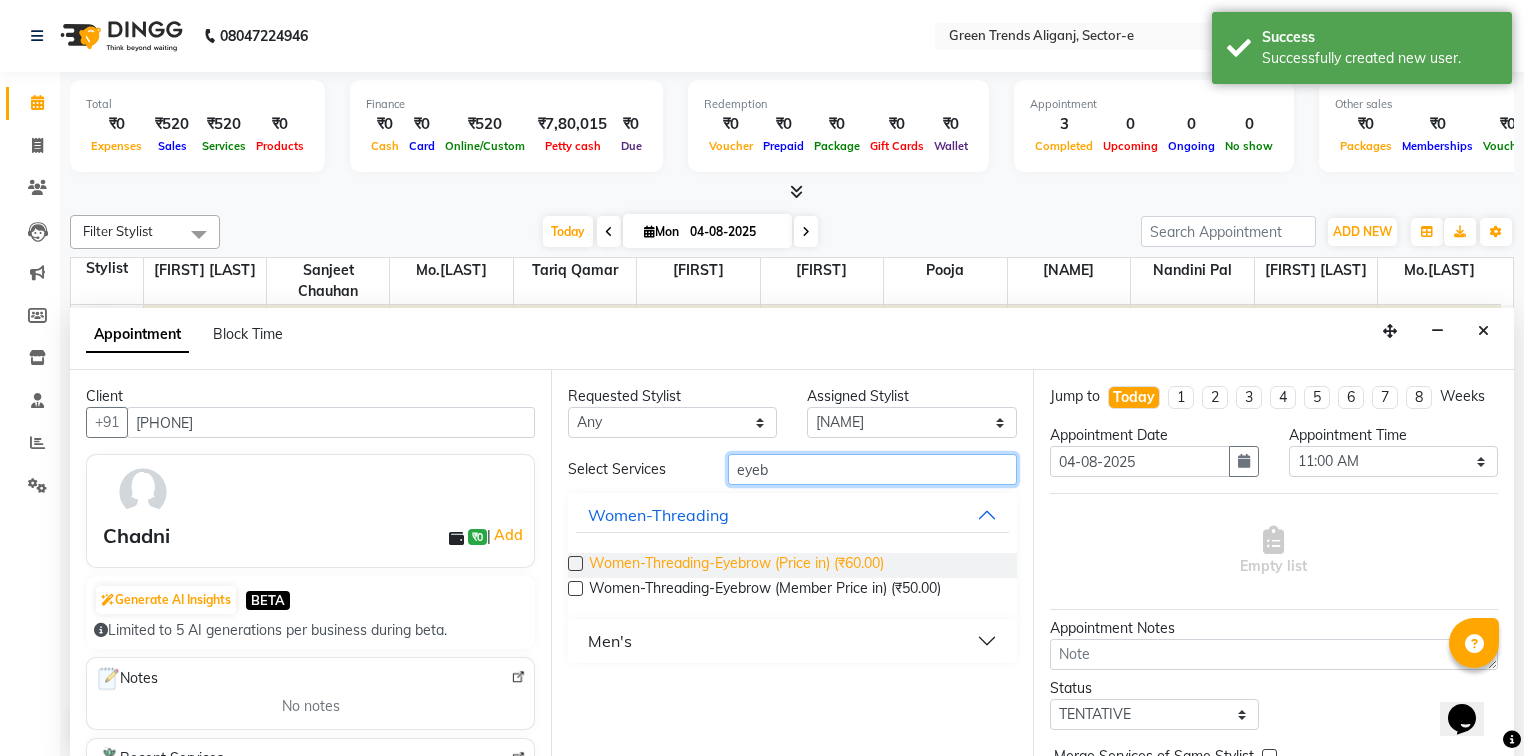 type on "eyeb" 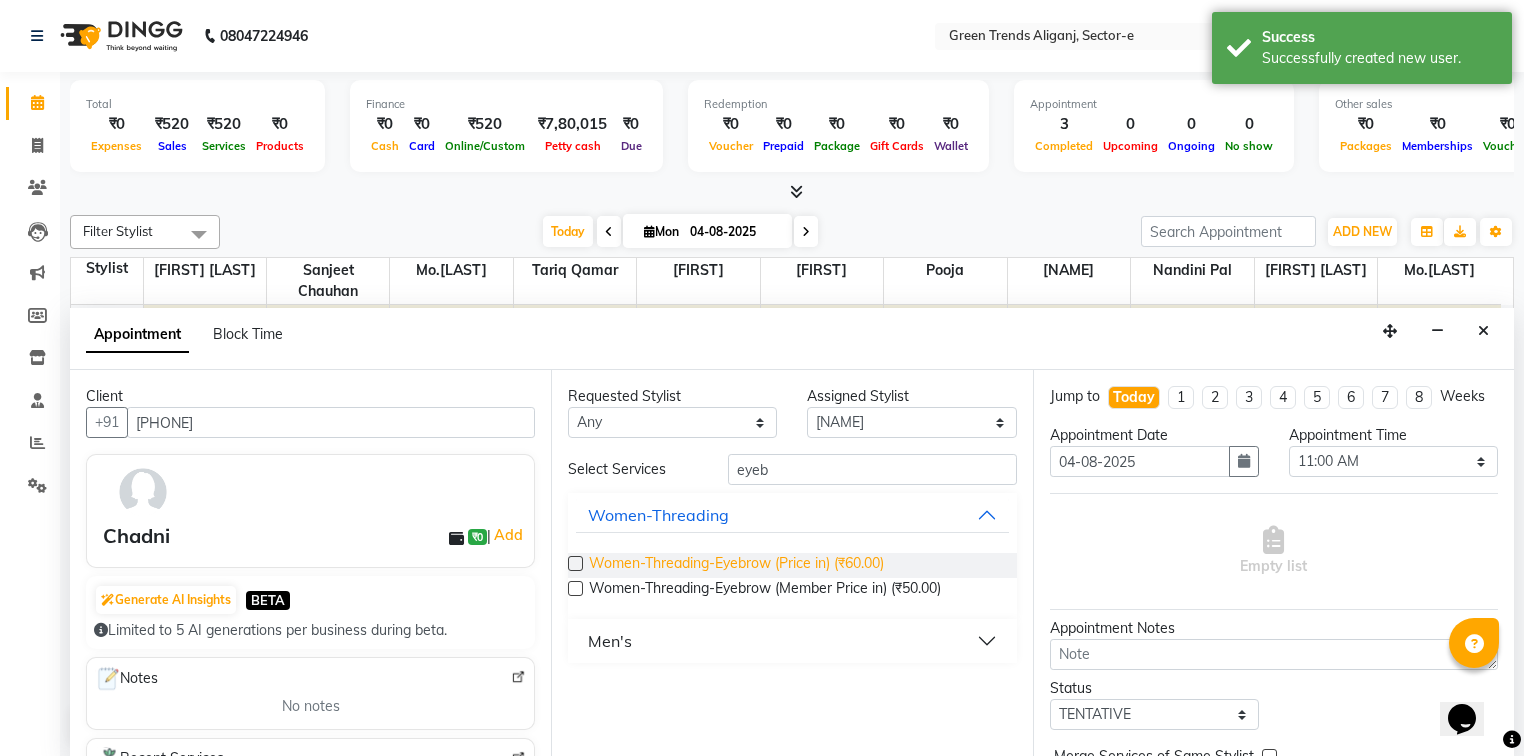 click on "Women-Threading-Eyebrow (Price in) (₹60.00)" at bounding box center (736, 565) 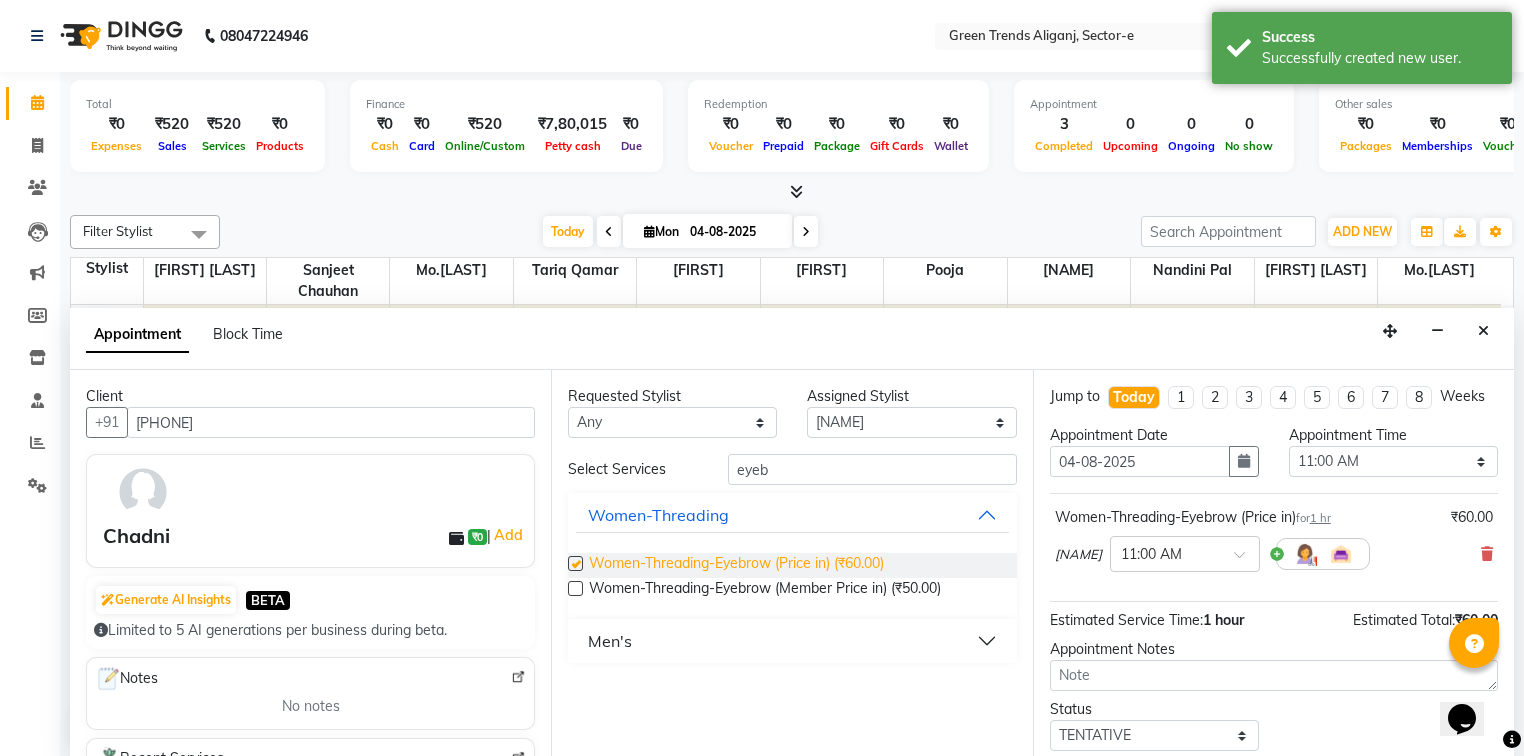checkbox on "false" 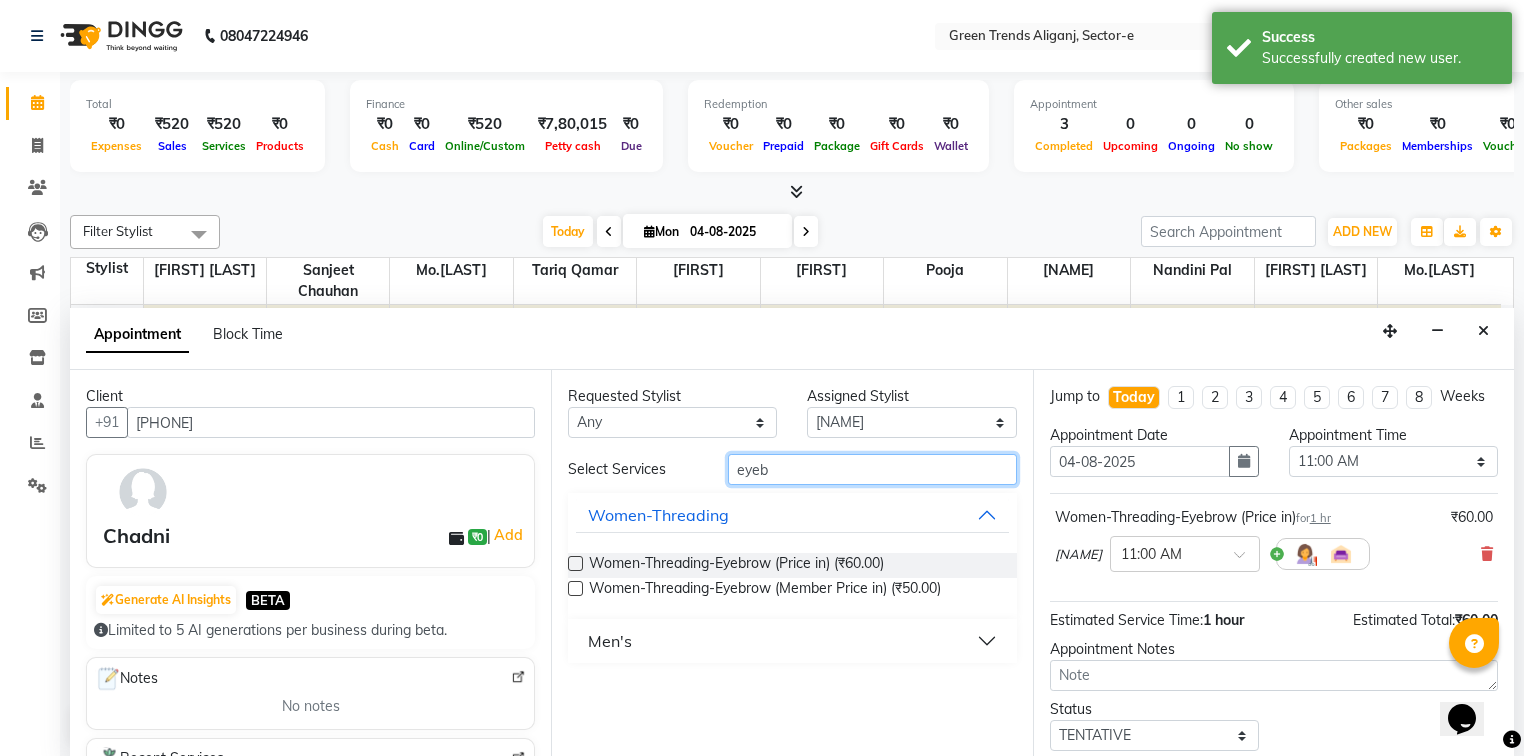 click on "eyeb" at bounding box center (872, 469) 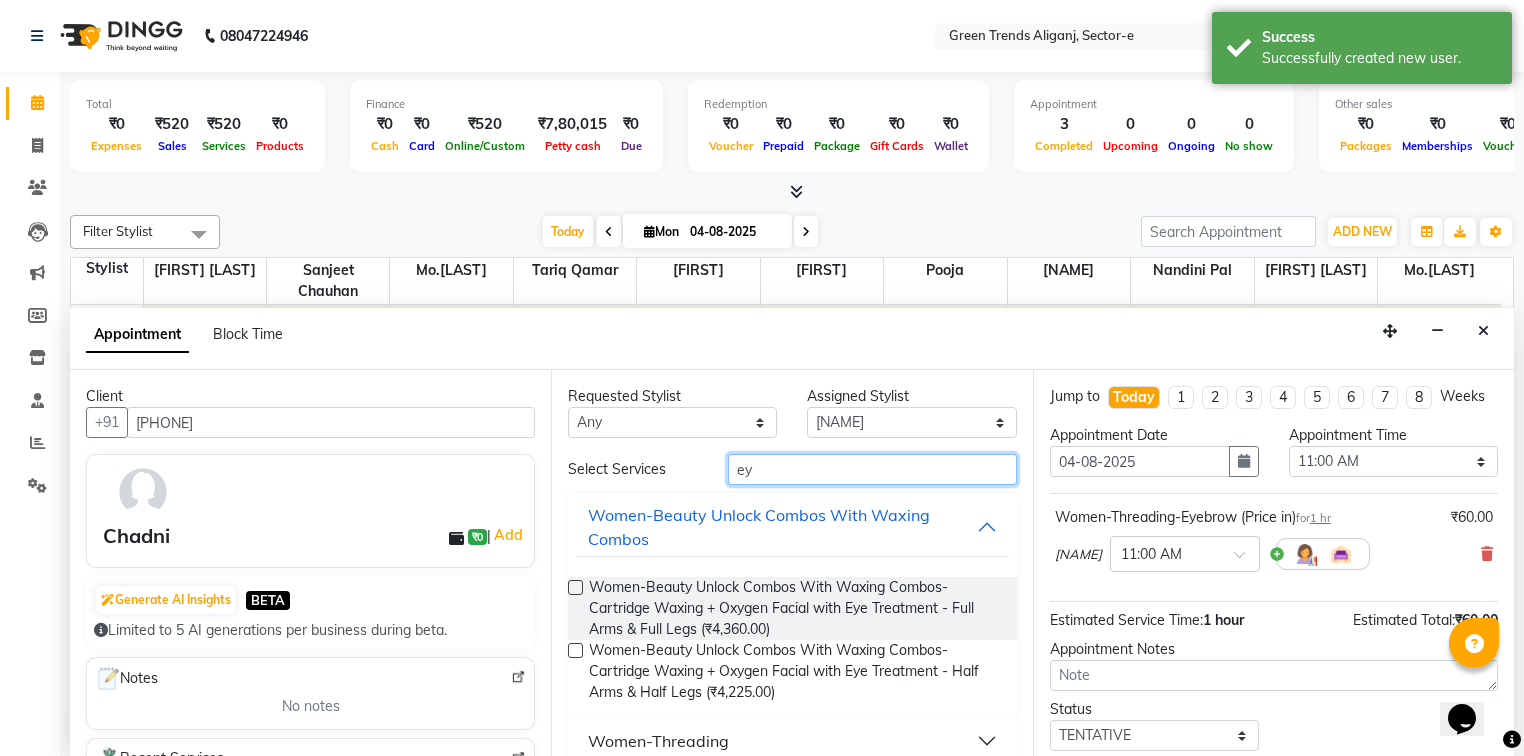 type on "e" 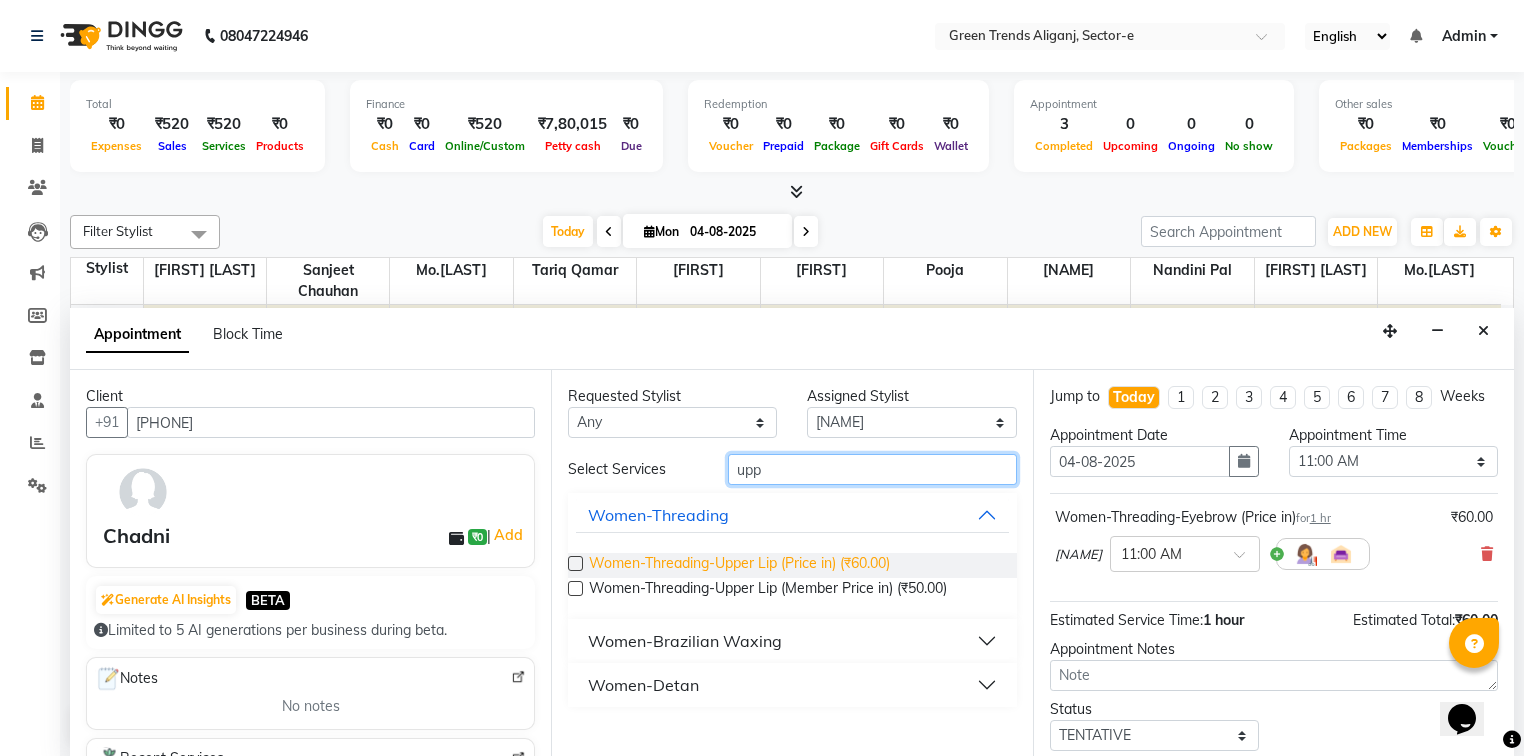 type on "upp" 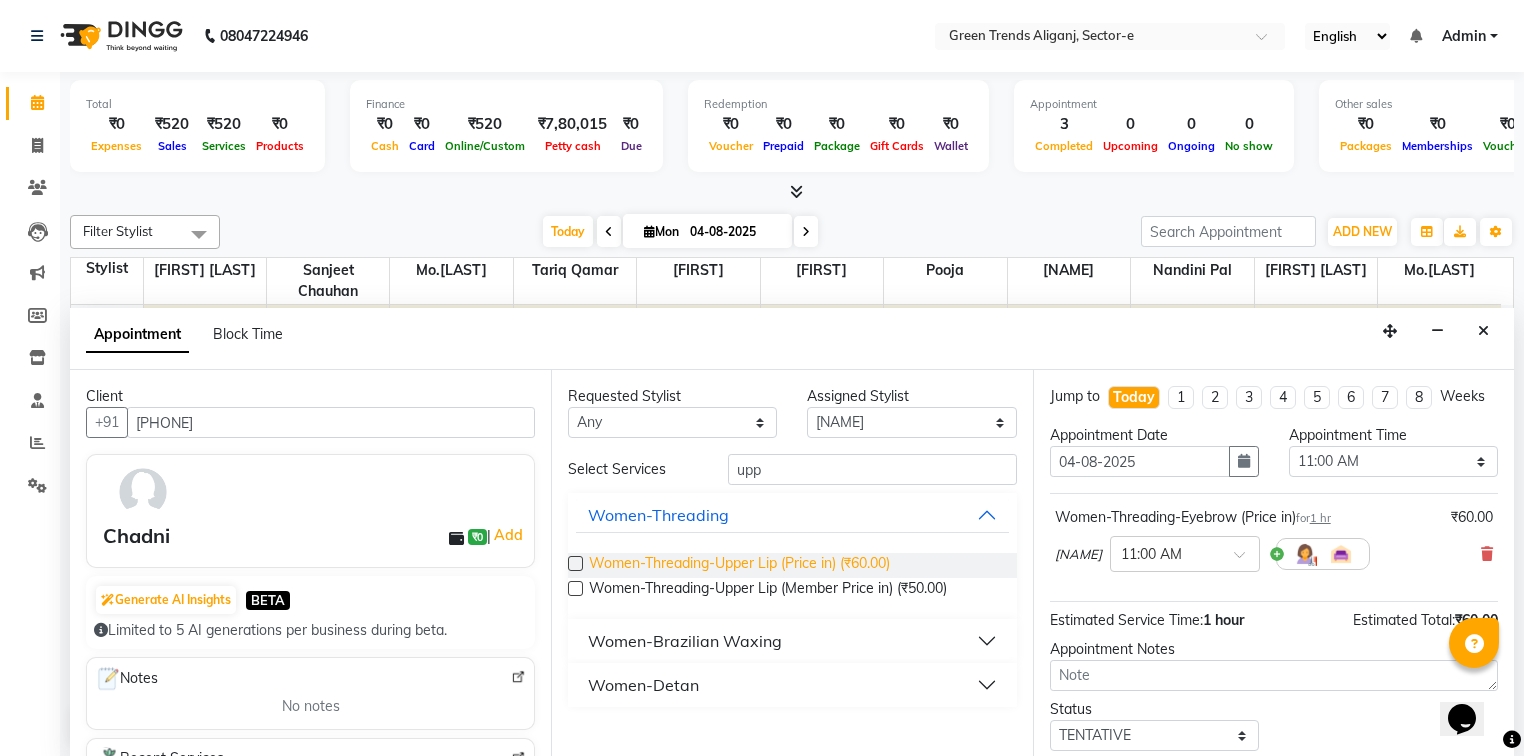 click on "Women-Threading-Upper Lip (Price in) (₹60.00)" at bounding box center [739, 565] 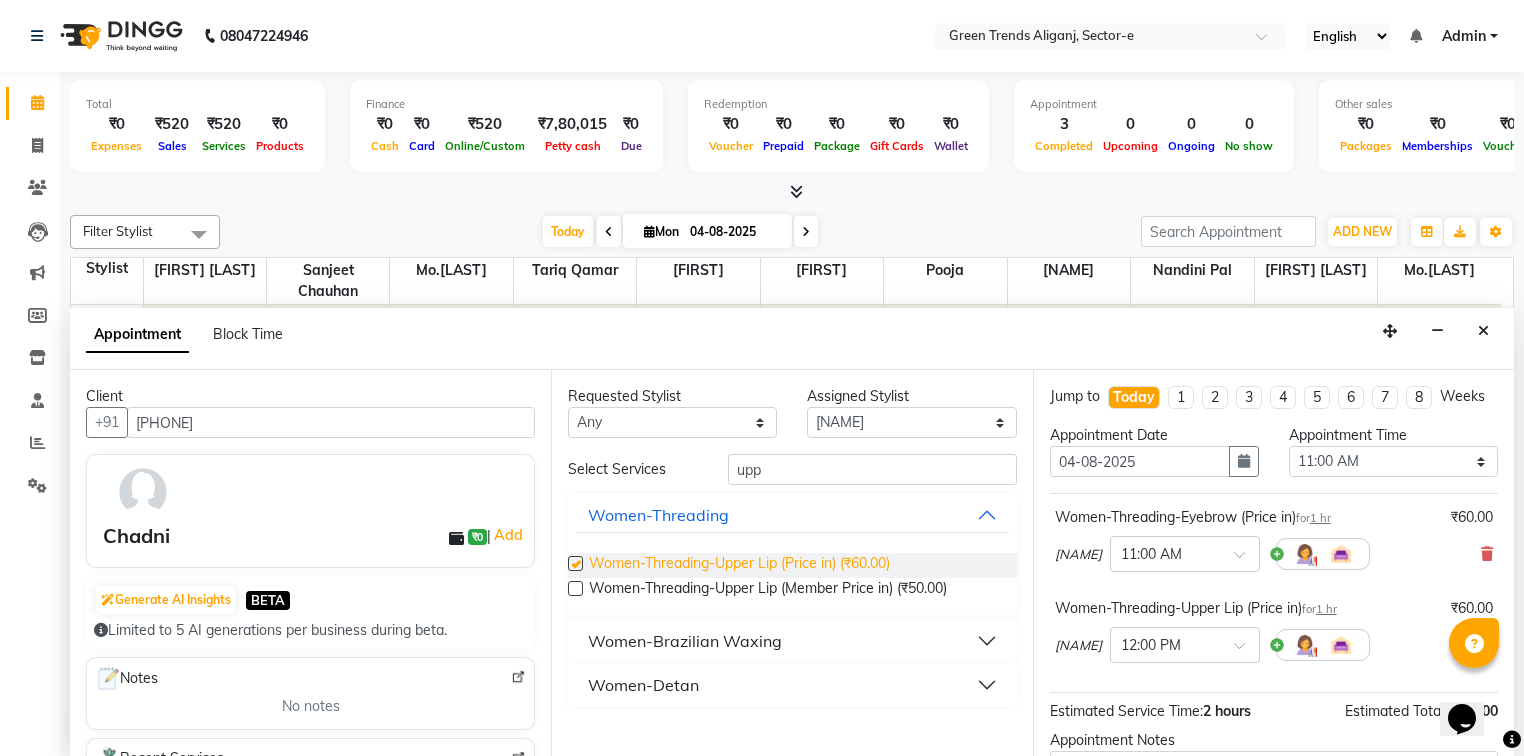 checkbox on "false" 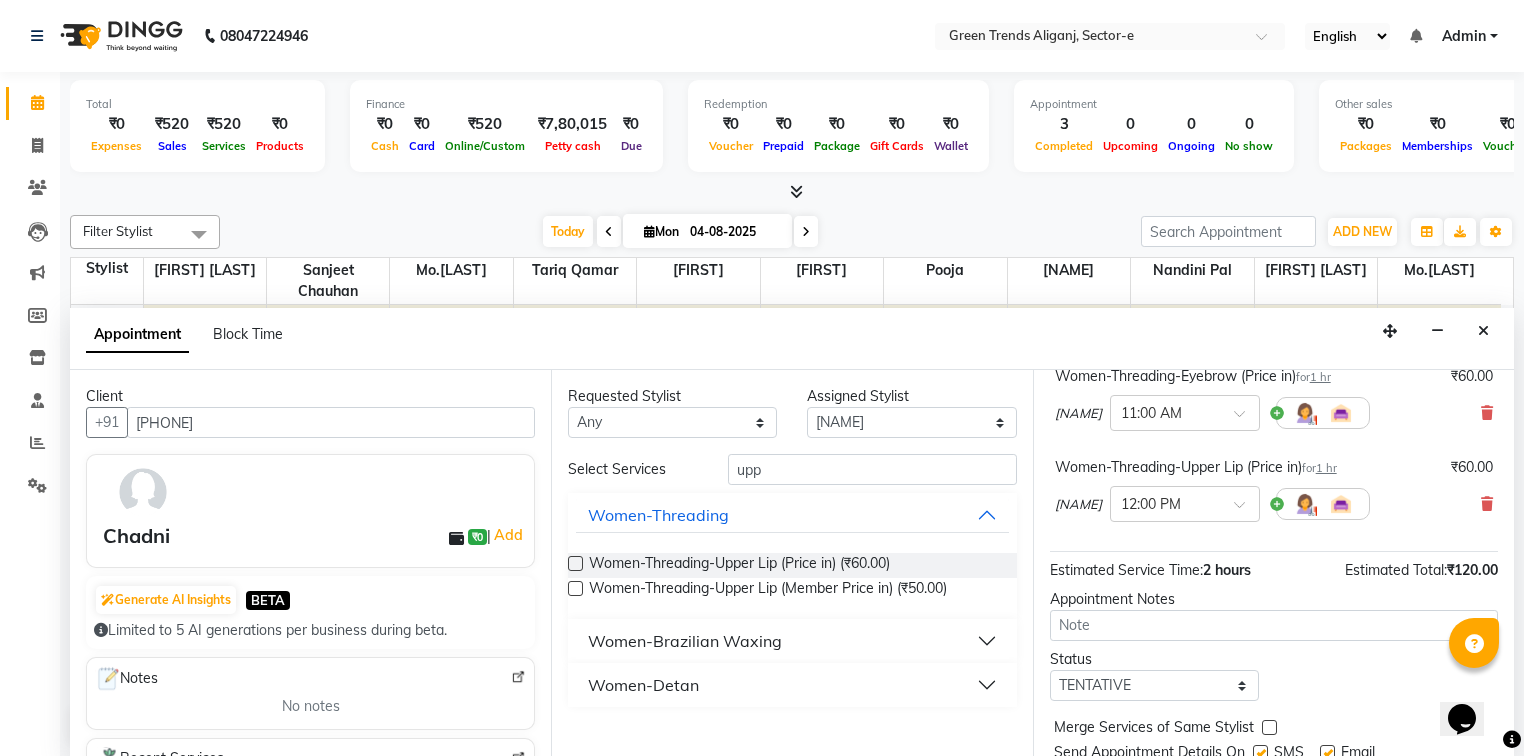scroll, scrollTop: 209, scrollLeft: 0, axis: vertical 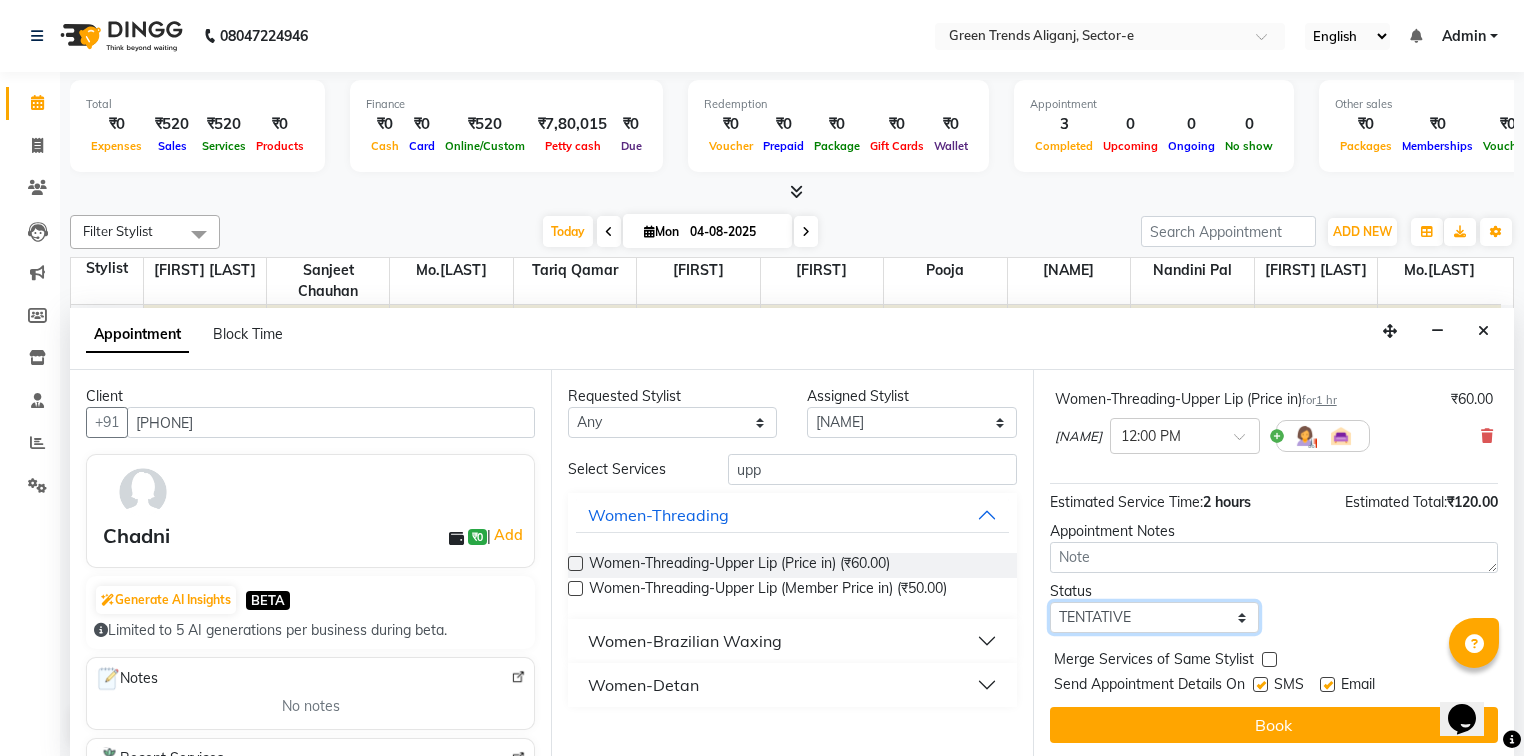 click on "Select TENTATIVE CONFIRM CHECK-IN UPCOMING" at bounding box center (1154, 617) 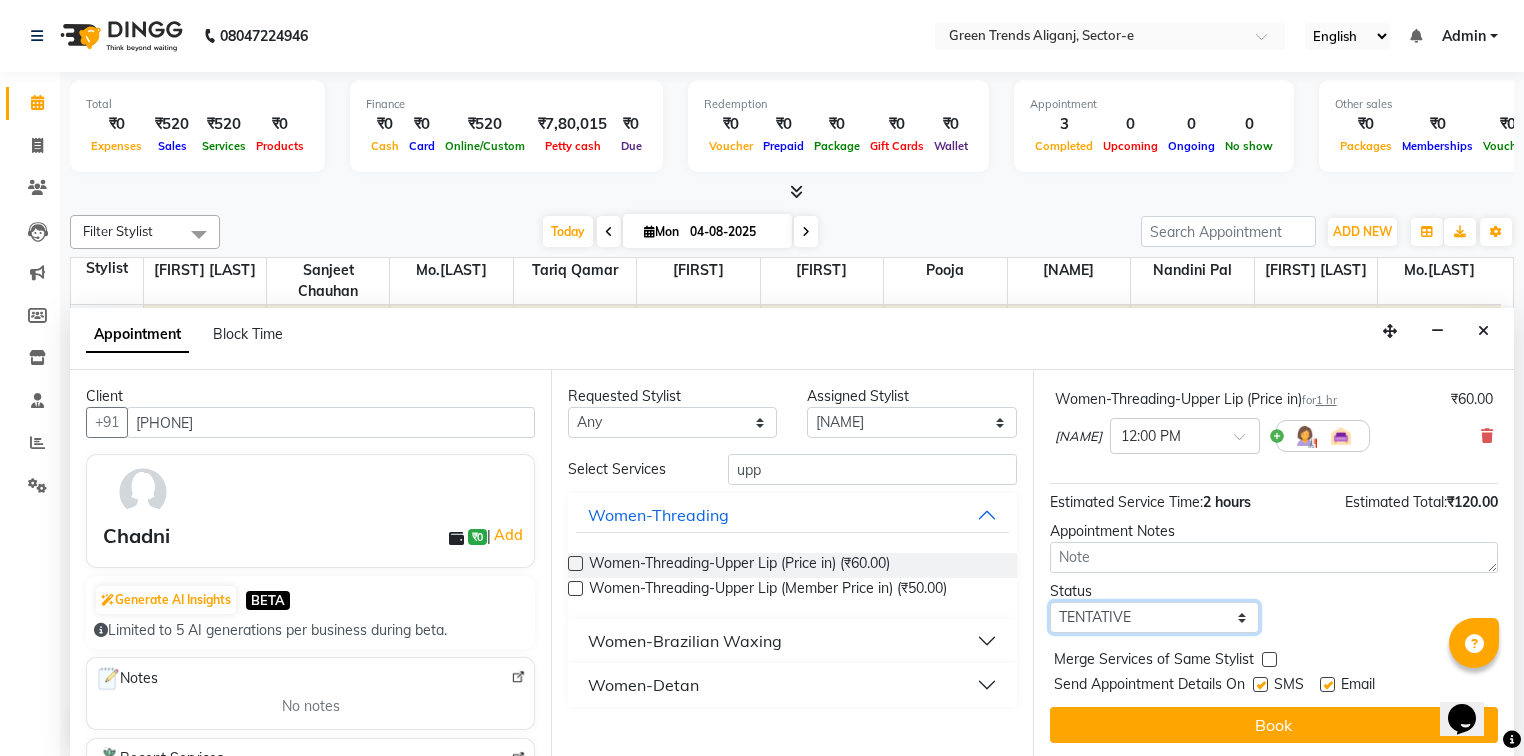 select on "confirm booking" 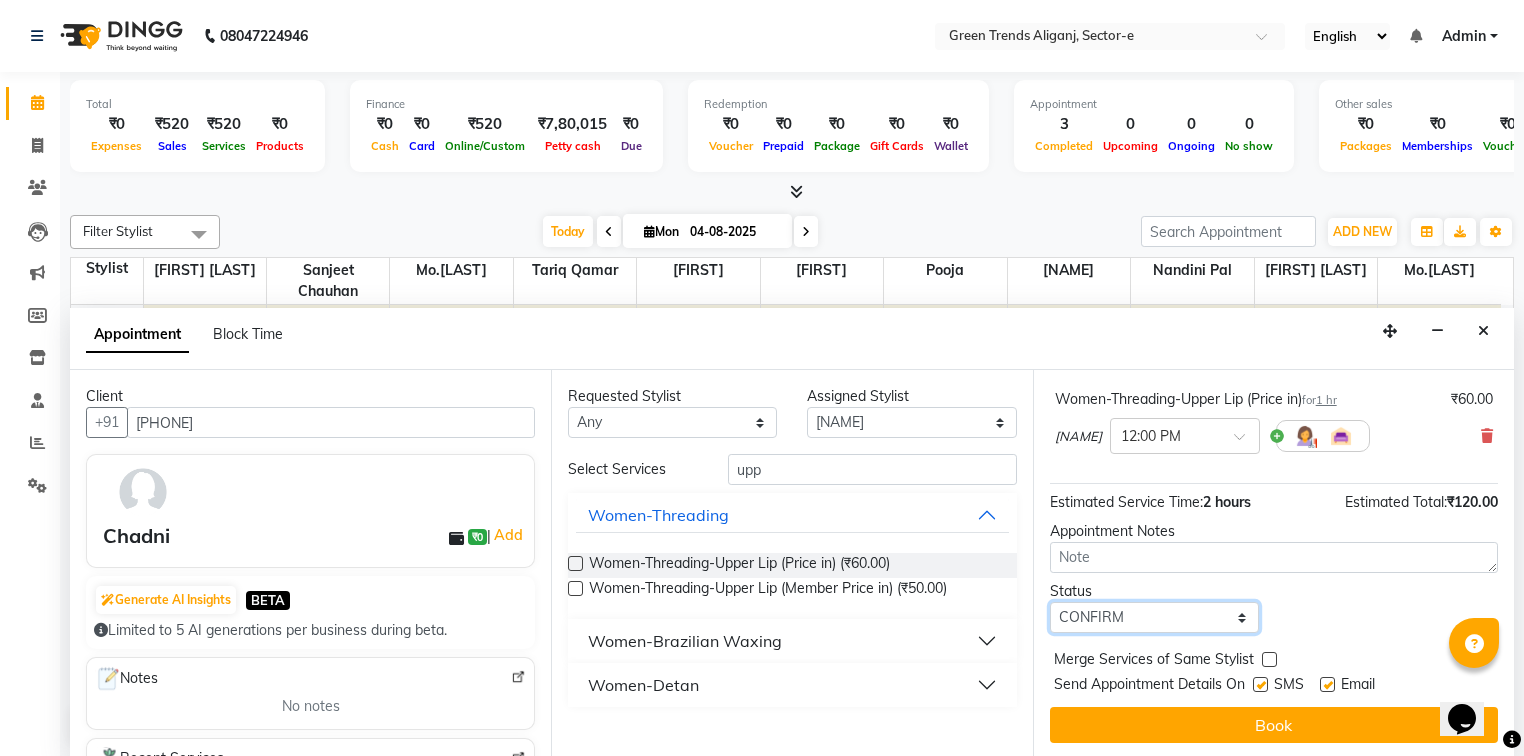 click on "Select TENTATIVE CONFIRM CHECK-IN UPCOMING" at bounding box center (1154, 617) 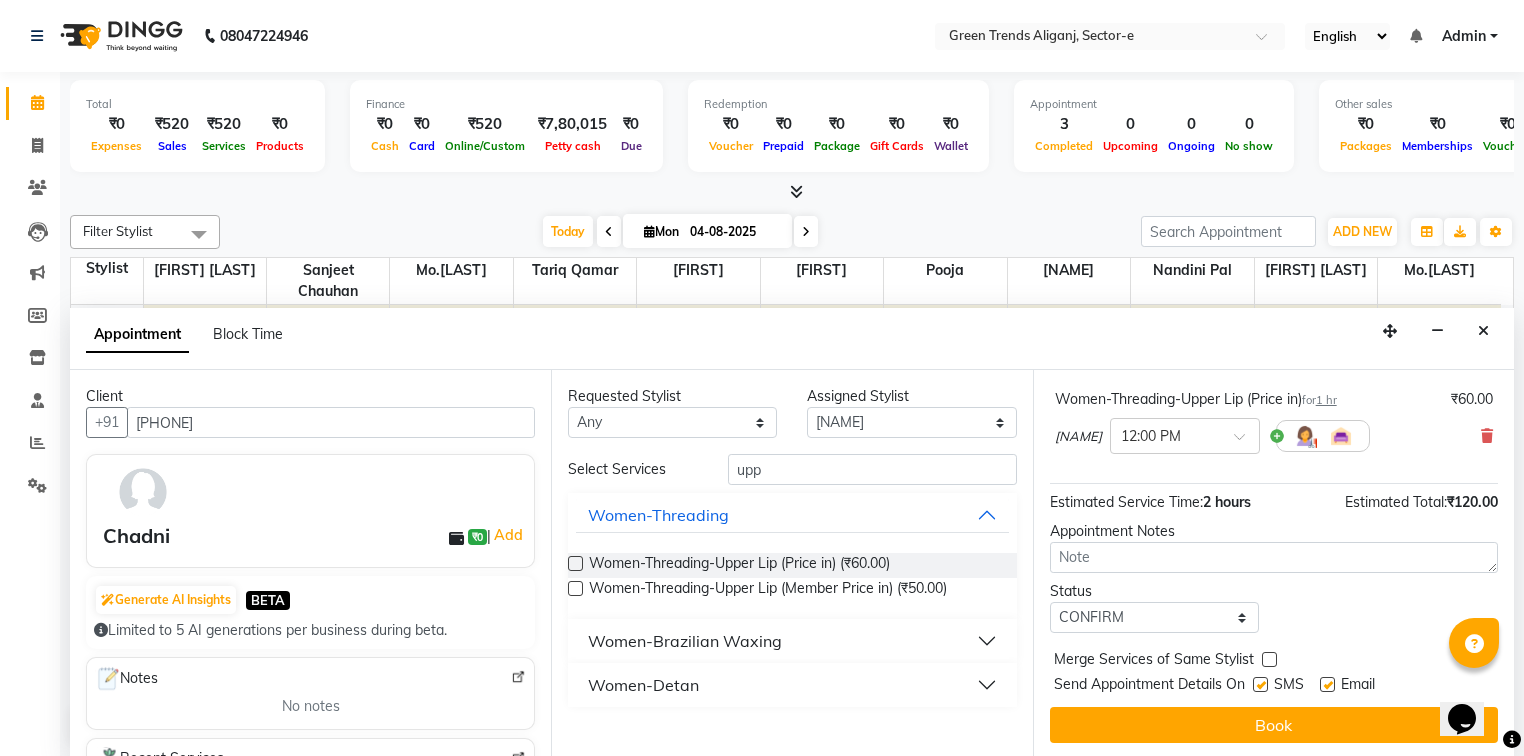 click at bounding box center [1260, 684] 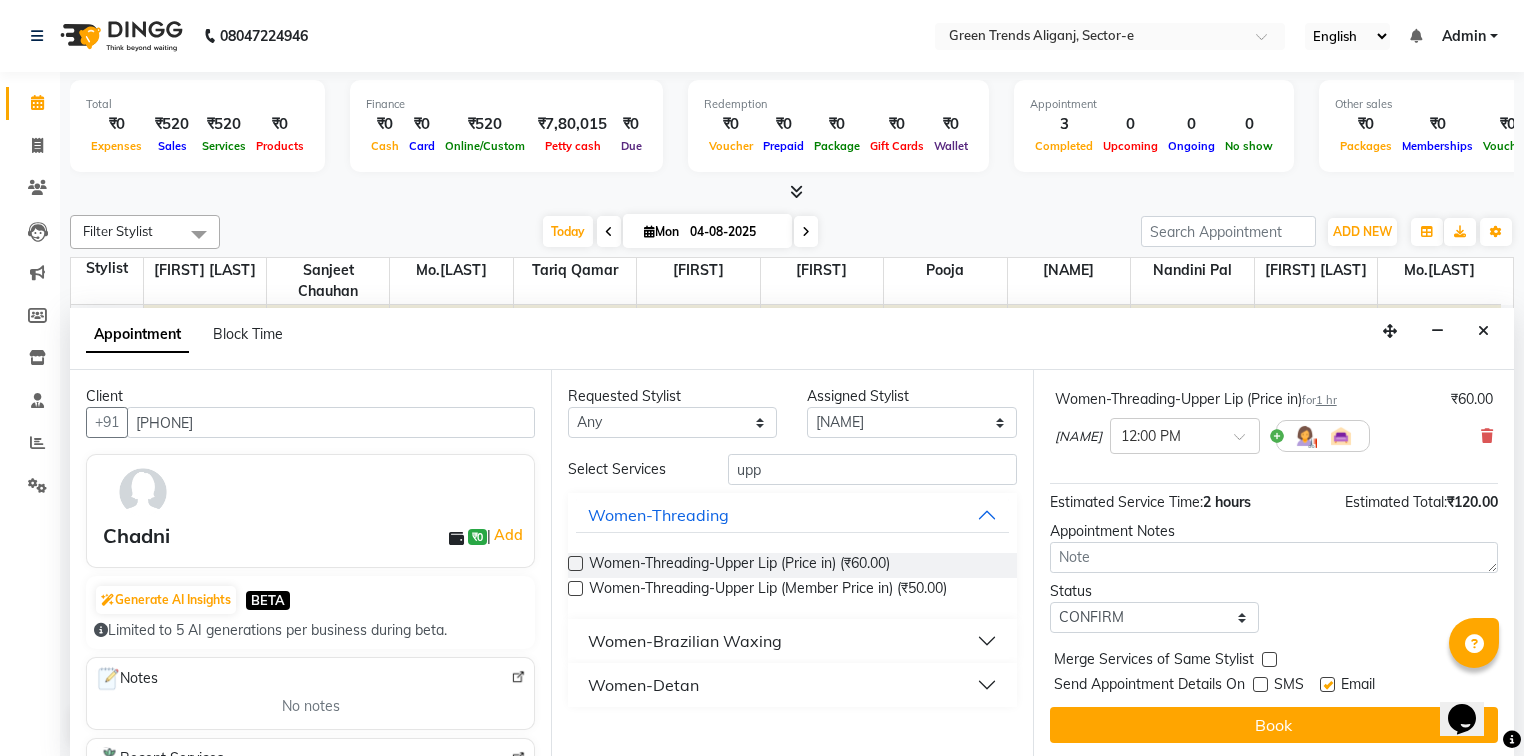 click at bounding box center [1327, 684] 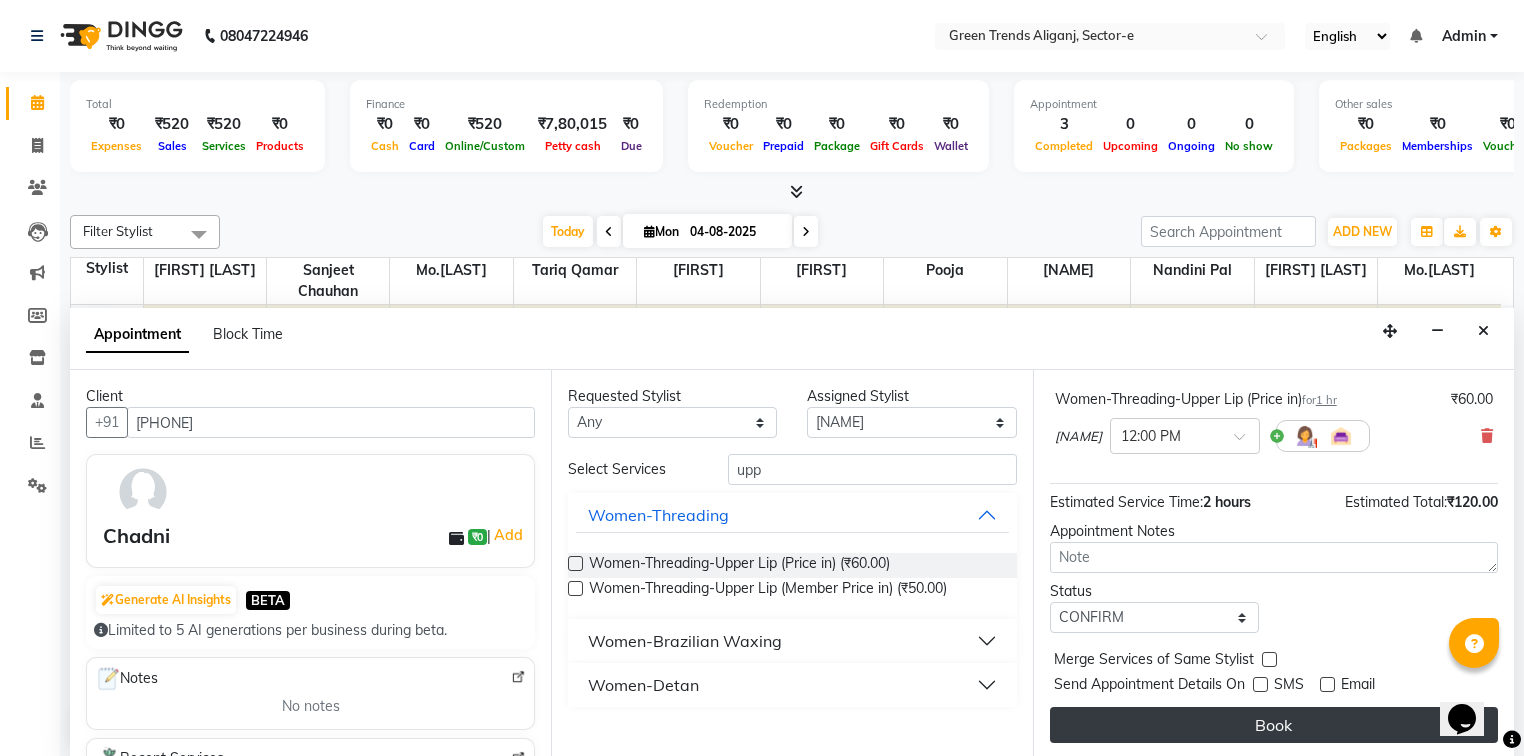 click on "Book" at bounding box center (1274, 725) 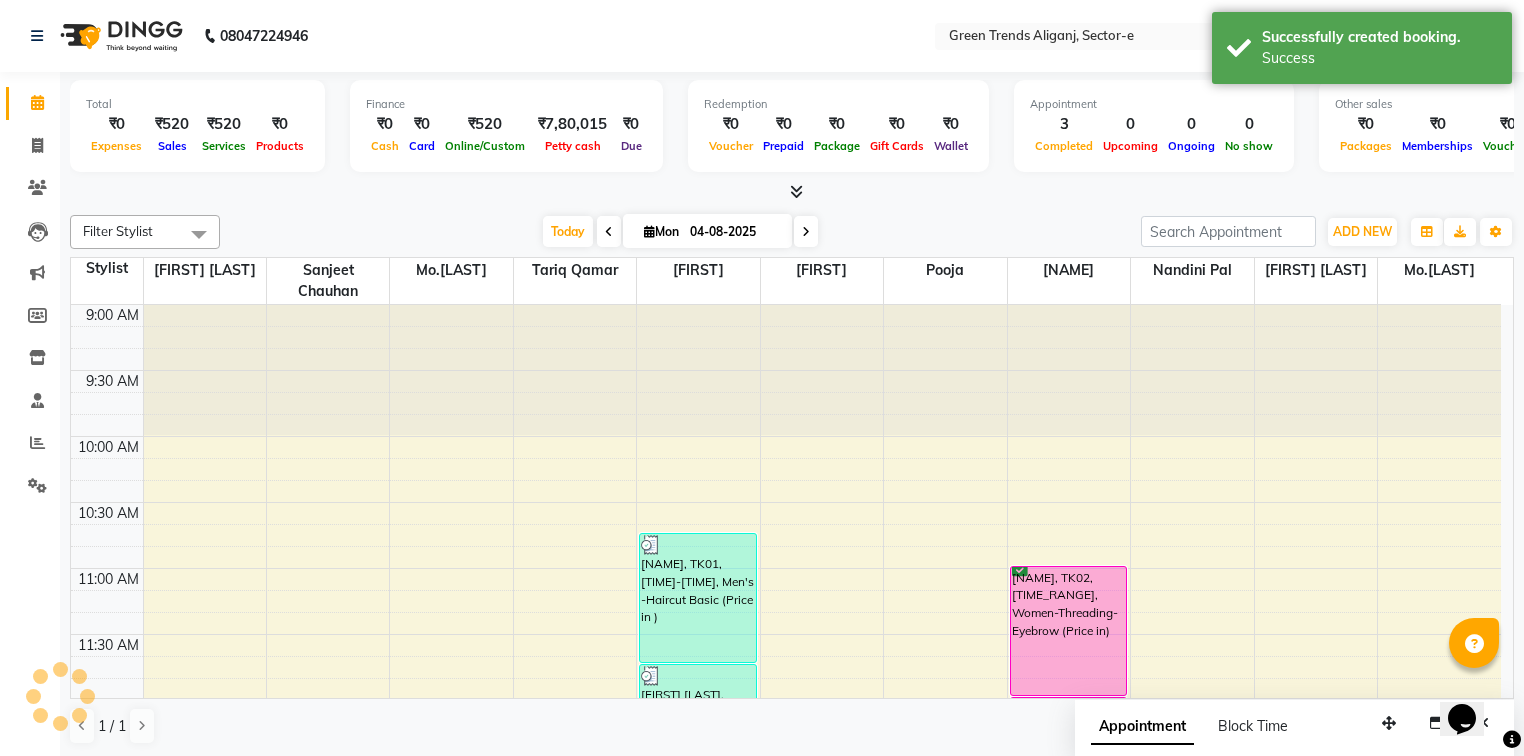 scroll, scrollTop: 0, scrollLeft: 0, axis: both 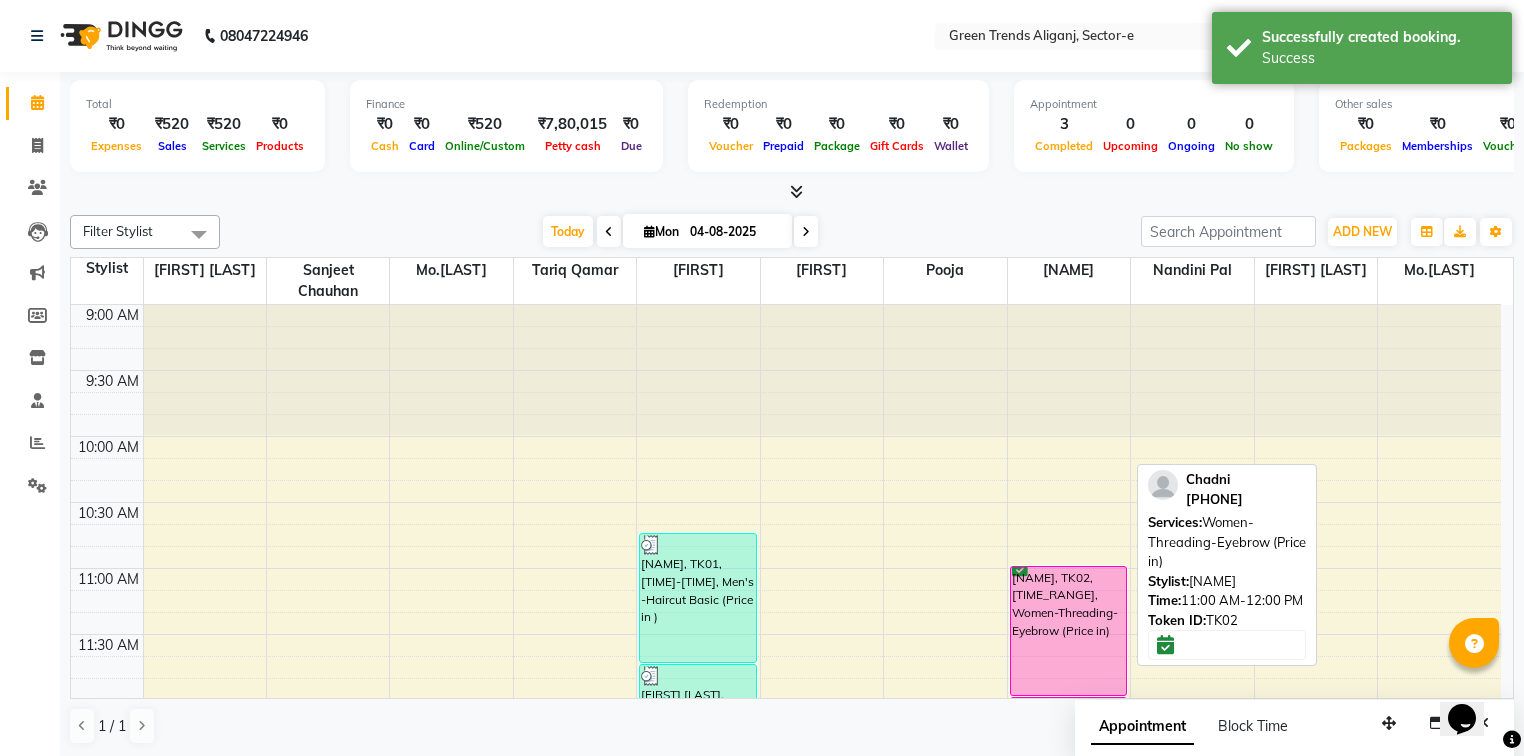 click on "[NAME], TK02, [TIME_RANGE], Women-Threading-Eyebrow (Price in)" at bounding box center (1068, 631) 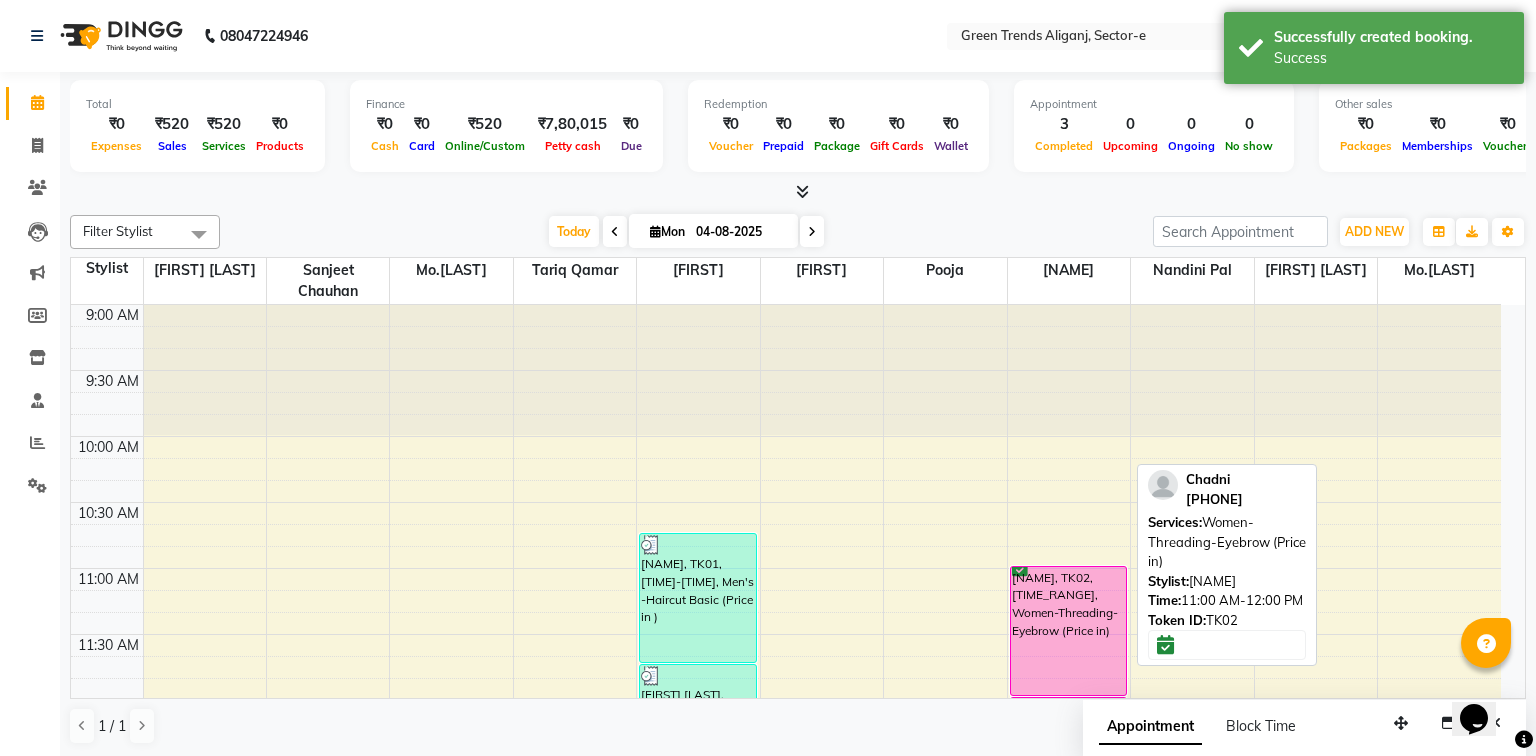 select on "6" 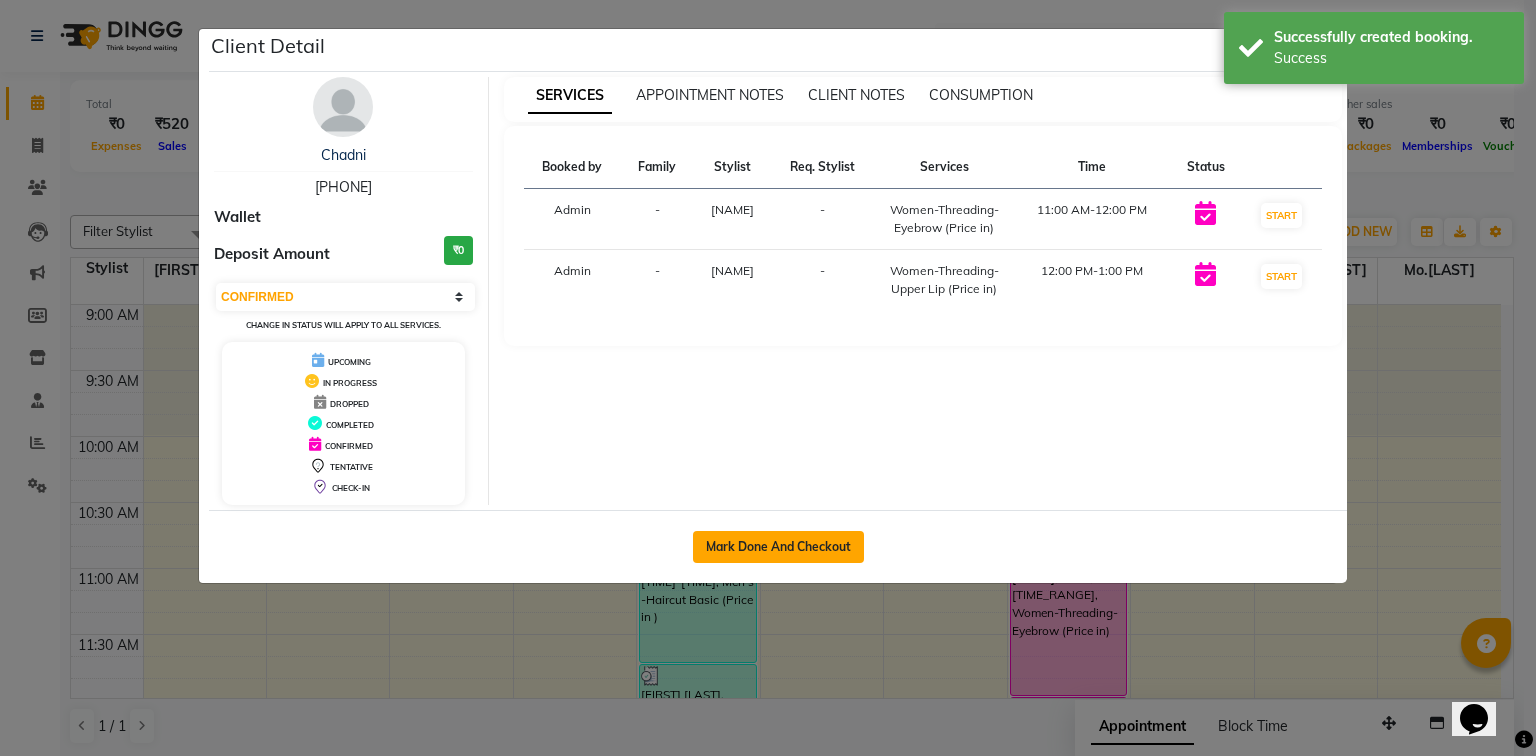 click on "Mark Done And Checkout" 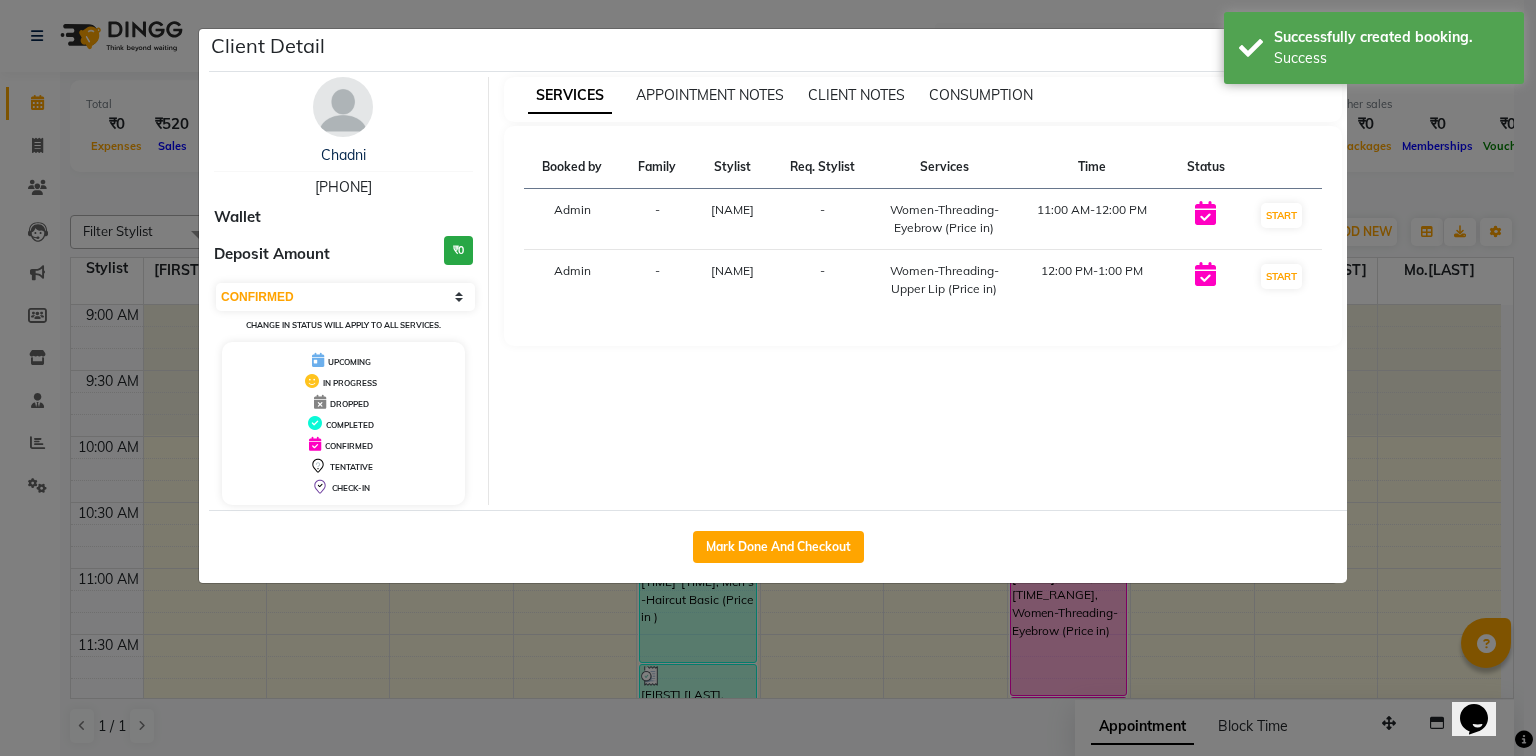 select on "service" 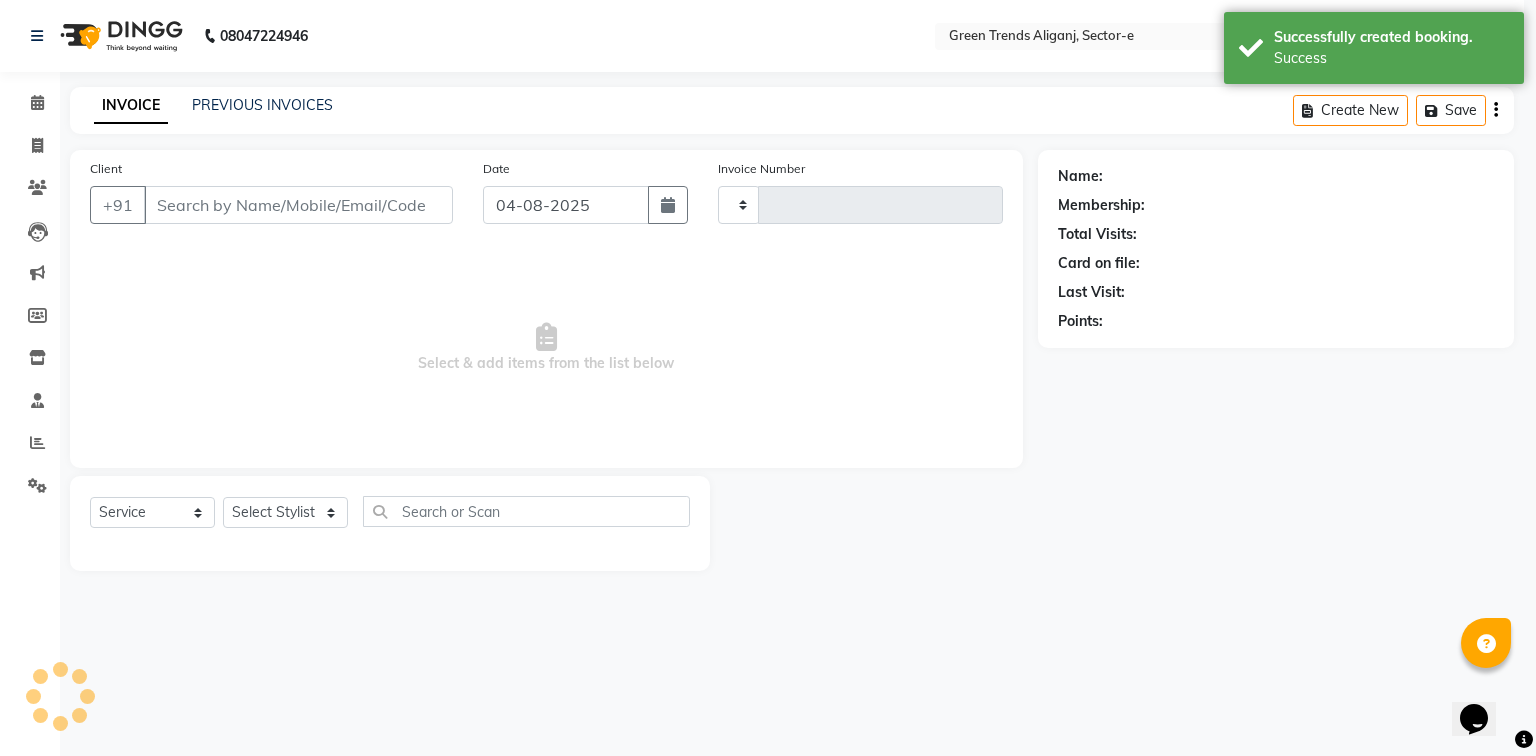 type on "0958" 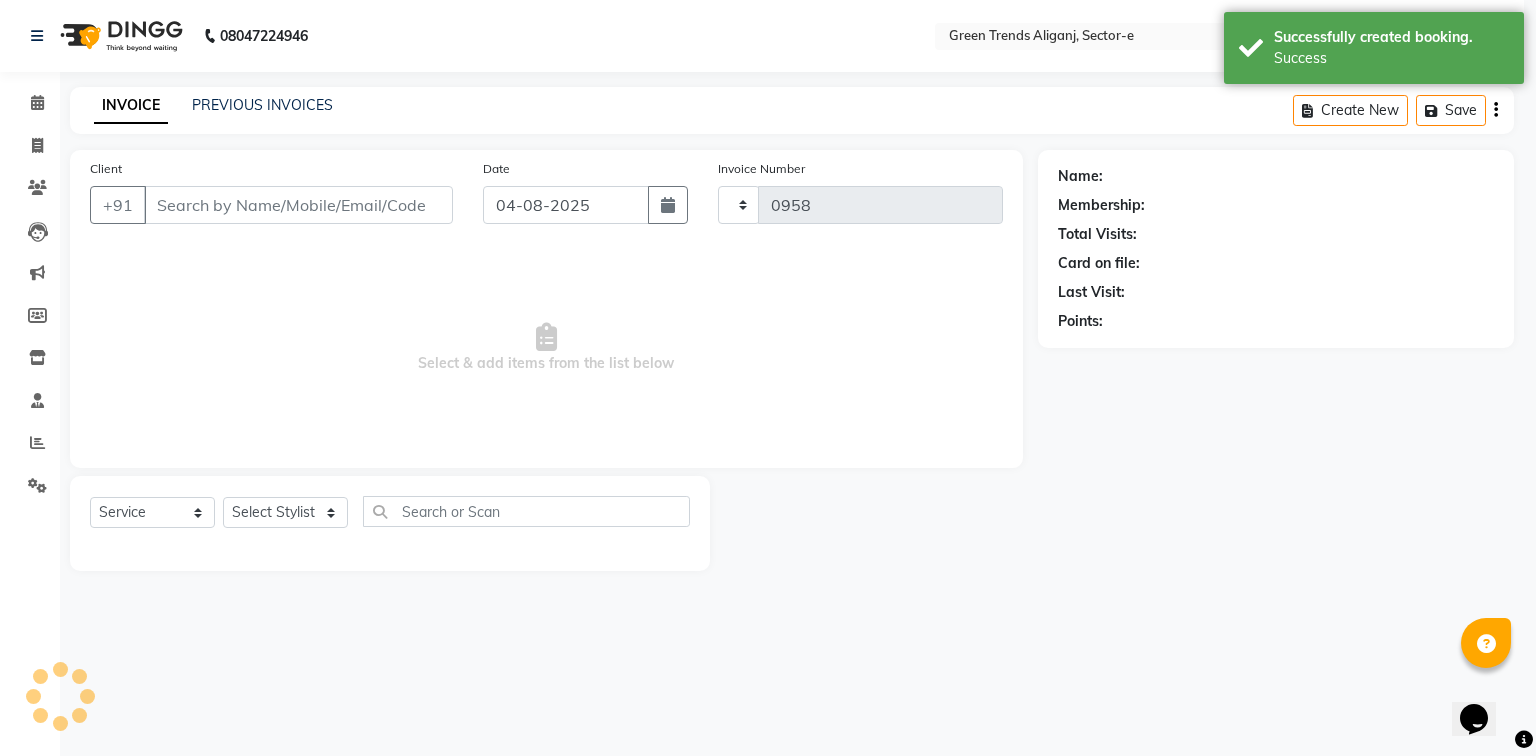 select on "7023" 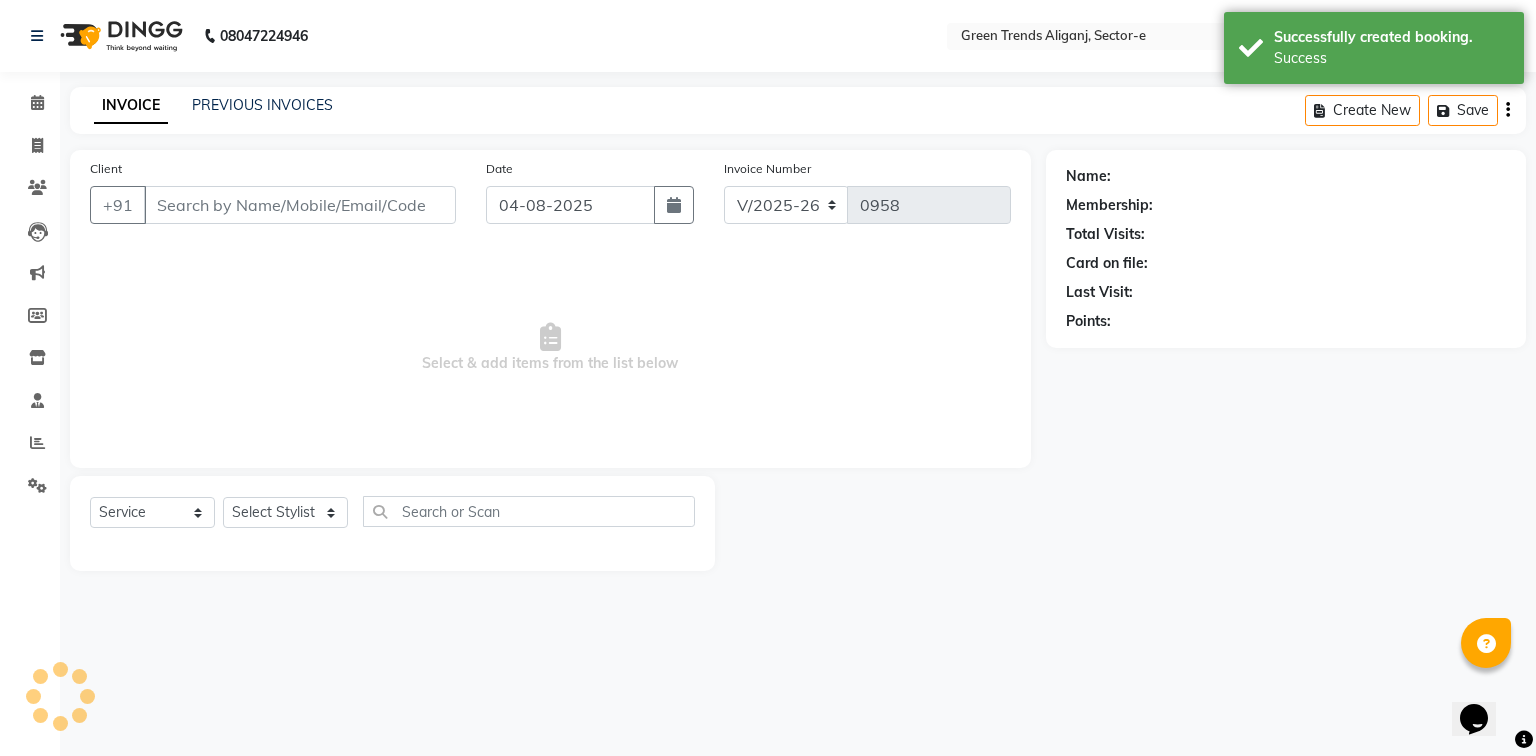 type on "[PHONE]" 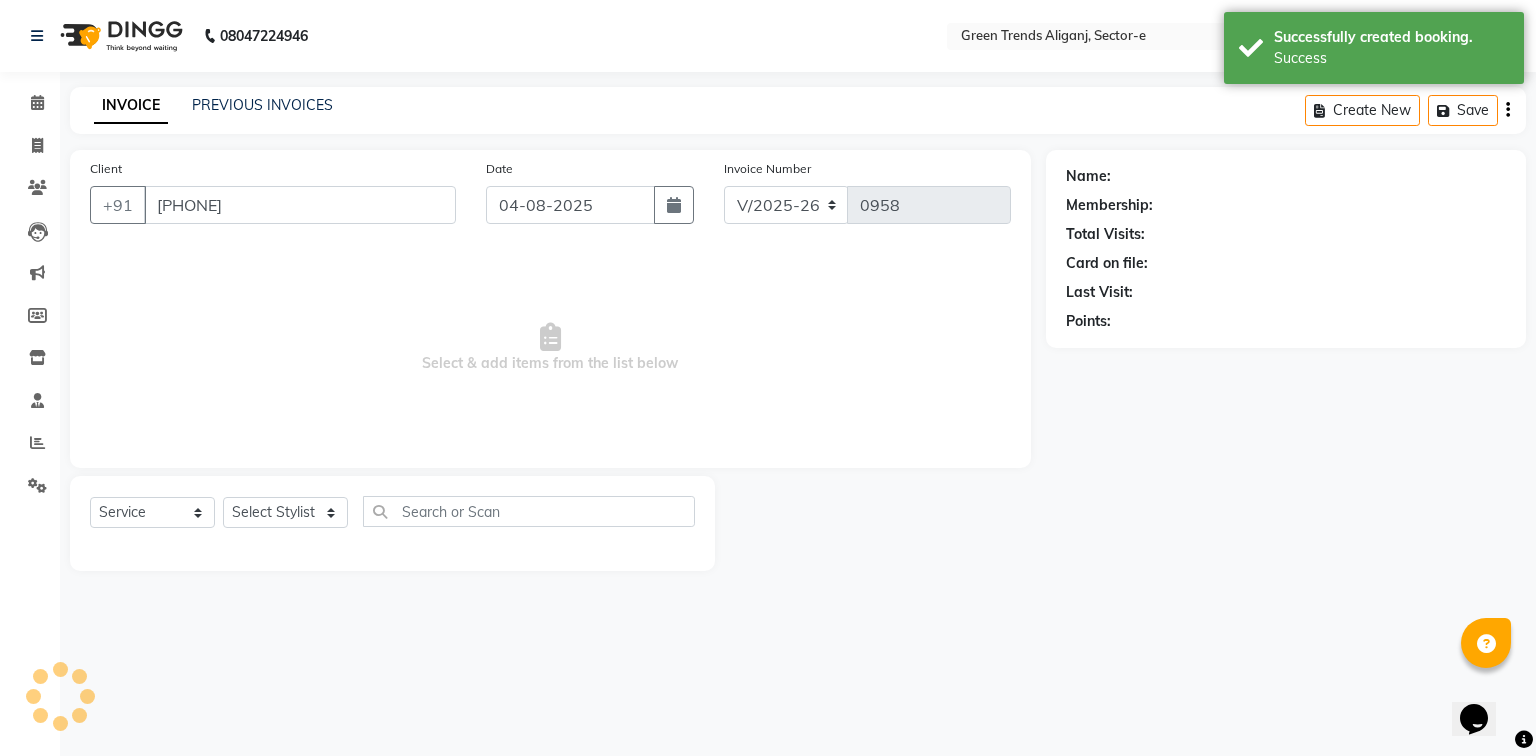 select on "58756" 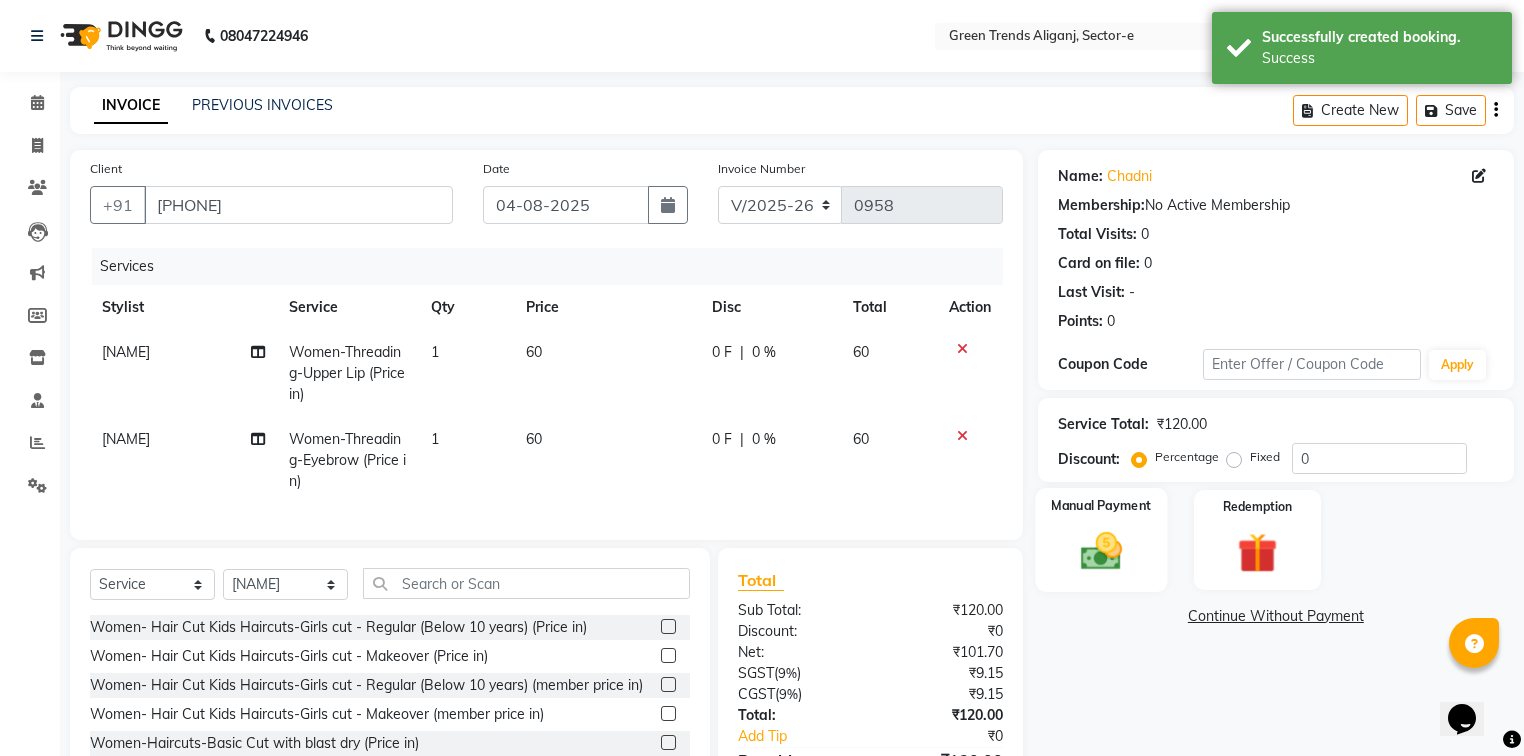 click on "Manual Payment" 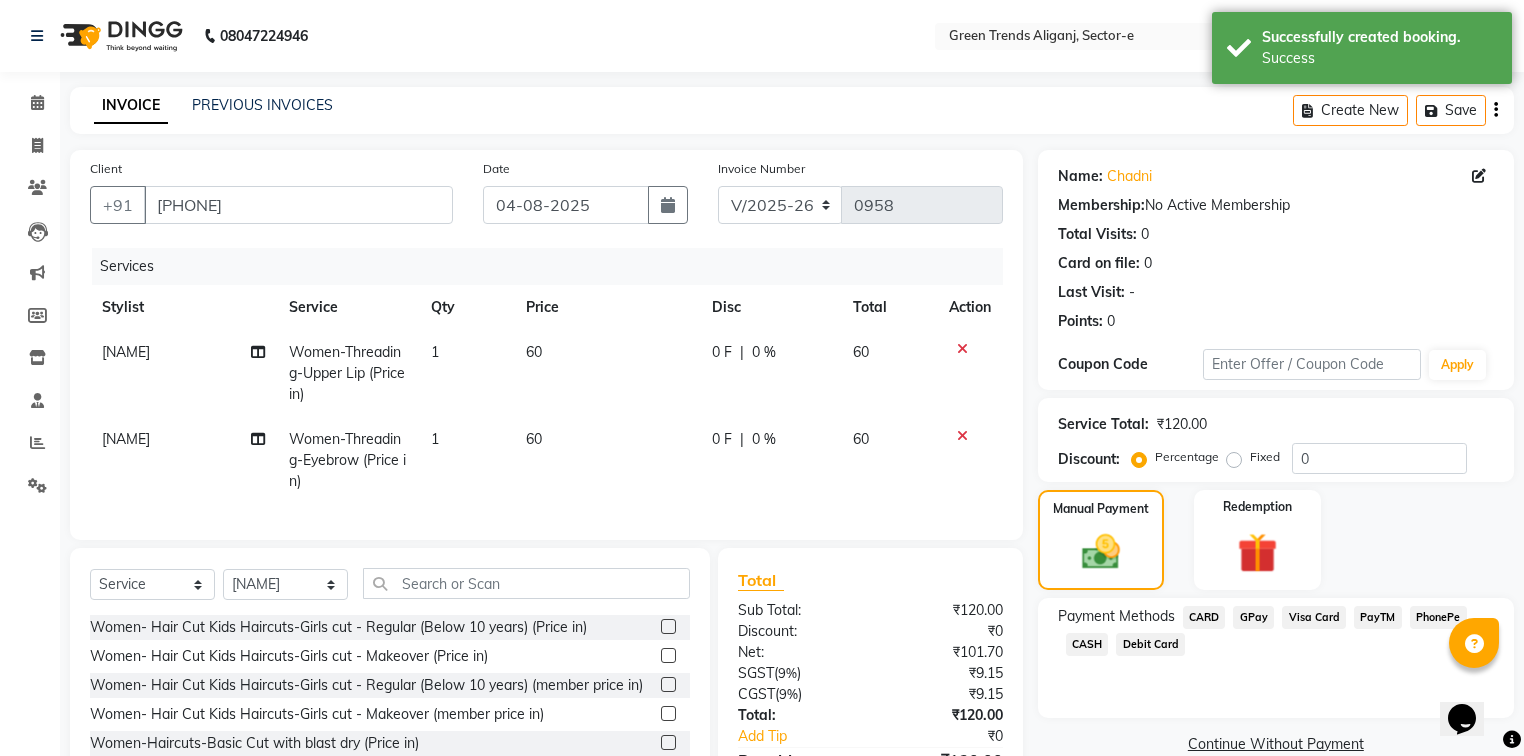 click on "CASH" 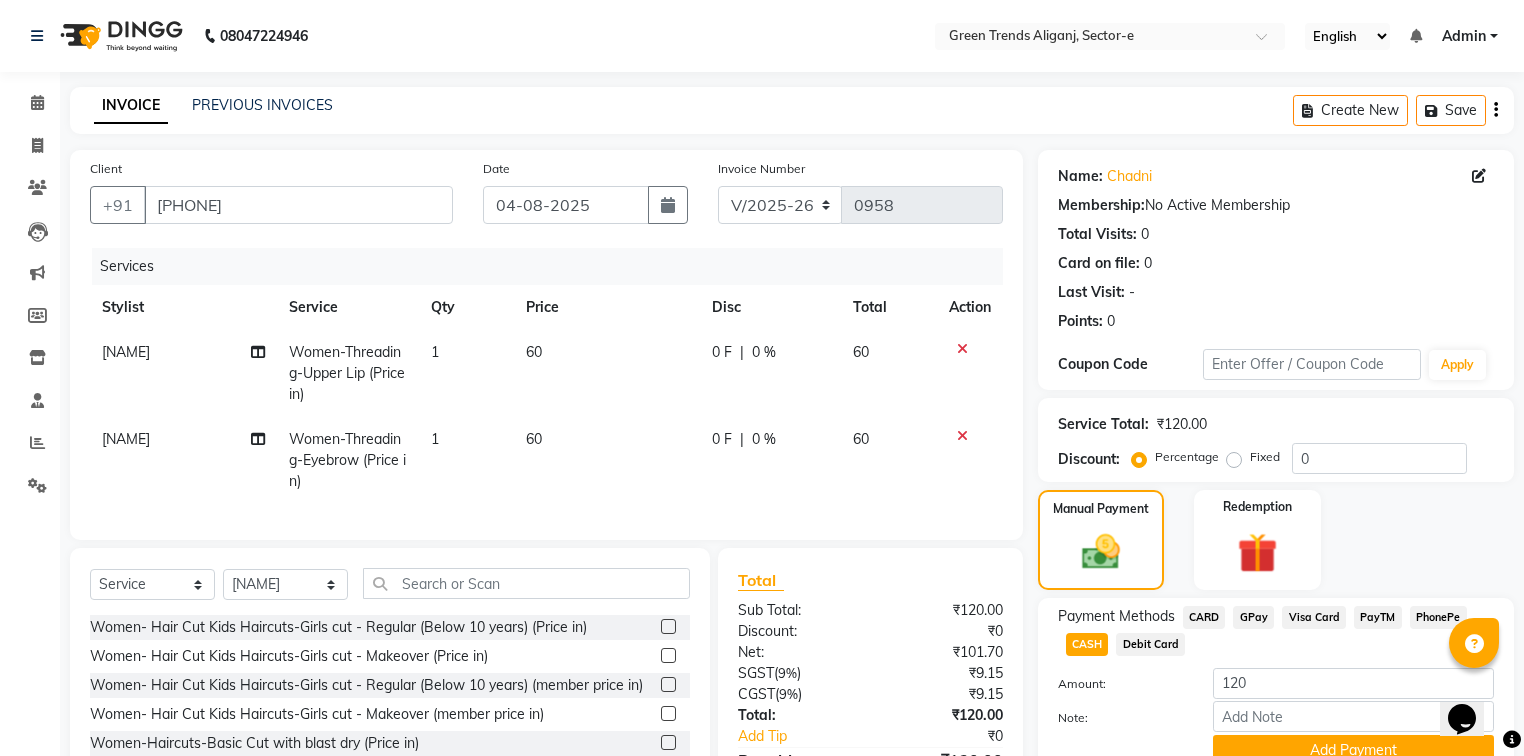 scroll, scrollTop: 129, scrollLeft: 0, axis: vertical 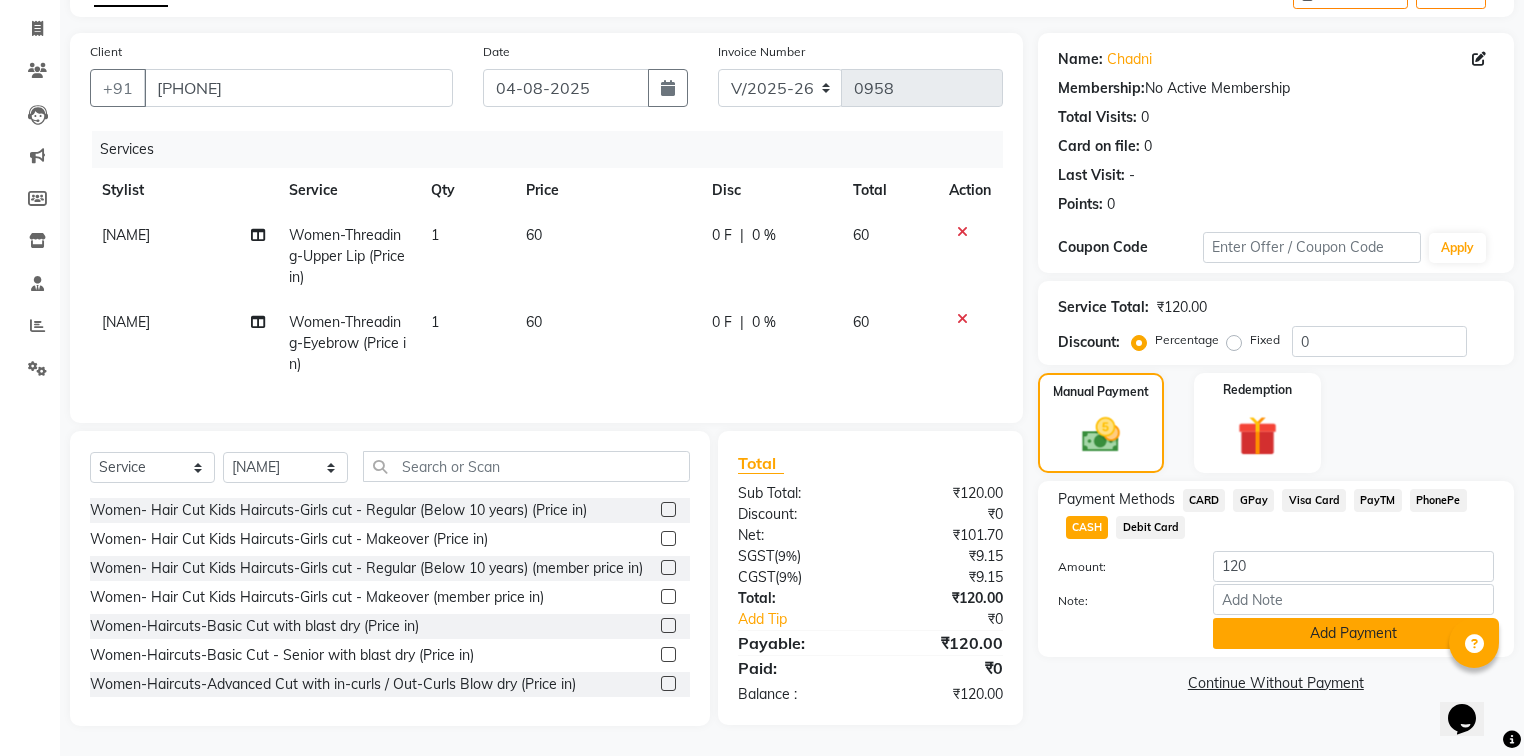 click on "Add Payment" 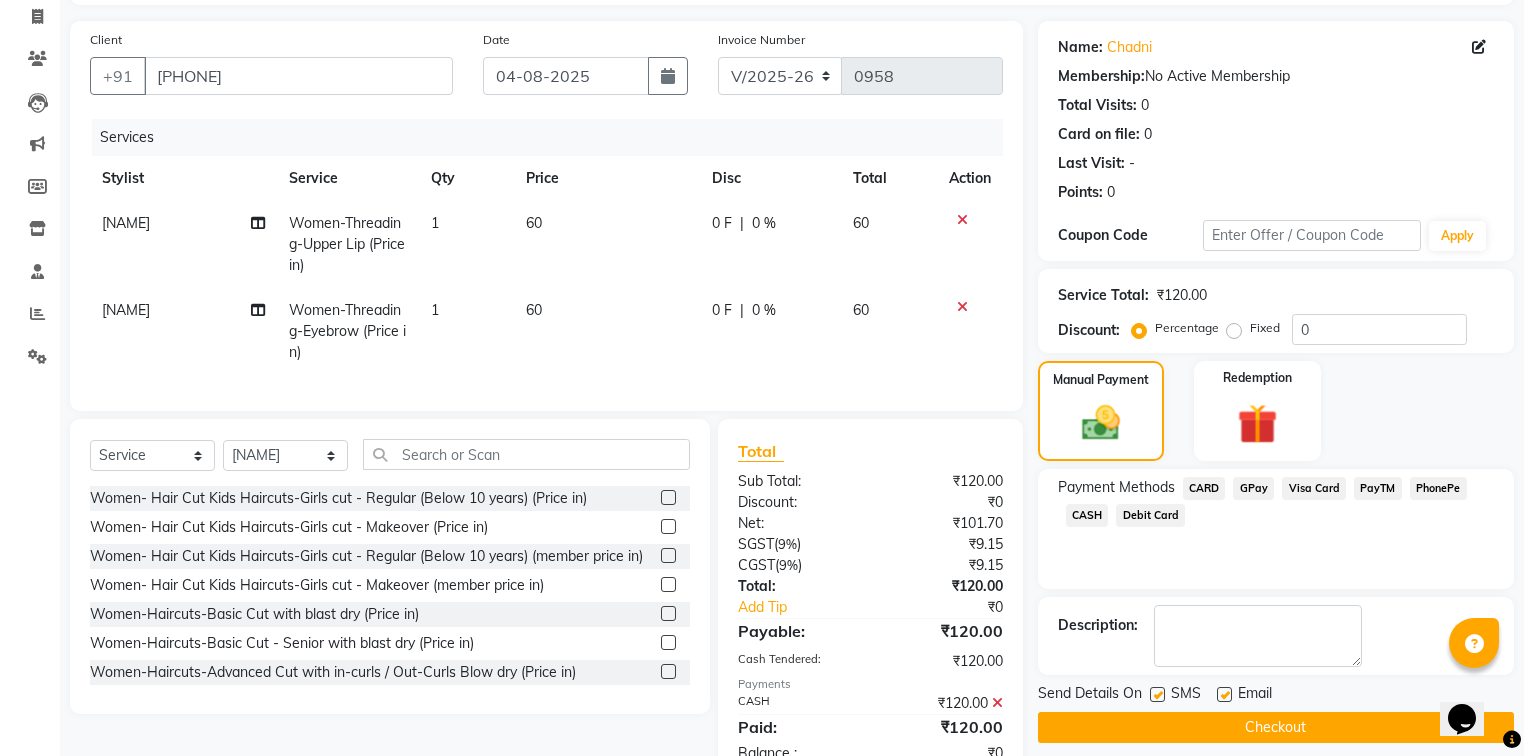 click 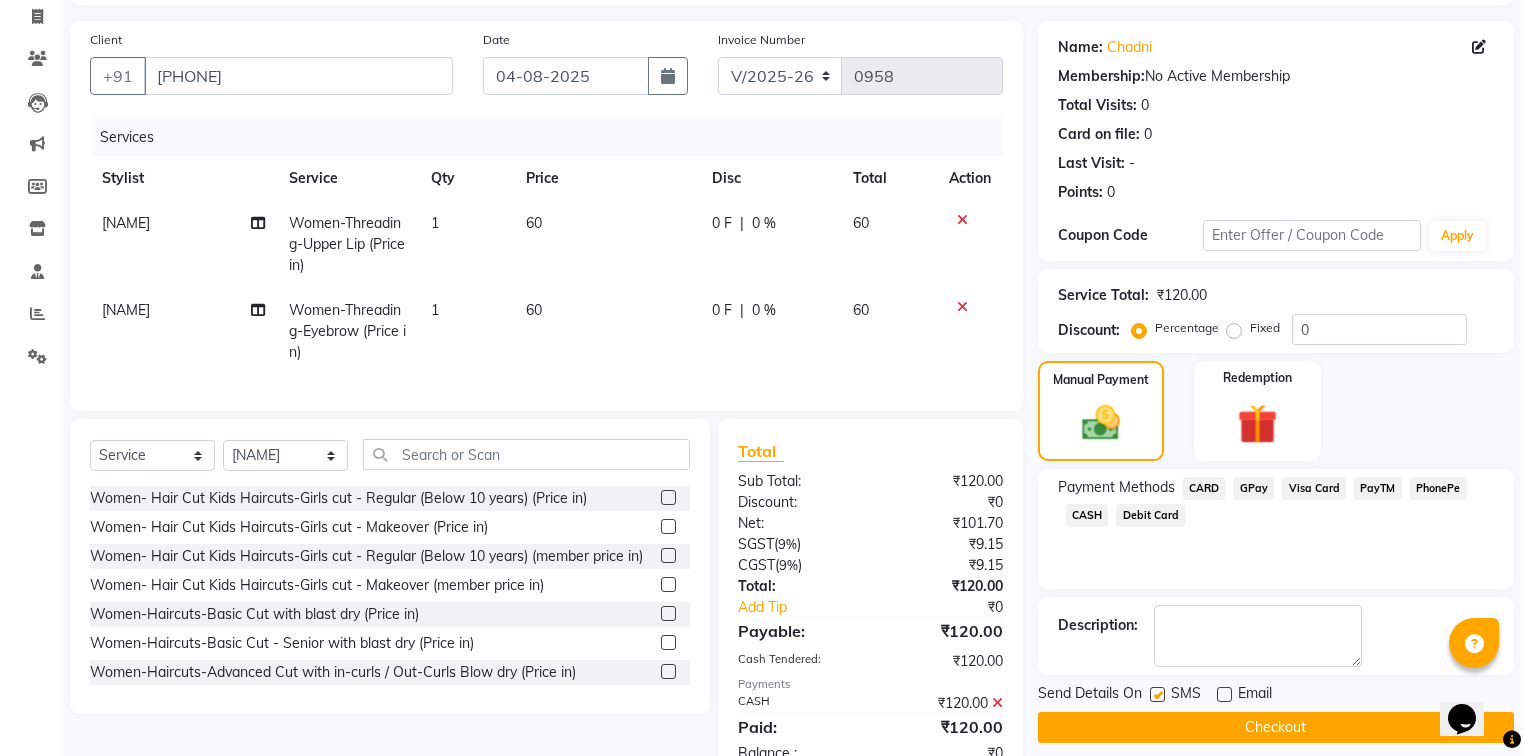 click 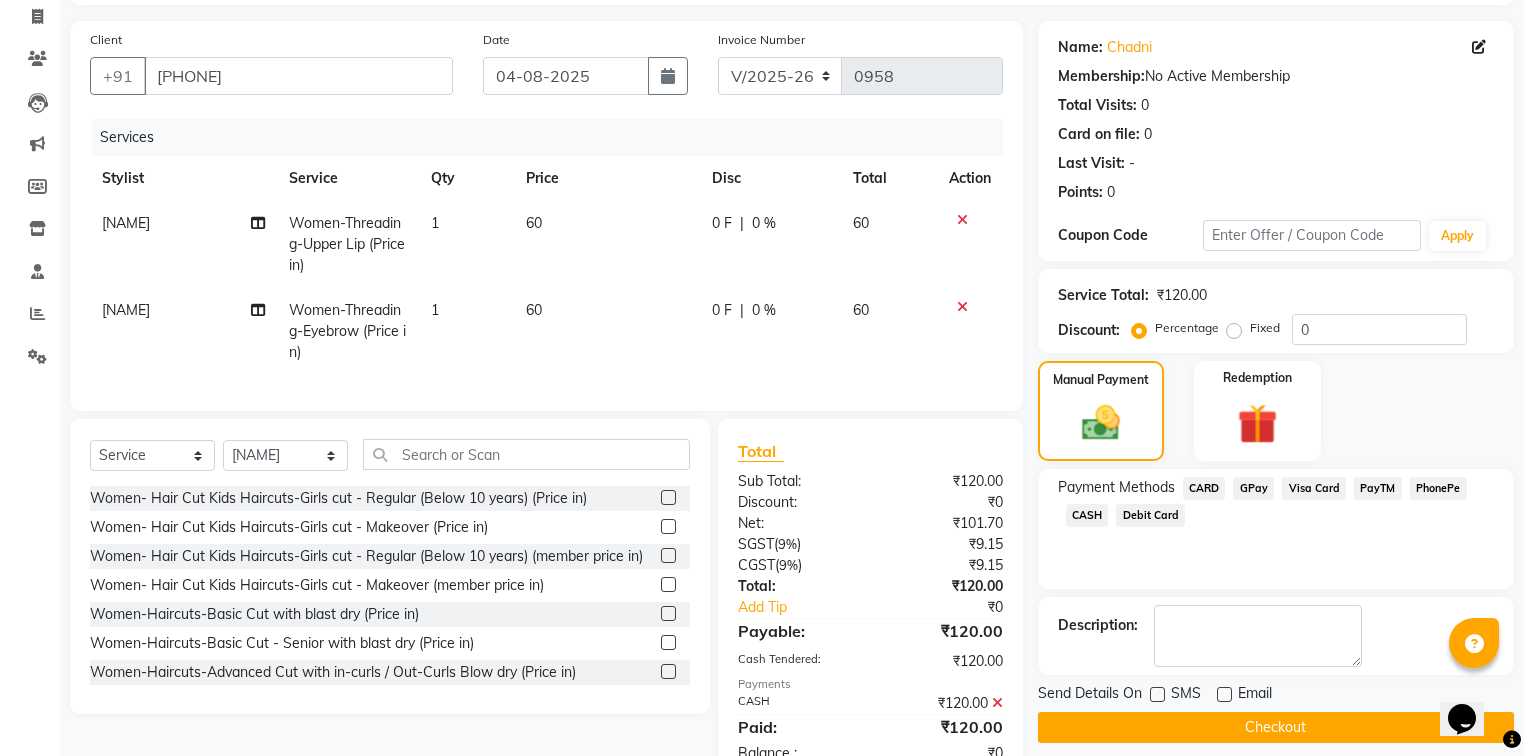 click on "Checkout" 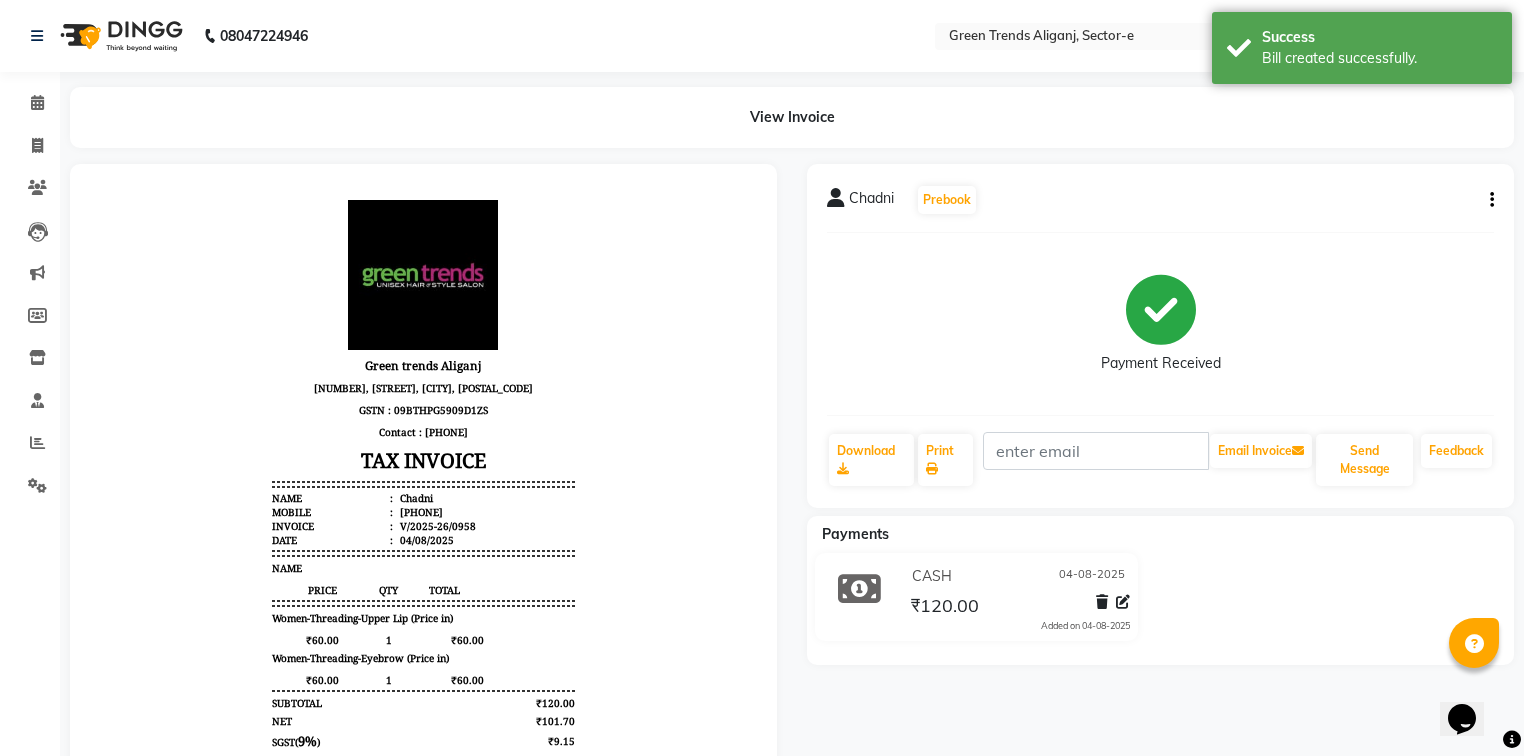 scroll, scrollTop: 0, scrollLeft: 0, axis: both 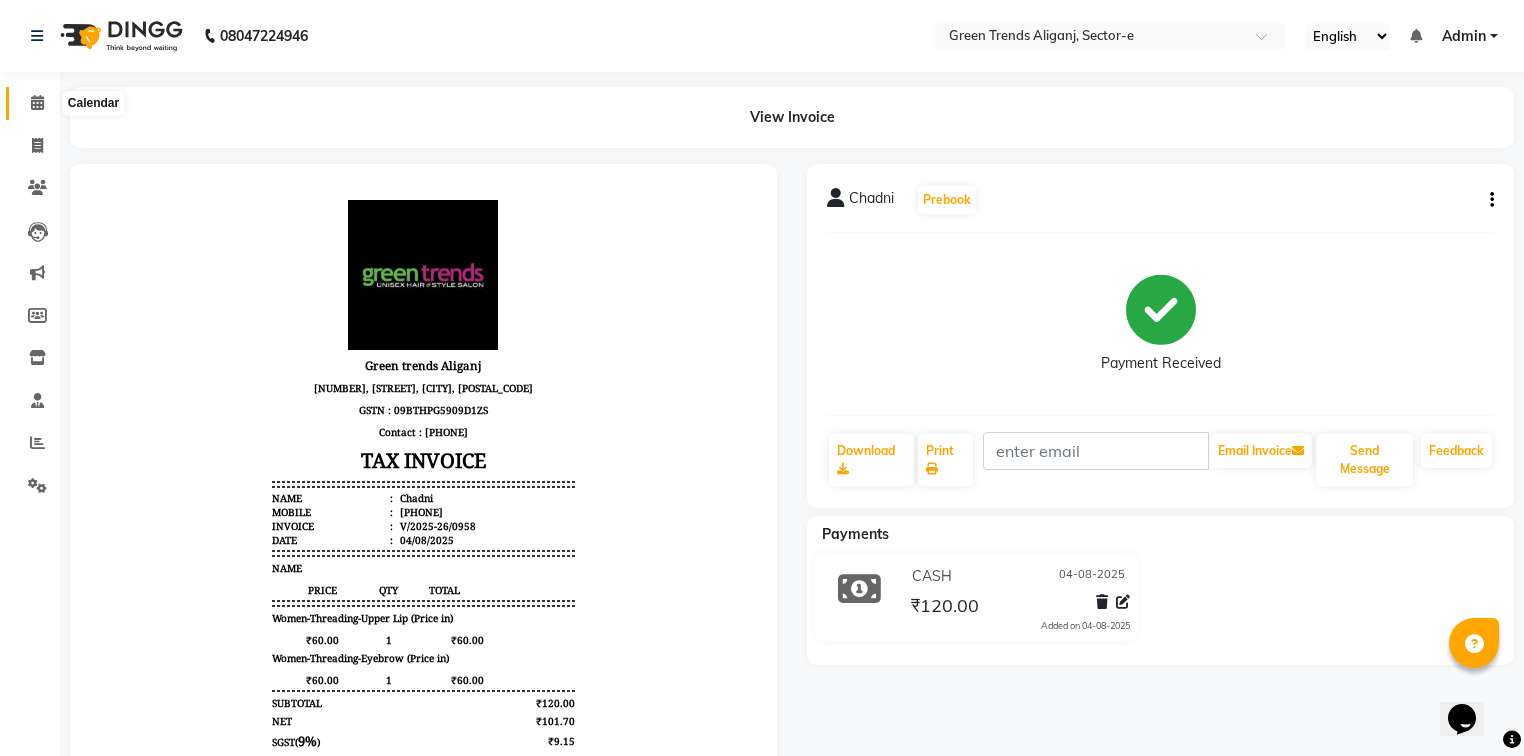 click 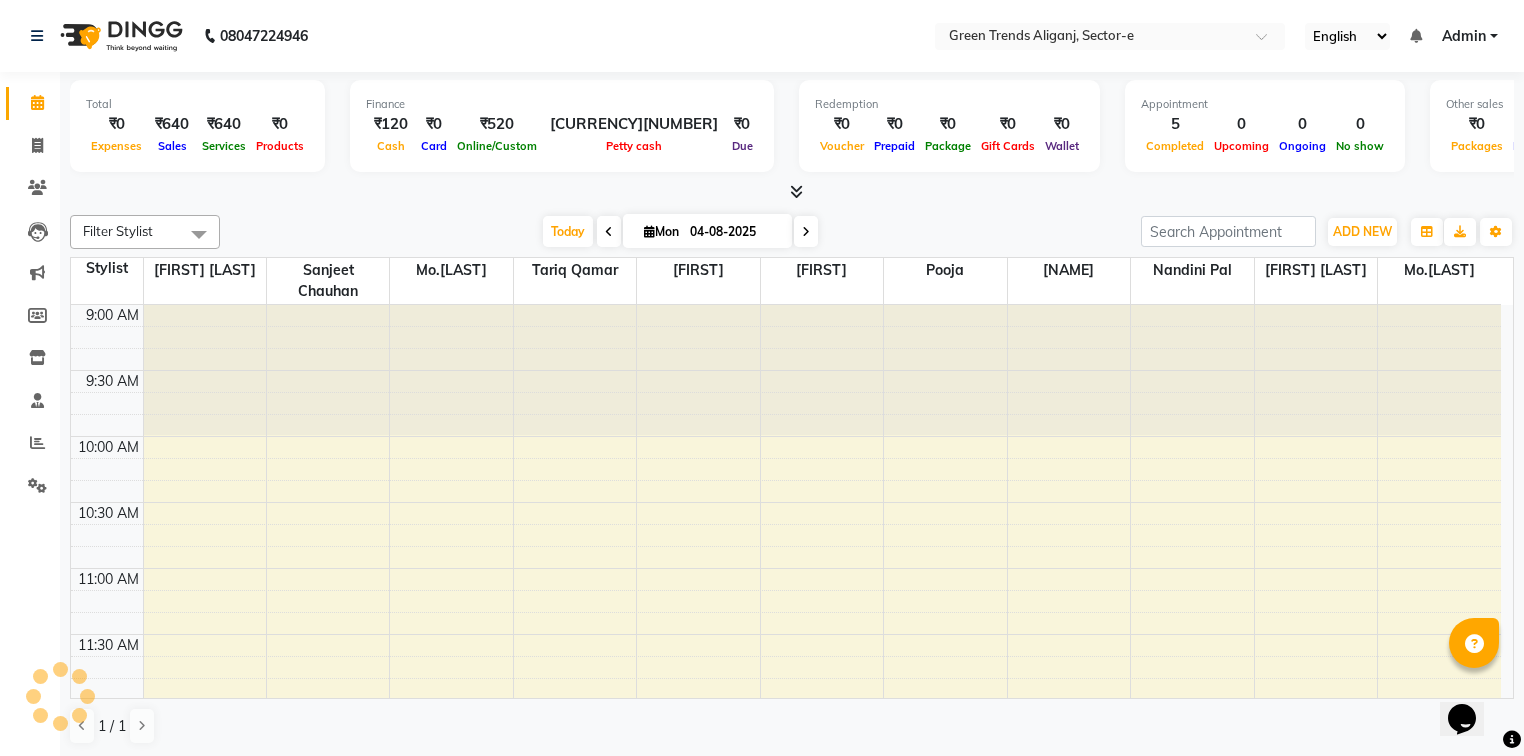 scroll, scrollTop: 0, scrollLeft: 0, axis: both 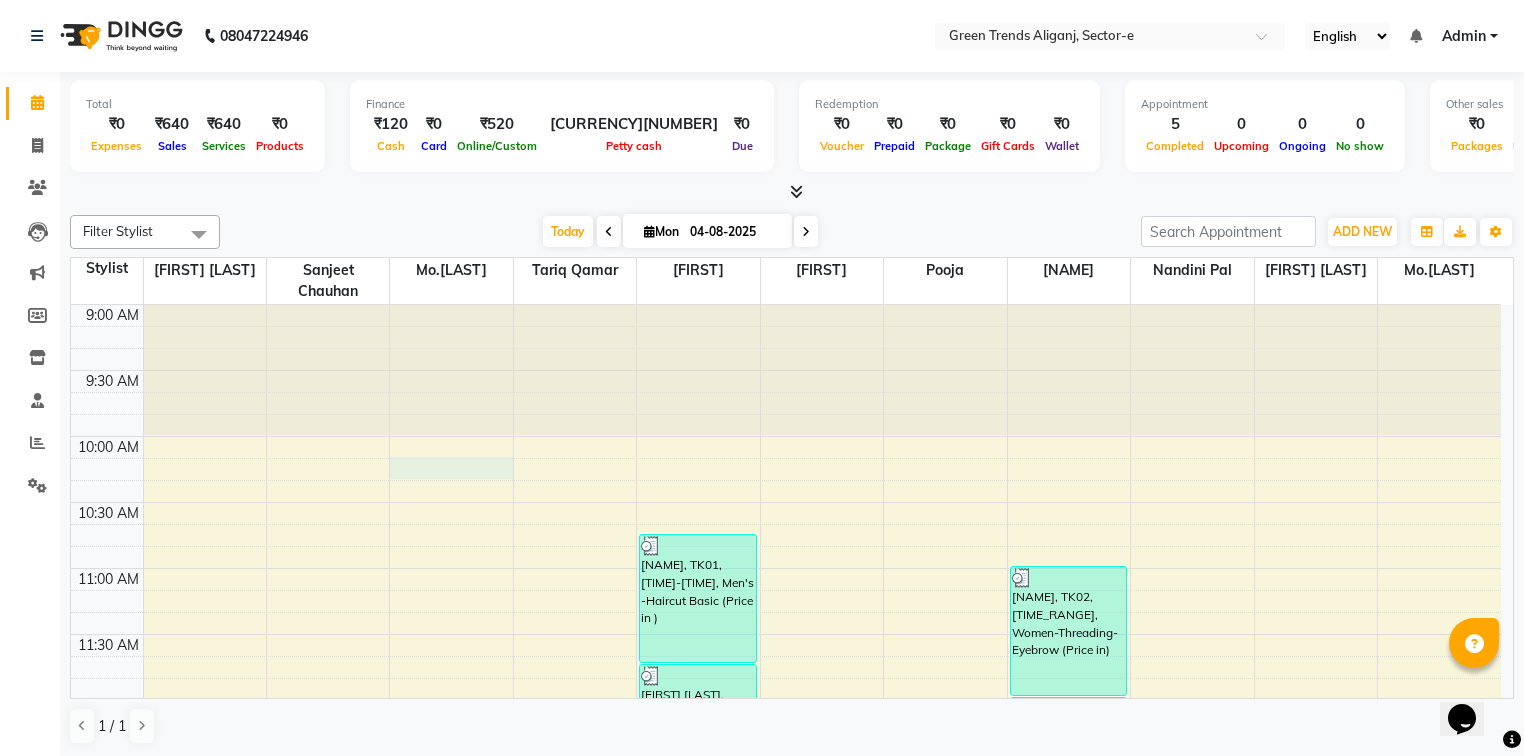 click on "[TIME] [TIME] [TIME] [TIME] [TIME] [TIME] [TIME] [TIME] [TIME] [TIME] [TIME] [TIME] [TIME] [TIME] [TIME] [TIME] [TIME] [TIME] [TIME] [TIME] [TIME] [TIME] [TIME] [TIME] [TIME] [TIME] [TIME] [TIME] [TIME] [USERNAME], TK01, [TIME]-[TIME], Men's -Haircut Basic (Price in ) [USERNAME], TK01, [TIME]-[TIME], Men's -Beard Styling (Price in ) [USERNAME], TK01, [TIME]-[TIME], Women-Threading-Eyebrow (Price in ) [USERNAME], TK02, [TIME]-[TIME], Women-Threading-Eyebrow (Price in ) [USERNAME], TK02, [TIME]-[TIME], Women-Threading-Upper Lip (Price in )" at bounding box center [786, 1228] 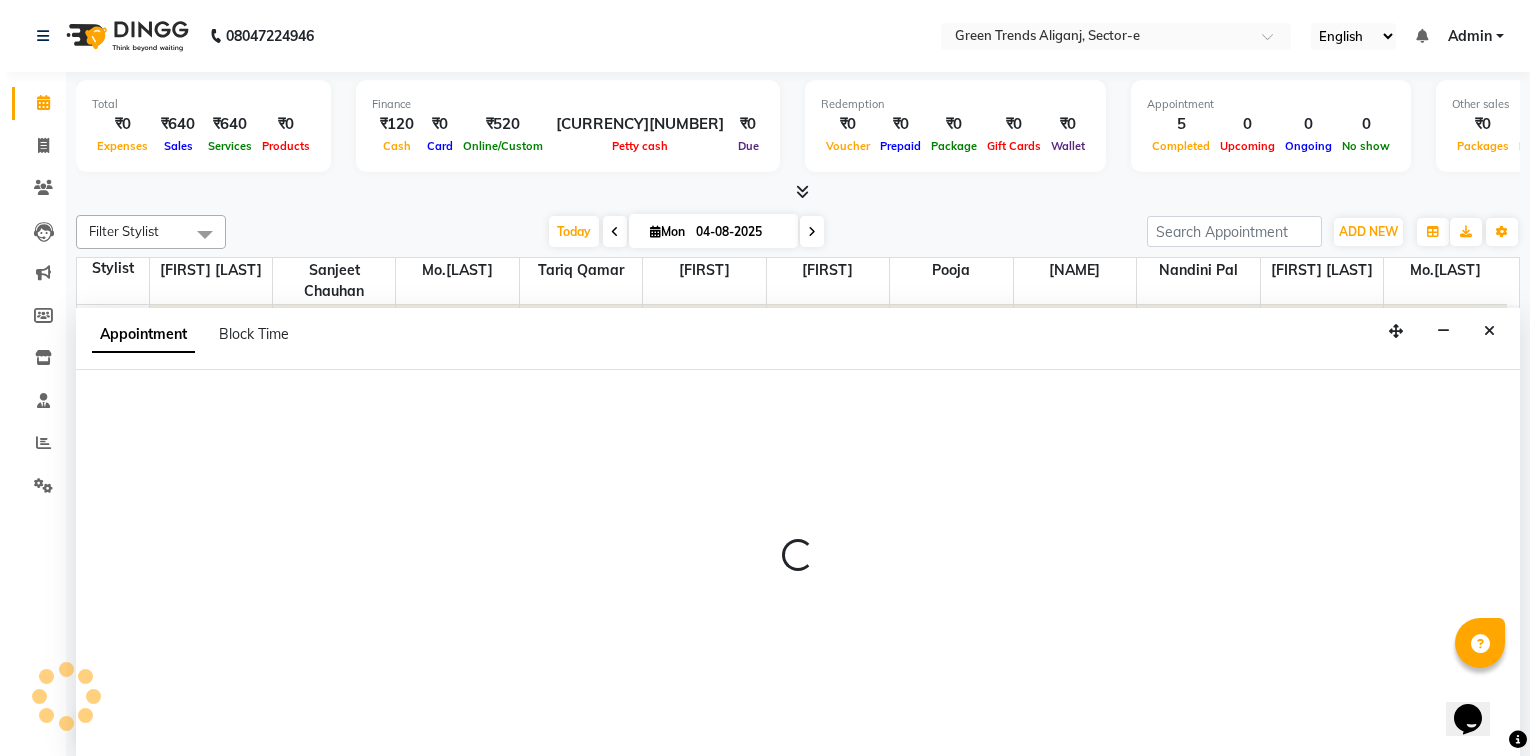 scroll, scrollTop: 0, scrollLeft: 0, axis: both 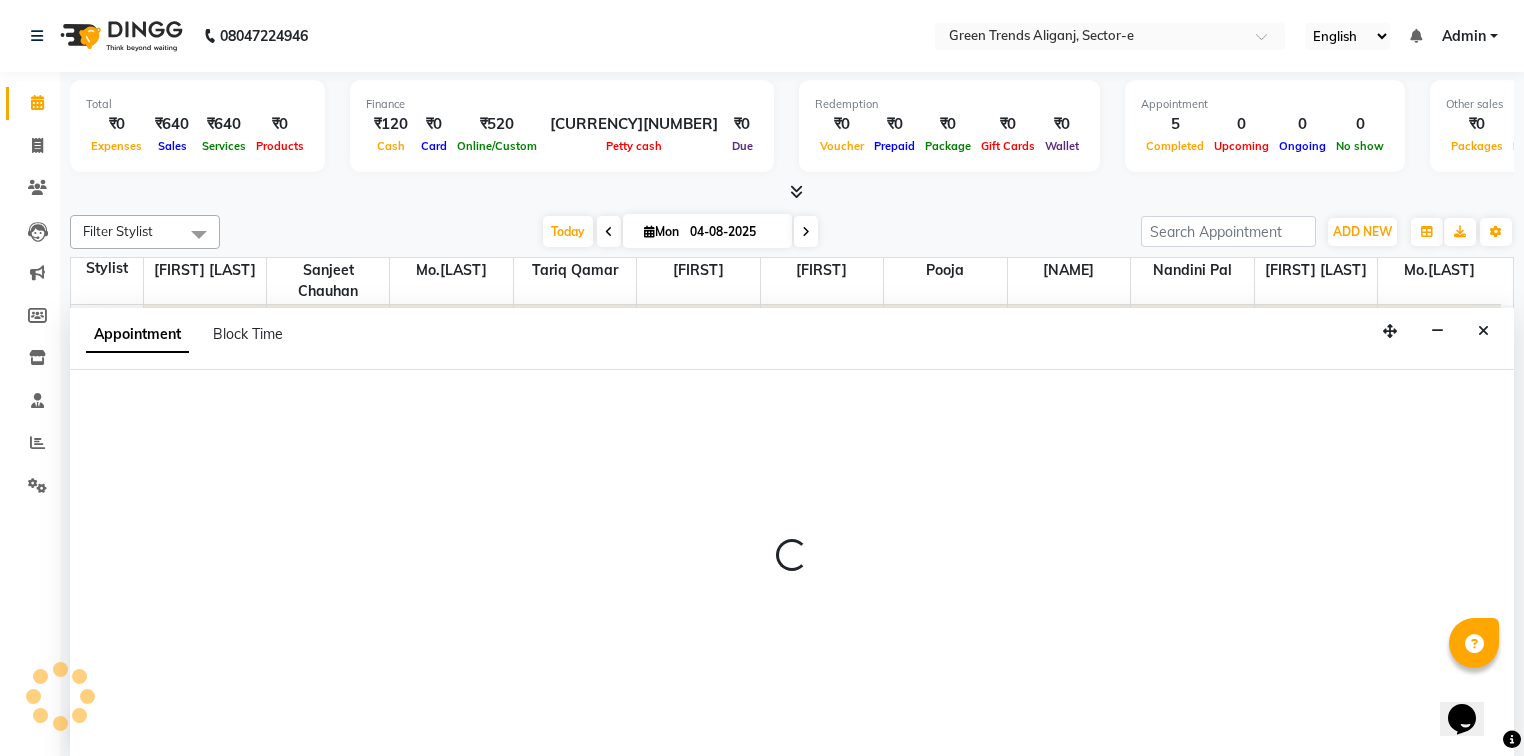 select on "58750" 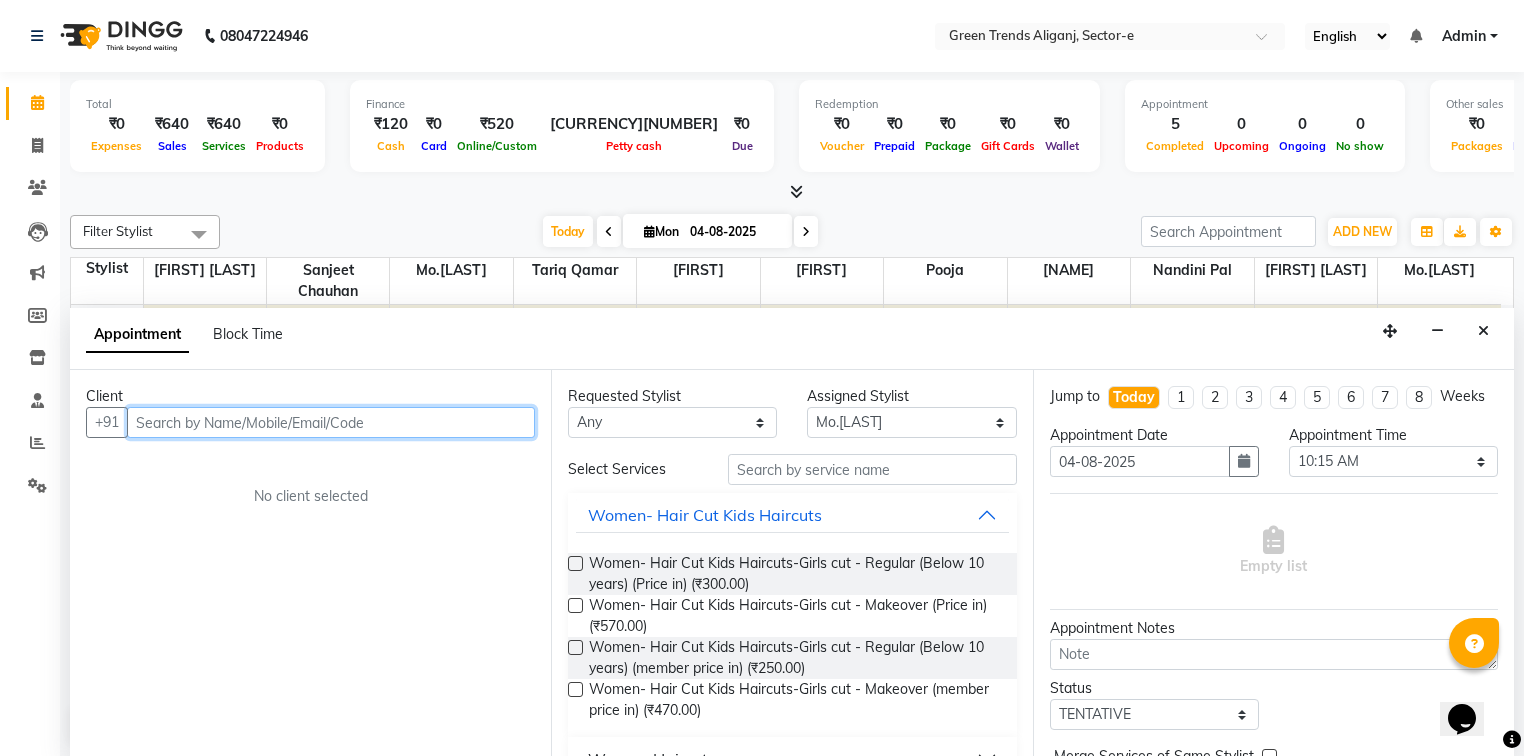 click at bounding box center (331, 422) 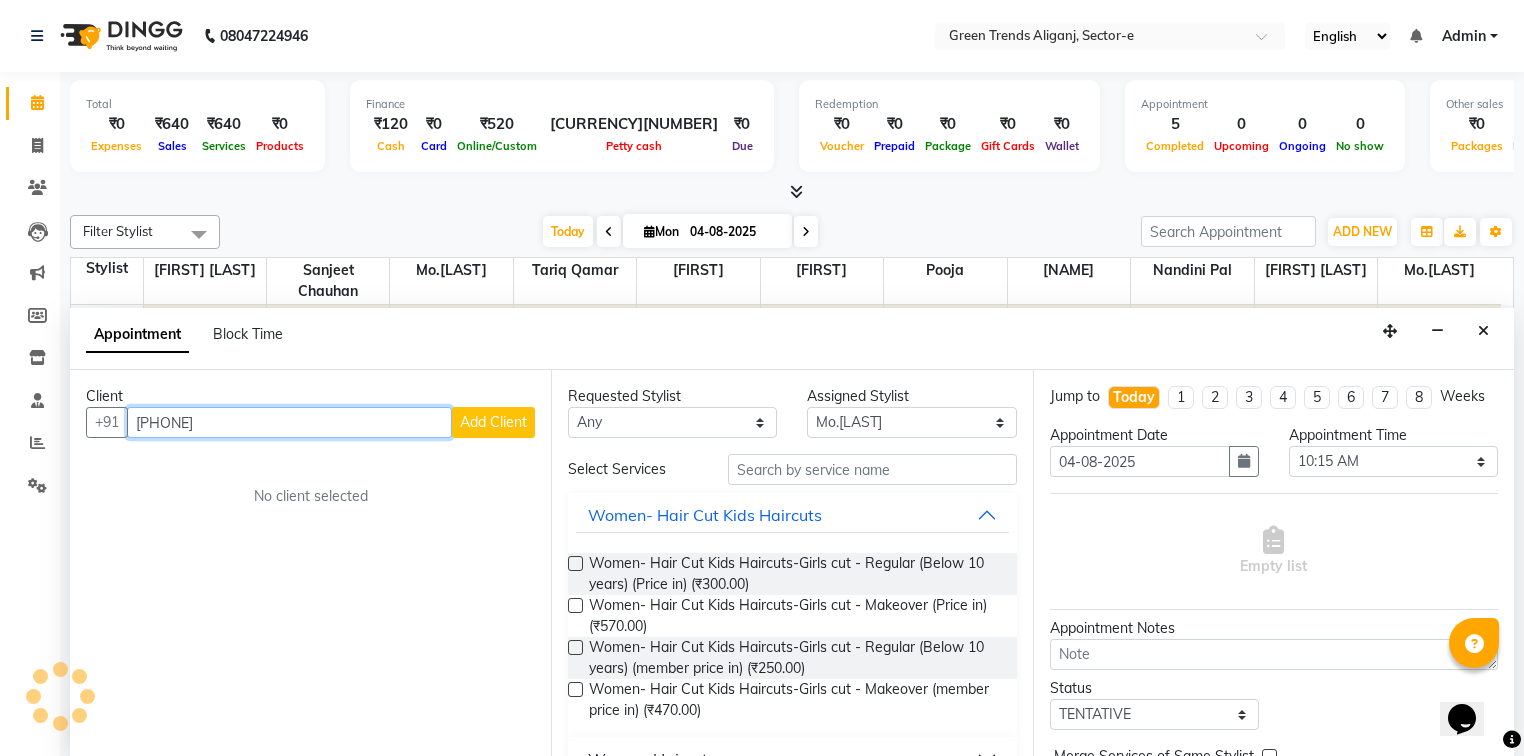 type on "[PHONE]" 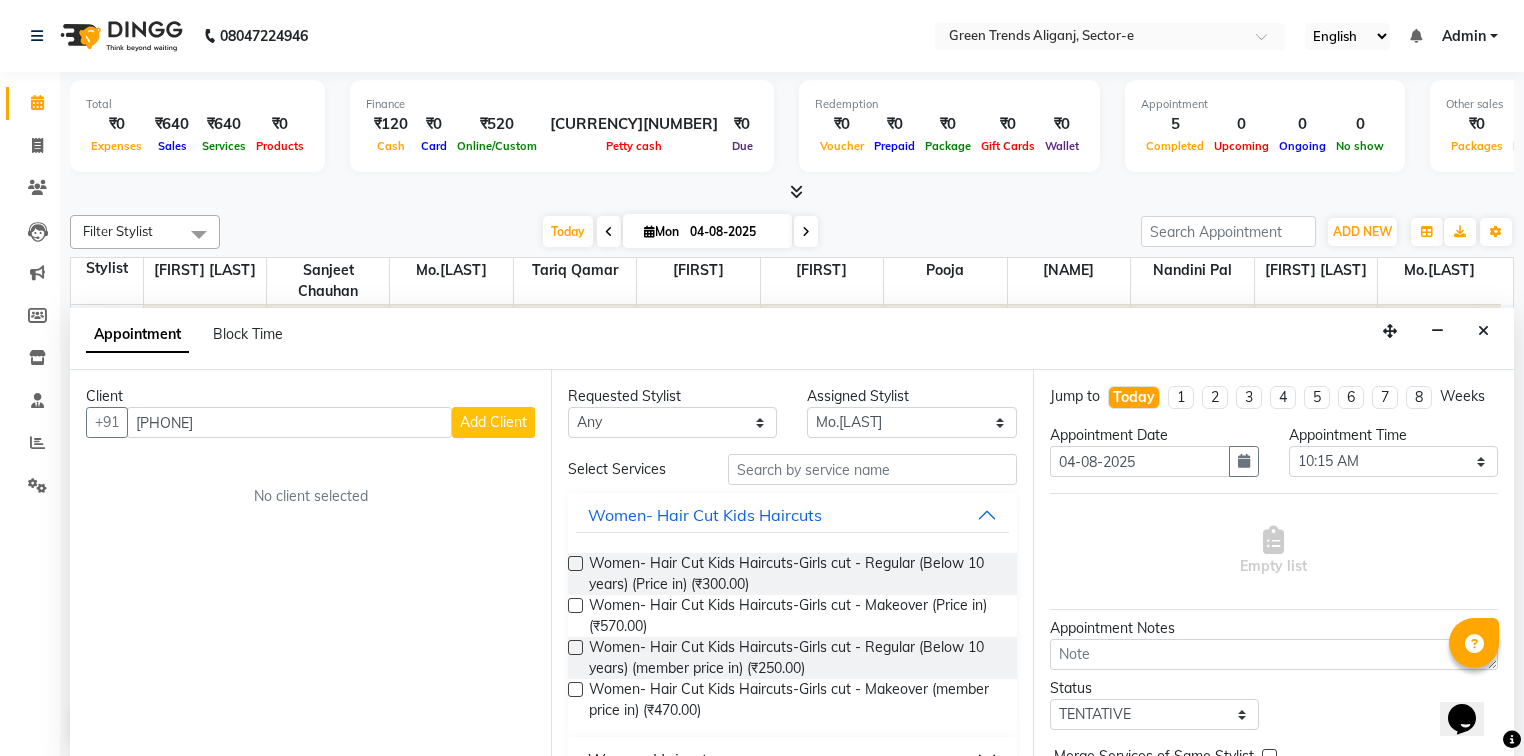 click on "Add Client" at bounding box center (493, 422) 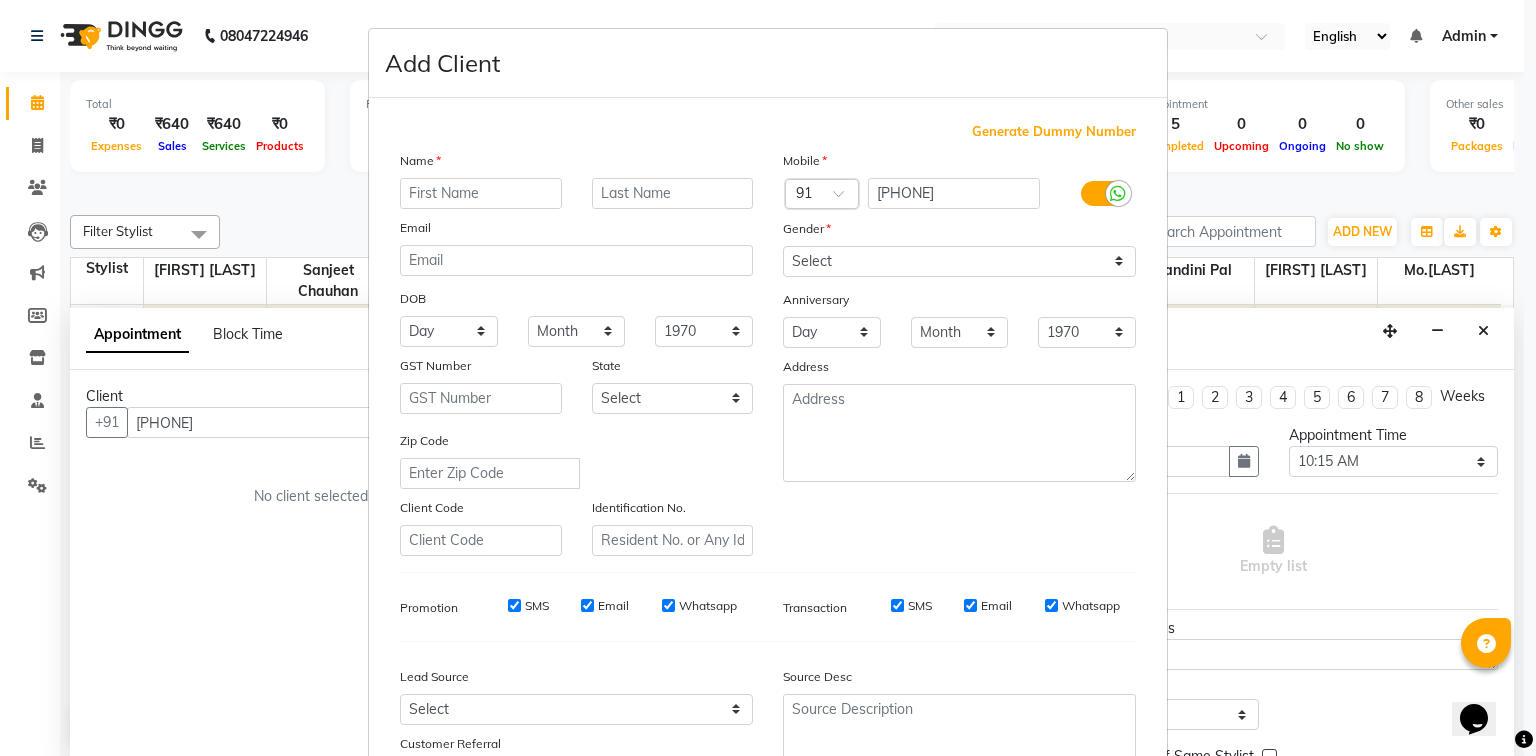click at bounding box center [481, 193] 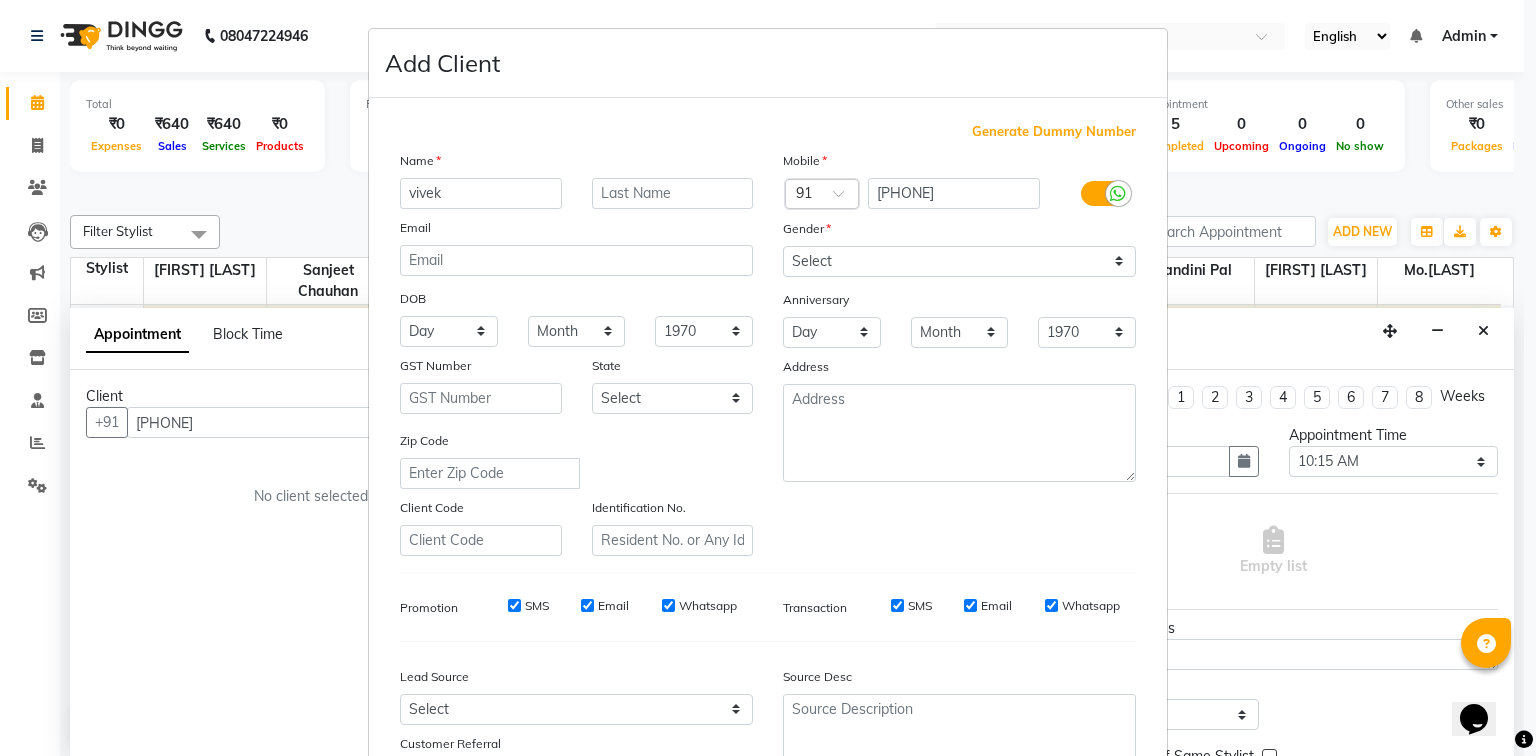type on "vivek" 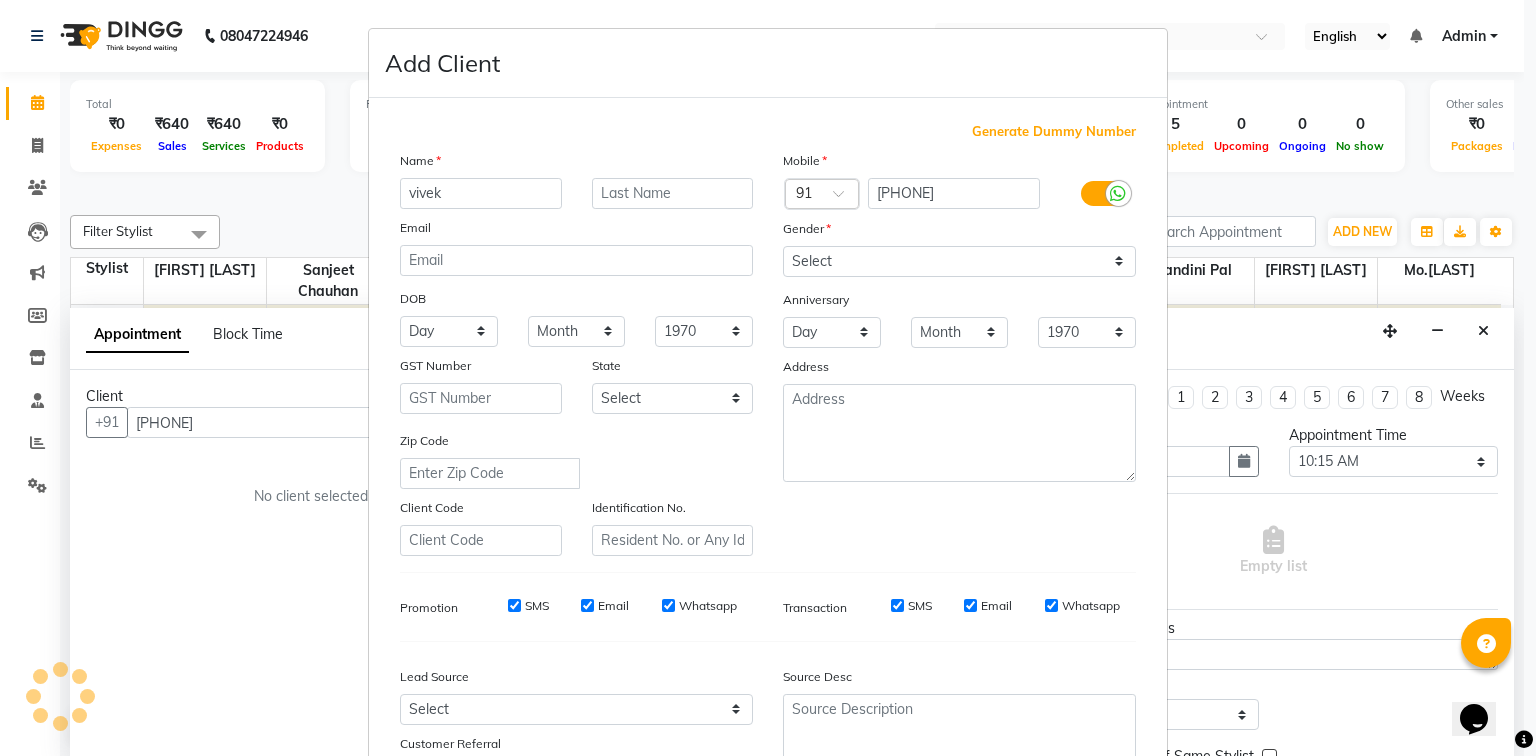 click at bounding box center [1103, 193] 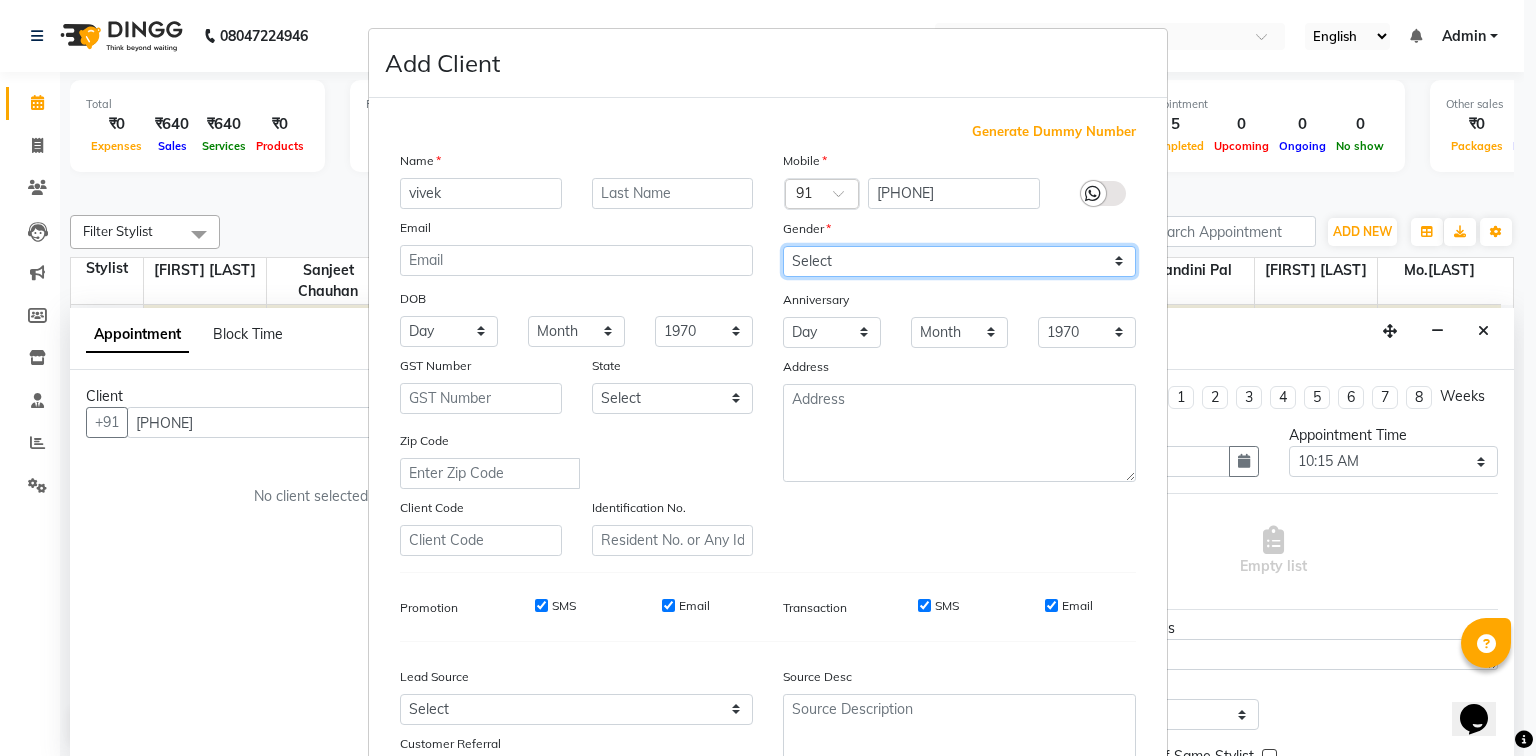 click on "Select Male Female Other Prefer Not To Say" at bounding box center (959, 261) 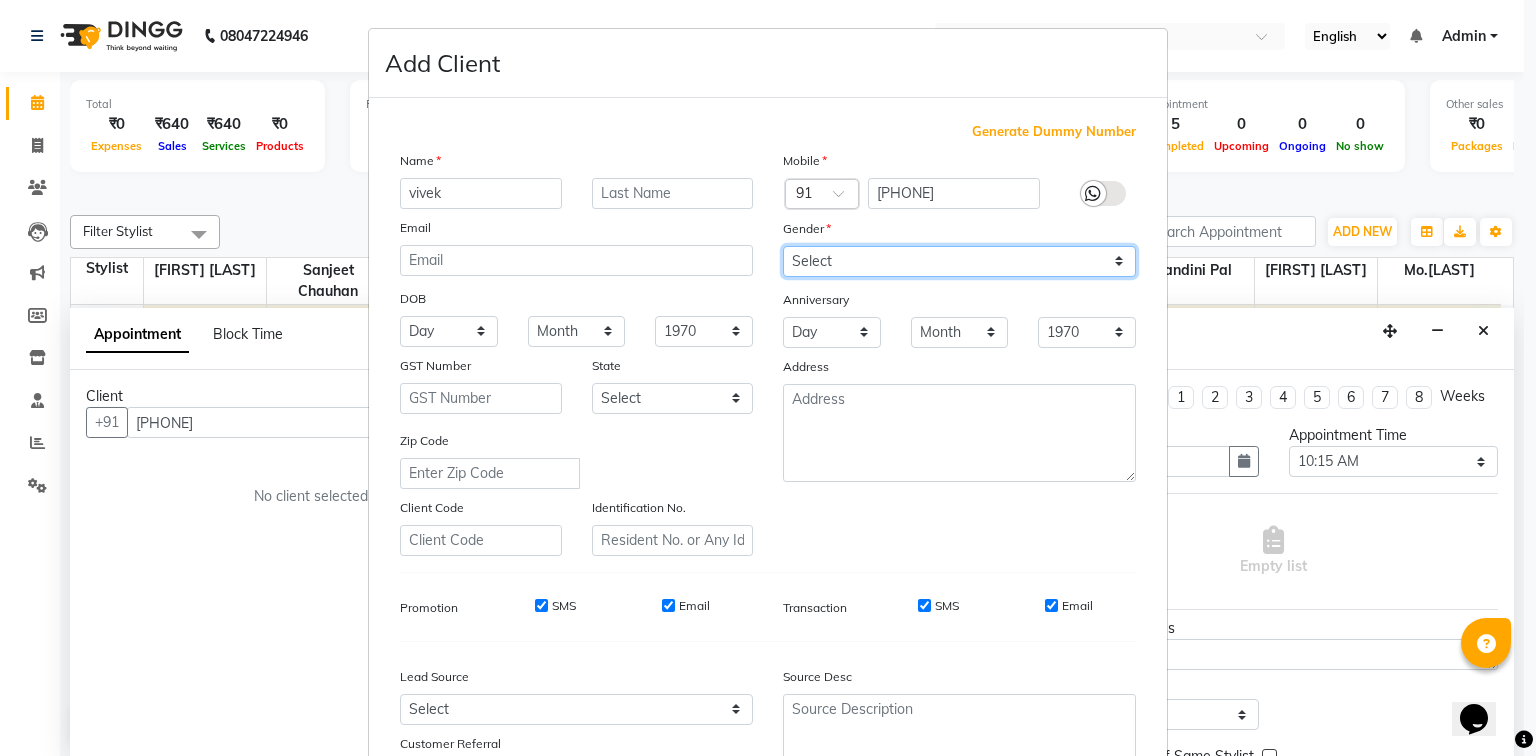 select on "male" 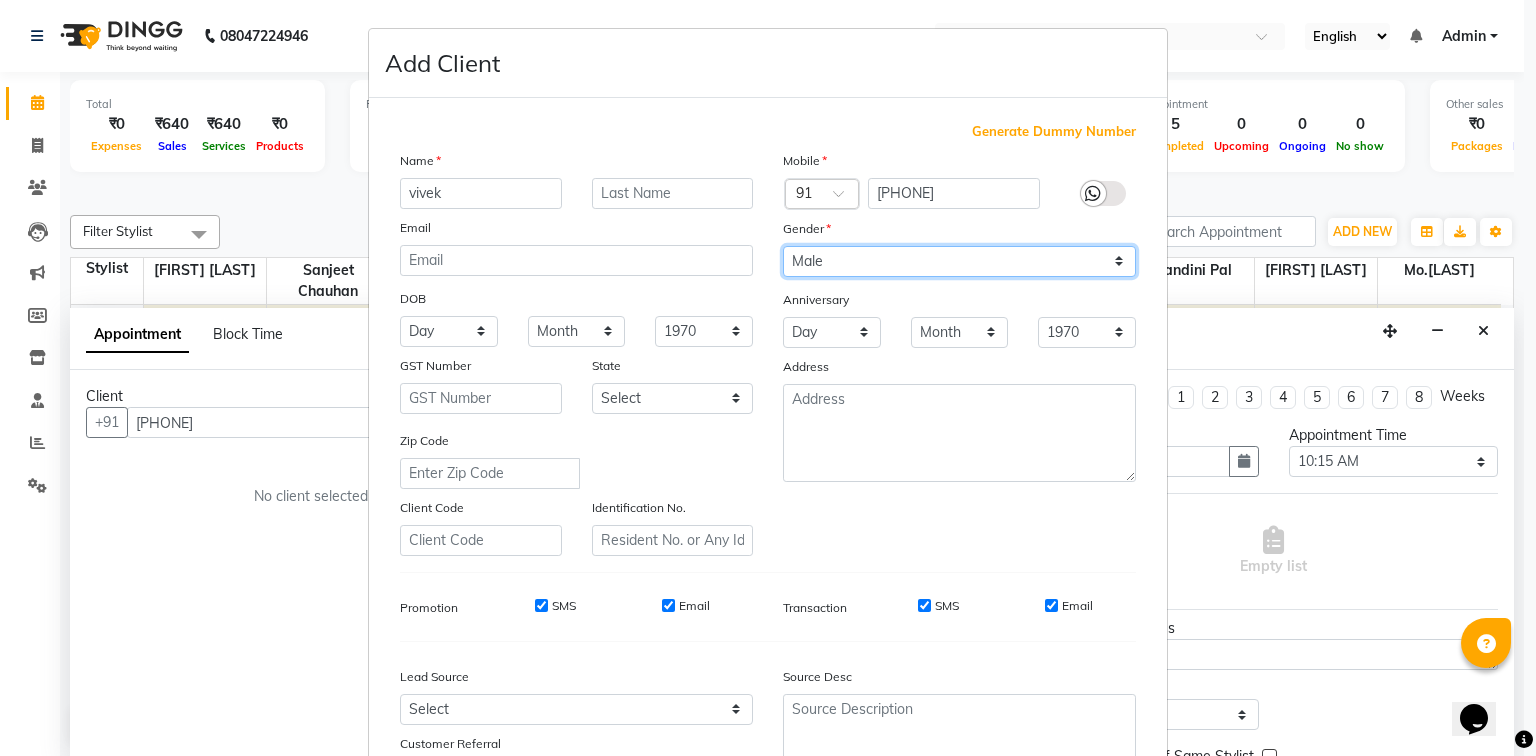 click on "Select Male Female Other Prefer Not To Say" at bounding box center (959, 261) 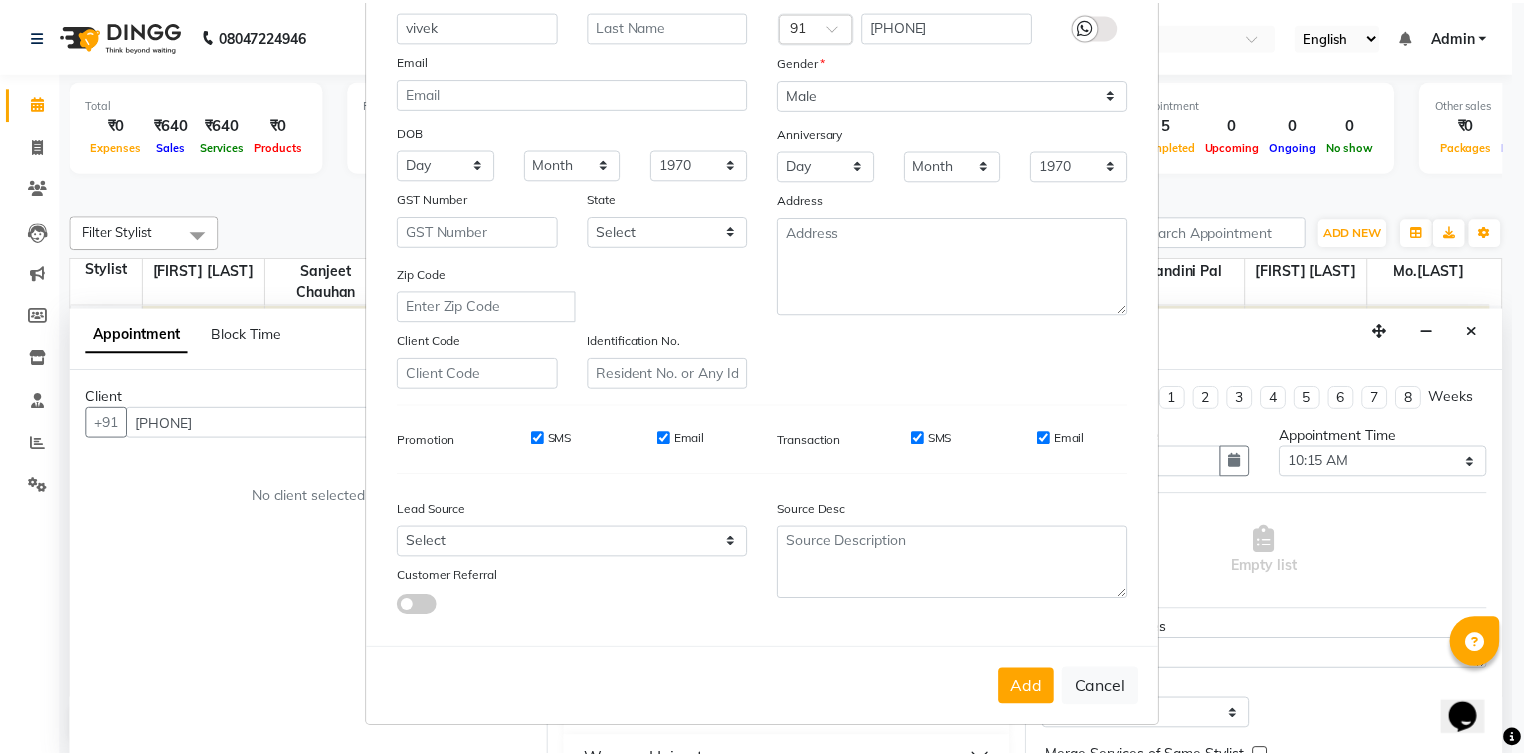scroll, scrollTop: 176, scrollLeft: 0, axis: vertical 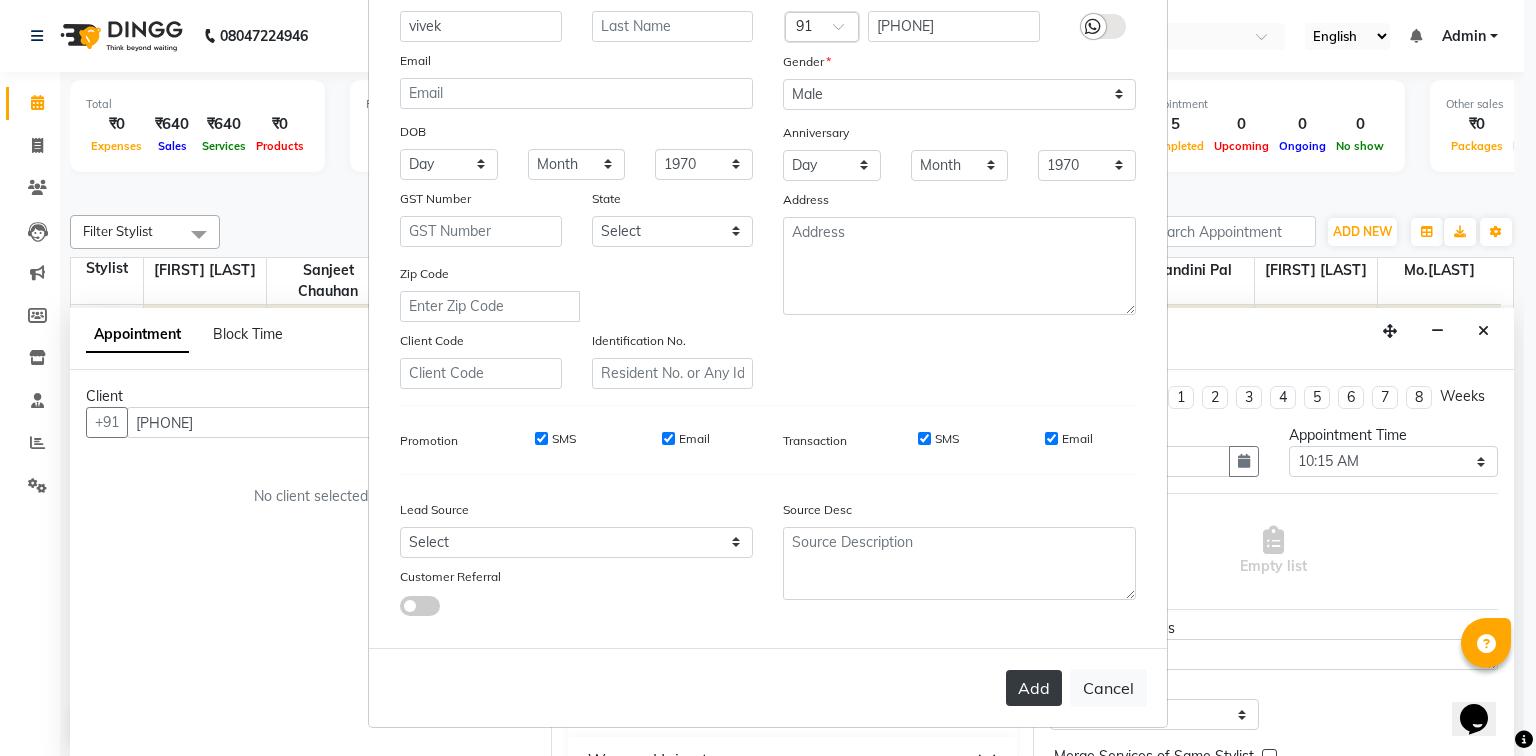 click on "Add" at bounding box center [1034, 688] 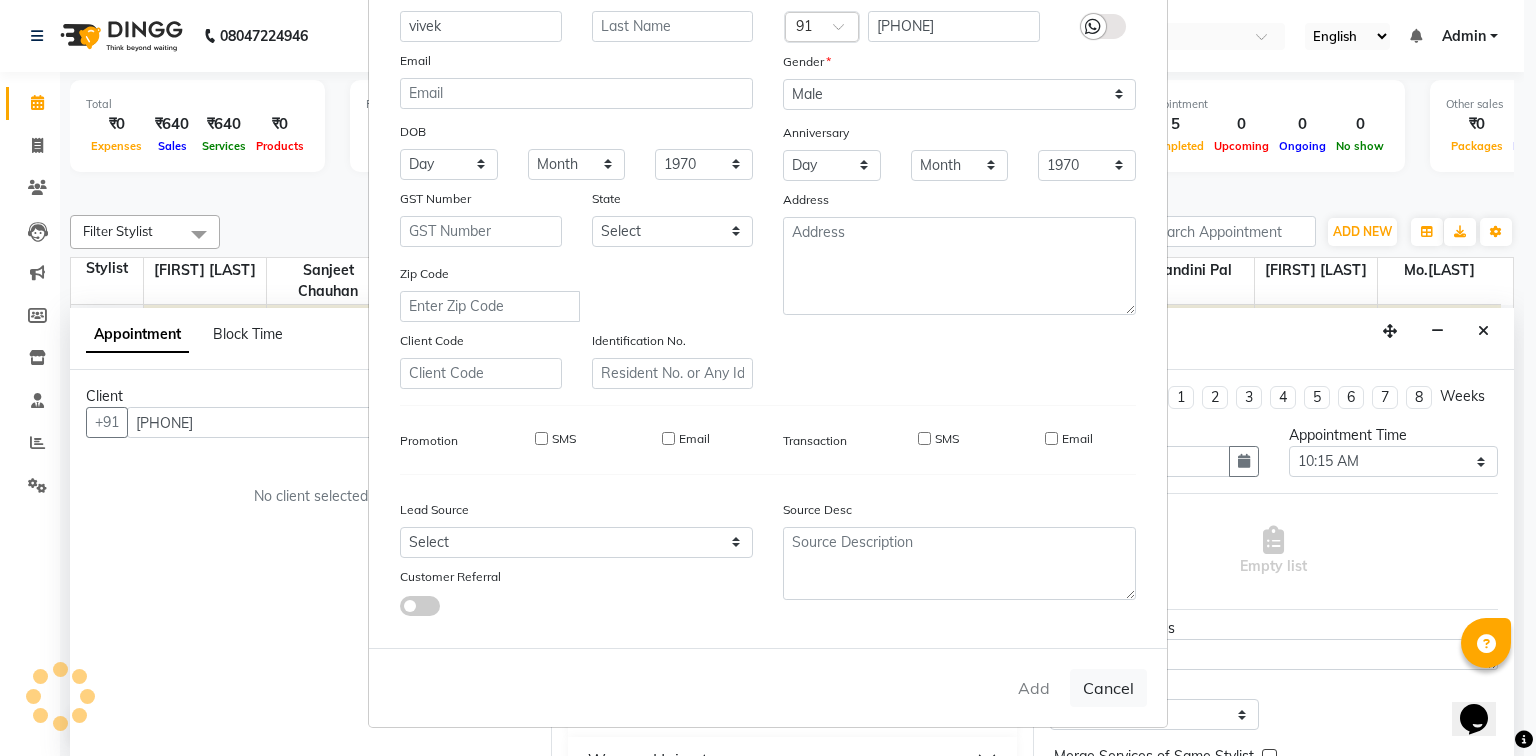 type 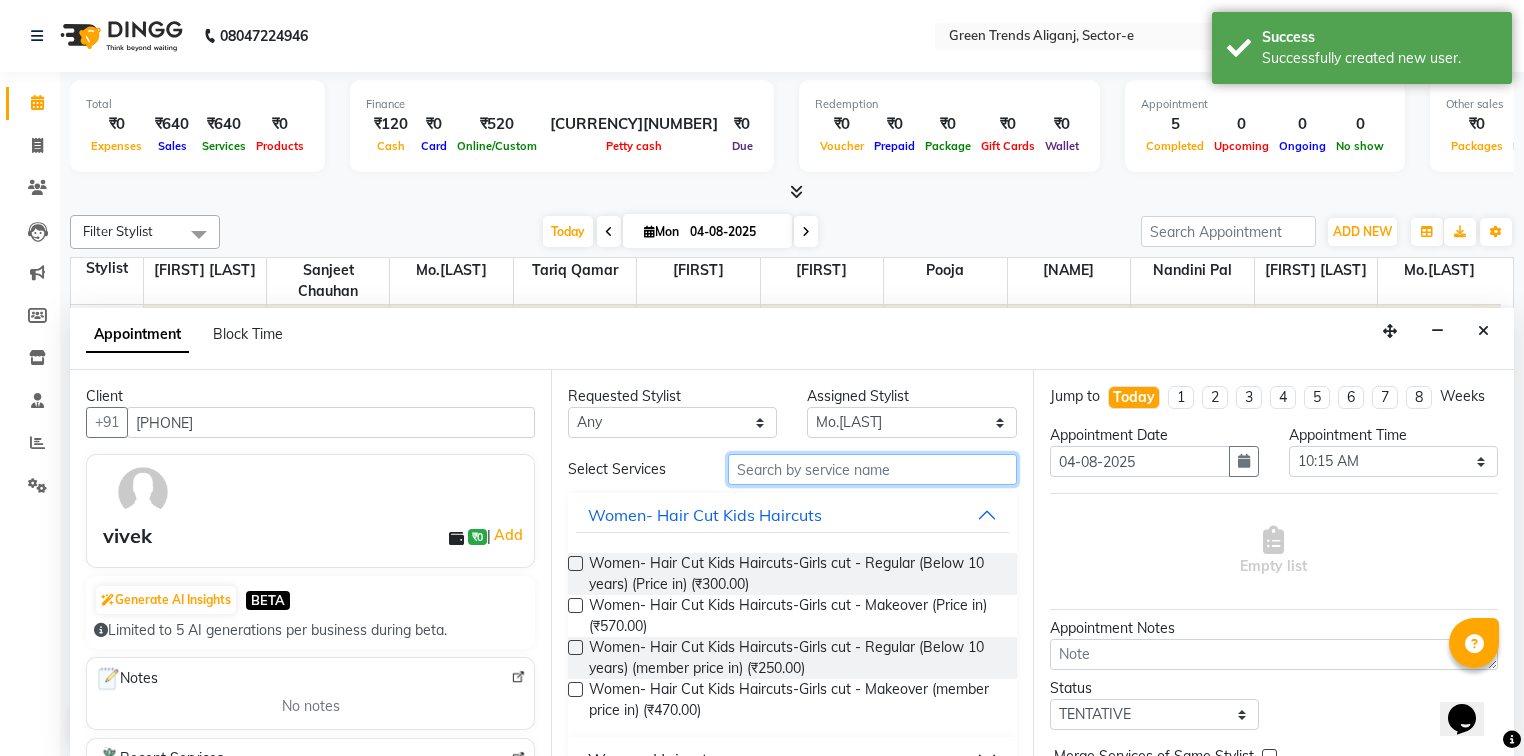 drag, startPoint x: 804, startPoint y: 472, endPoint x: 741, endPoint y: 460, distance: 64.132675 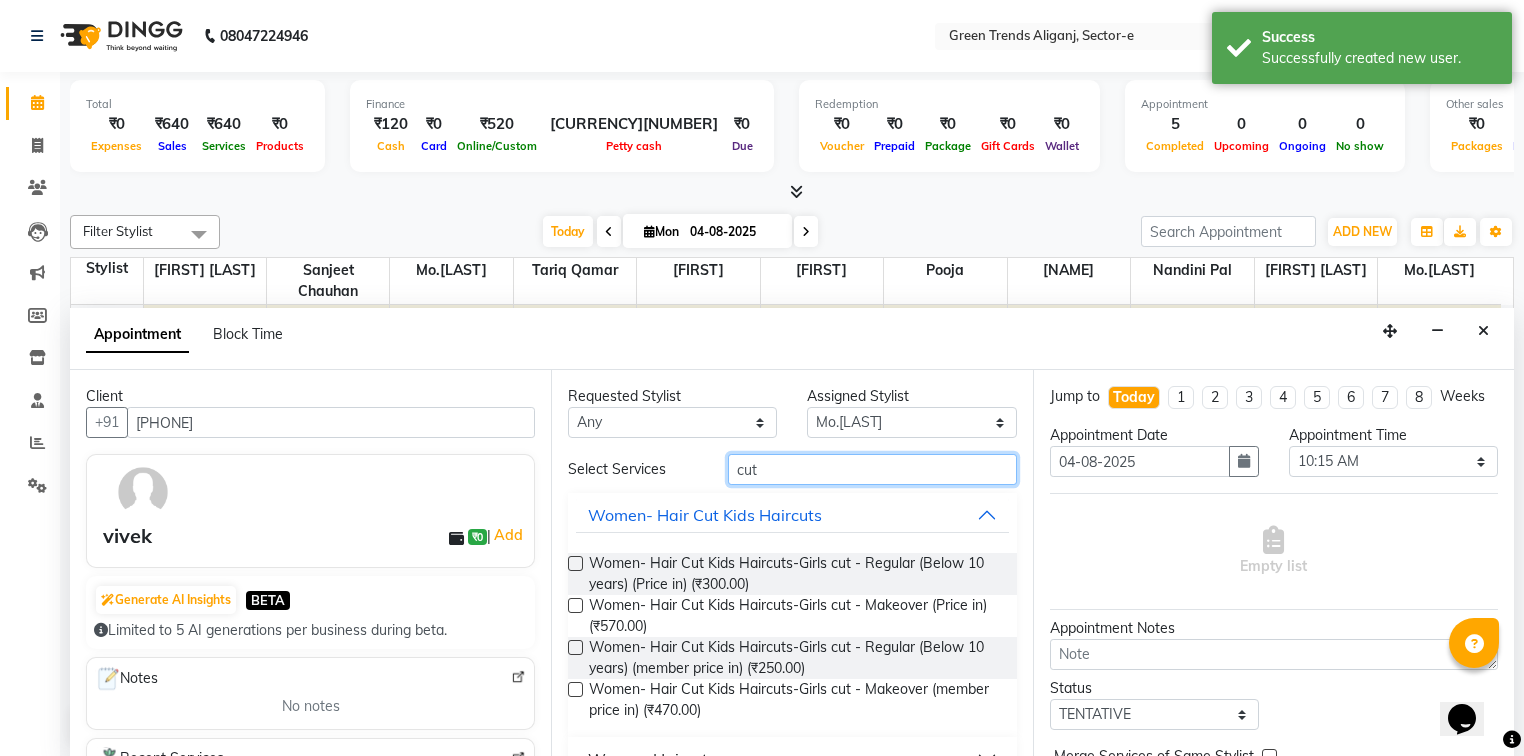 type on "cut" 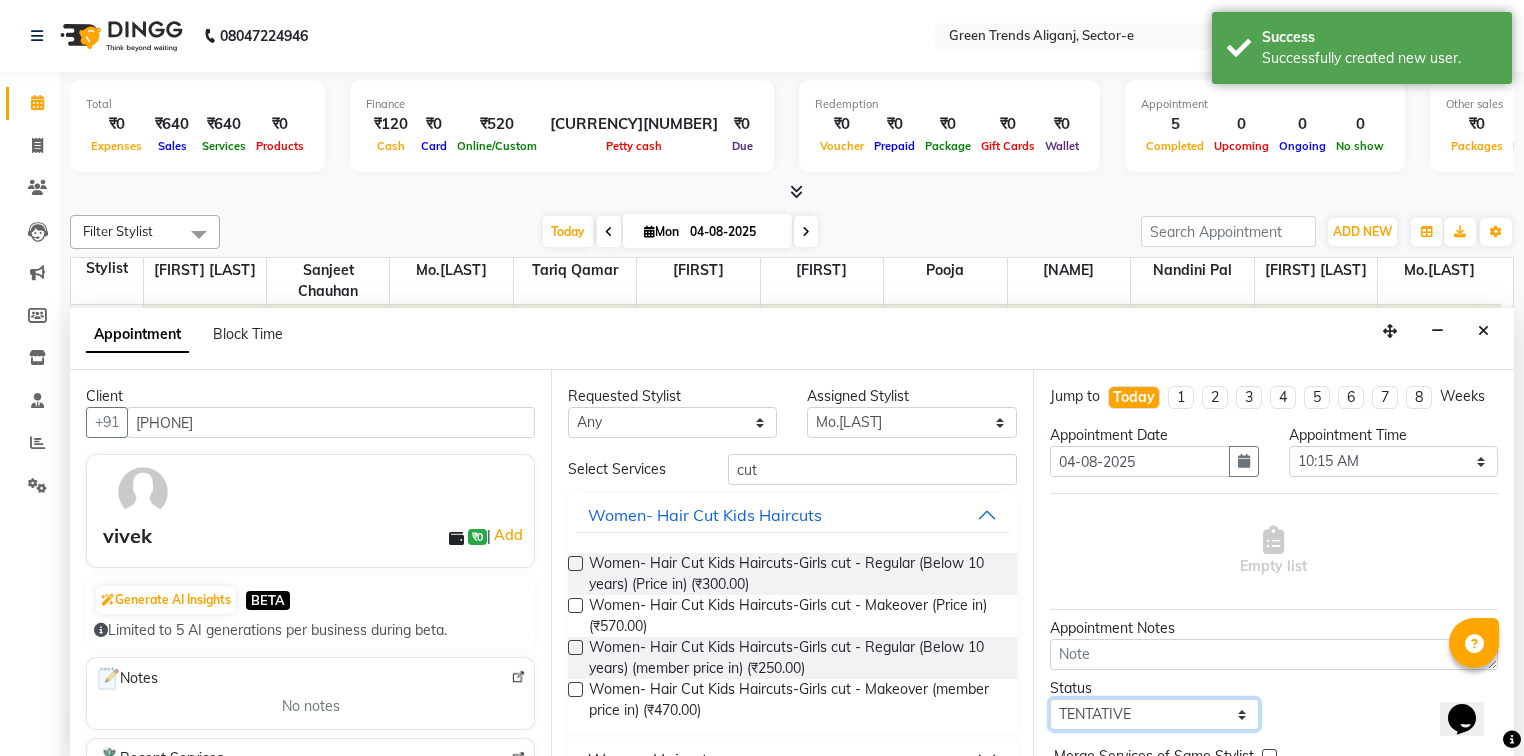 click on "Select TENTATIVE CONFIRM CHECK-IN UPCOMING" at bounding box center (1154, 714) 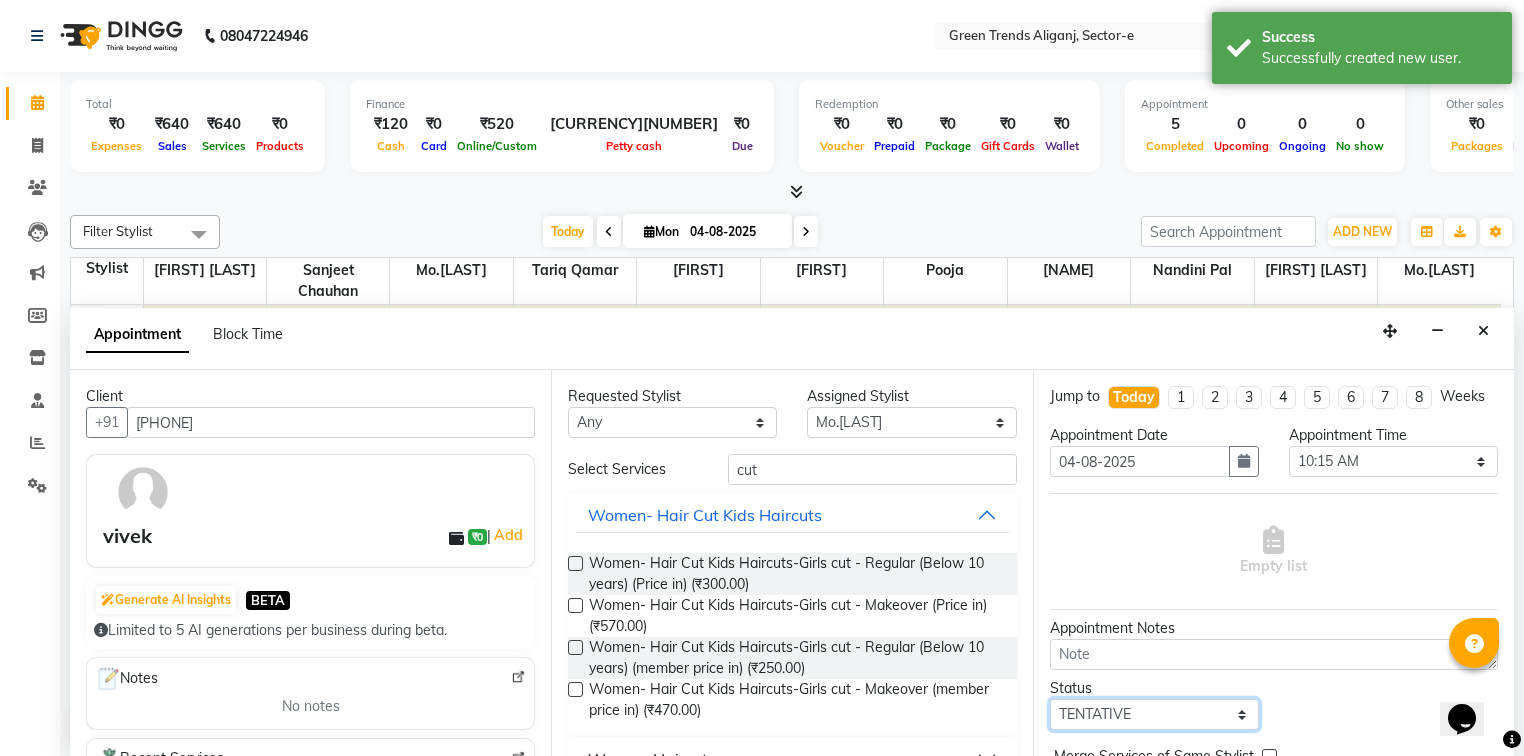 select on "confirm booking" 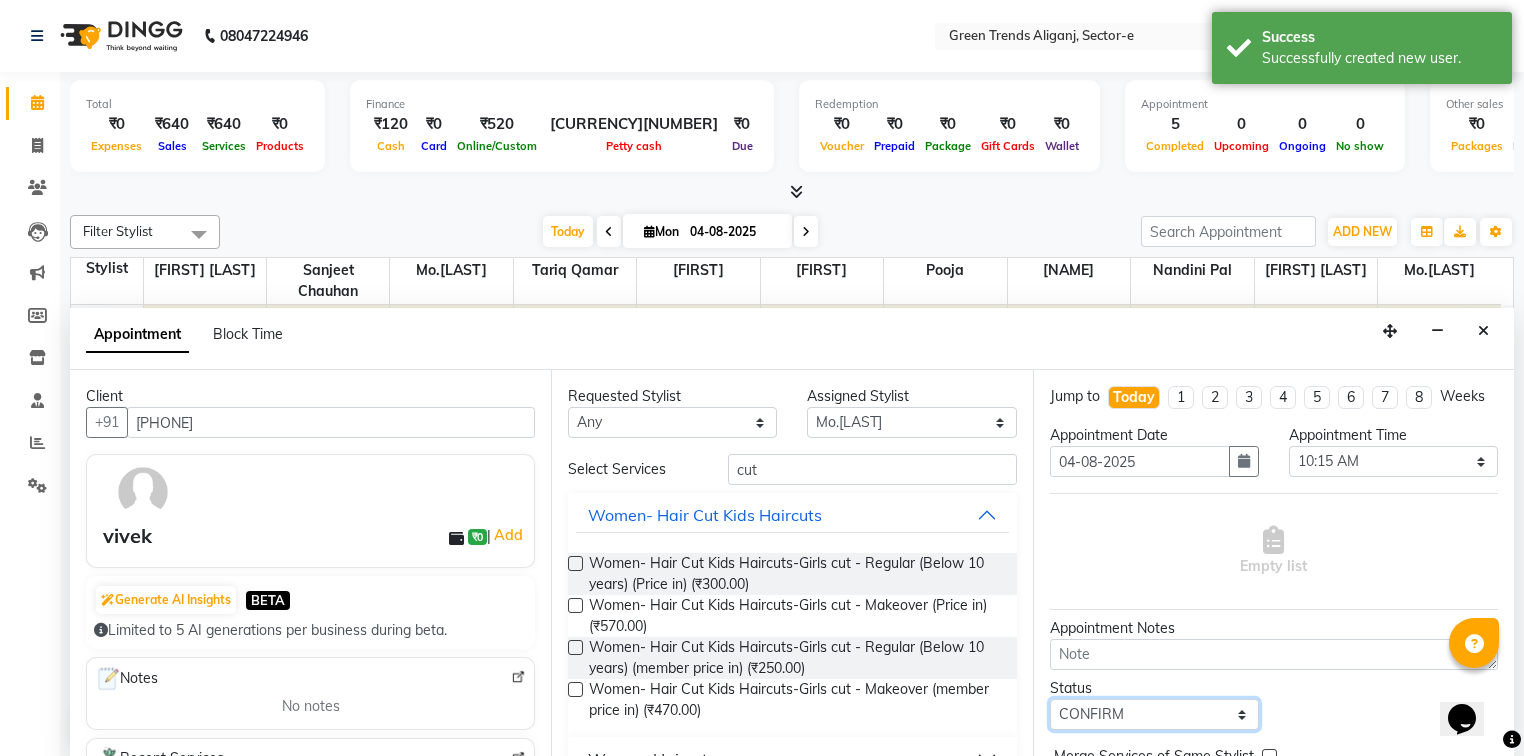 click on "Select TENTATIVE CONFIRM CHECK-IN UPCOMING" at bounding box center (1154, 714) 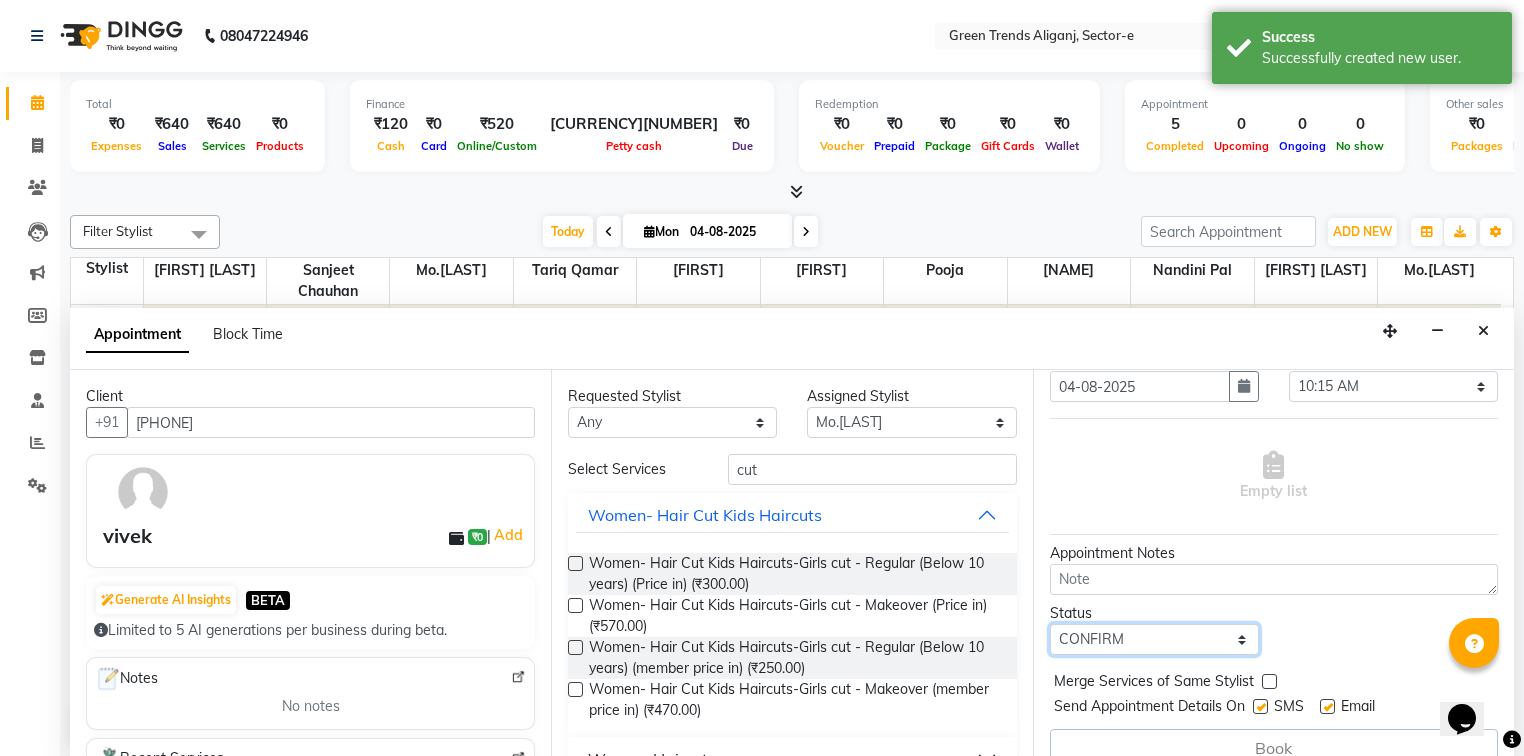 scroll, scrollTop: 97, scrollLeft: 0, axis: vertical 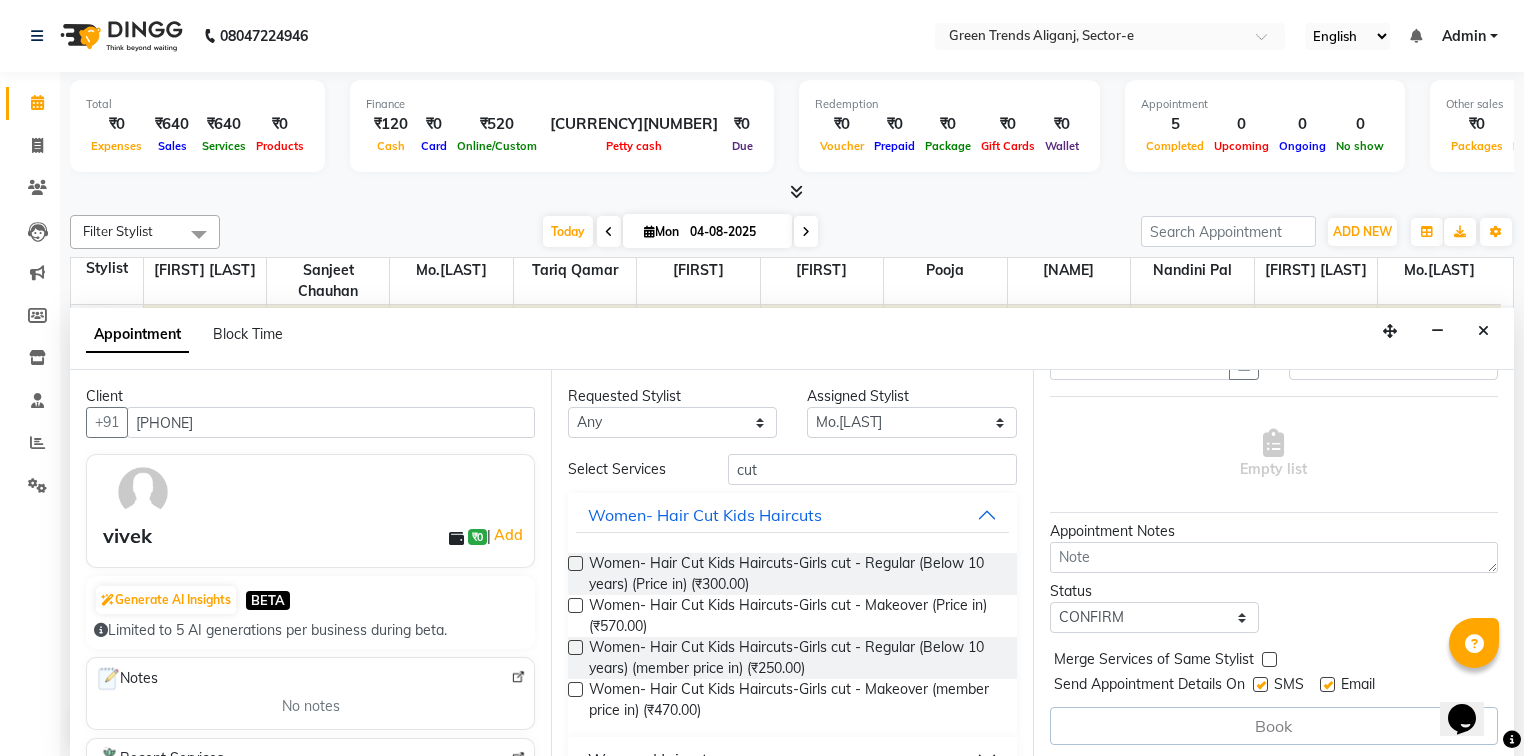 click at bounding box center (1327, 684) 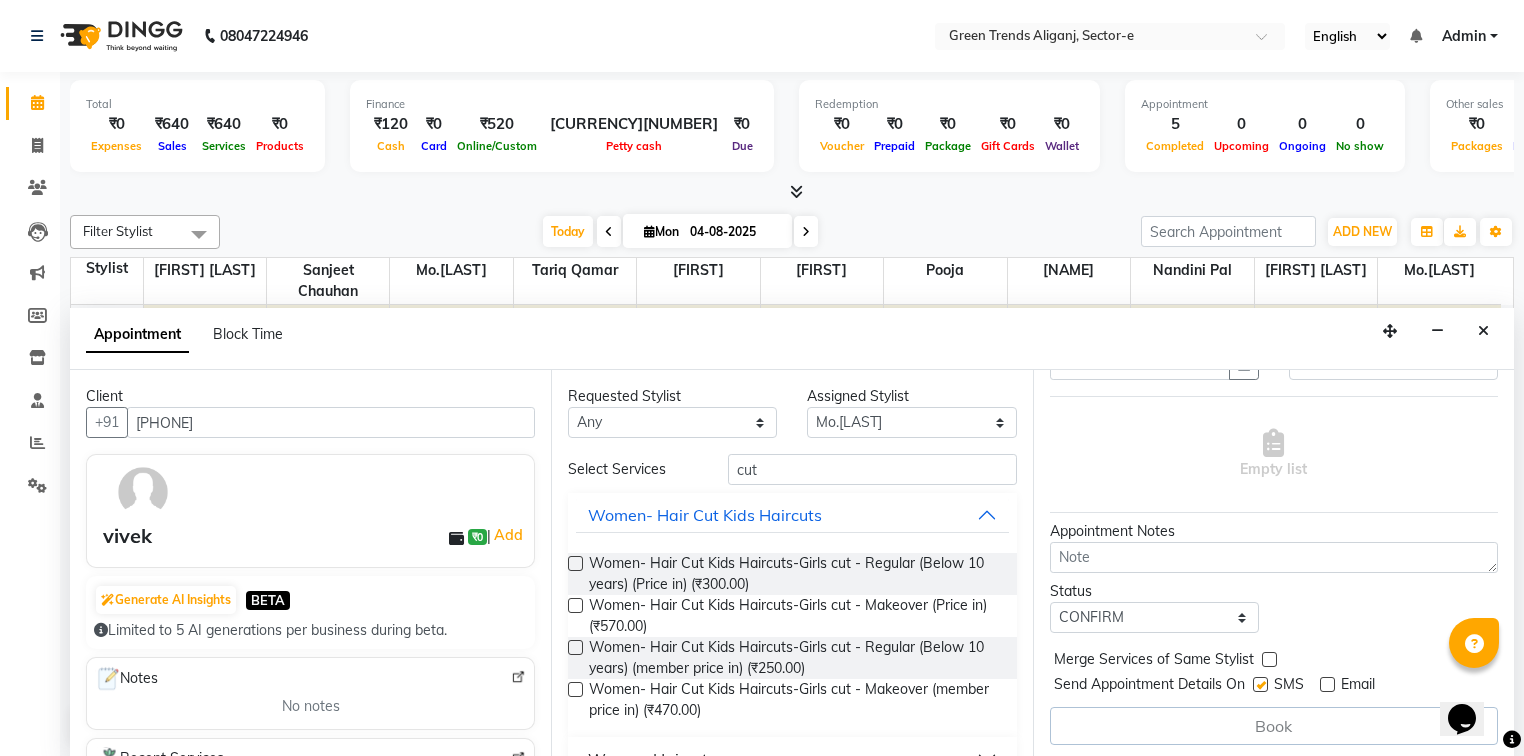 click at bounding box center [1260, 684] 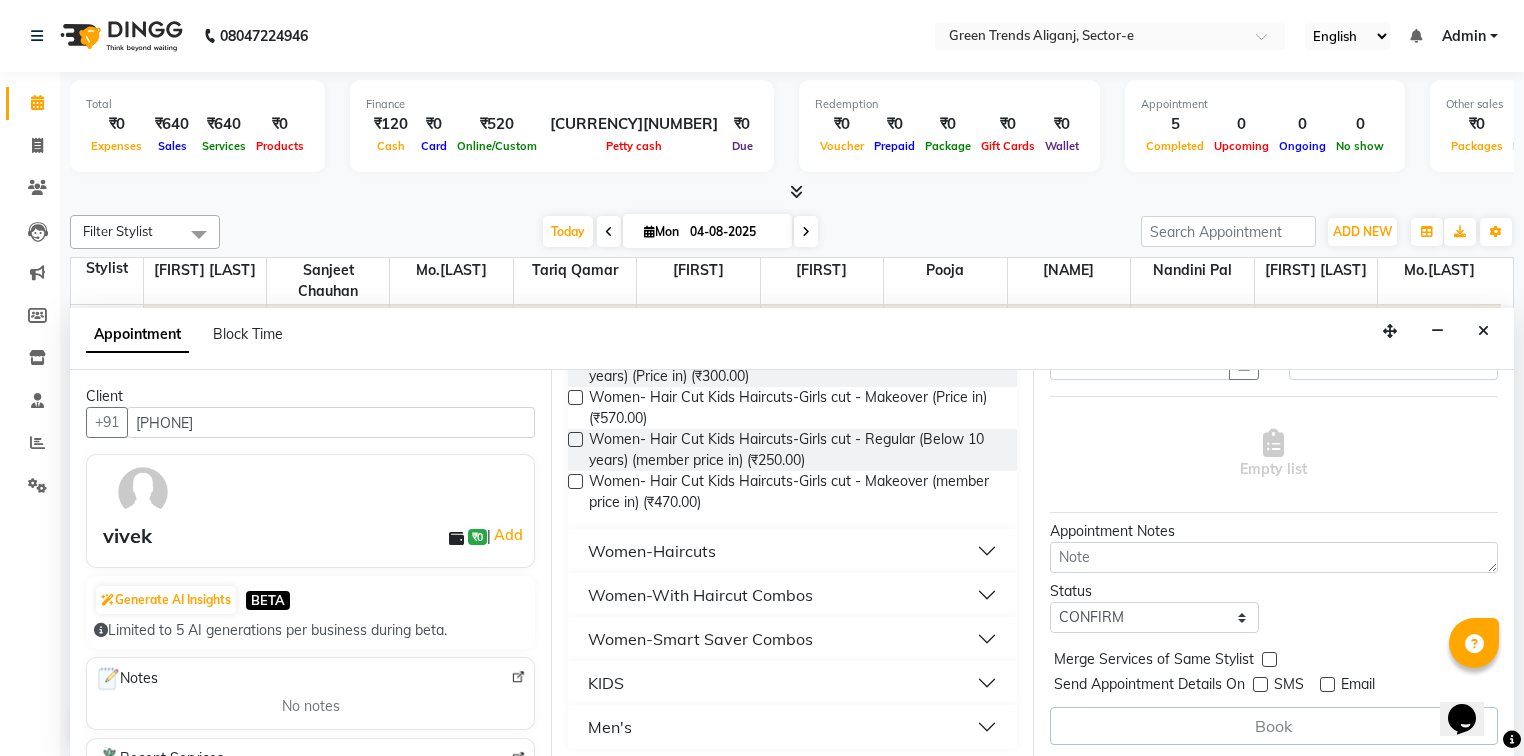 scroll, scrollTop: 189, scrollLeft: 0, axis: vertical 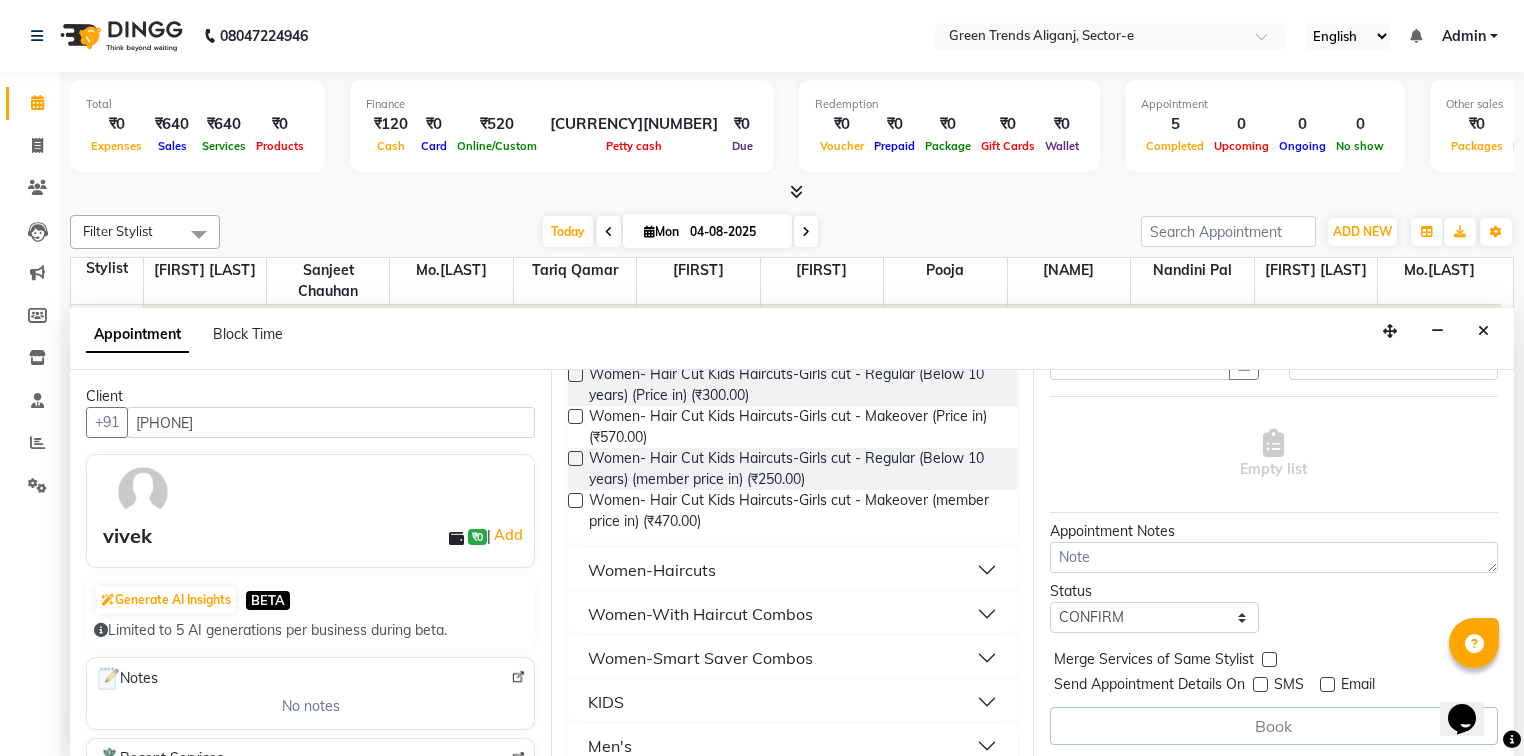 click on "Men's" at bounding box center [792, 746] 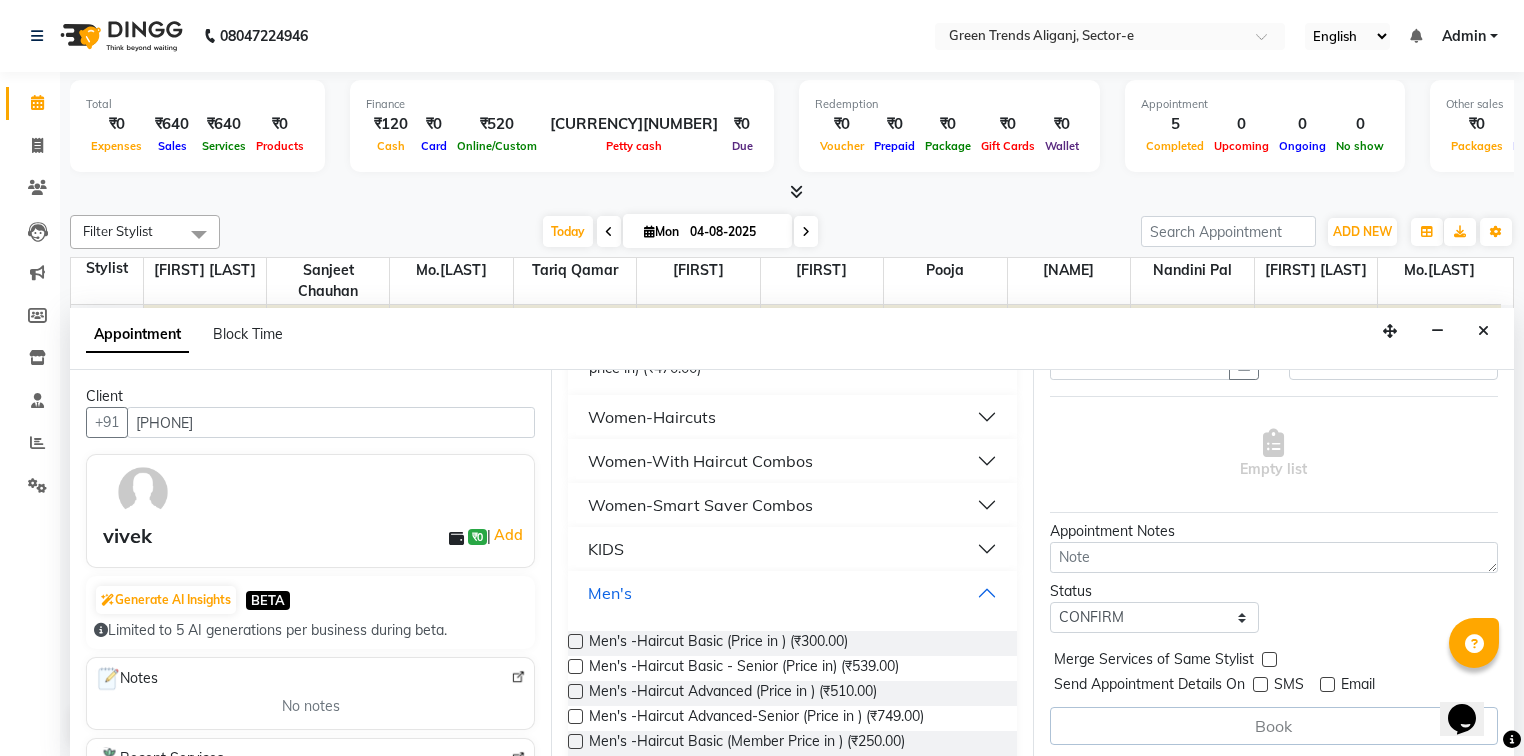 scroll, scrollTop: 355, scrollLeft: 0, axis: vertical 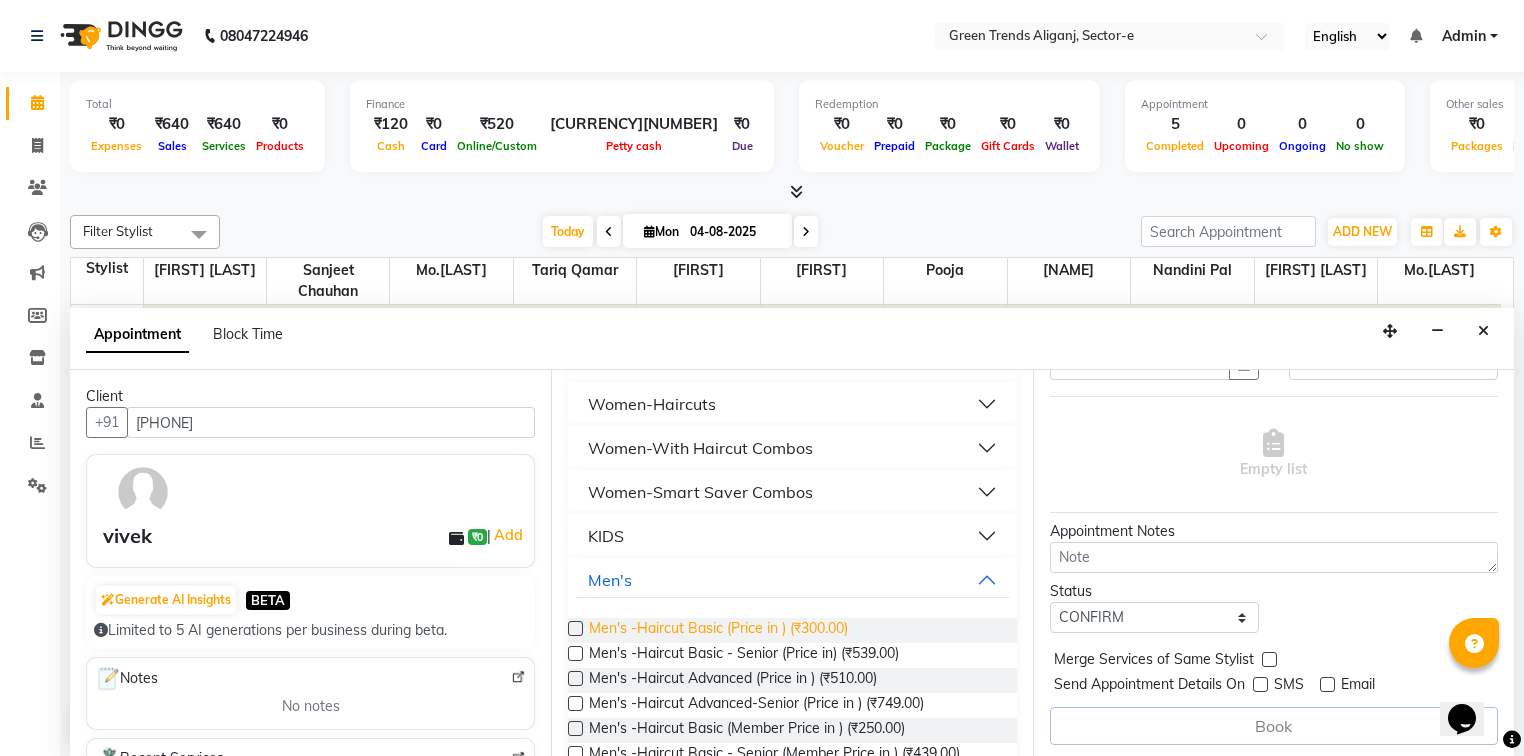 click on "Men's -Haircut Basic (Price in ) (₹300.00)" at bounding box center (718, 630) 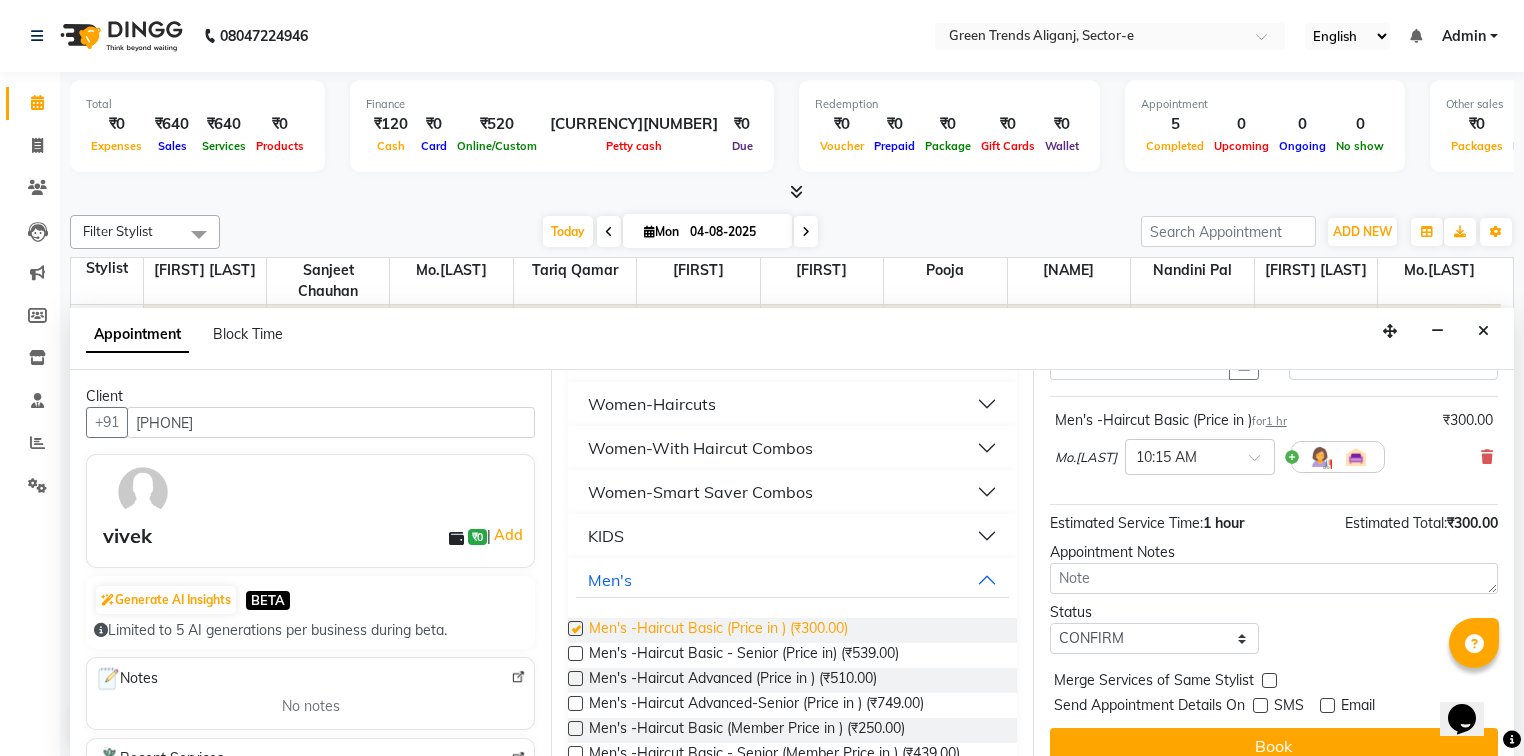 checkbox on "false" 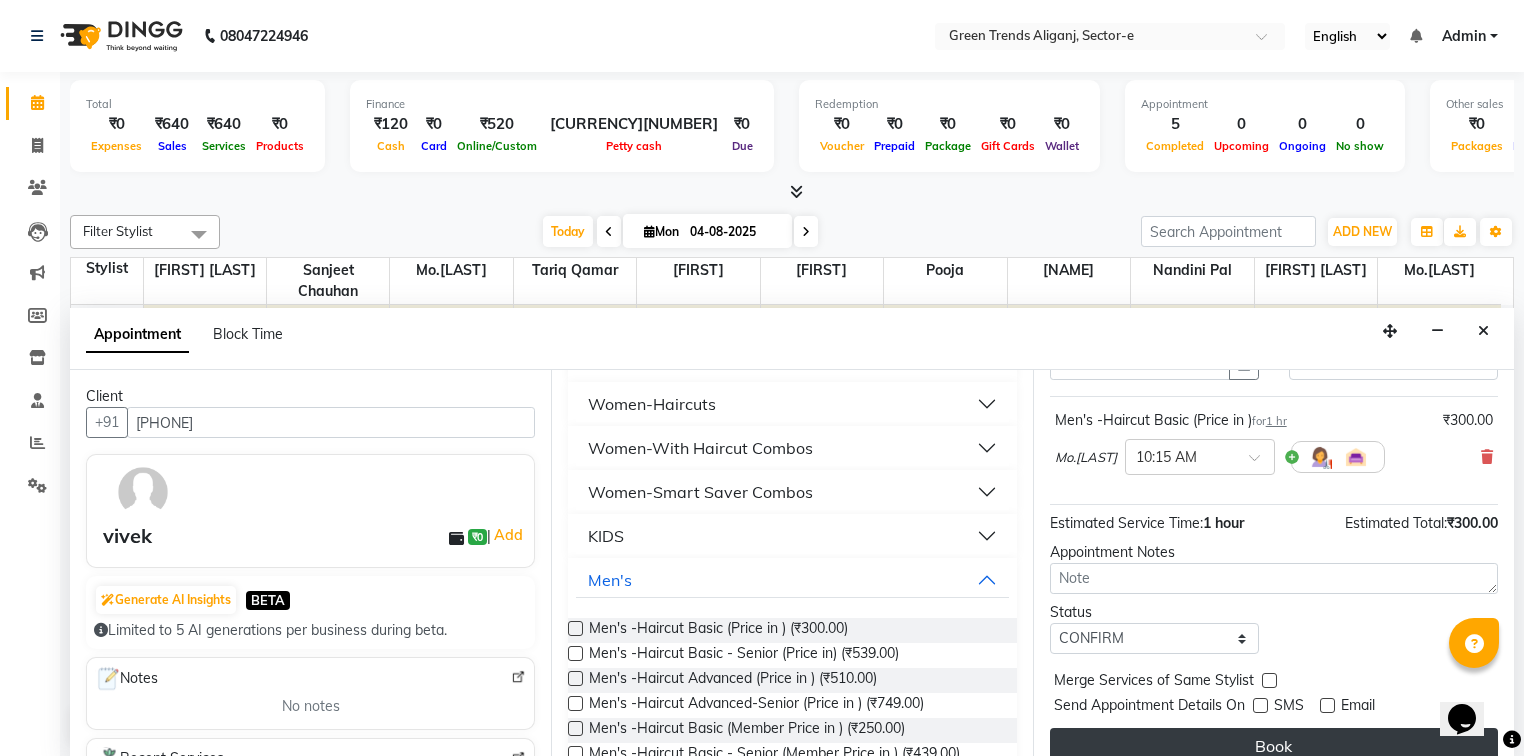 click on "Book" at bounding box center [1274, 746] 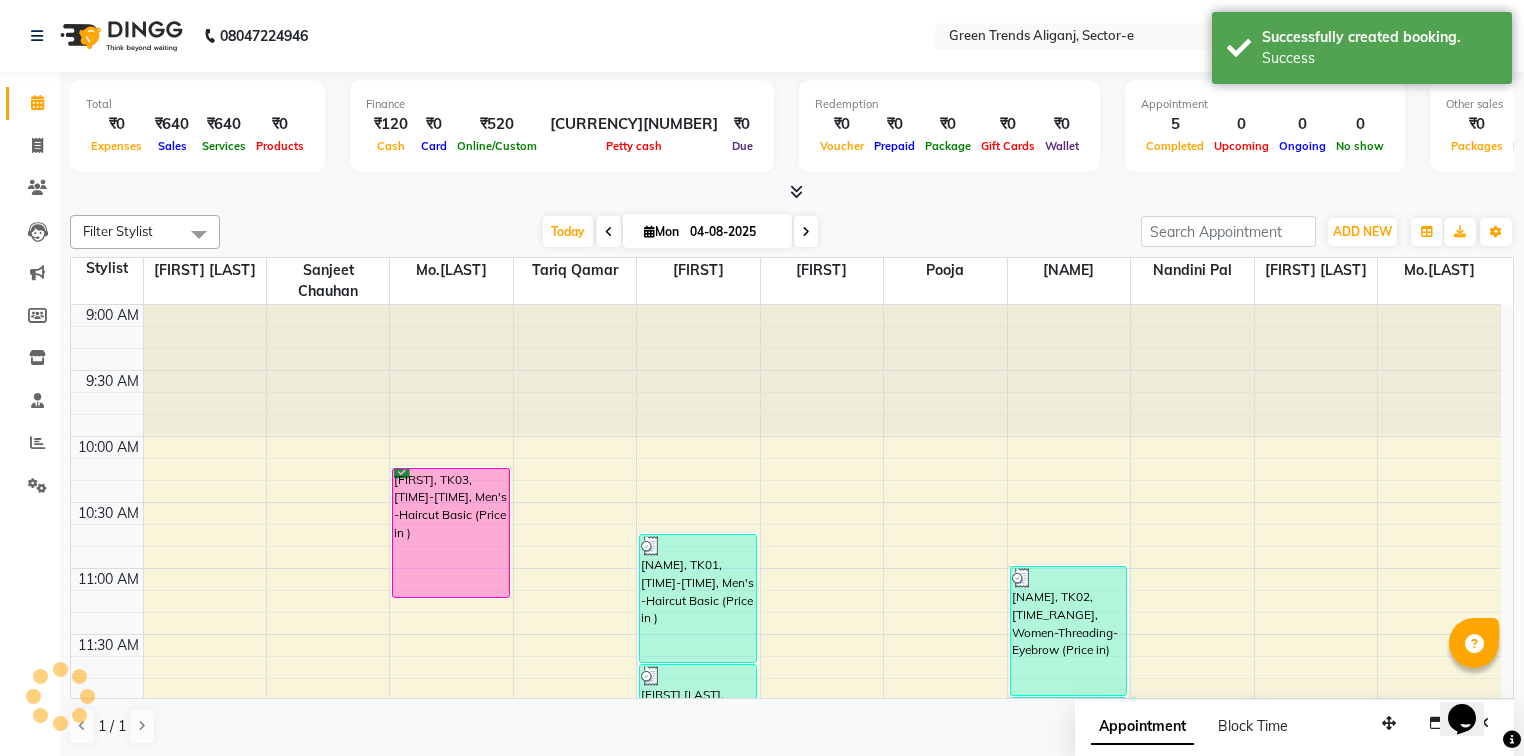 scroll, scrollTop: 0, scrollLeft: 0, axis: both 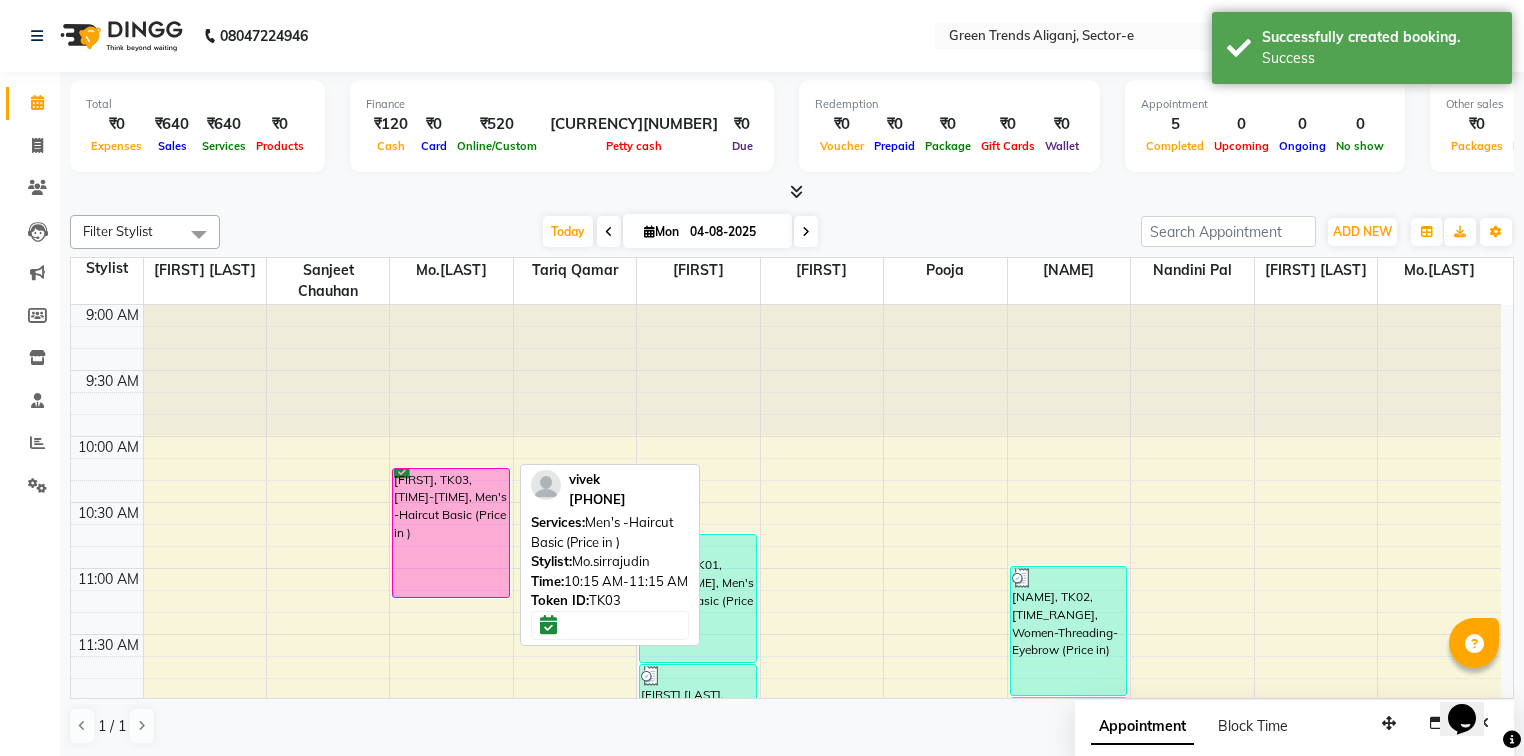click on "[FIRST], TK03, [TIME]-[TIME], Men's -Haircut Basic (Price in )" at bounding box center [450, 533] 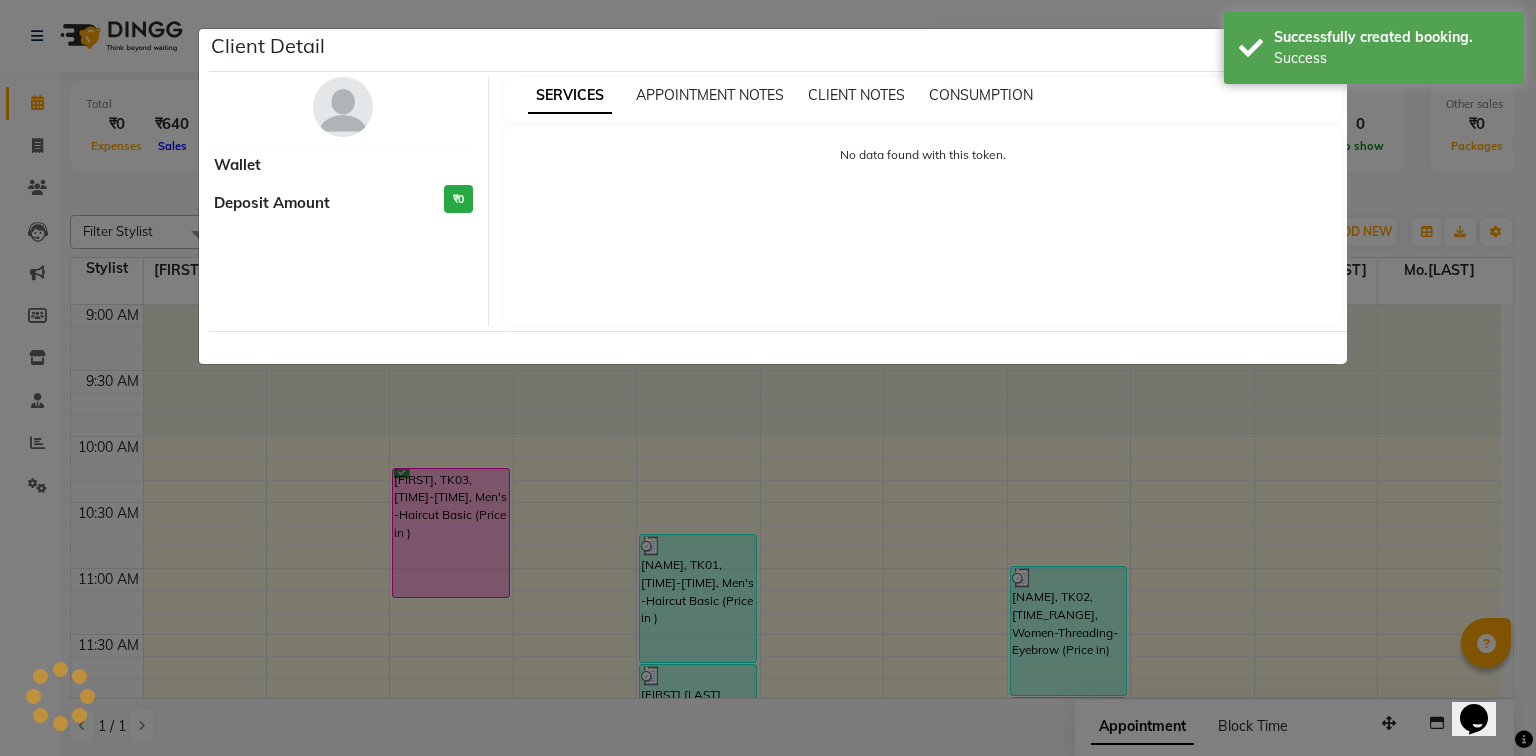 select on "6" 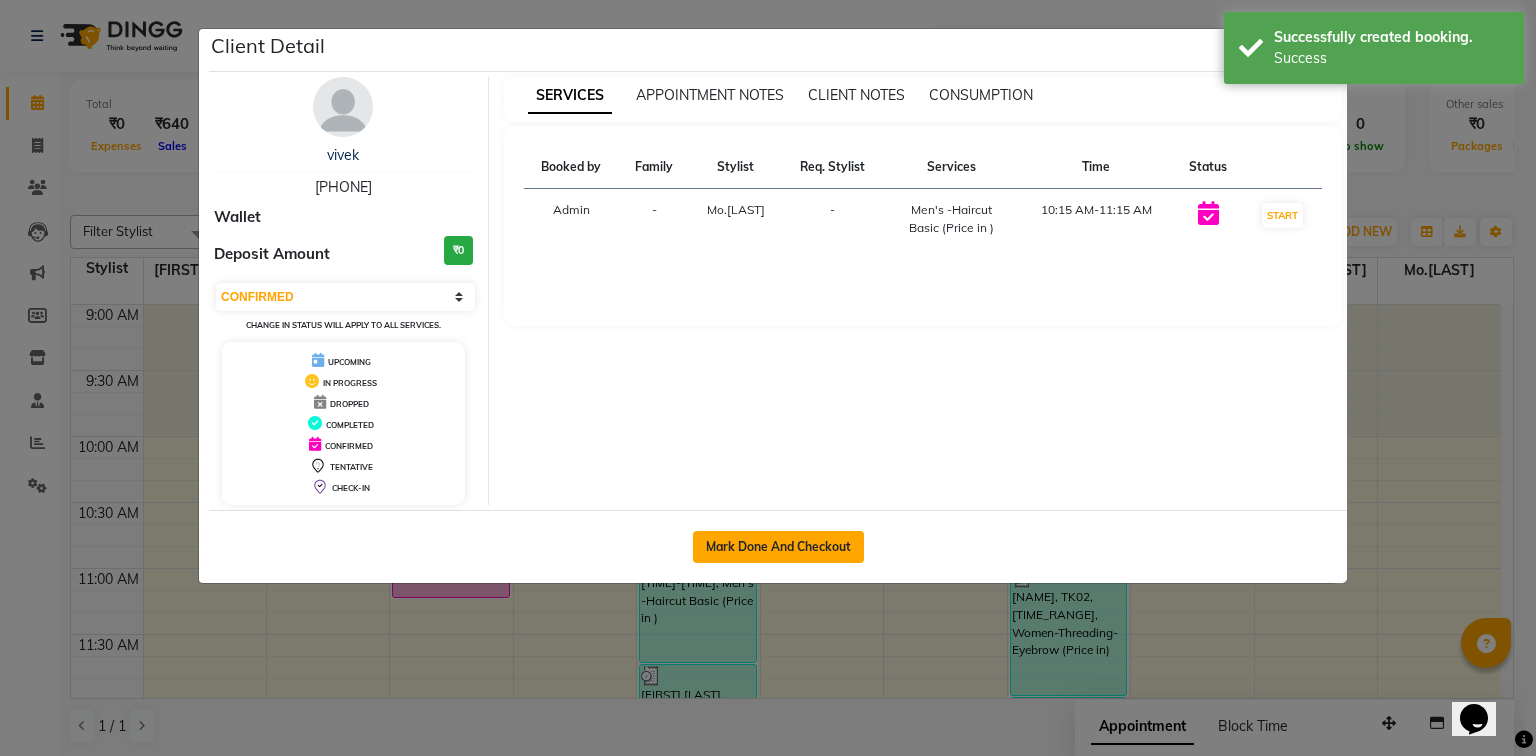 click on "Mark Done And Checkout" 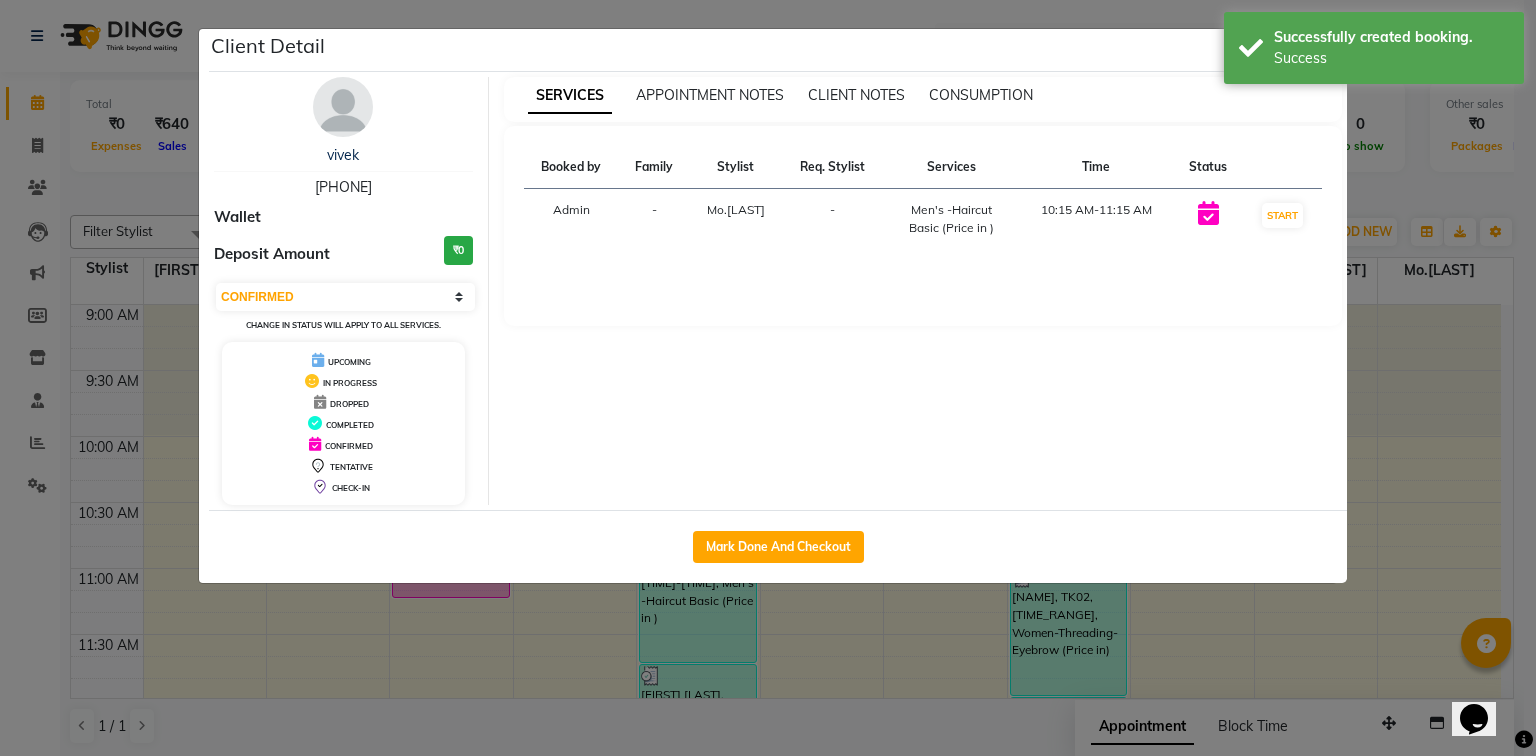 select on "service" 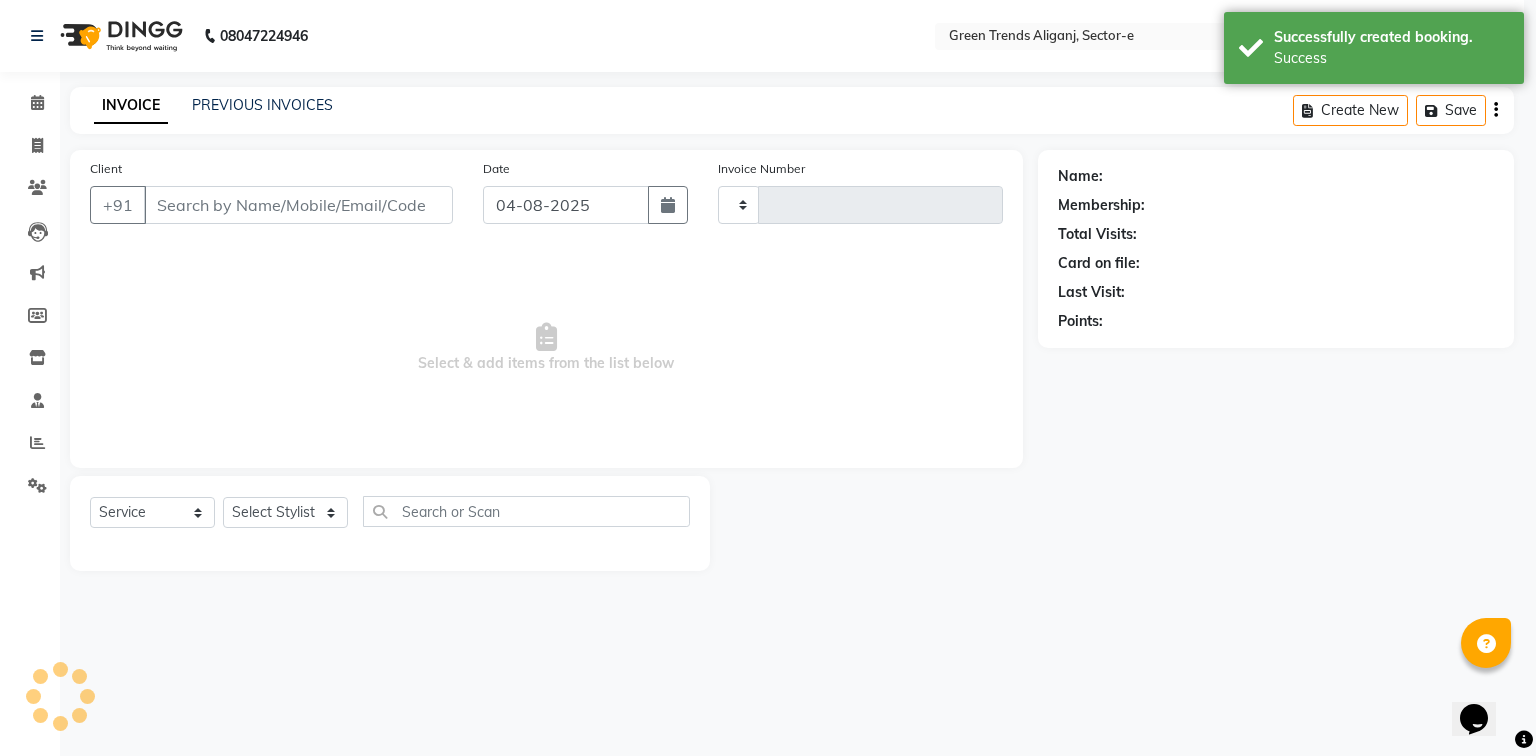 type on "0959" 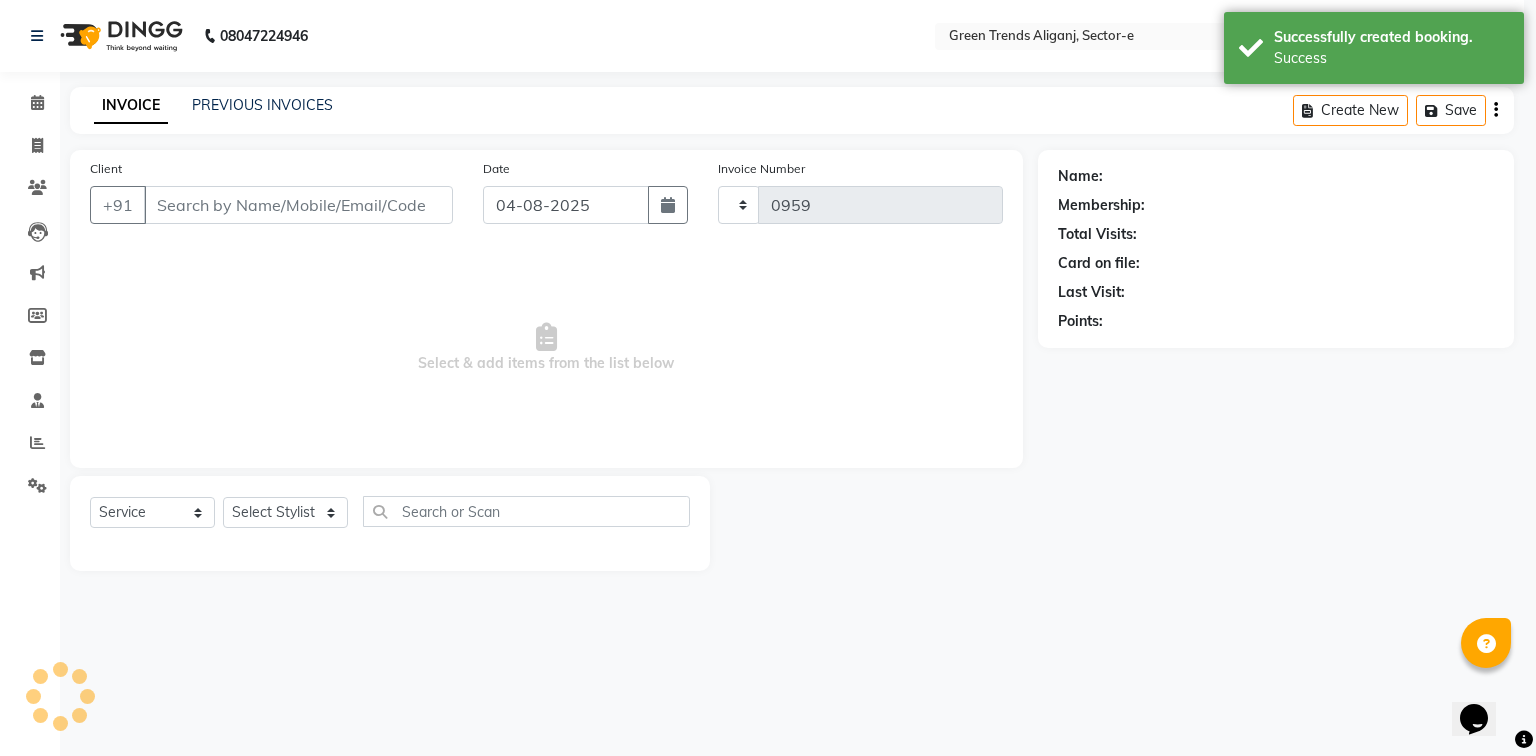 select on "7023" 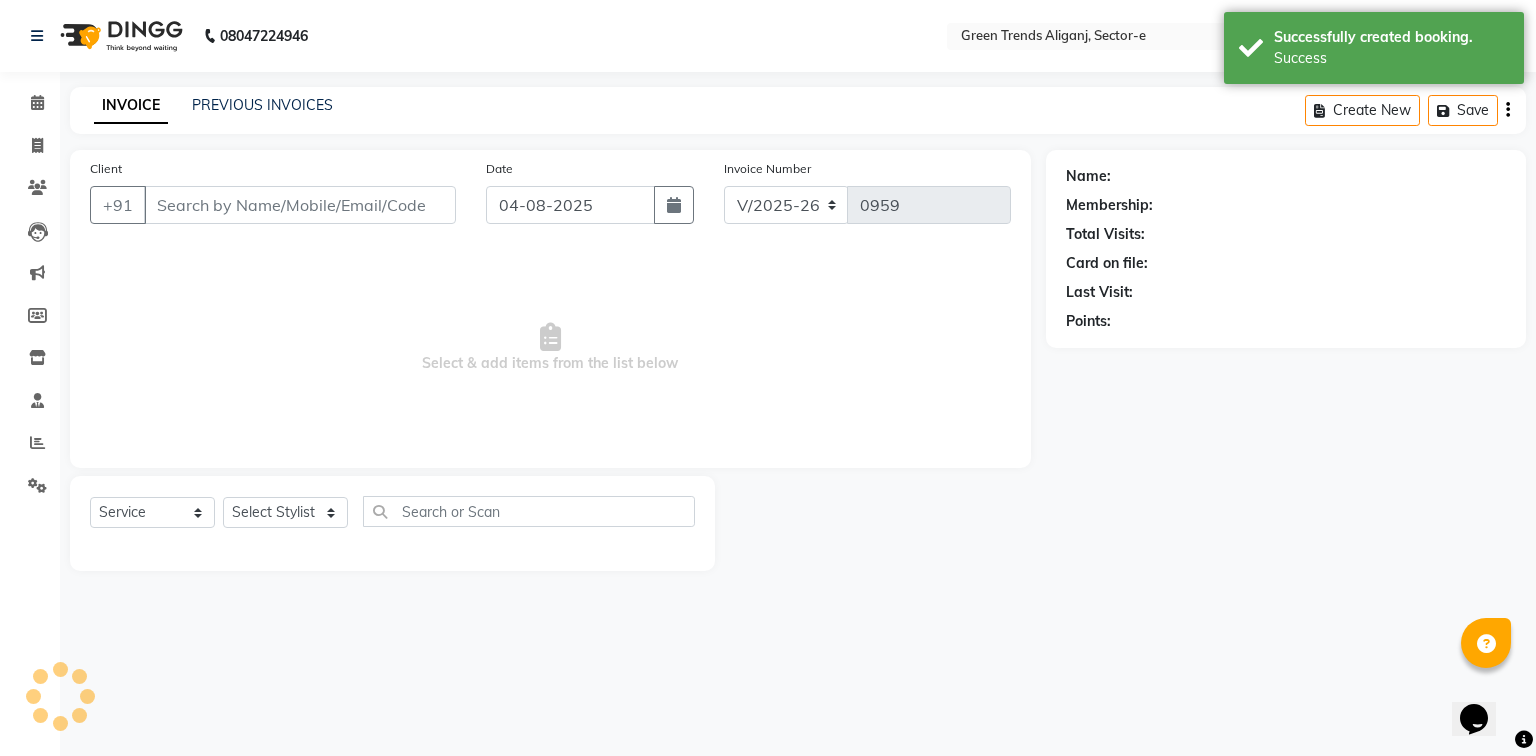 type on "[PHONE]" 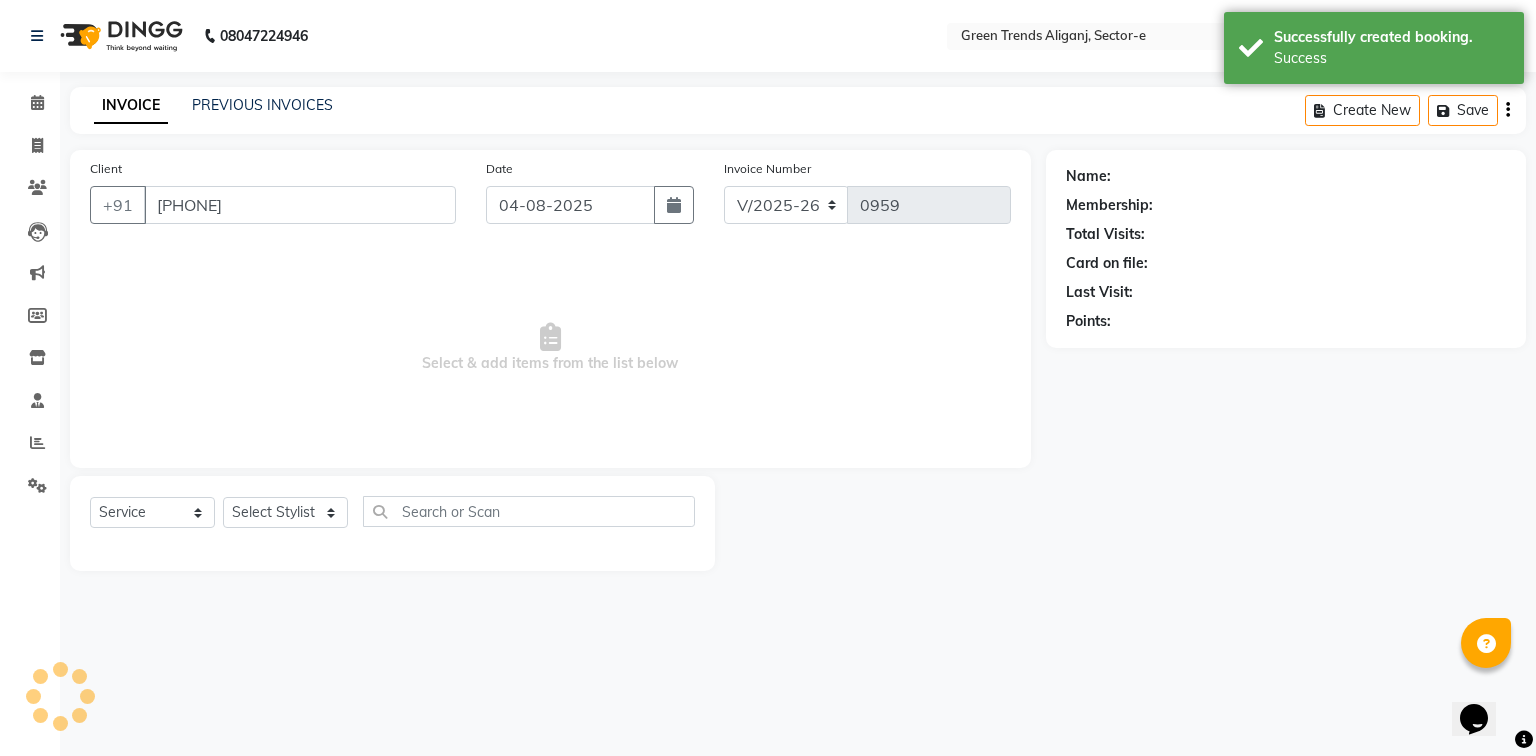 select on "58750" 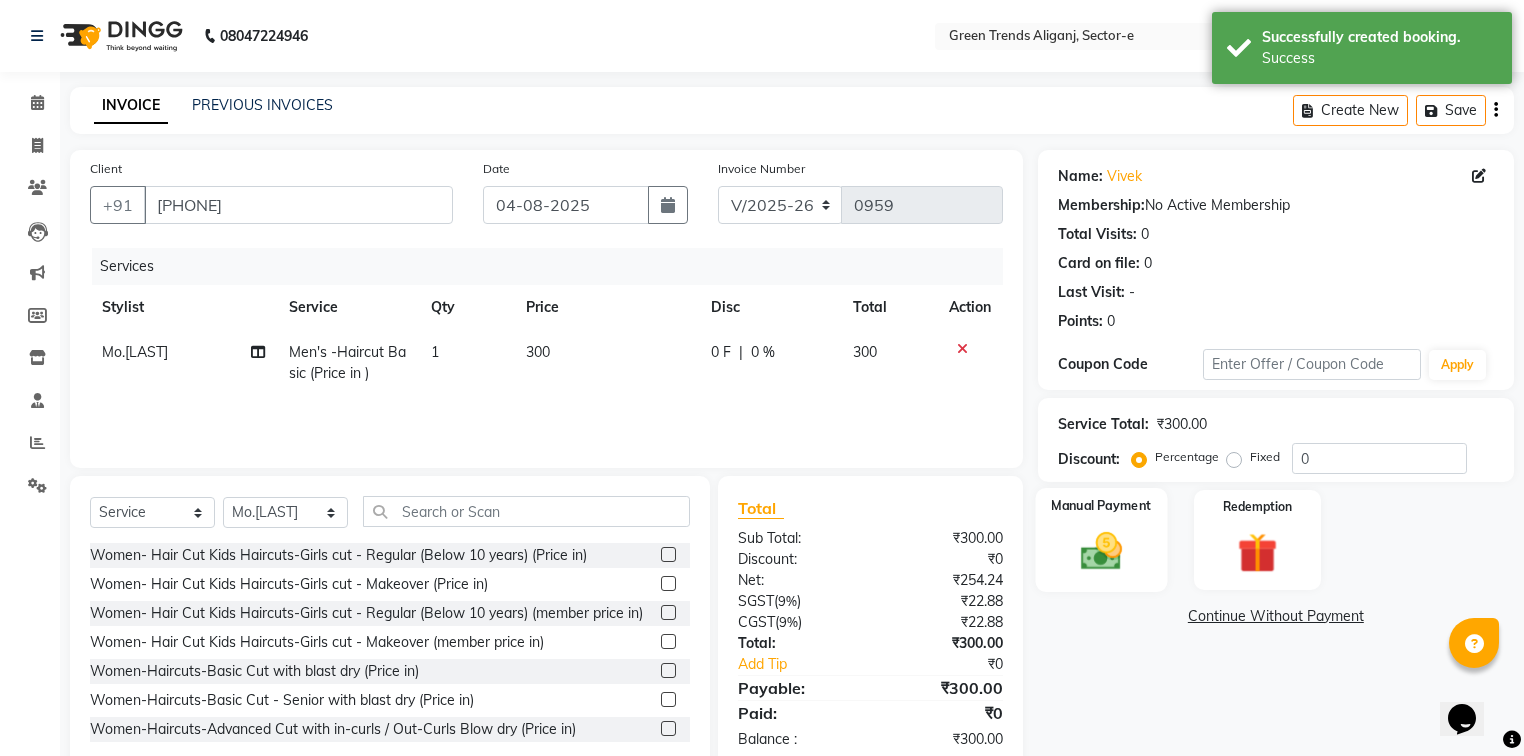 click 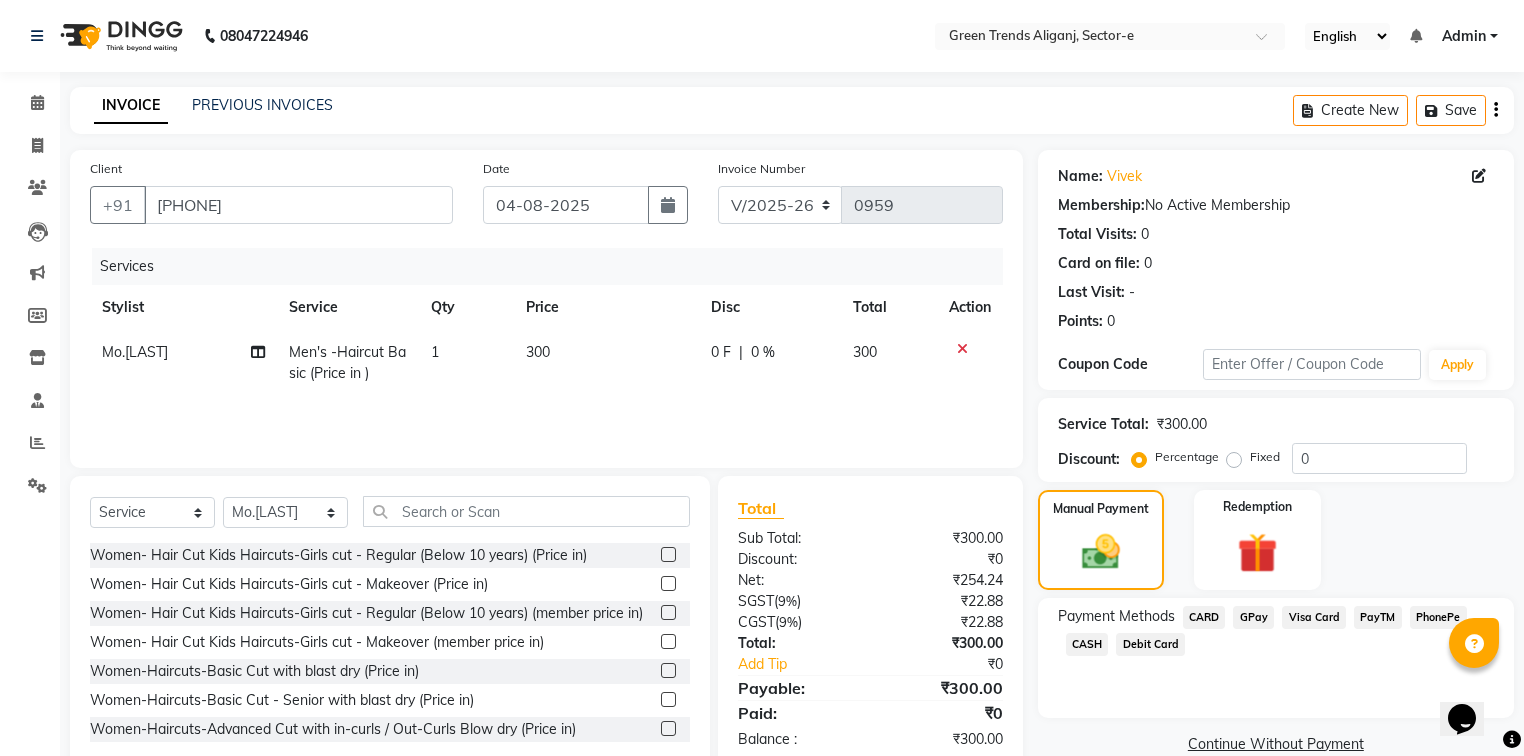 click on "GPay" 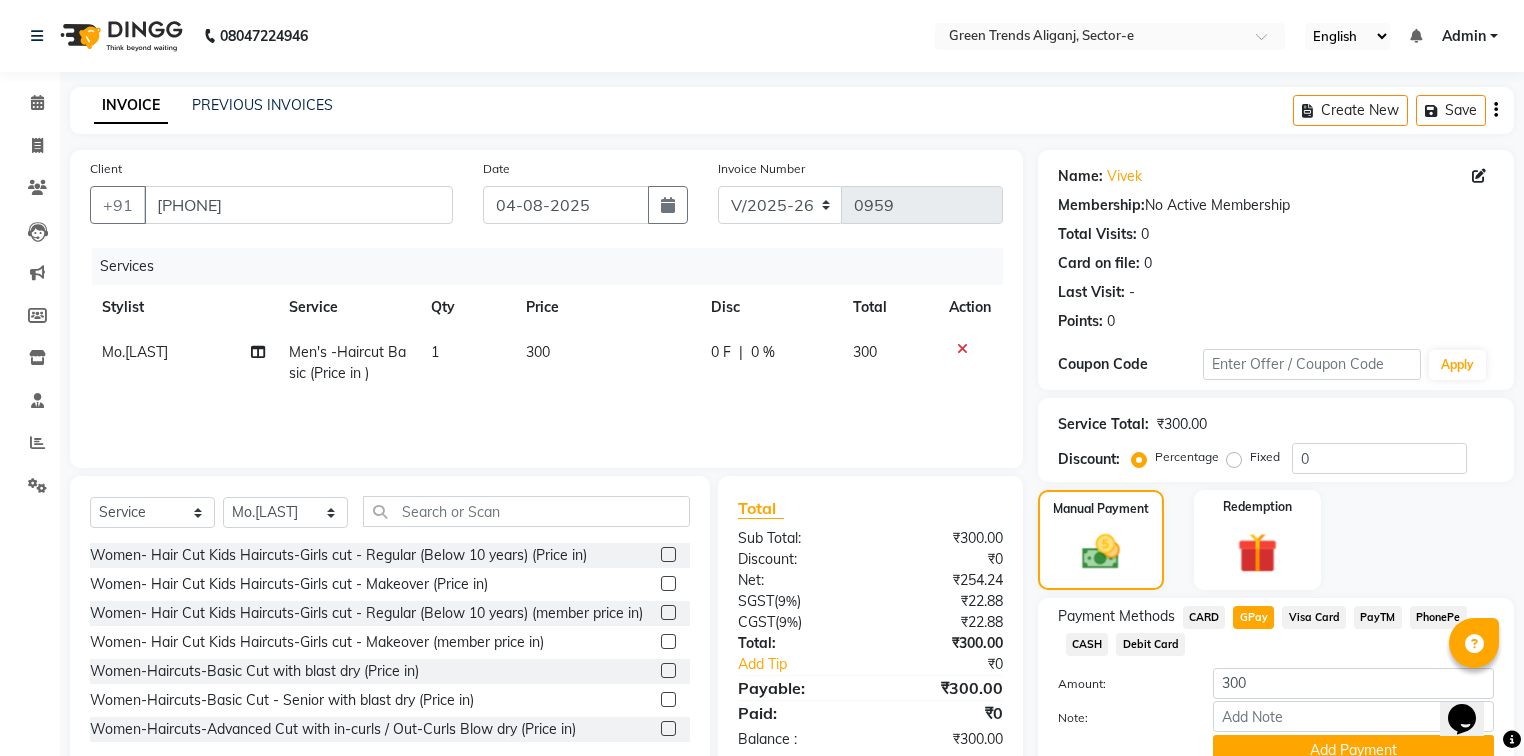 scroll, scrollTop: 91, scrollLeft: 0, axis: vertical 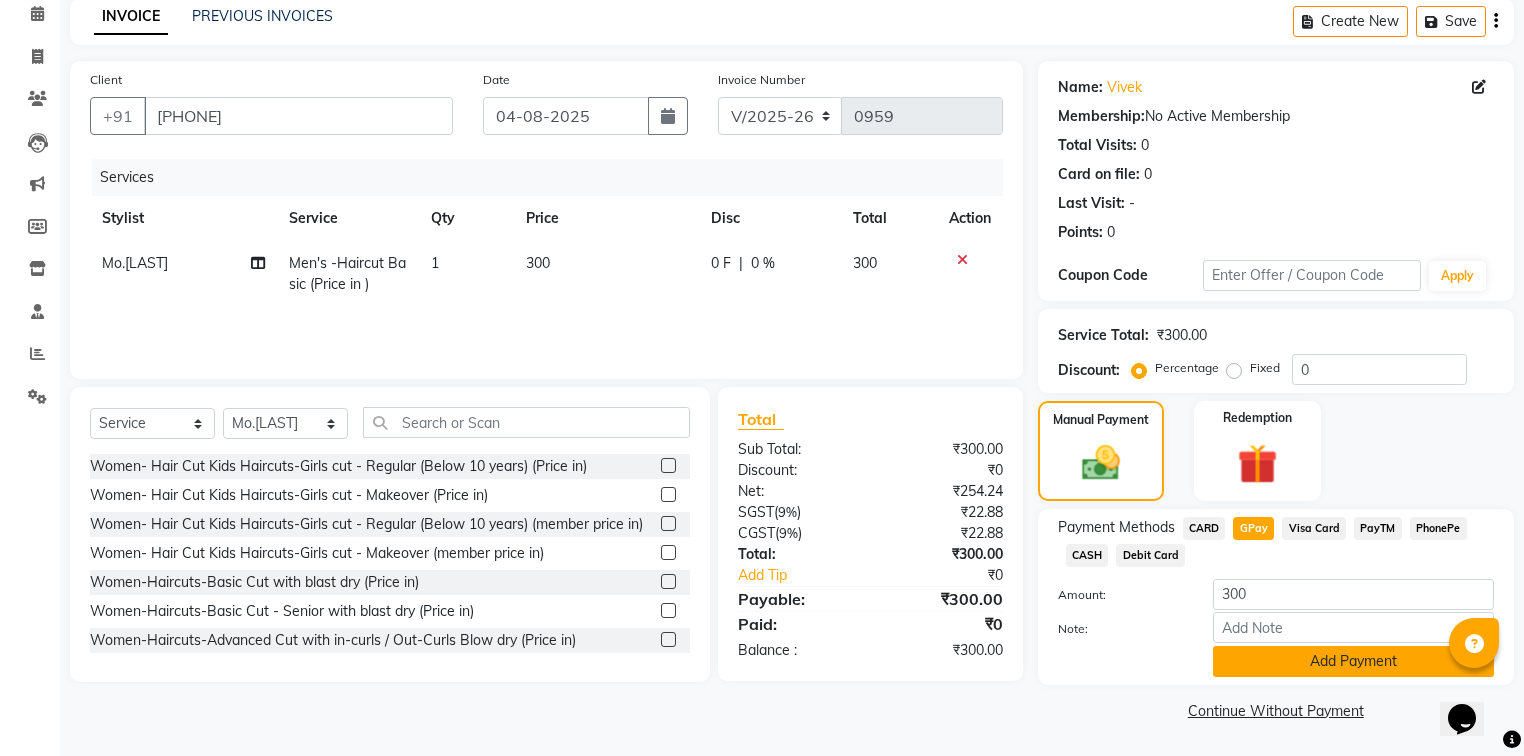 click on "Add Payment" 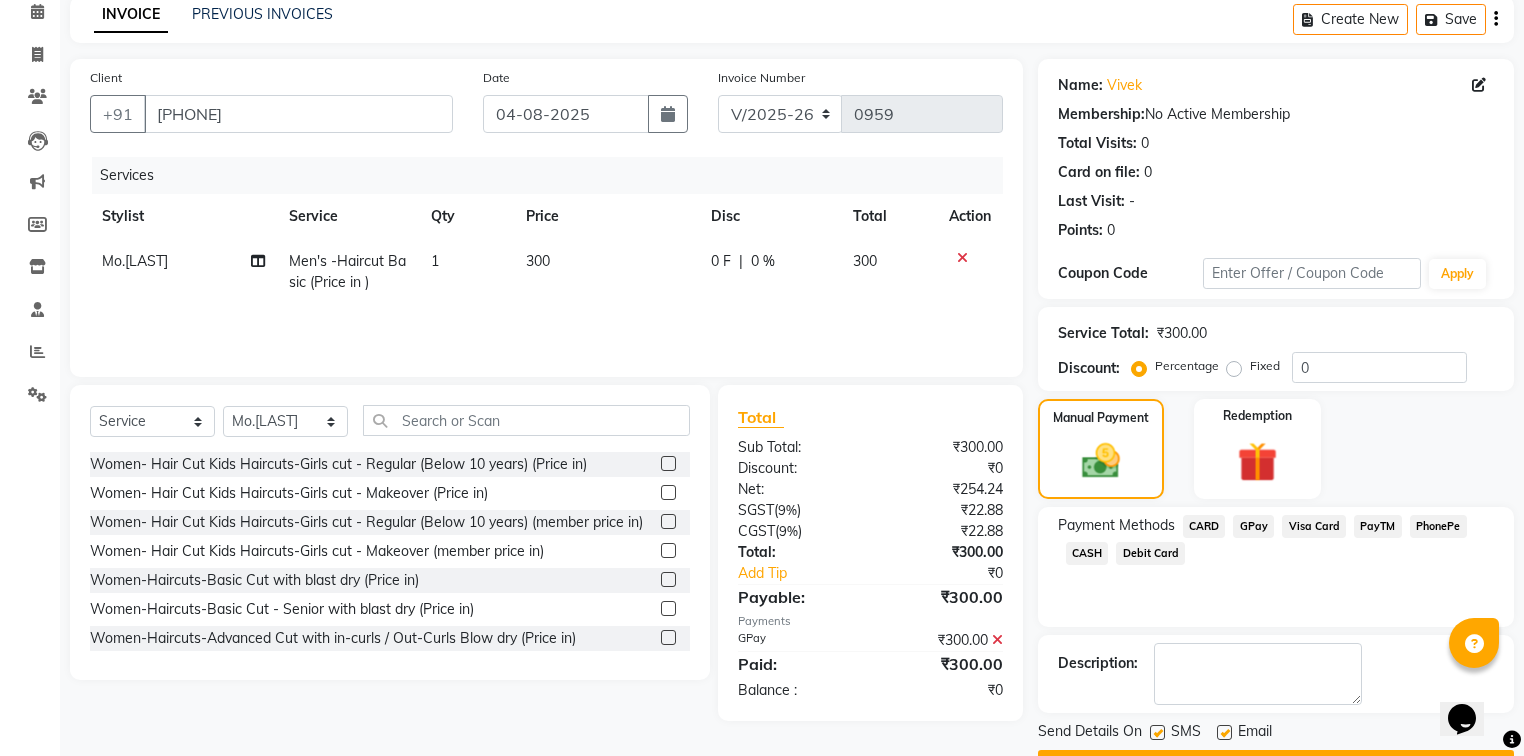 click 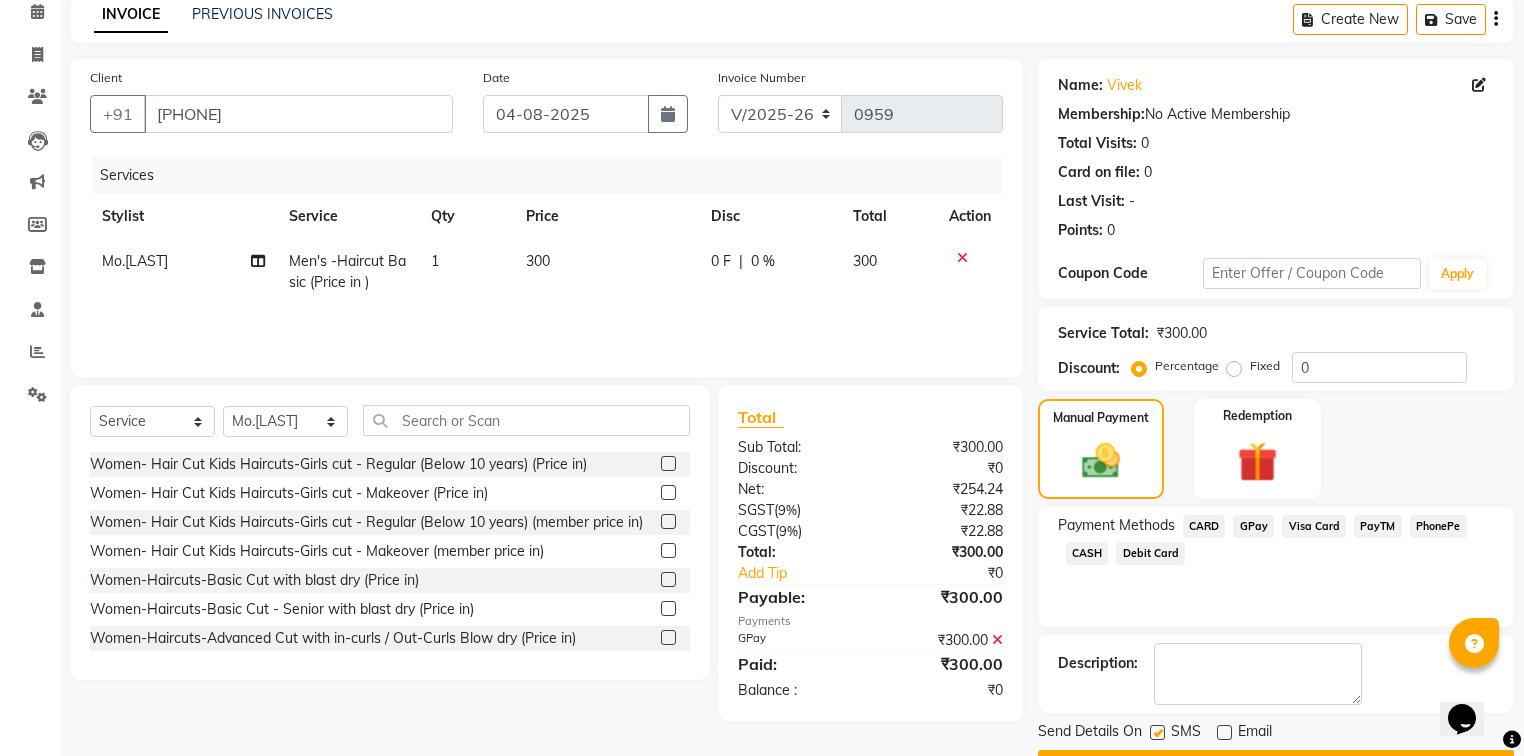 click 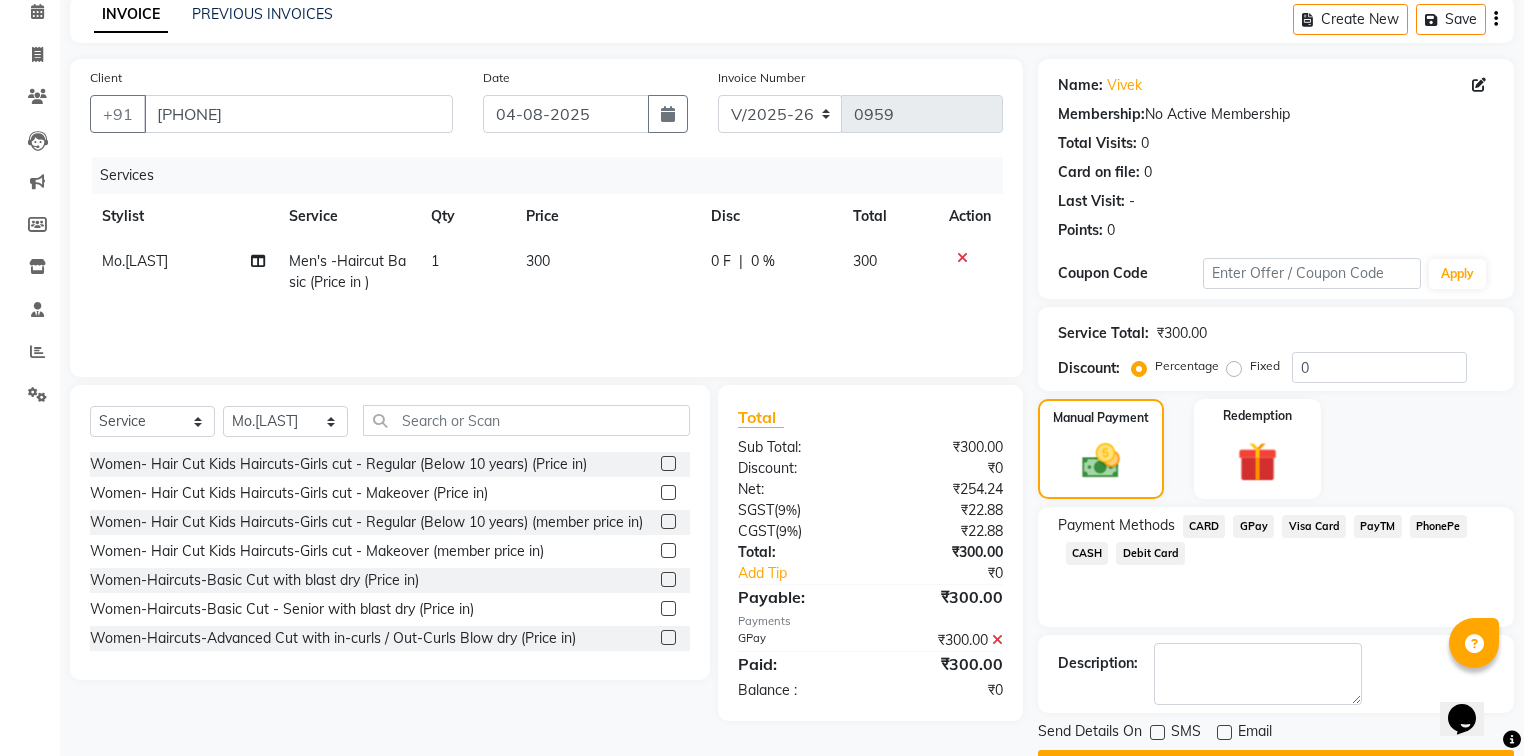 click on "Checkout" 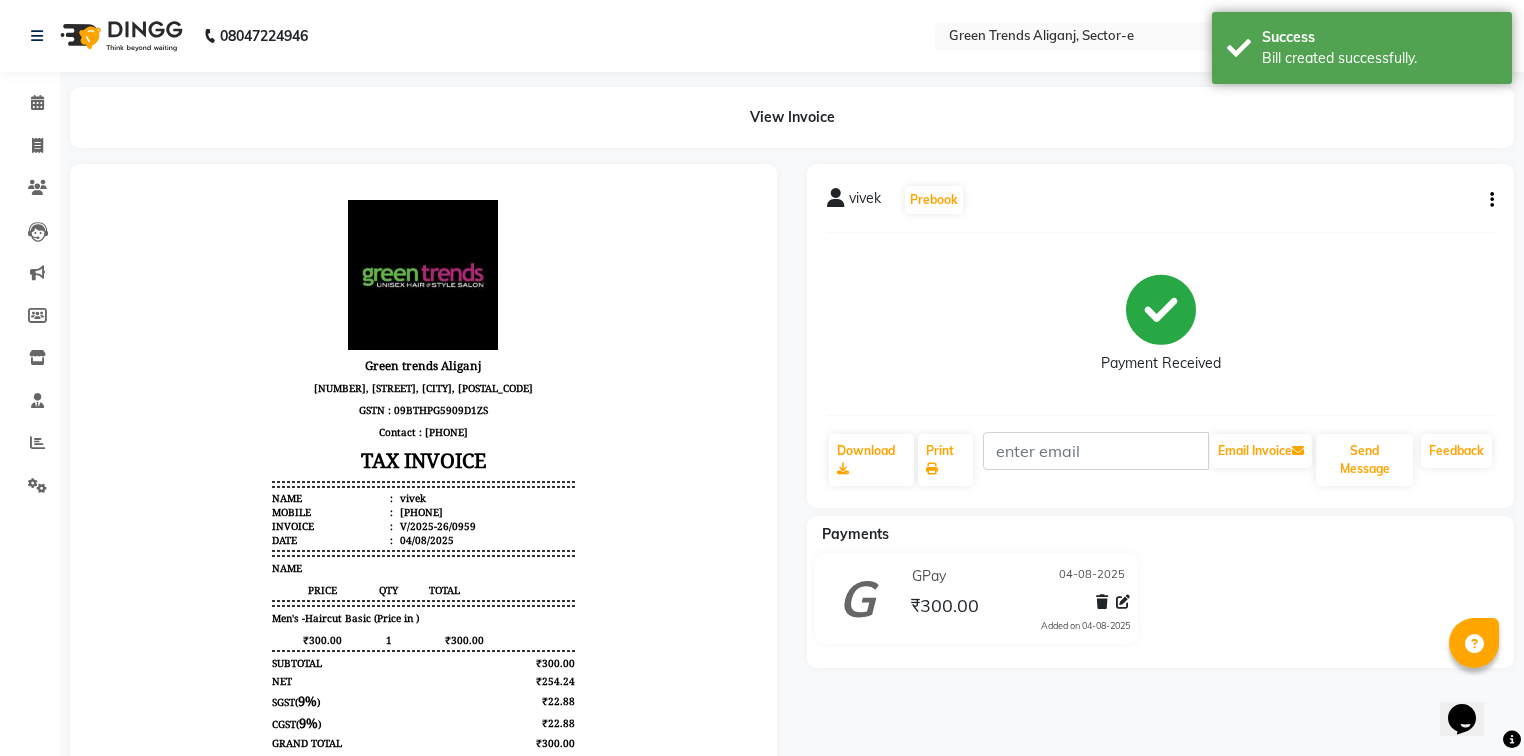 scroll, scrollTop: 0, scrollLeft: 0, axis: both 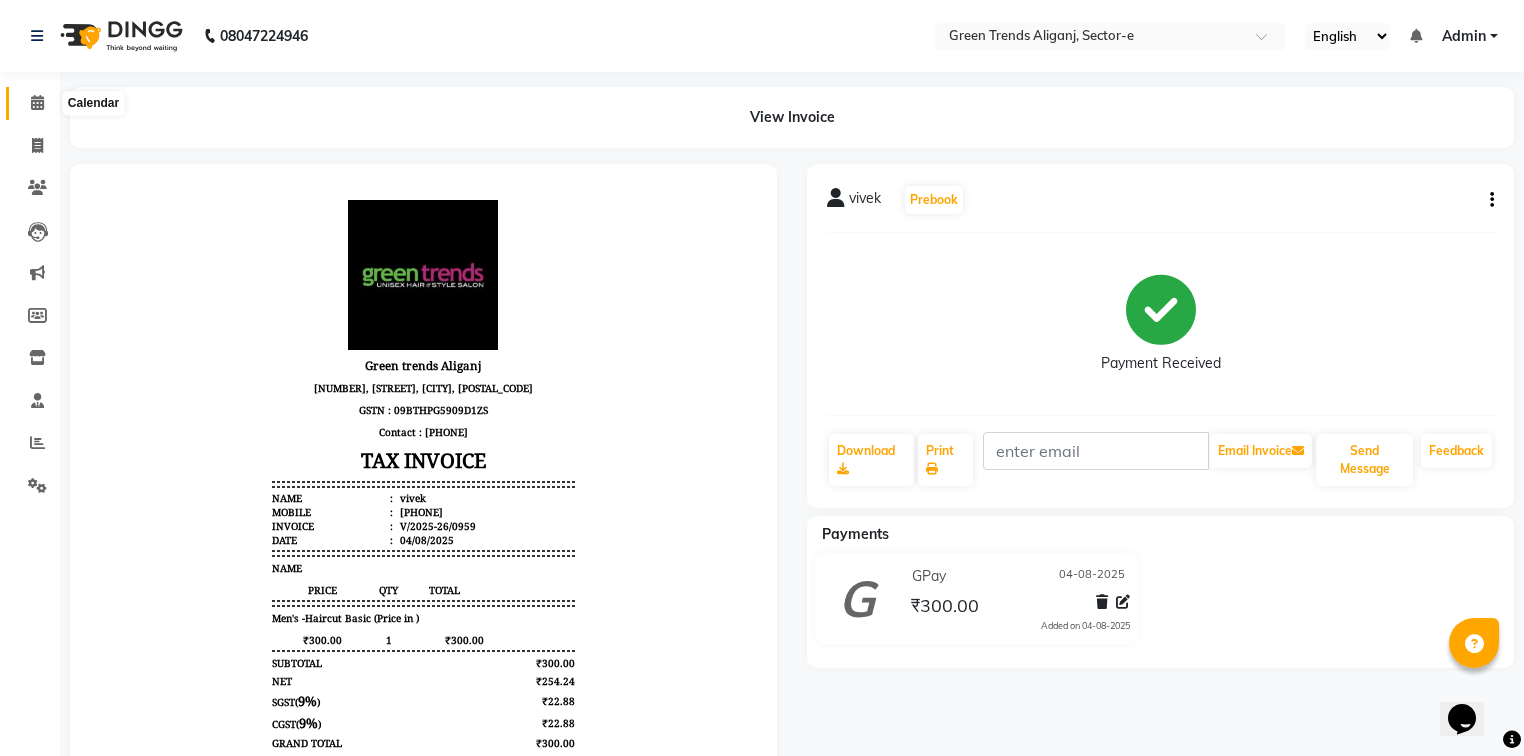 click 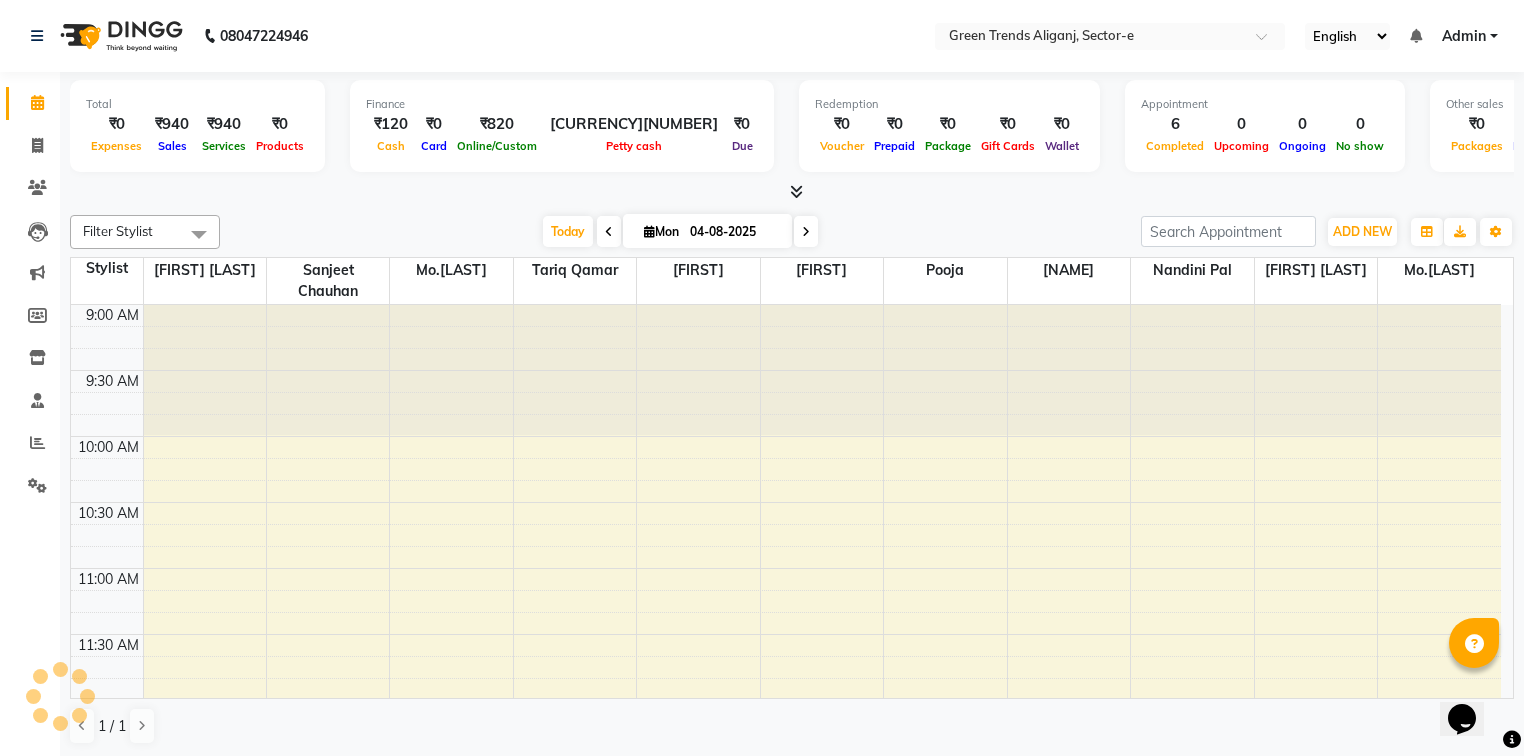 scroll, scrollTop: 0, scrollLeft: 0, axis: both 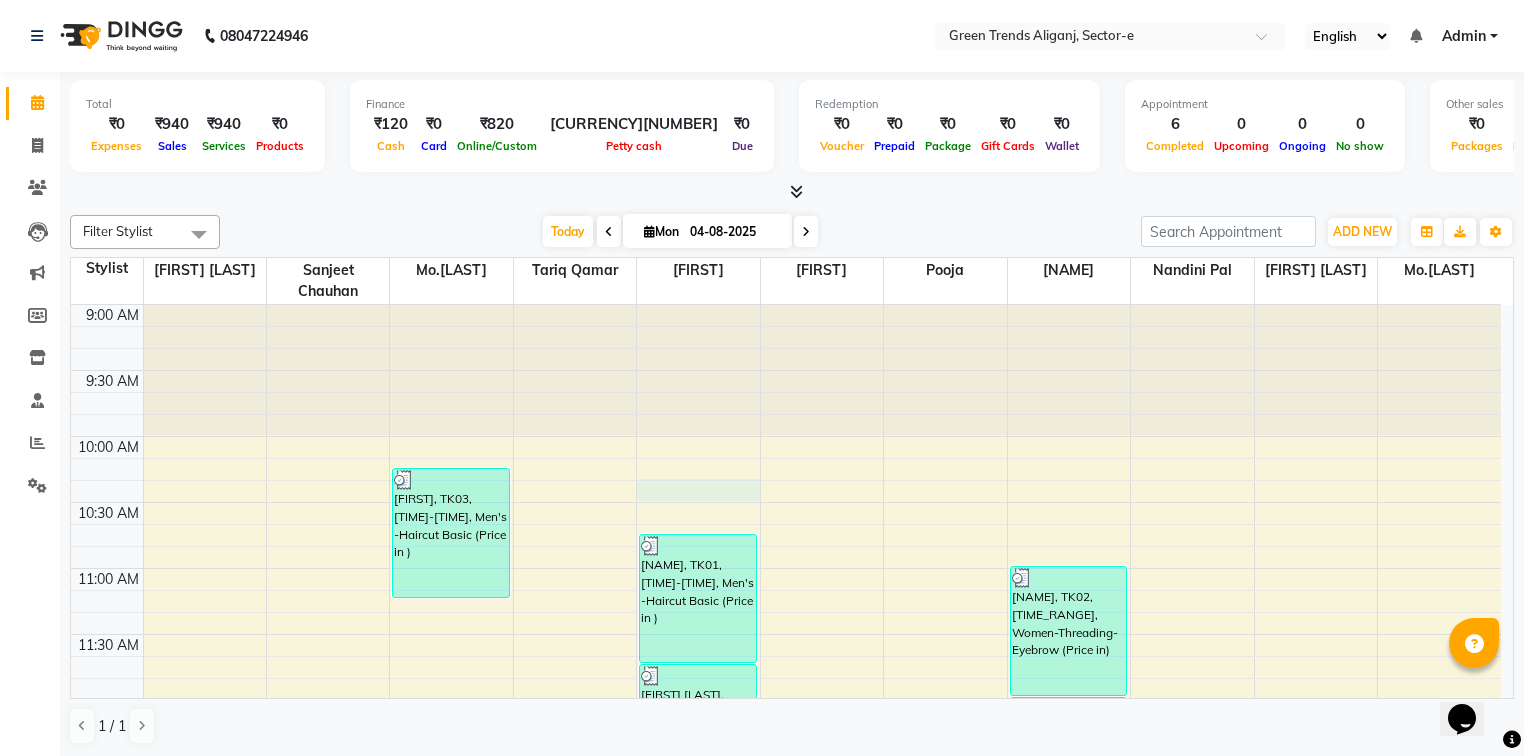 click on "9:00 AM 9:30 AM 10:00 AM 10:30 AM 11:00 AM 11:30 AM 12:00 PM 12:30 PM 1:00 PM 1:30 PM 2:00 PM 2:30 PM 3:00 PM 3:30 PM 4:00 PM 4:30 PM 5:00 PM 5:30 PM 6:00 PM 6:30 PM 7:00 PM 7:30 PM 8:00 PM 8:30 PM 9:00 PM 9:30 PM 10:00 PM 10:30 PM [NAME], TK03, [TIME_RANGE], Men's -Haircut Basic (Price in ) [NAME], TK01, [TIME_RANGE], Men's -Haircut Basic (Price in ) [NAME], TK01, [TIME_RANGE], Men's -Beard Styling (Price in ) [NAME], TK01, [TIME_RANGE], Women-Threading-Eyebrow (Price in) [NAME], TK02, [TIME_RANGE], Women-Threading-Eyebrow (Price in) [NAME], TK02, [TIME_RANGE], Women-Threading-Upper Lip (Price in)" at bounding box center [786, 1228] 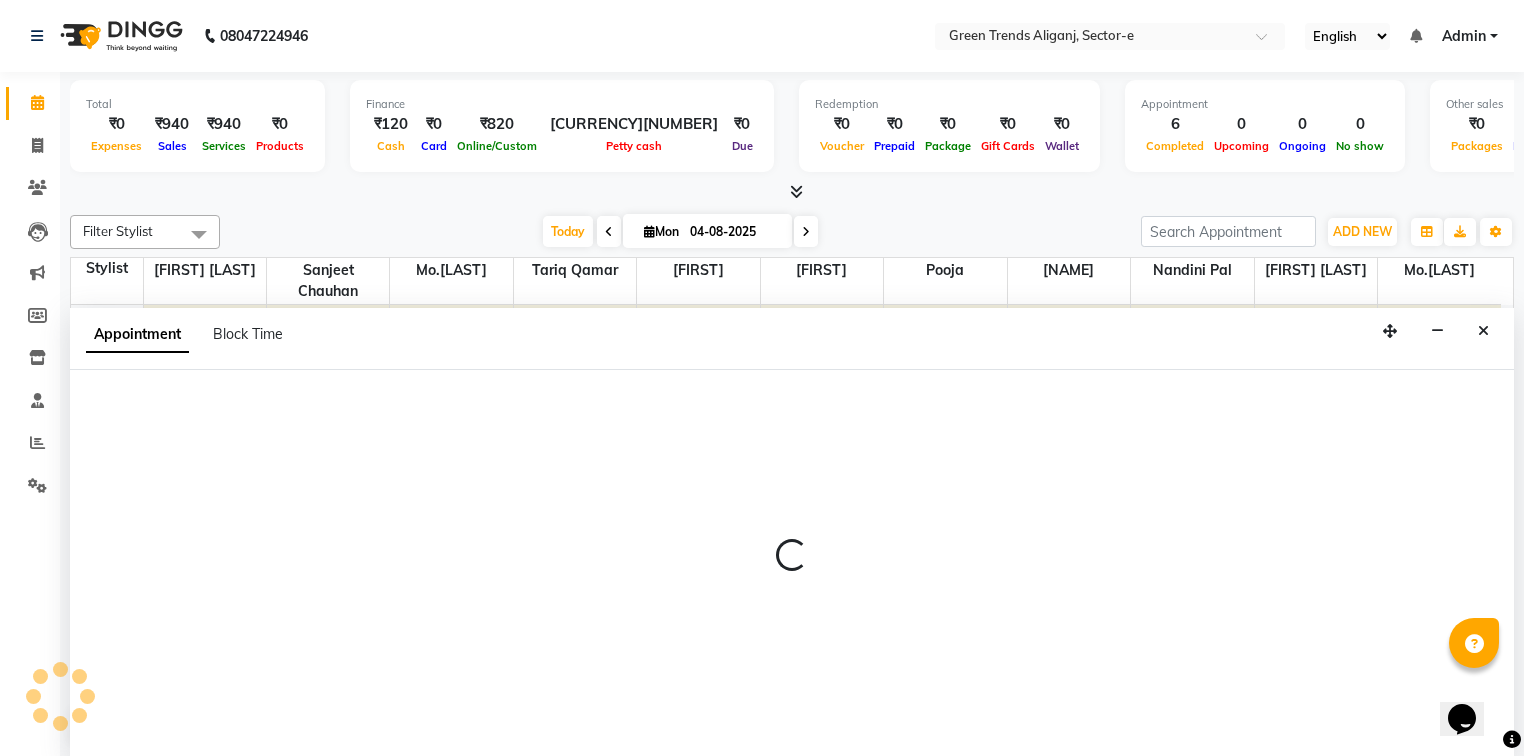 scroll, scrollTop: 0, scrollLeft: 0, axis: both 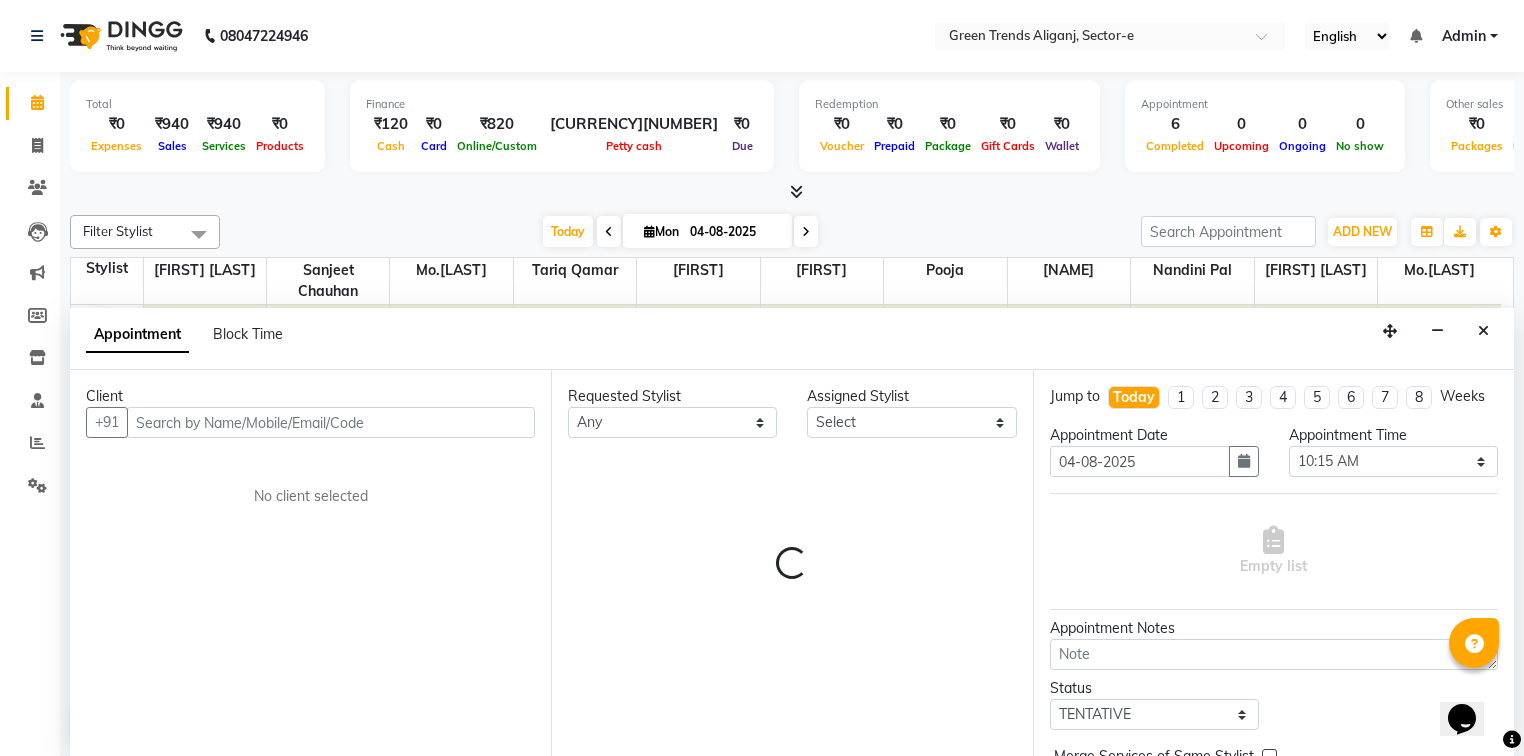 click at bounding box center [331, 422] 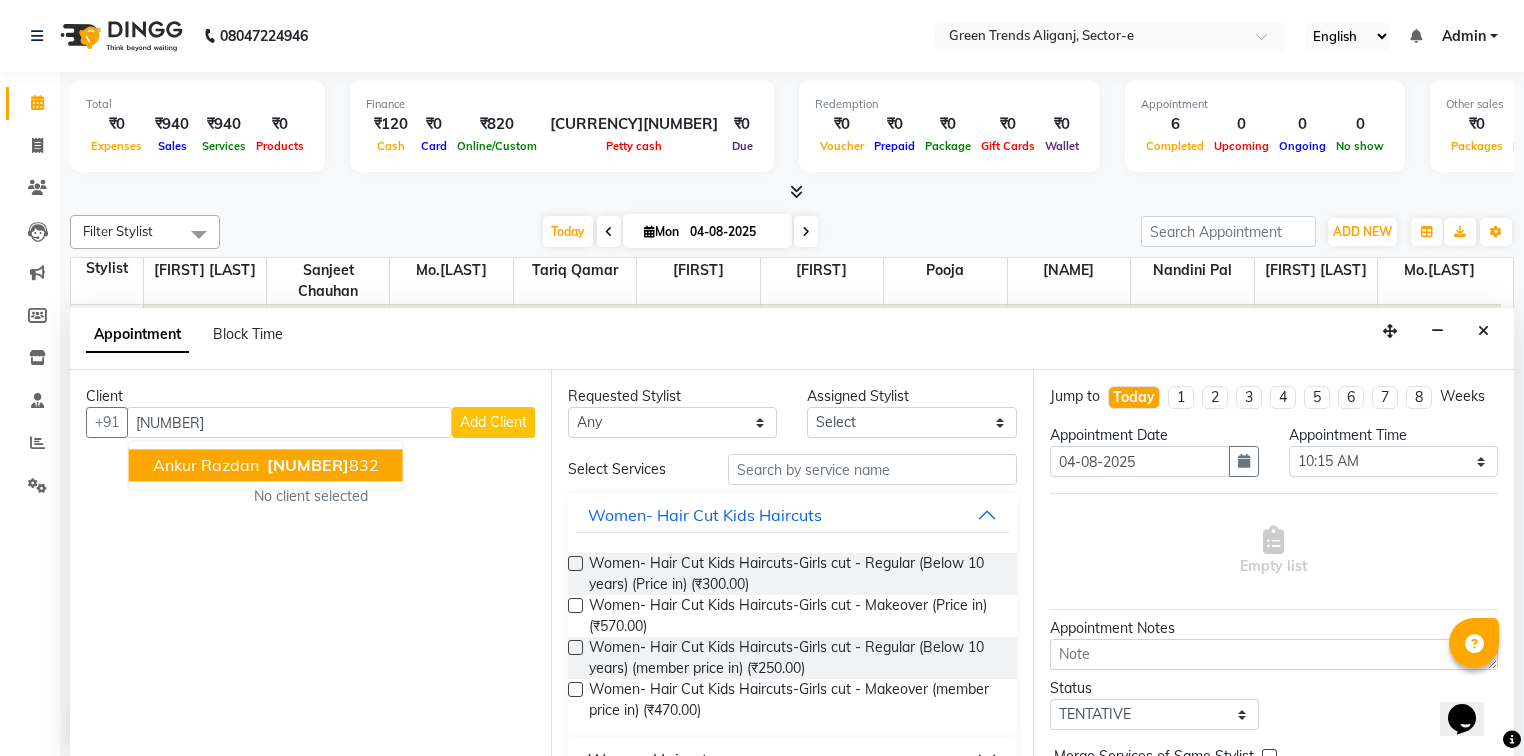 click on "Ankur Razdan" at bounding box center (206, 466) 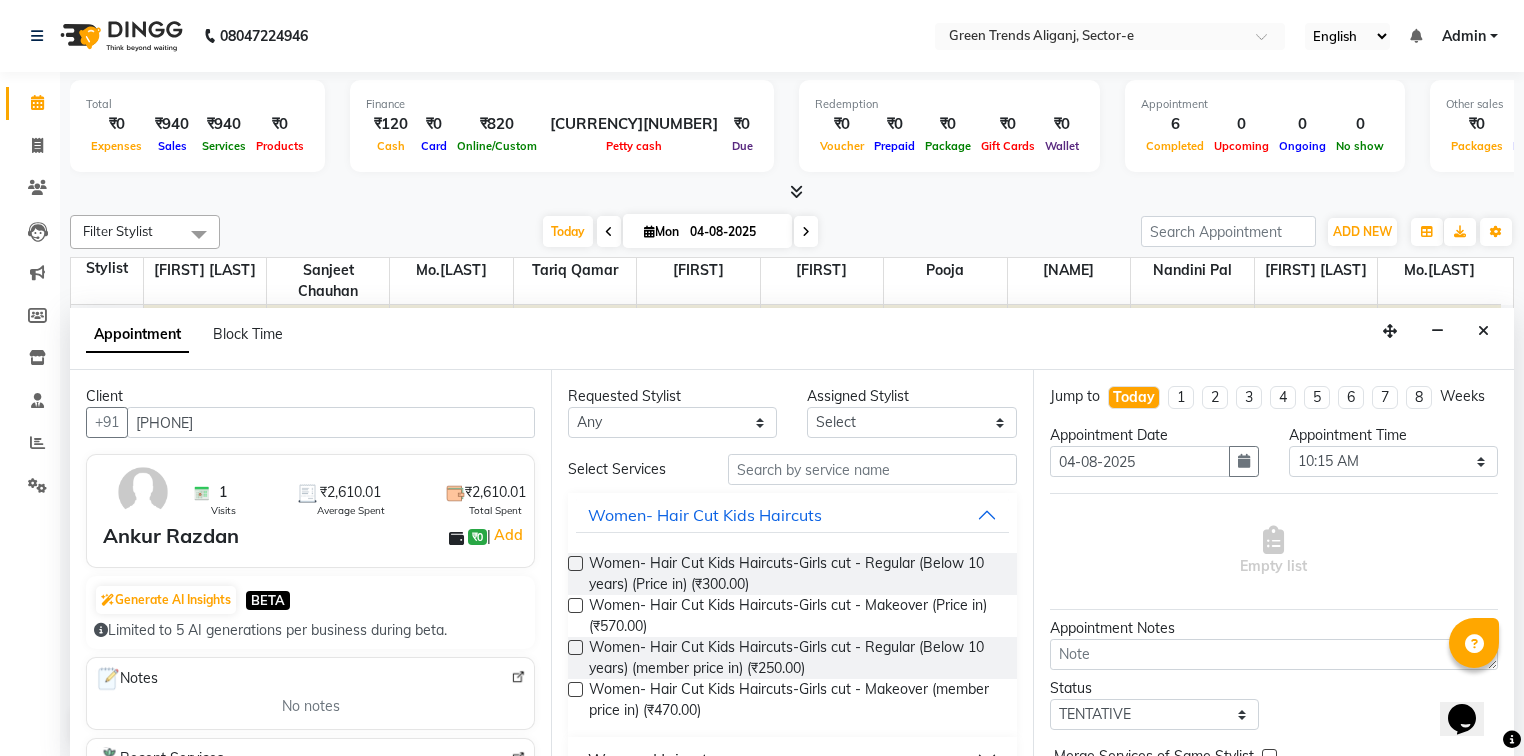 type on "[PHONE]" 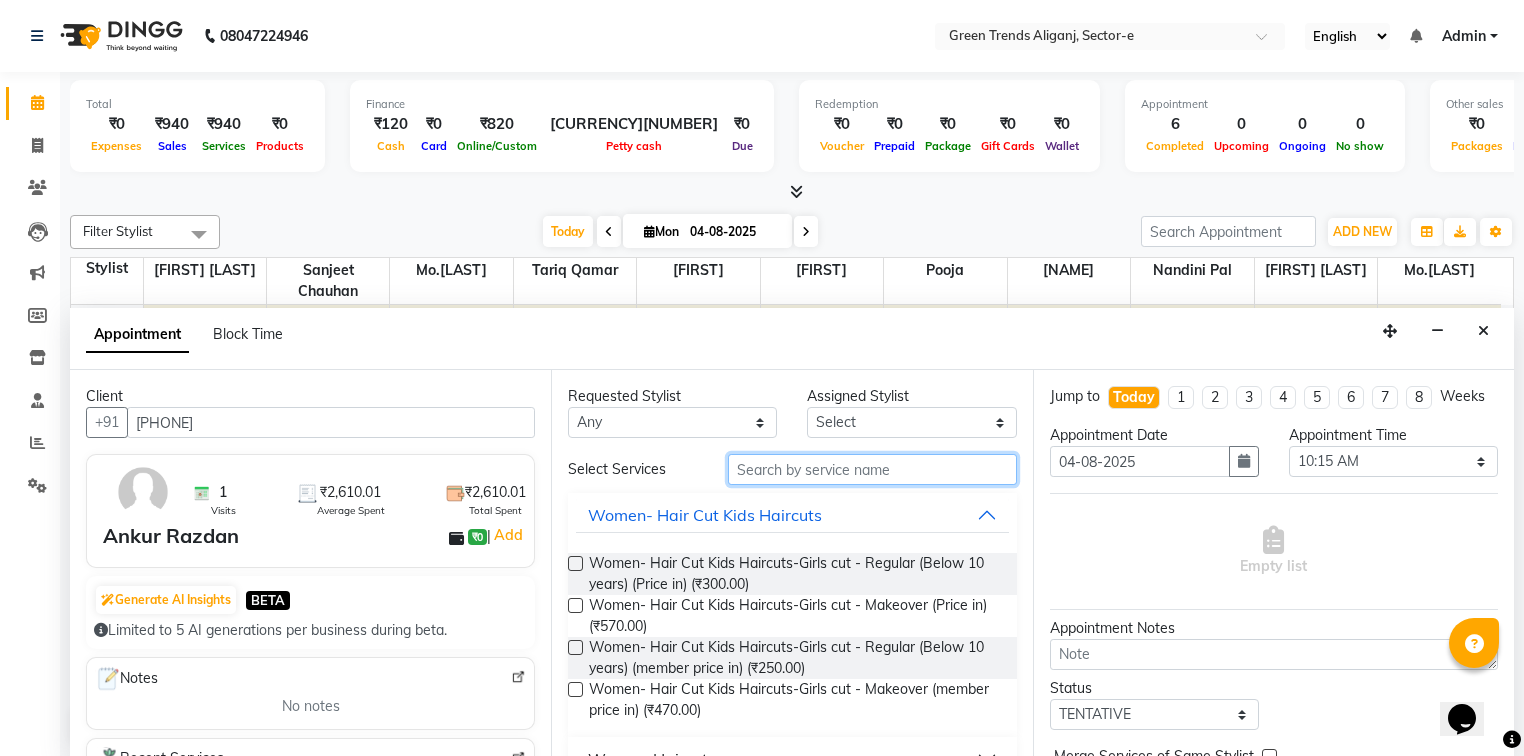 click at bounding box center [872, 469] 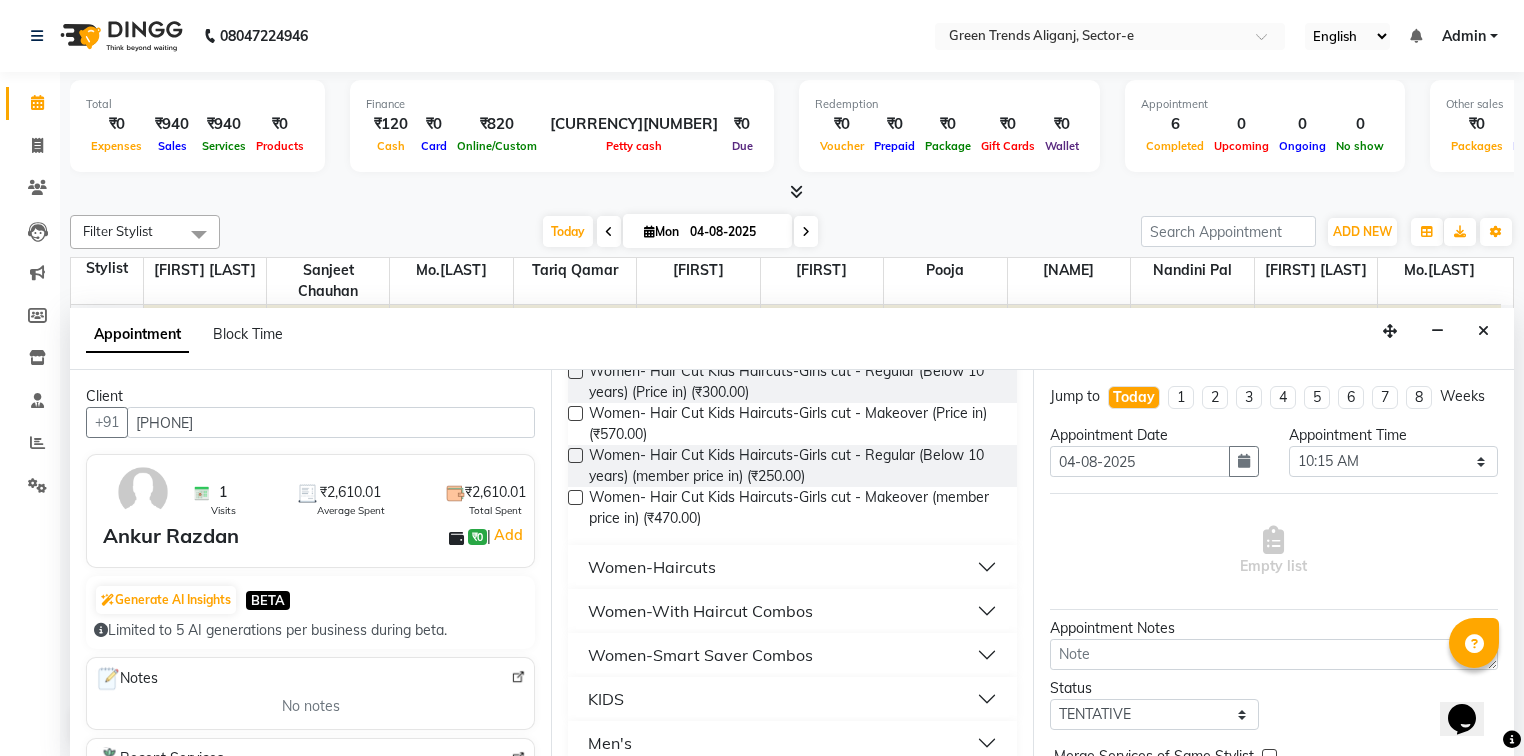 scroll, scrollTop: 215, scrollLeft: 0, axis: vertical 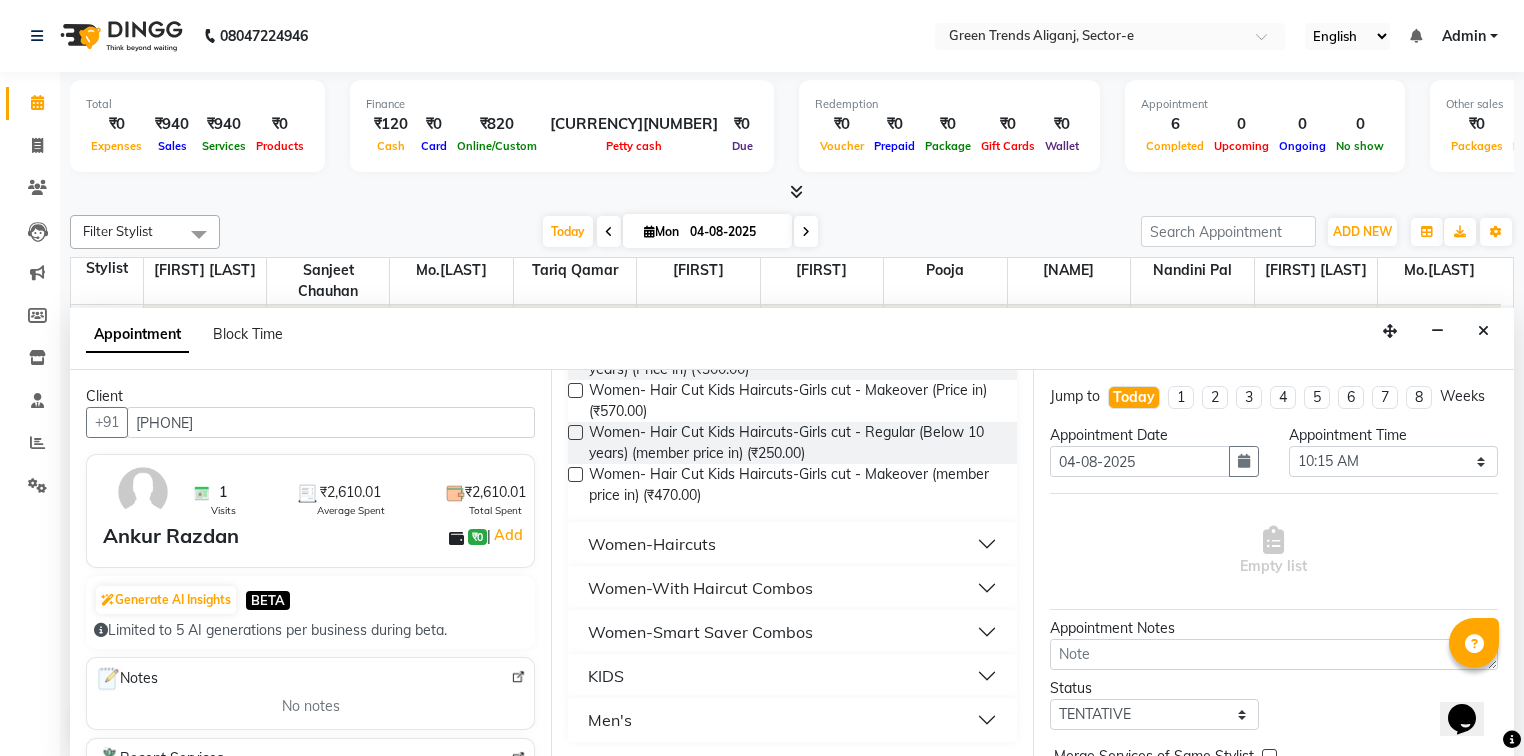 type on "cut" 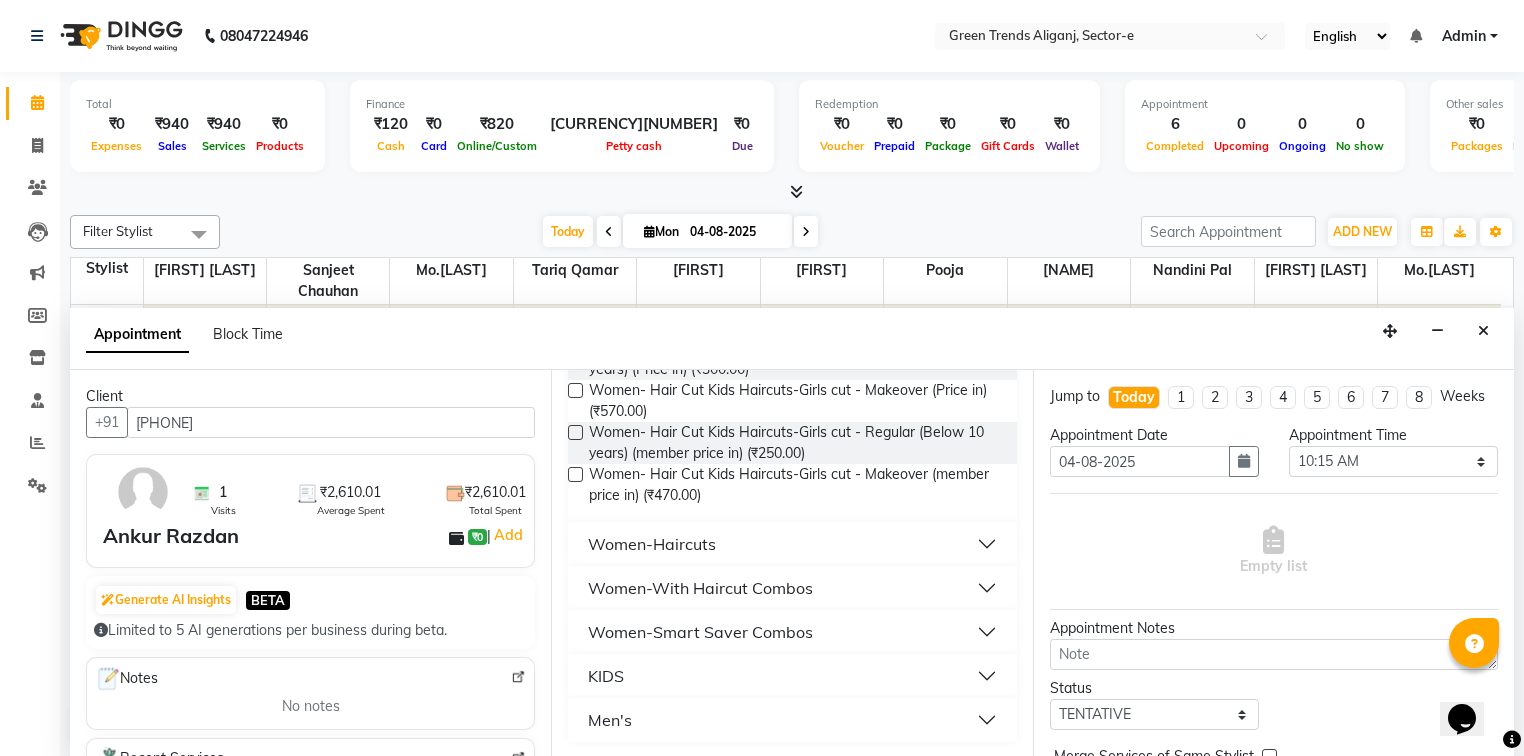 drag, startPoint x: 620, startPoint y: 715, endPoint x: 677, endPoint y: 616, distance: 114.236595 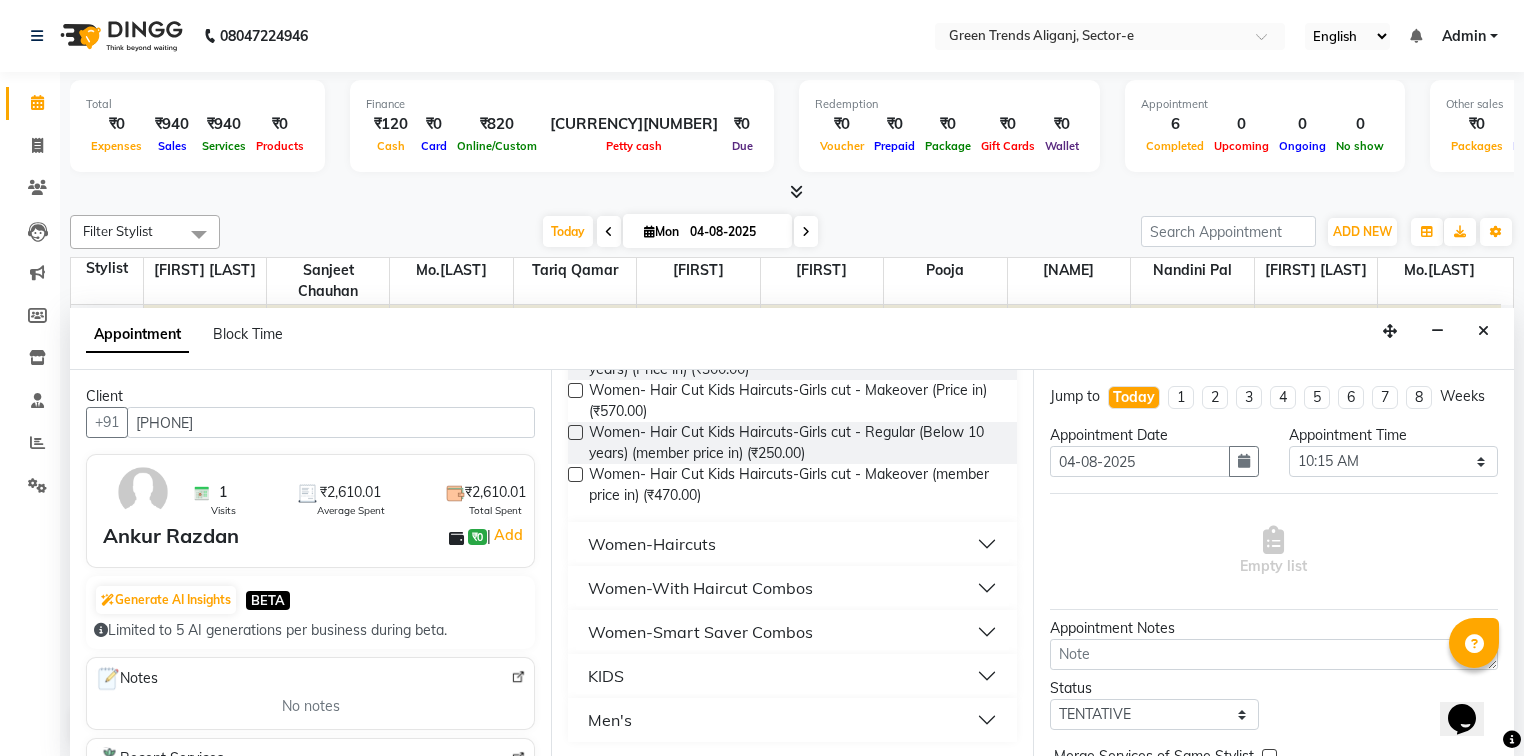 click on "Men's" at bounding box center [610, 720] 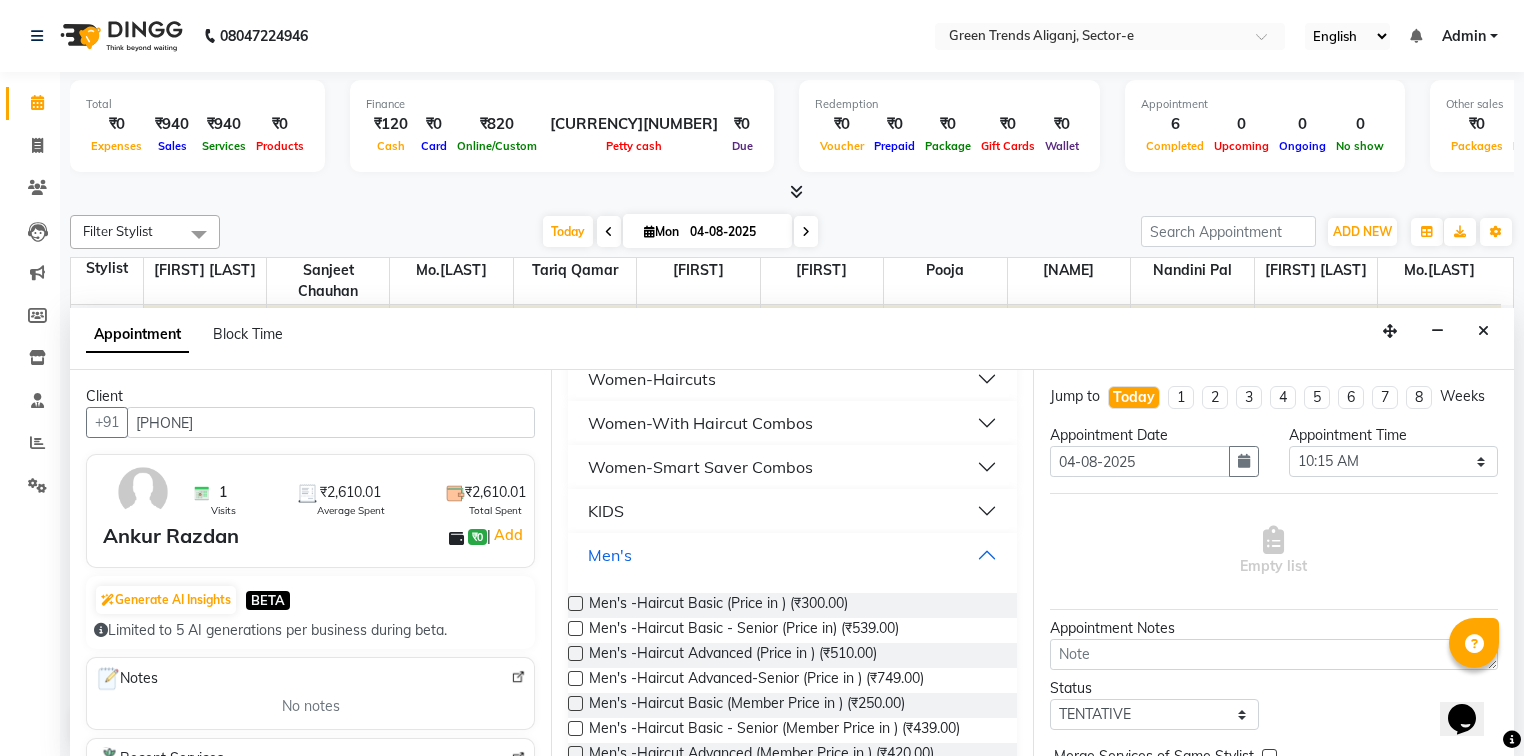 scroll, scrollTop: 394, scrollLeft: 0, axis: vertical 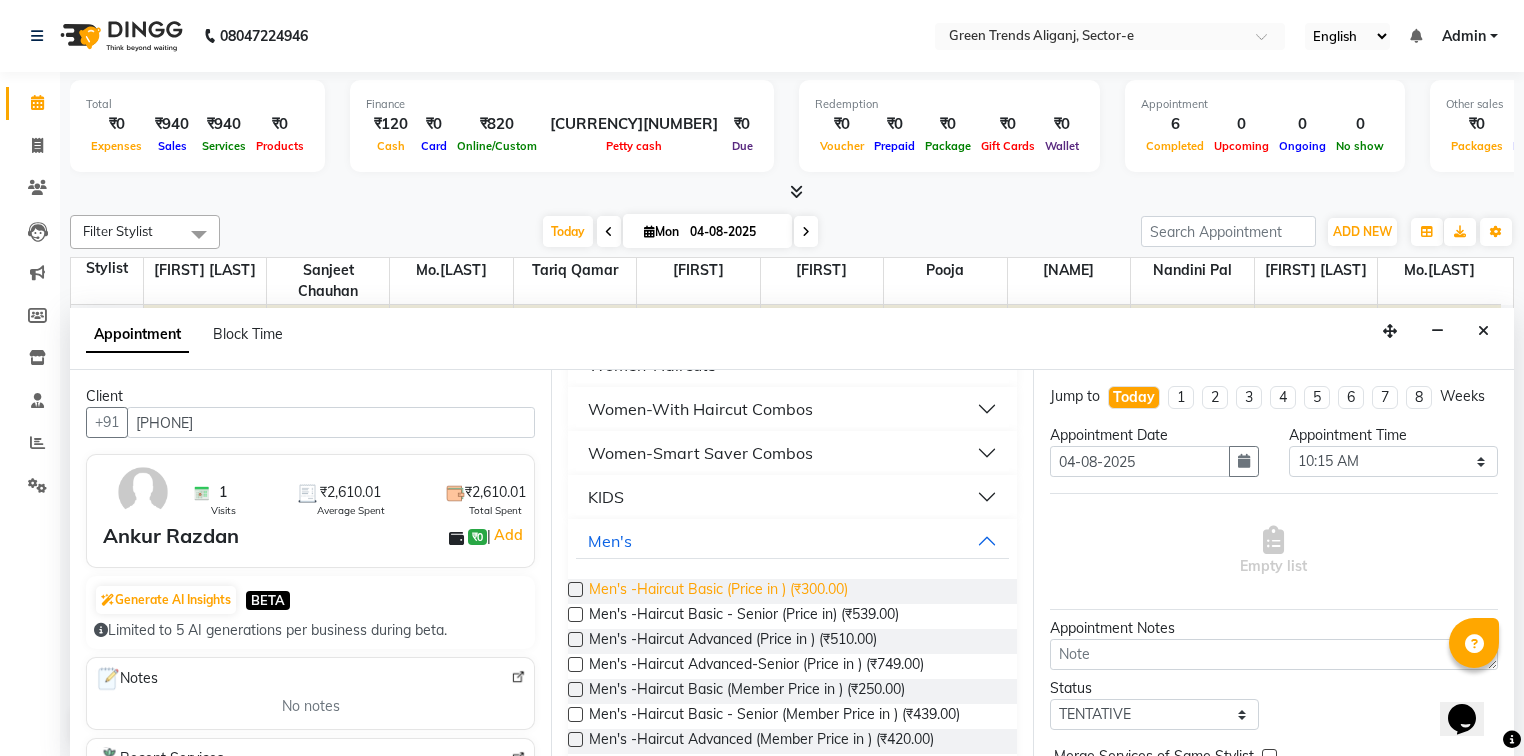 click on "Men's -Haircut Basic (Price in ) (₹300.00)" at bounding box center (718, 591) 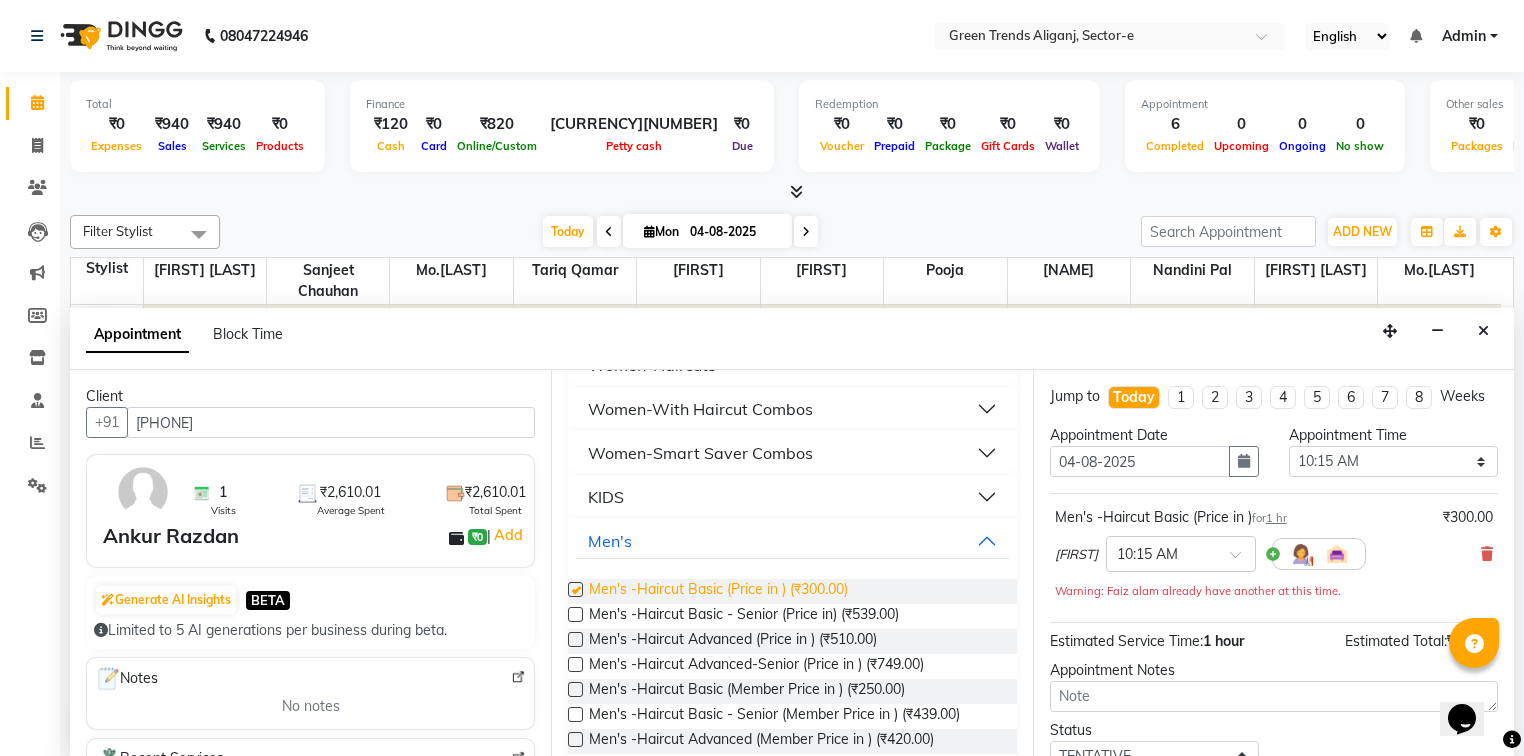 checkbox on "false" 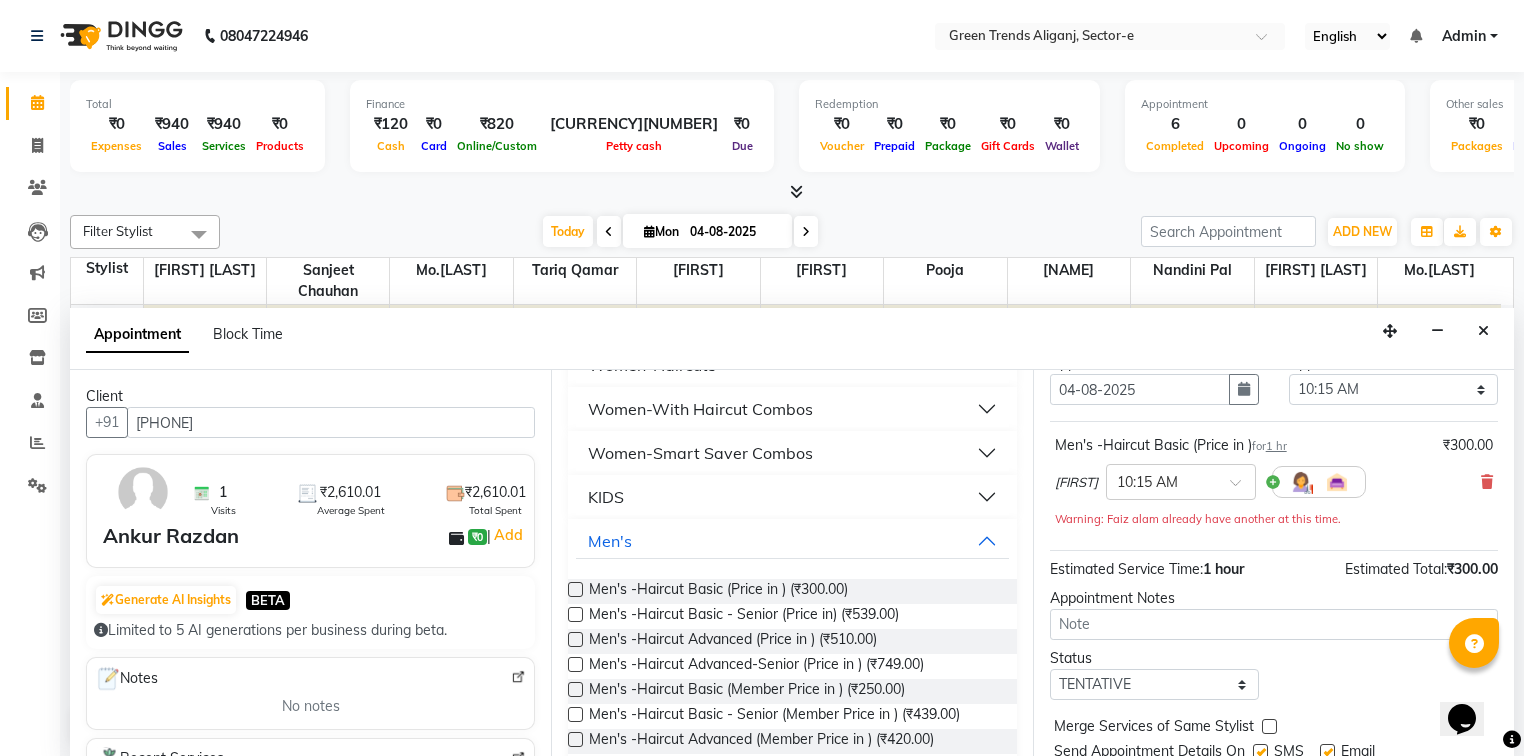 scroll, scrollTop: 78, scrollLeft: 0, axis: vertical 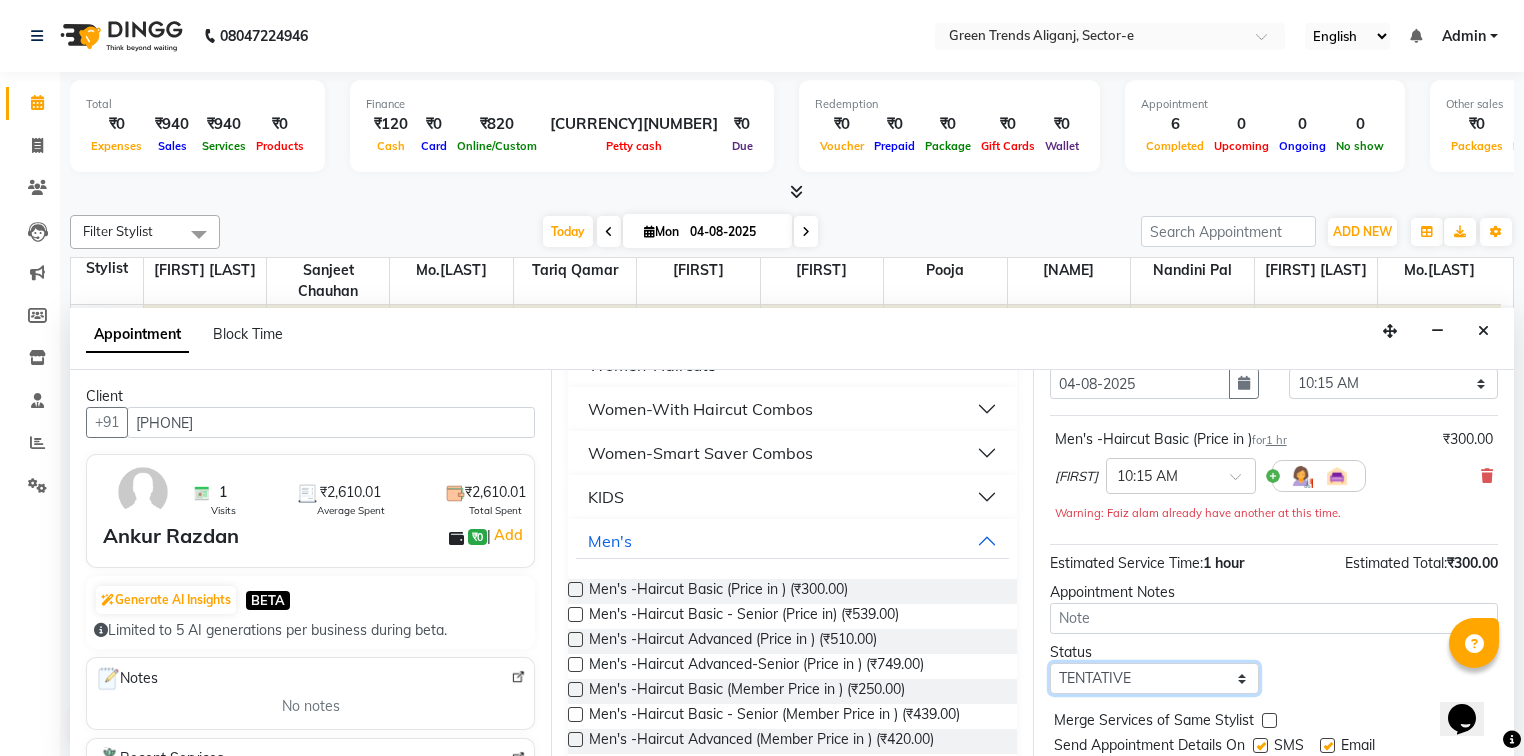 click on "Select TENTATIVE CONFIRM CHECK-IN UPCOMING" at bounding box center (1154, 678) 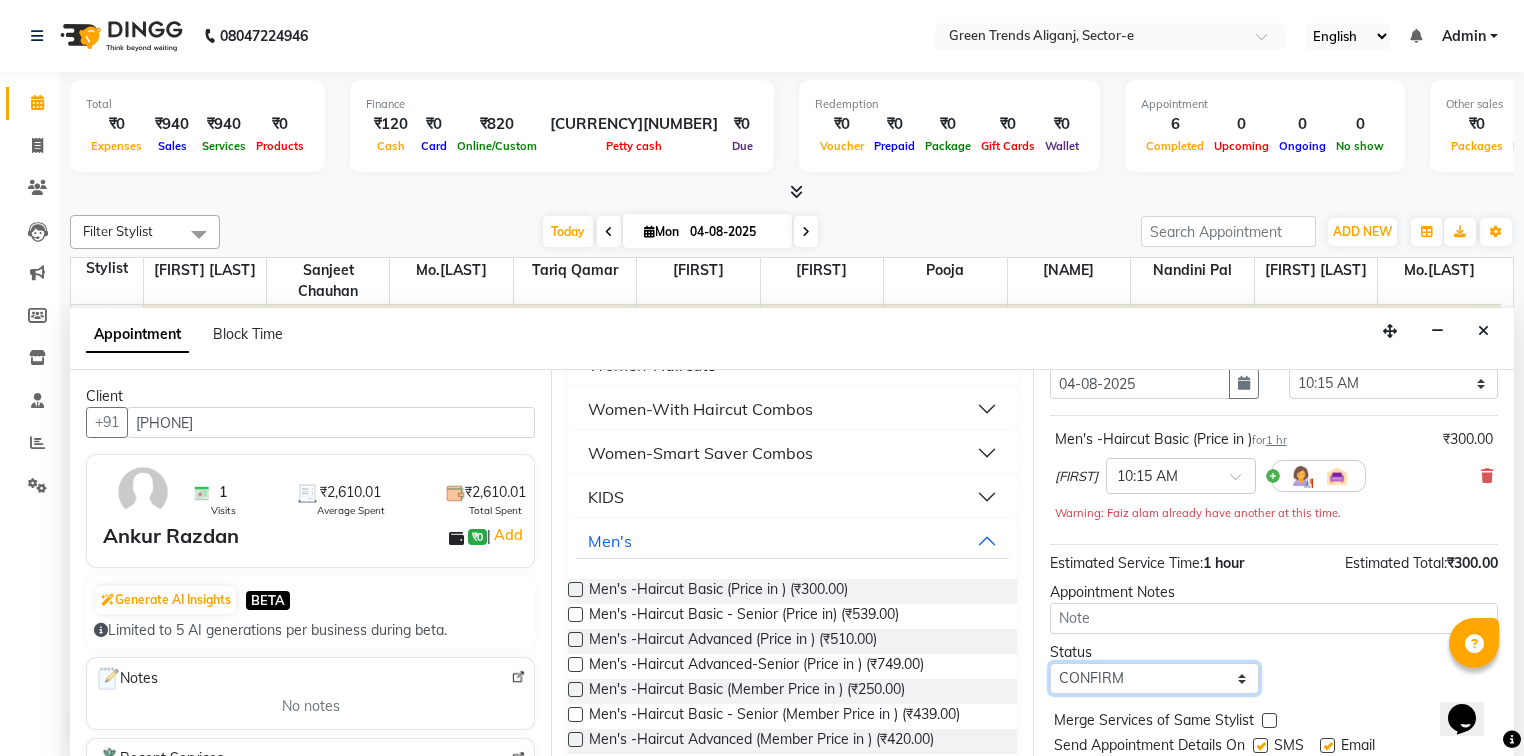 click on "Select TENTATIVE CONFIRM CHECK-IN UPCOMING" at bounding box center [1154, 678] 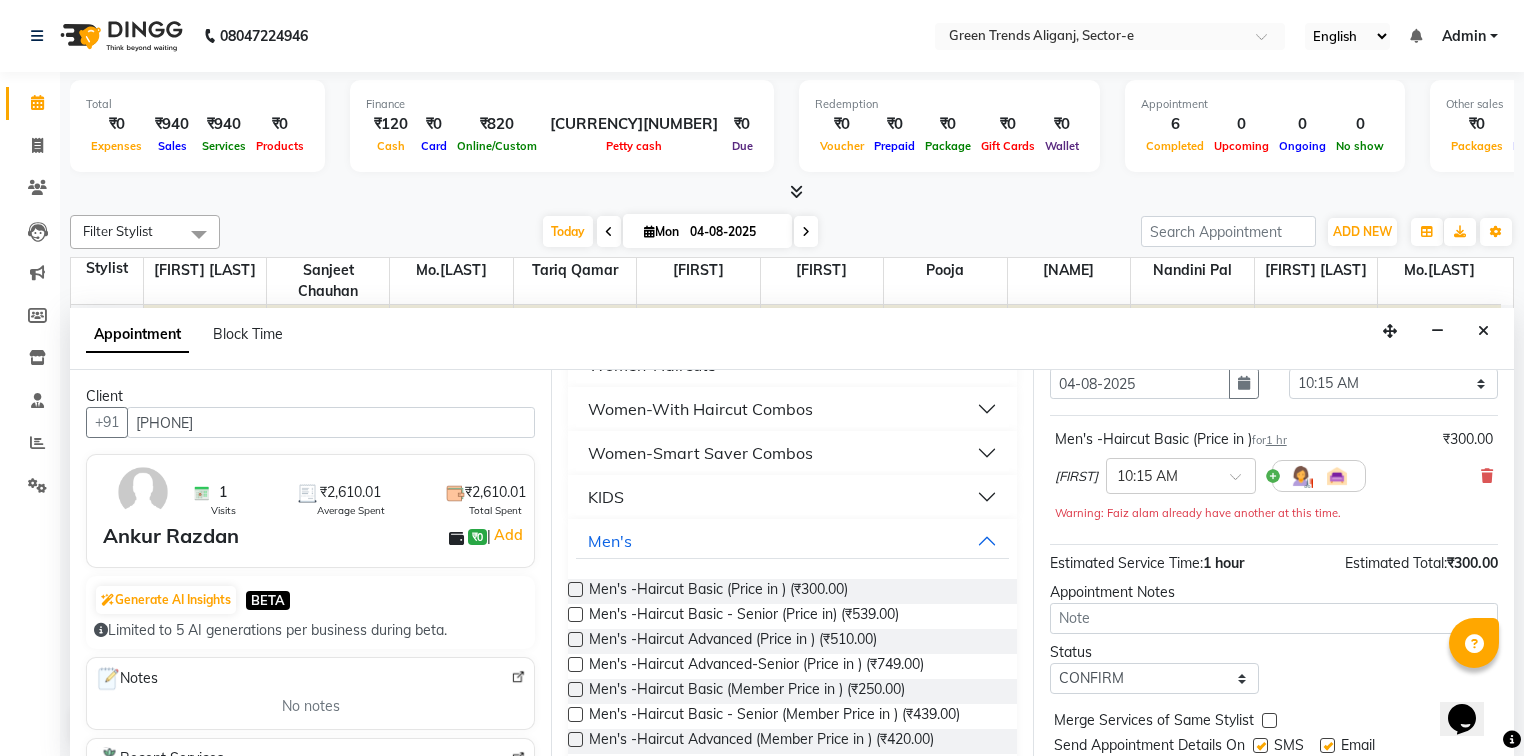 click at bounding box center [1260, 745] 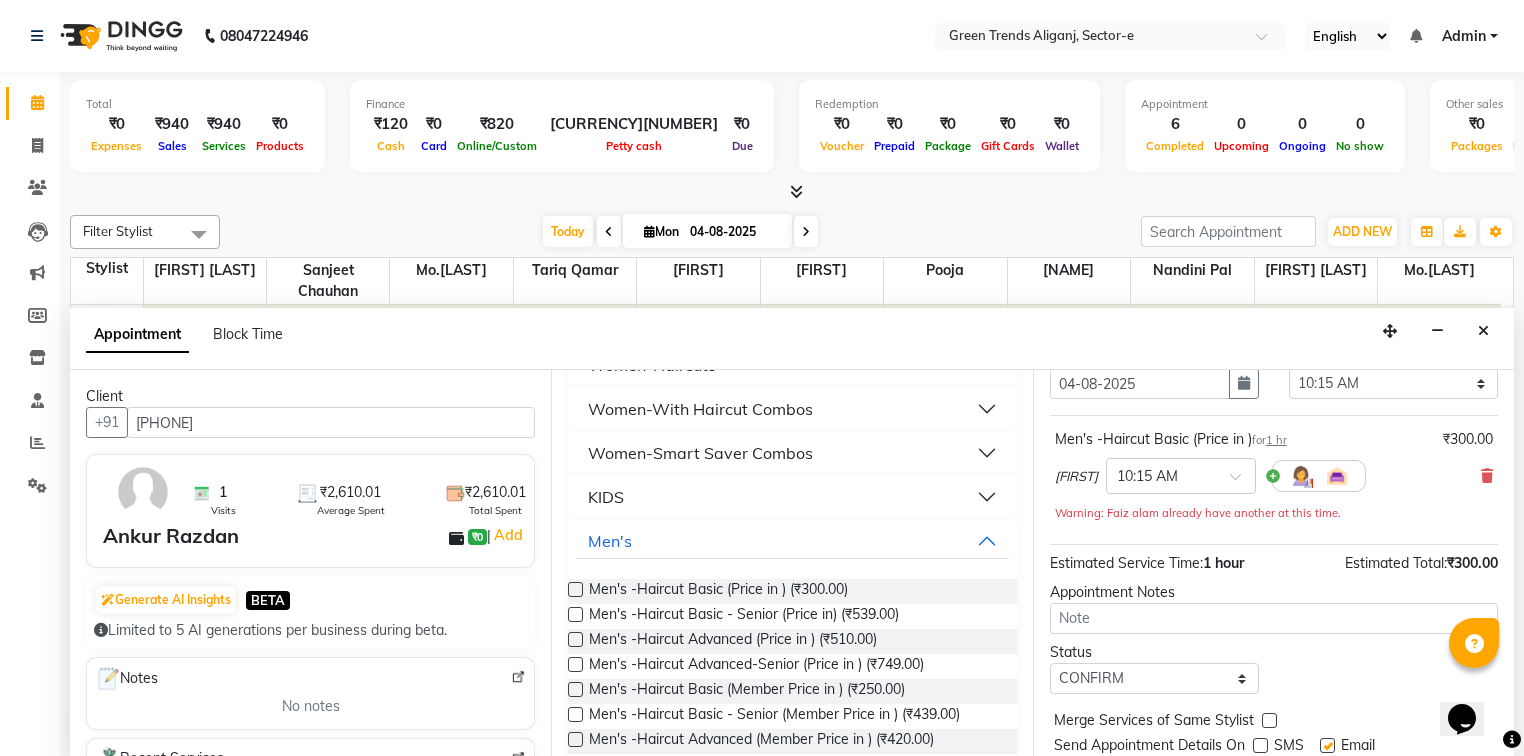 click at bounding box center [1327, 745] 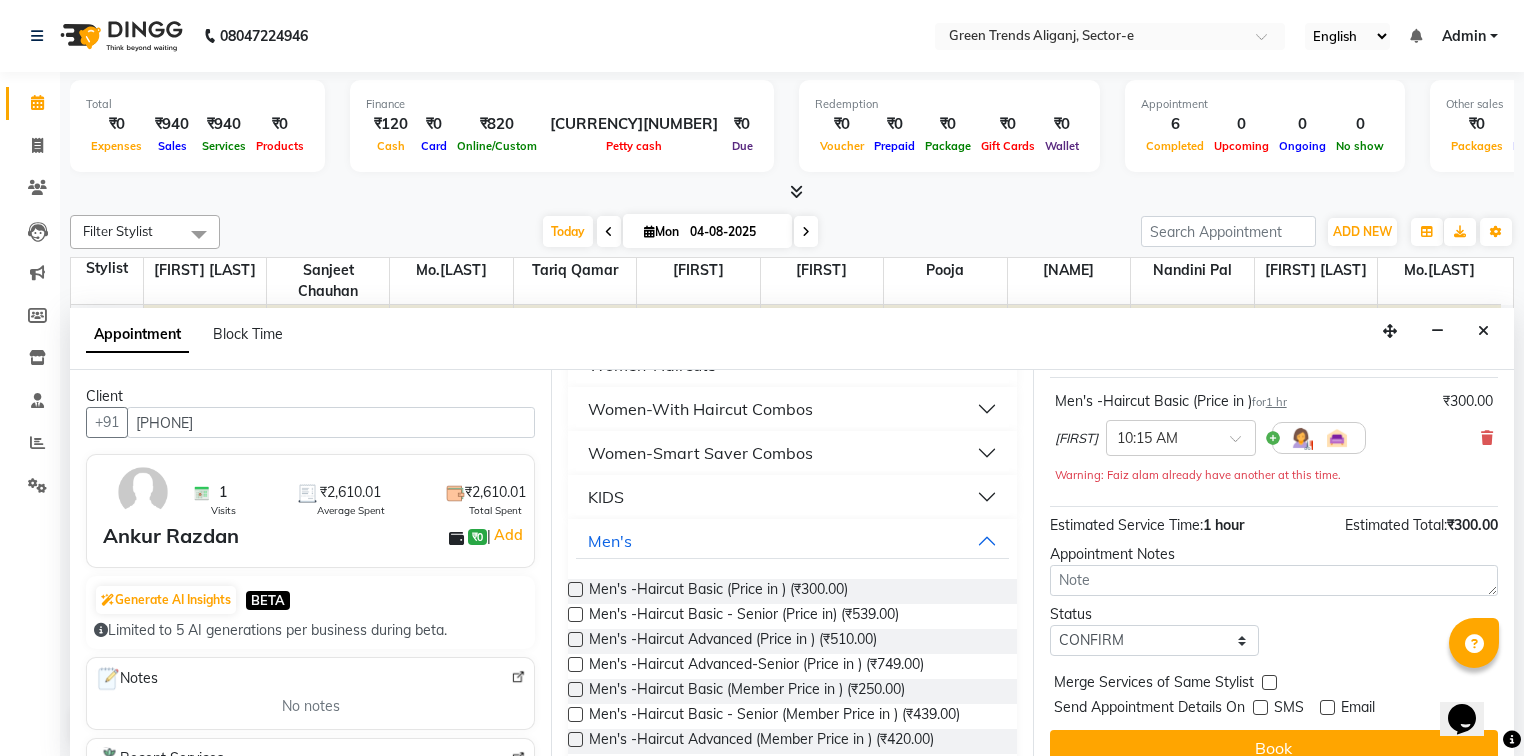 scroll, scrollTop: 139, scrollLeft: 0, axis: vertical 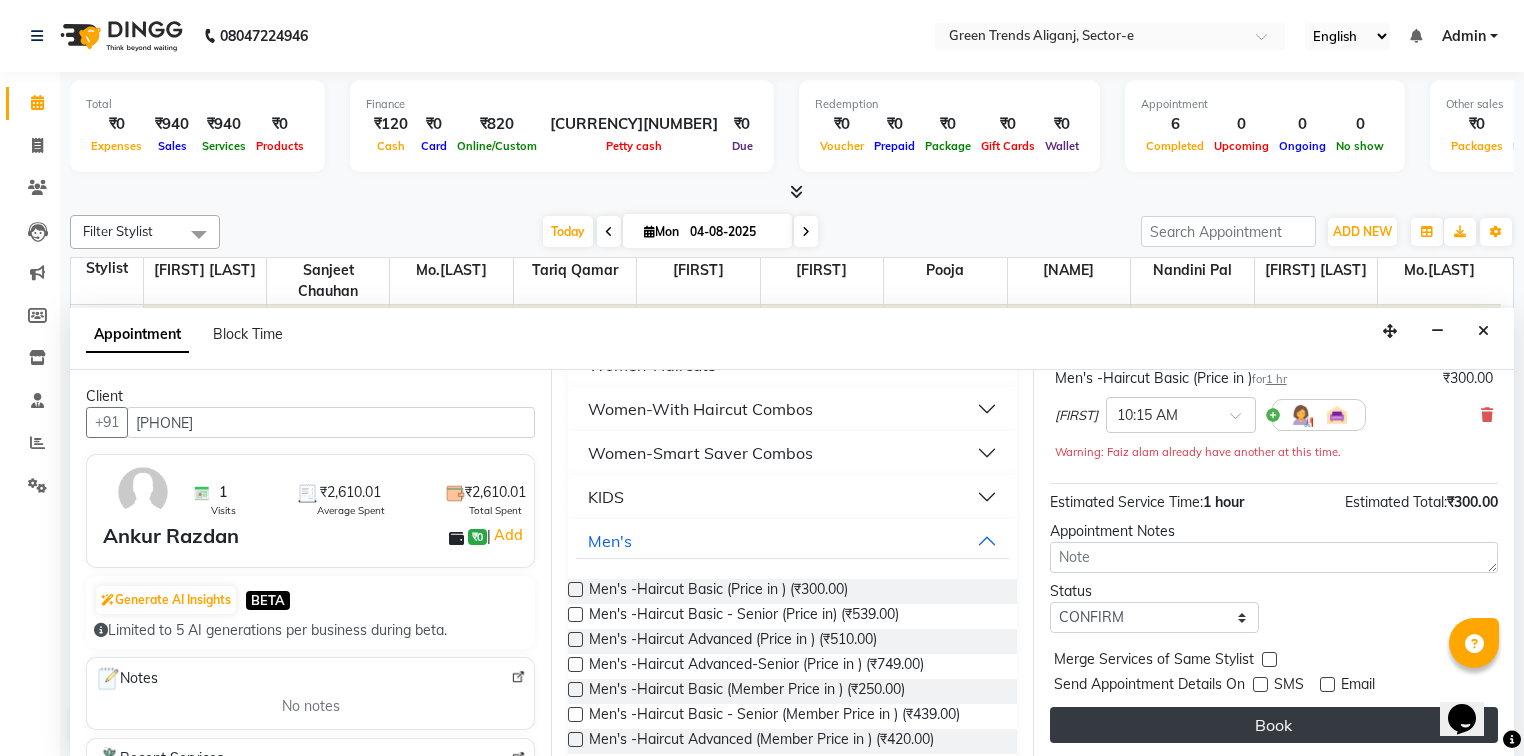 click on "Book" at bounding box center [1274, 725] 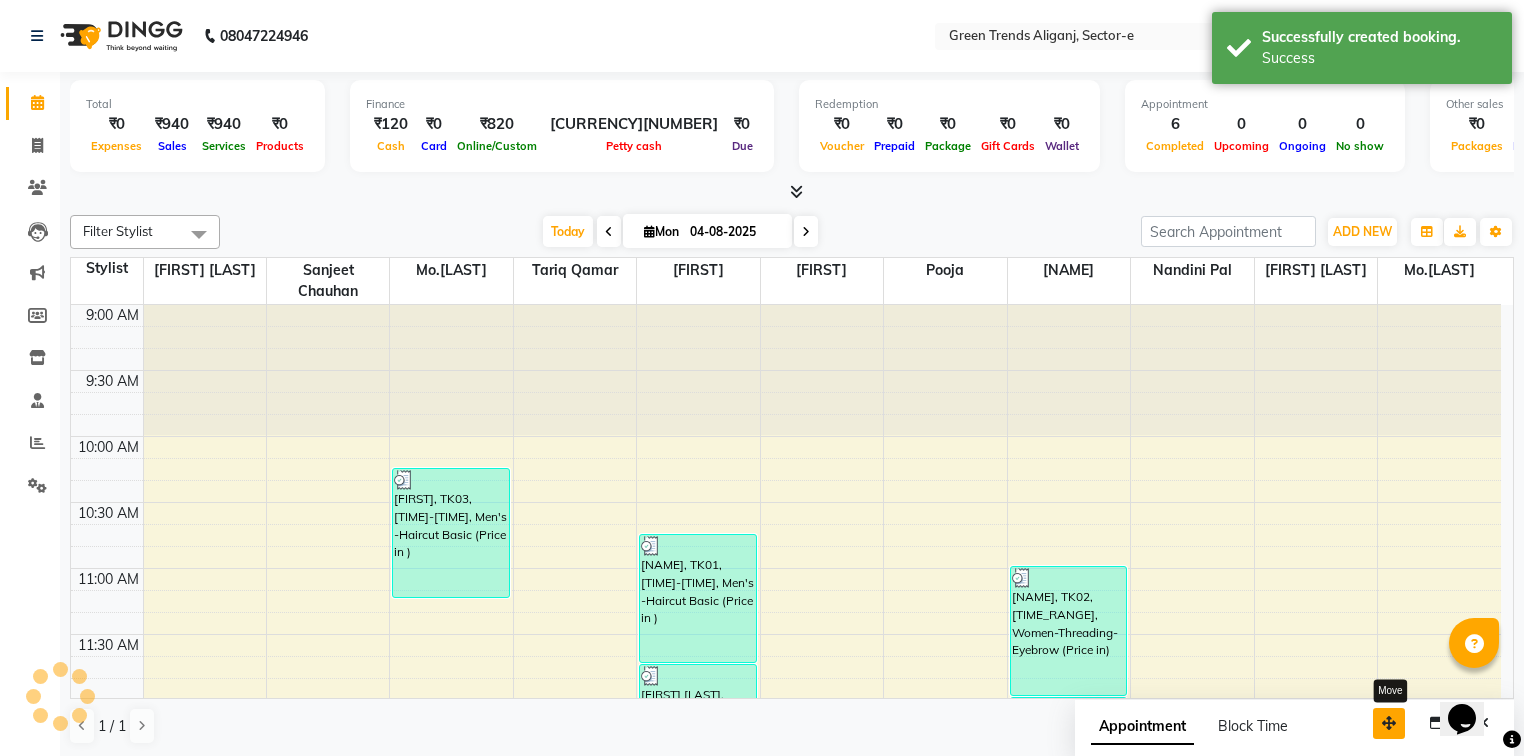 scroll, scrollTop: 0, scrollLeft: 0, axis: both 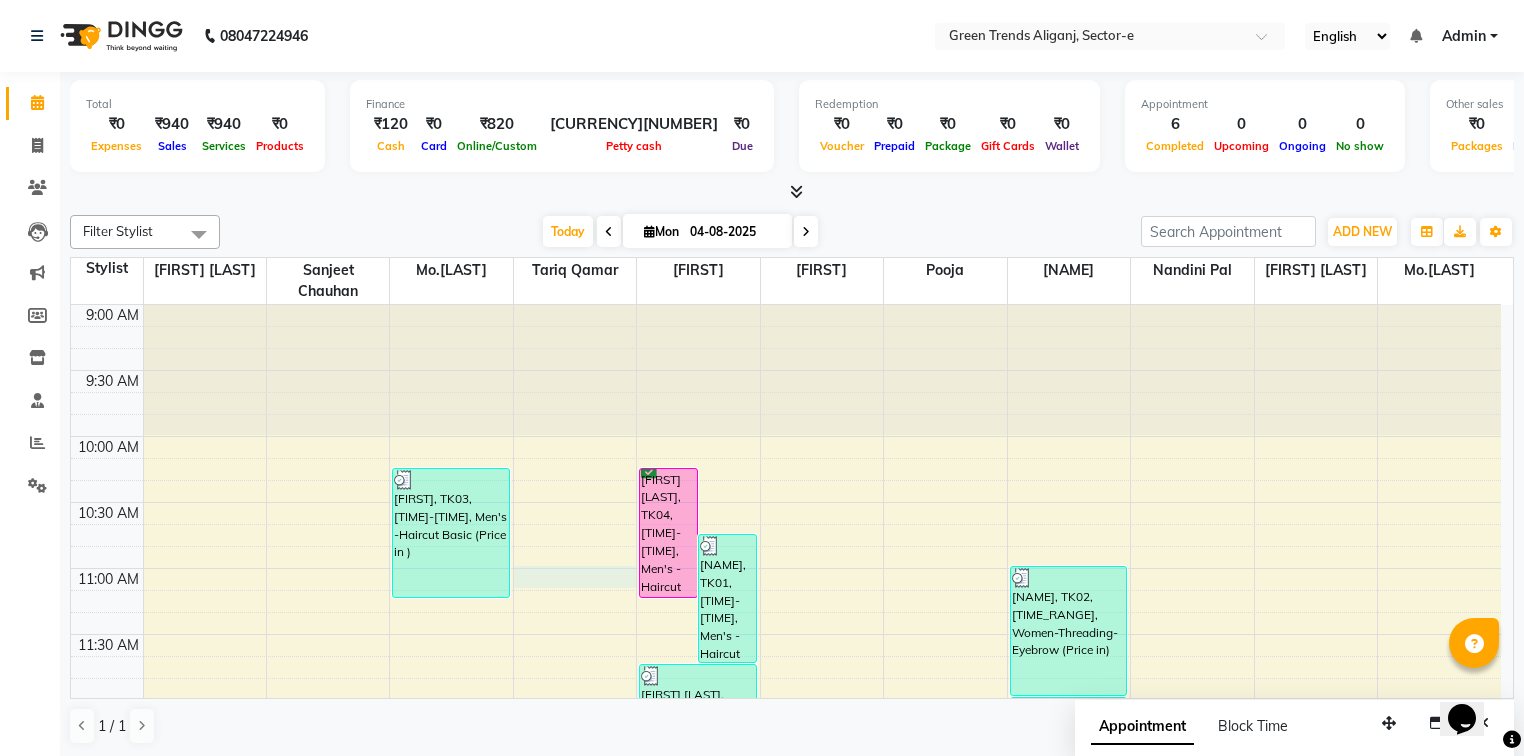 click on "[FIRST], TK03, [TIME]-[TIME], Men's -Haircut Basic (Price in )     [FIRST] [LAST], TK04, [TIME]-[TIME], Men's -Haircut Basic (Price in )     [FIRST] [LAST], TK01, [TIME]-[TIME], Men's -Haircut Basic (Price in )     [FIRST] [LAST], TK01, [TIME]-[TIME], Men's -Beard Styling  (Price in )     [FIRST] [LAST], TK01, [TIME]-[TIME], Women-Threading-Eyebrow (Price in)     [FIRST], TK02, [TIME]-[TIME], Women-Threading-Eyebrow (Price in)     [FIRST], TK02, [TIME]-[TIME], Women-Threading-Upper Lip (Price in)" at bounding box center (786, 1228) 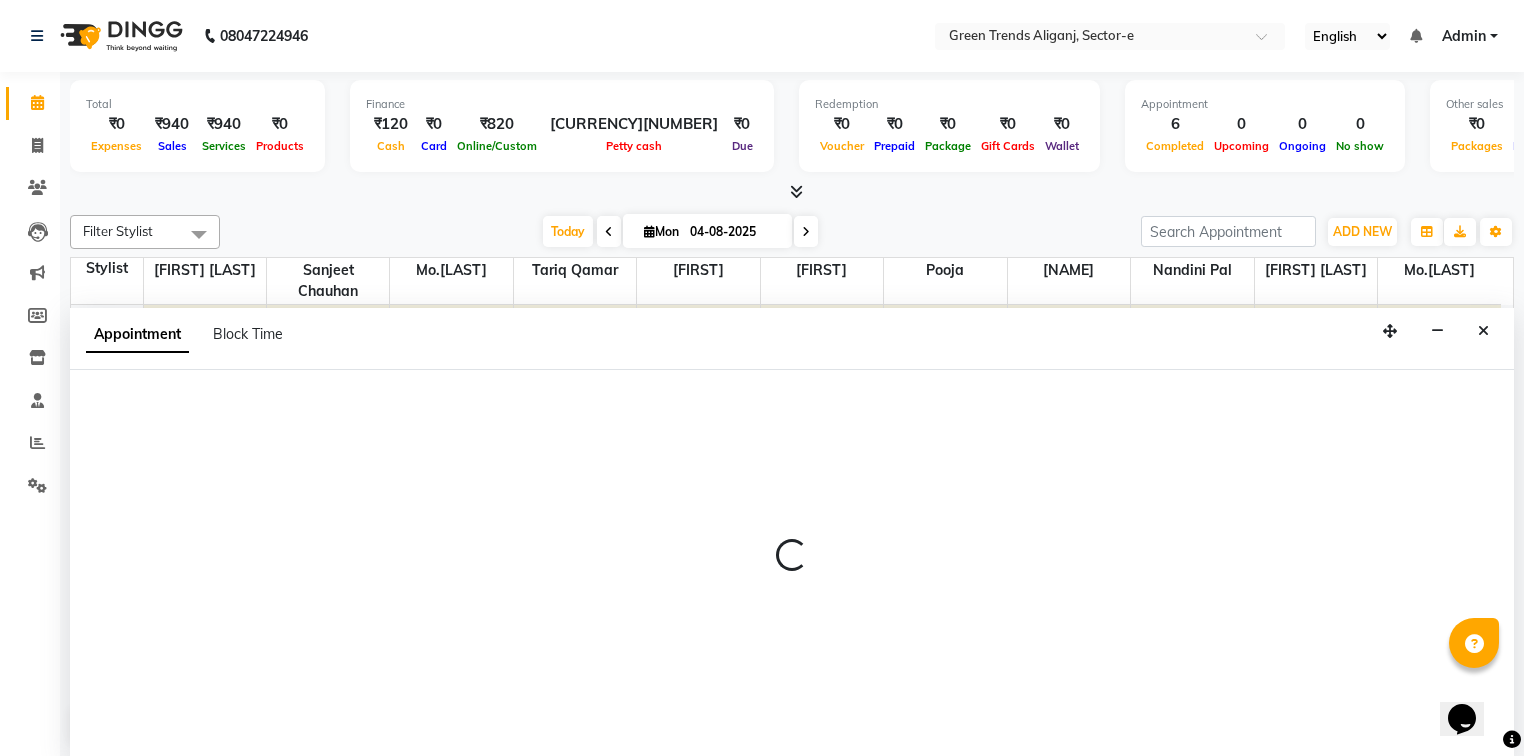 scroll, scrollTop: 0, scrollLeft: 0, axis: both 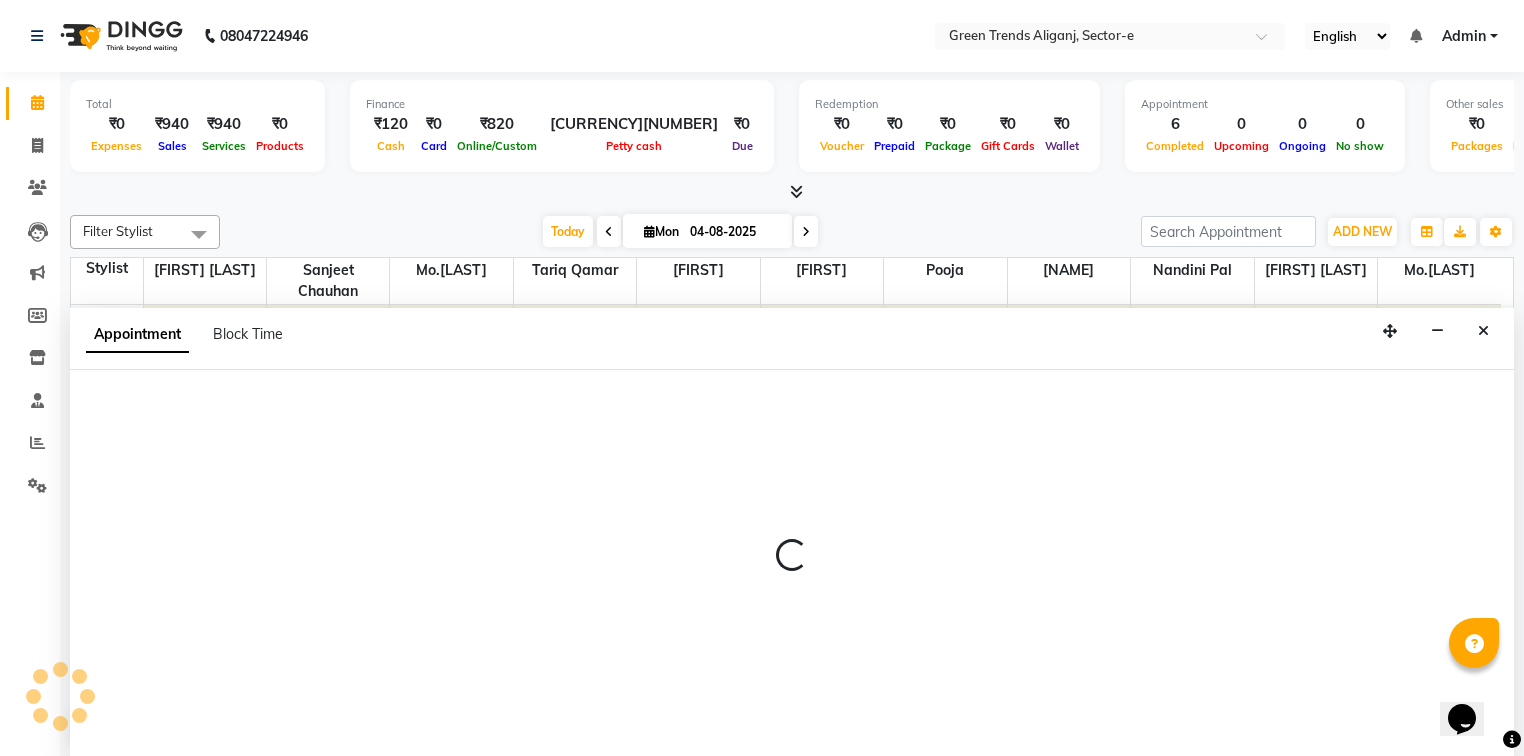 select on "58751" 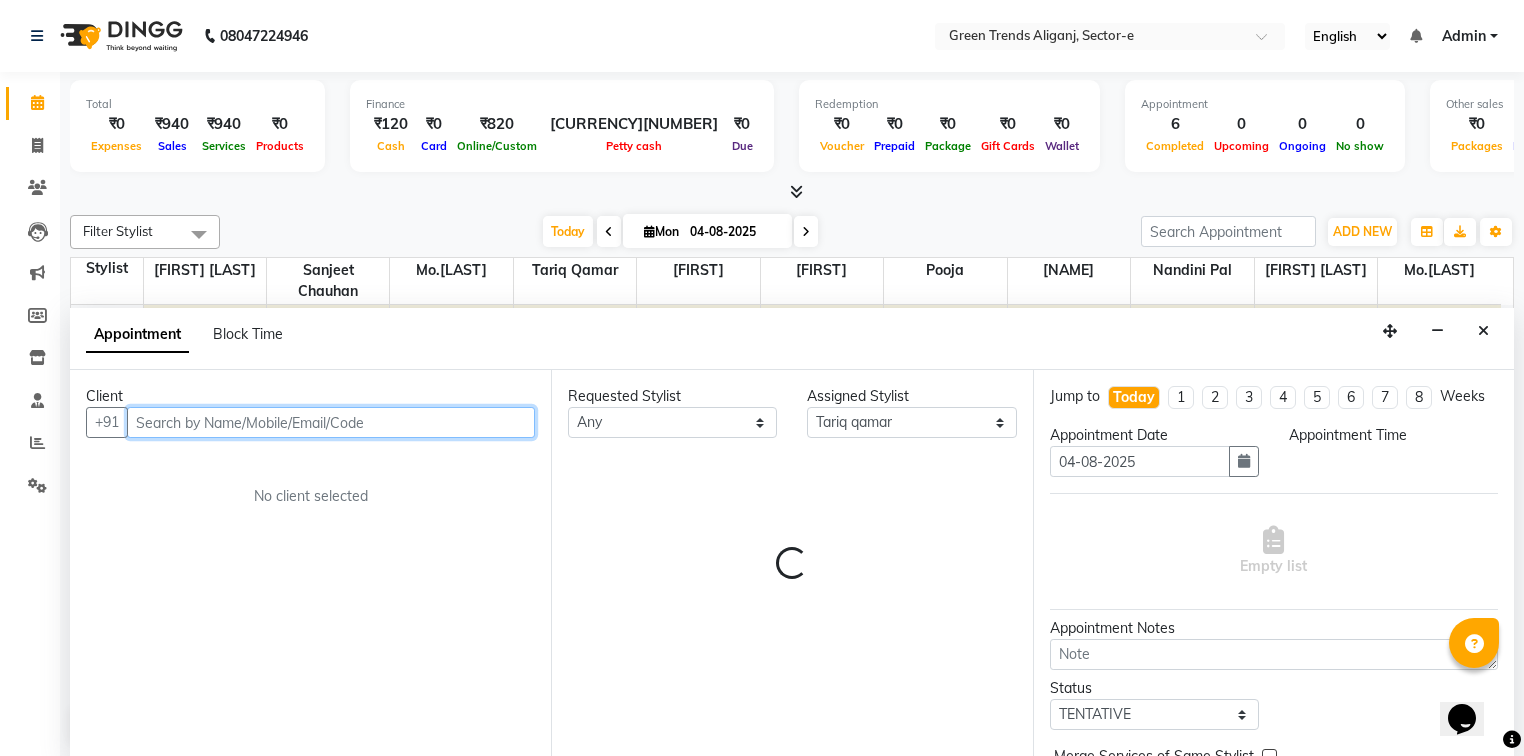 select on "660" 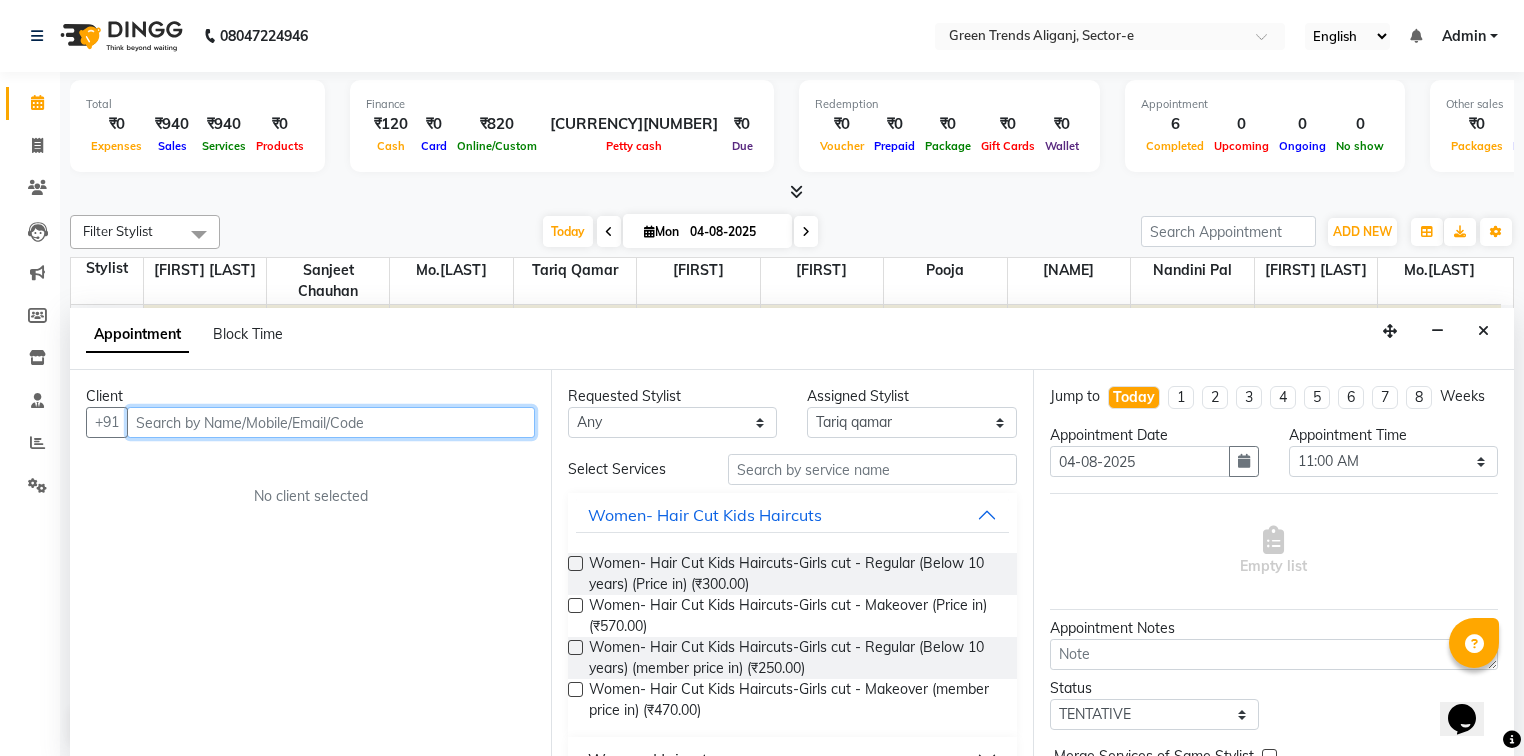 click at bounding box center [331, 422] 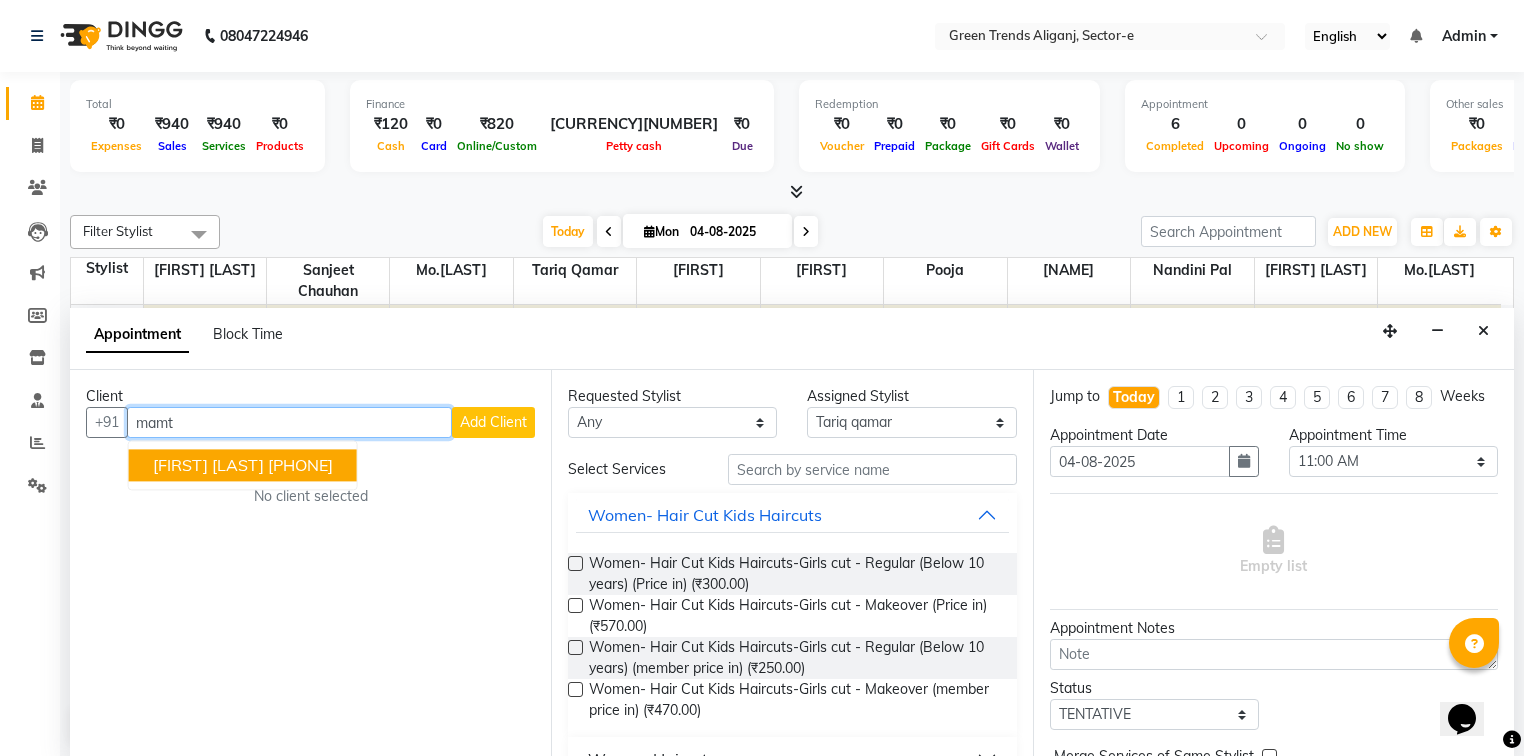 click on "[FIRST] [LAST]" at bounding box center [208, 466] 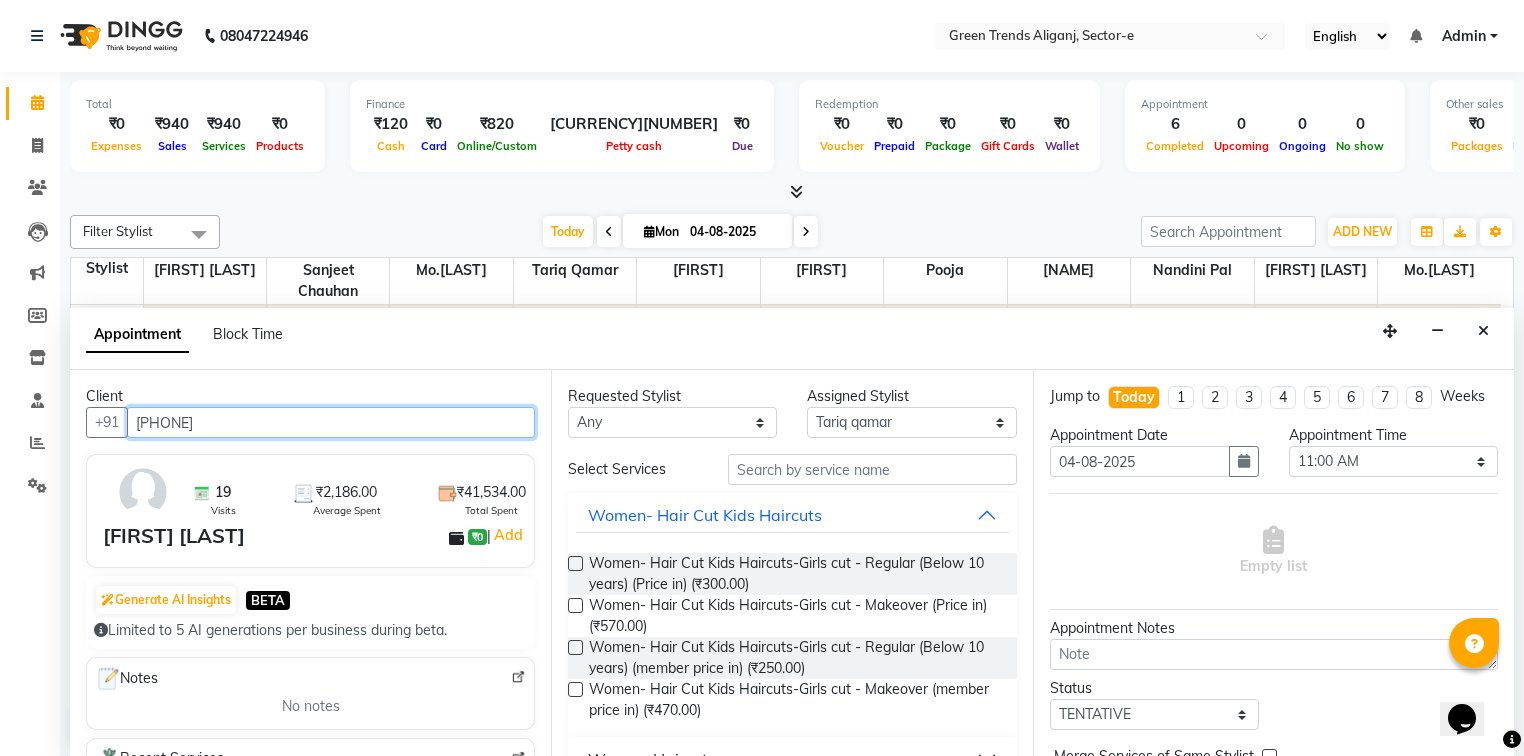 type on "[PHONE]" 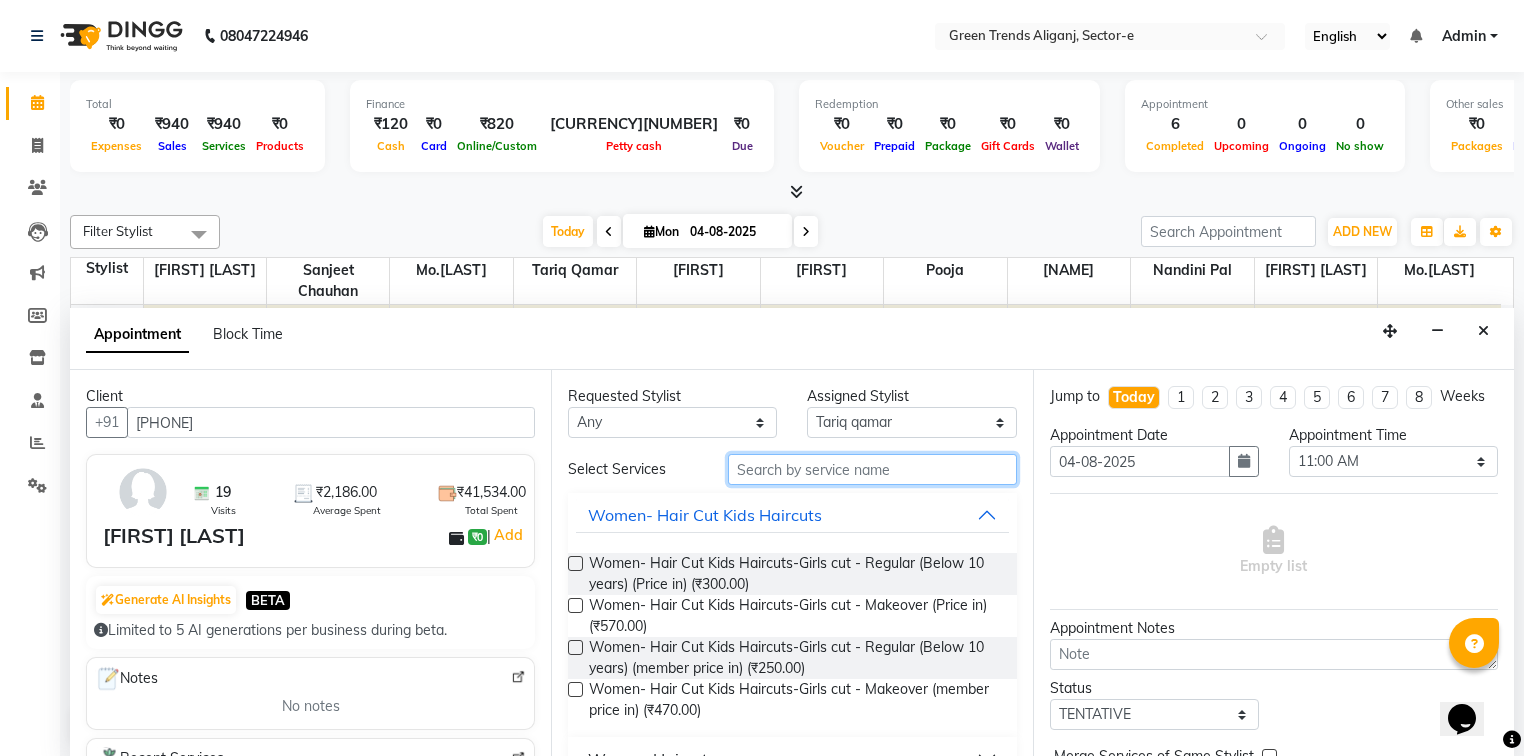 click at bounding box center (872, 469) 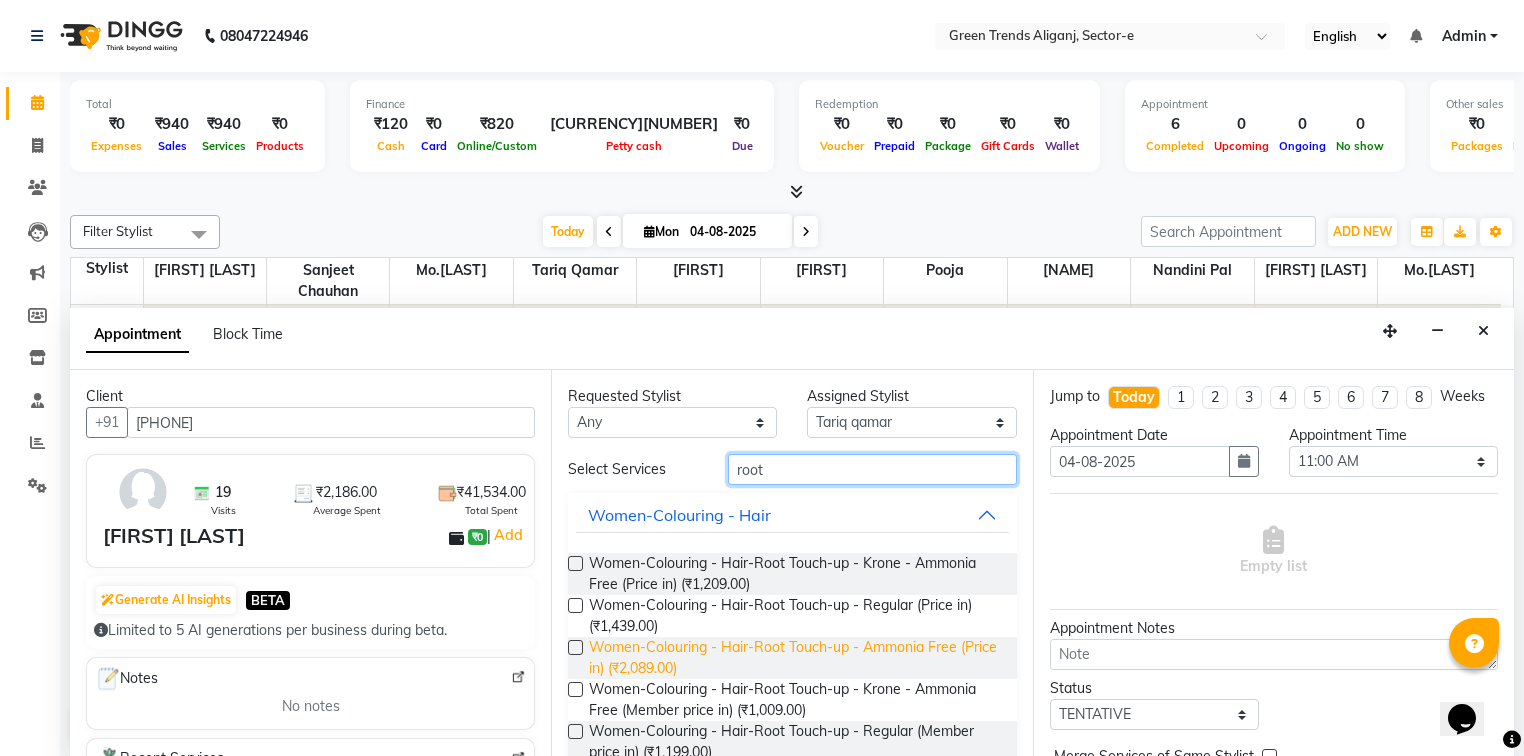 type on "root" 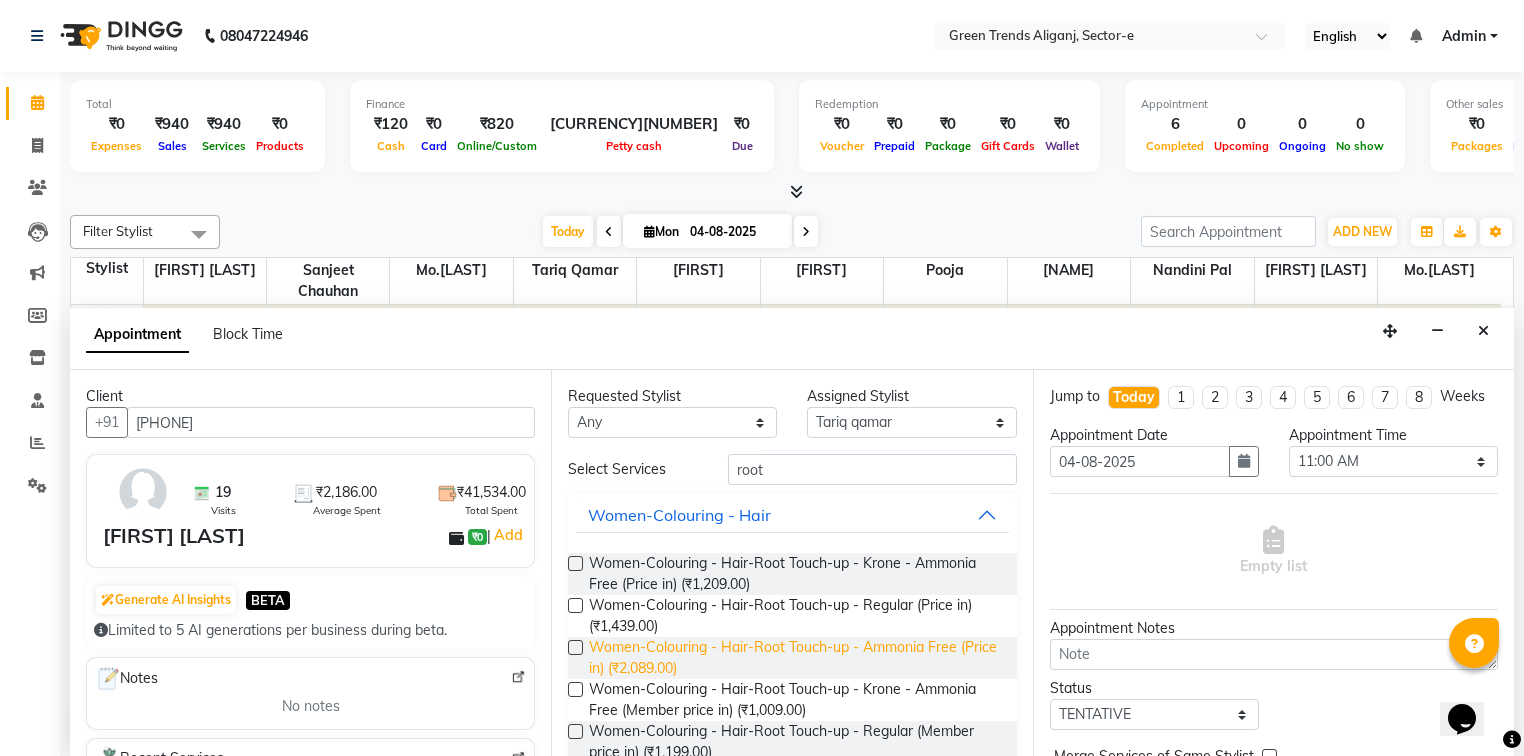 click on "Women-Colouring - Hair-Root Touch-up - Ammonia Free (Price in) (₹2,089.00)" at bounding box center (794, 658) 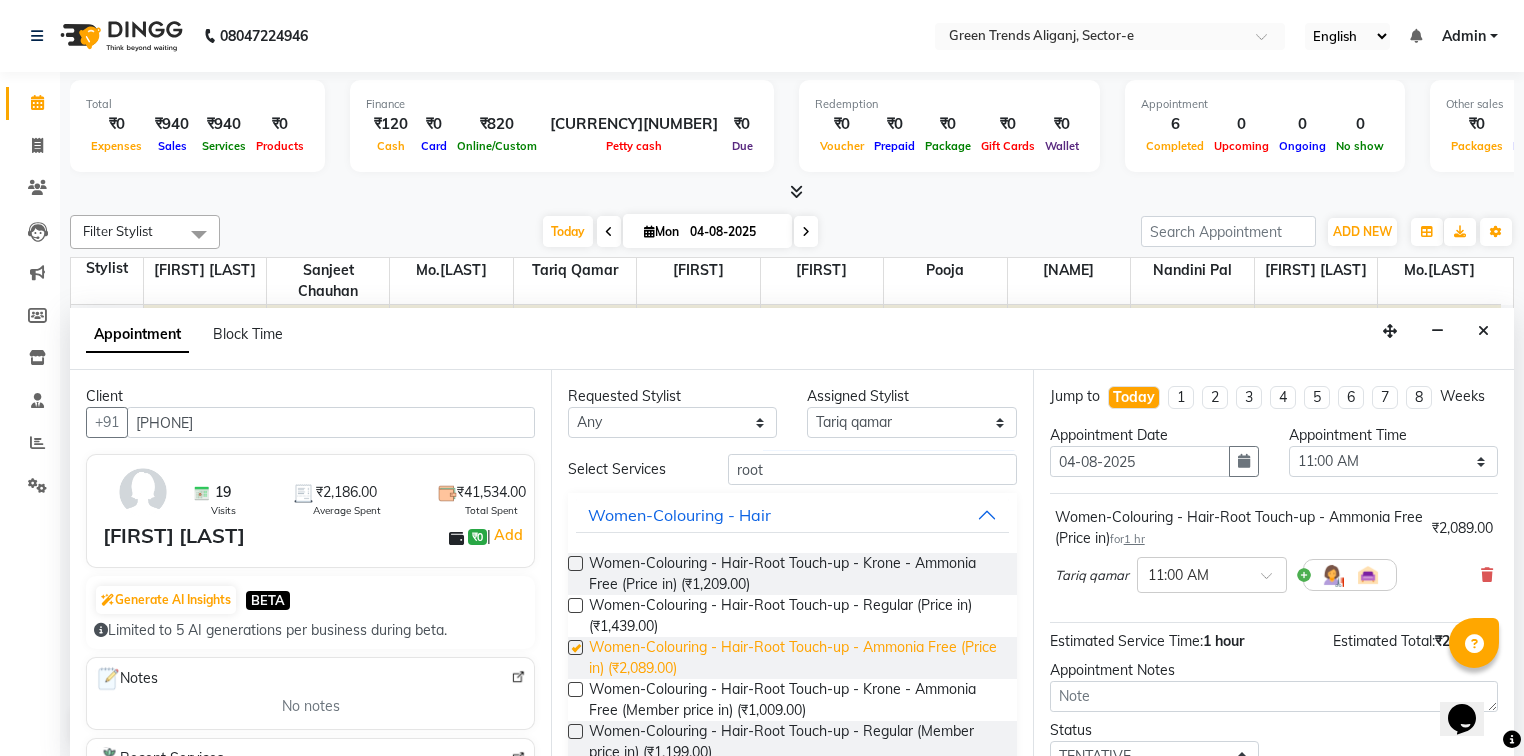 checkbox on "false" 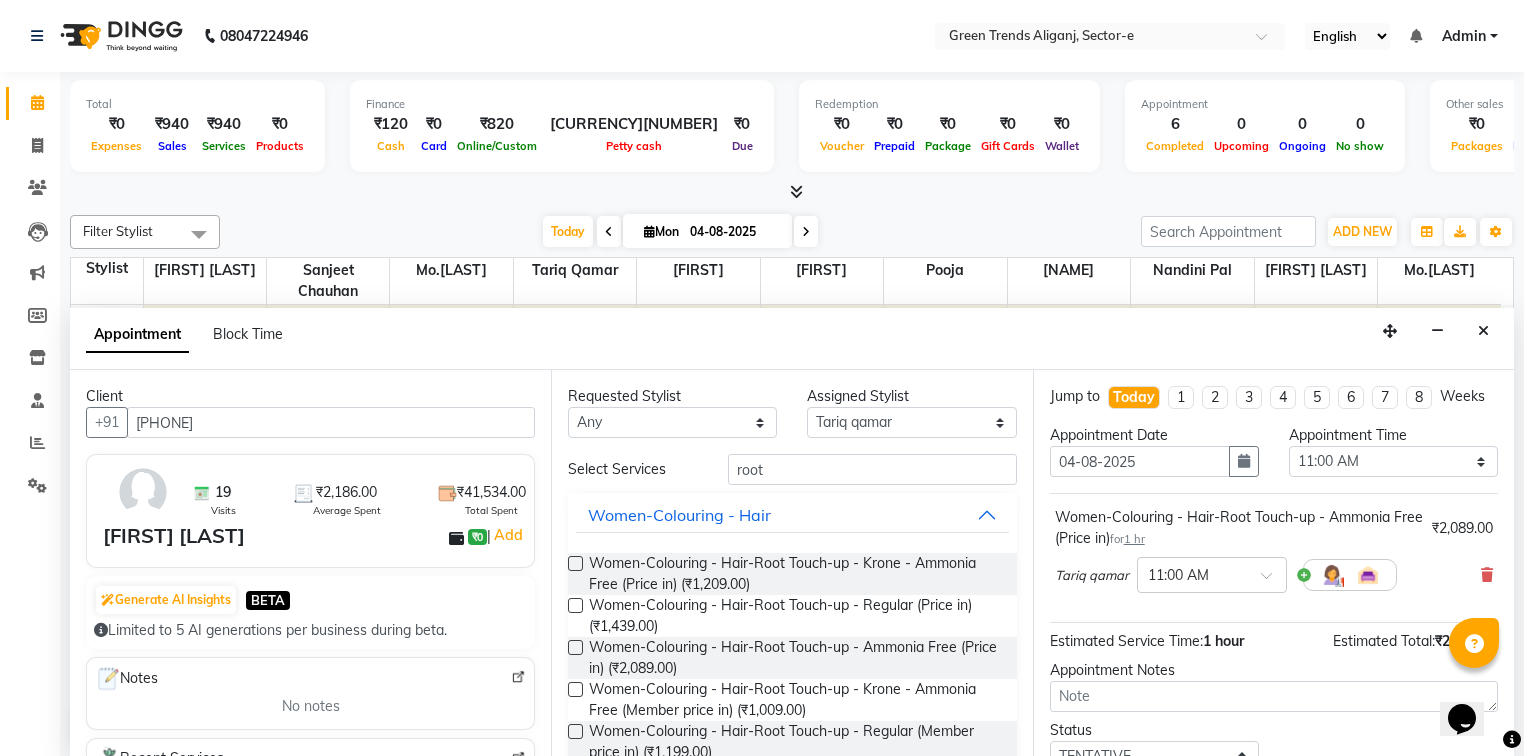 scroll, scrollTop: 139, scrollLeft: 0, axis: vertical 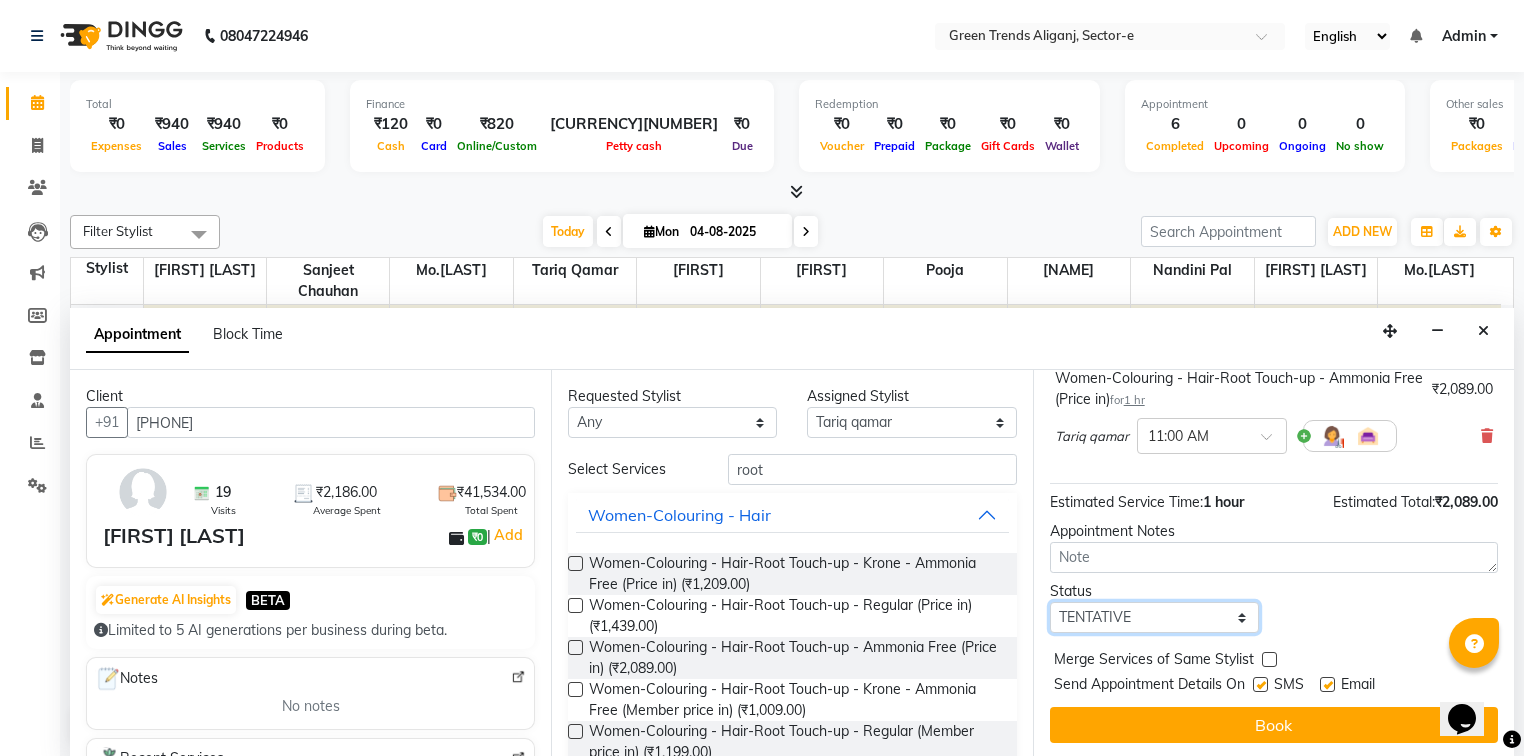 click on "Select TENTATIVE CONFIRM CHECK-IN UPCOMING" at bounding box center (1154, 617) 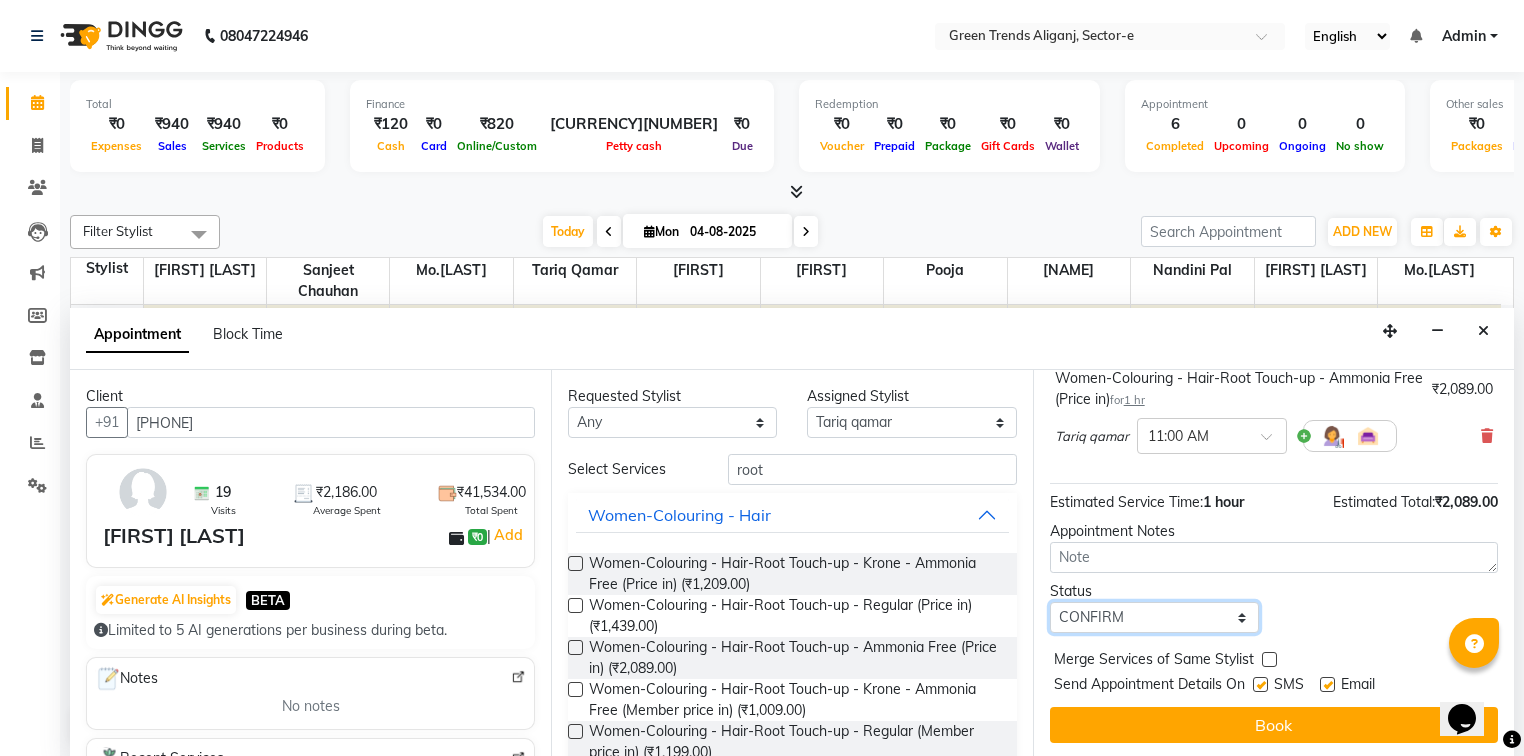 click on "Select TENTATIVE CONFIRM CHECK-IN UPCOMING" at bounding box center [1154, 617] 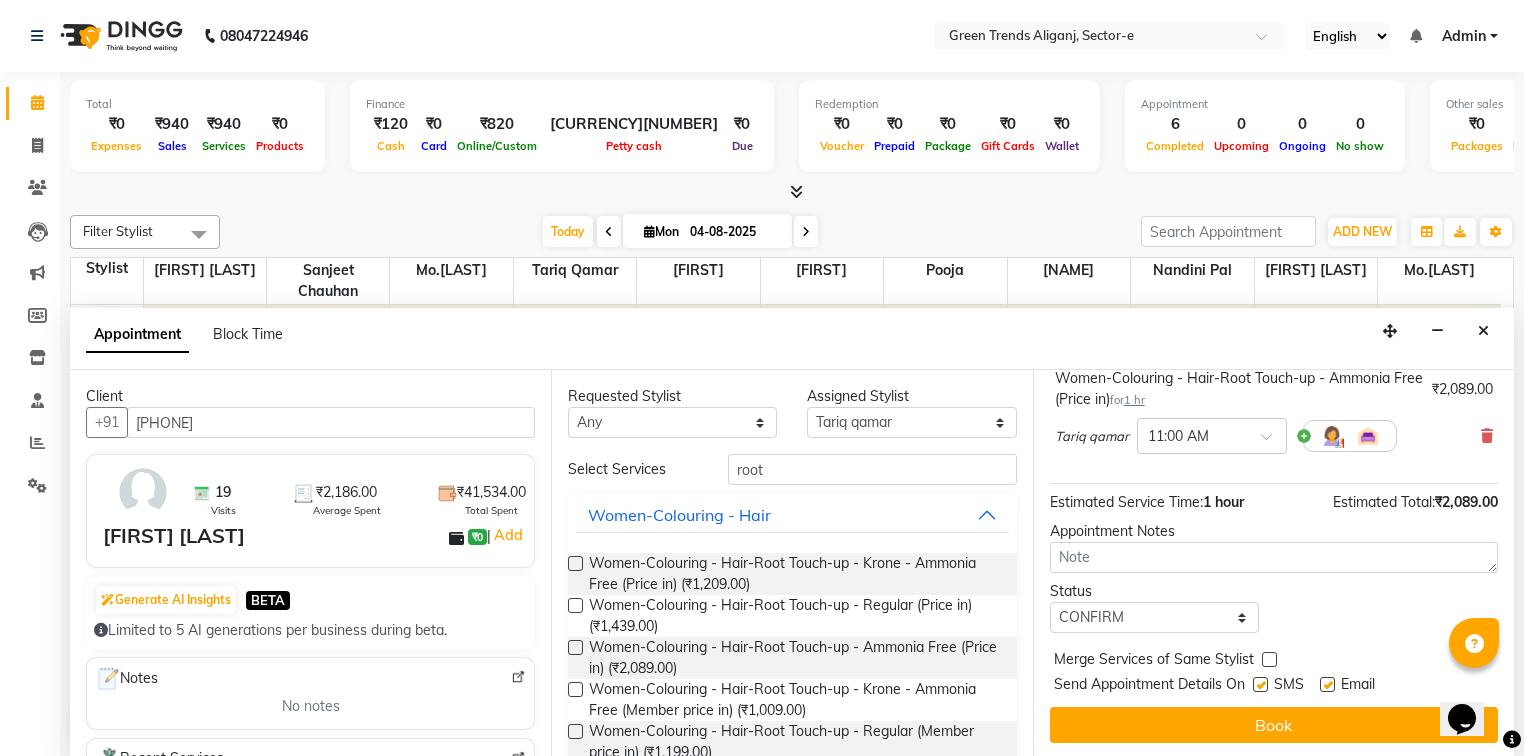 click at bounding box center (1260, 684) 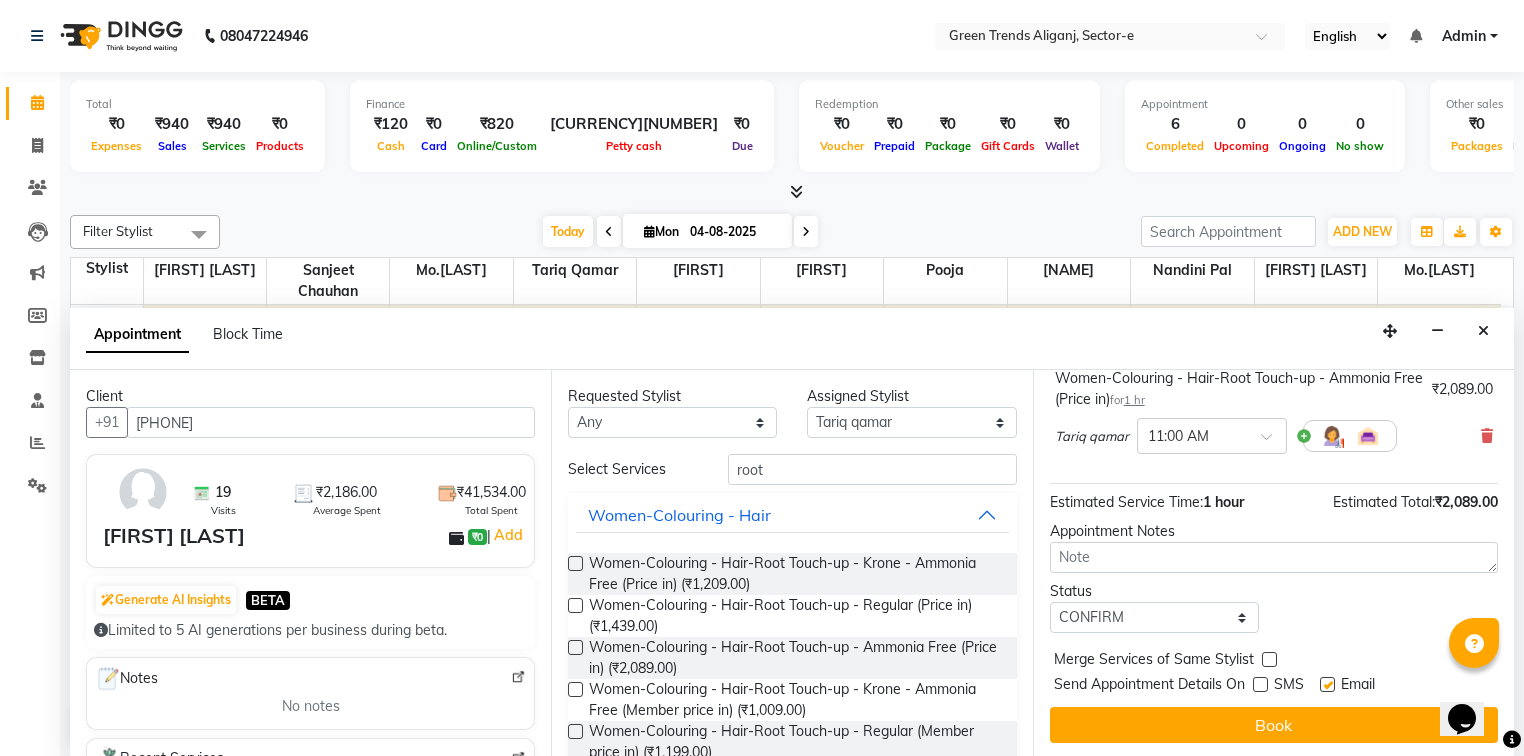 click at bounding box center (1327, 684) 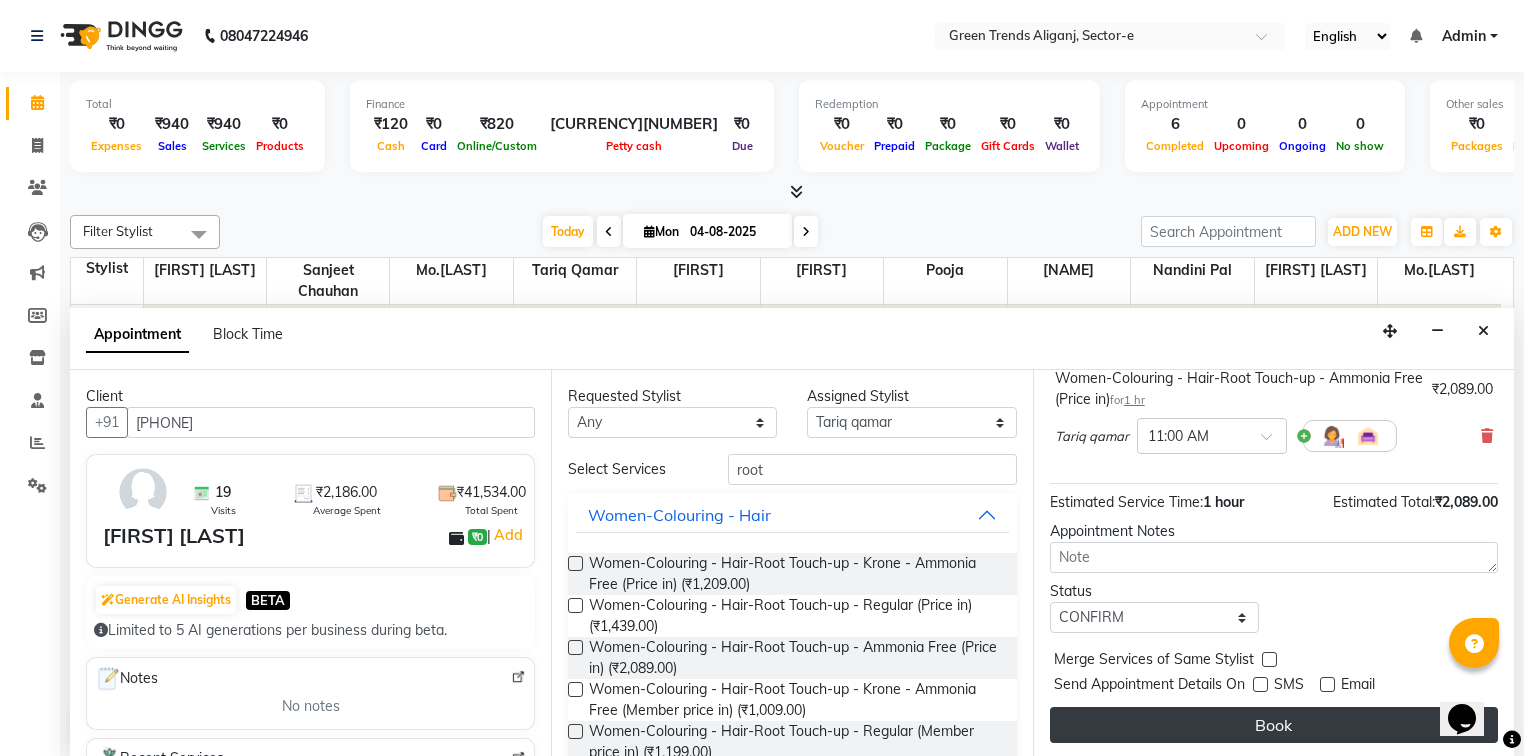 click on "Book" at bounding box center [1274, 725] 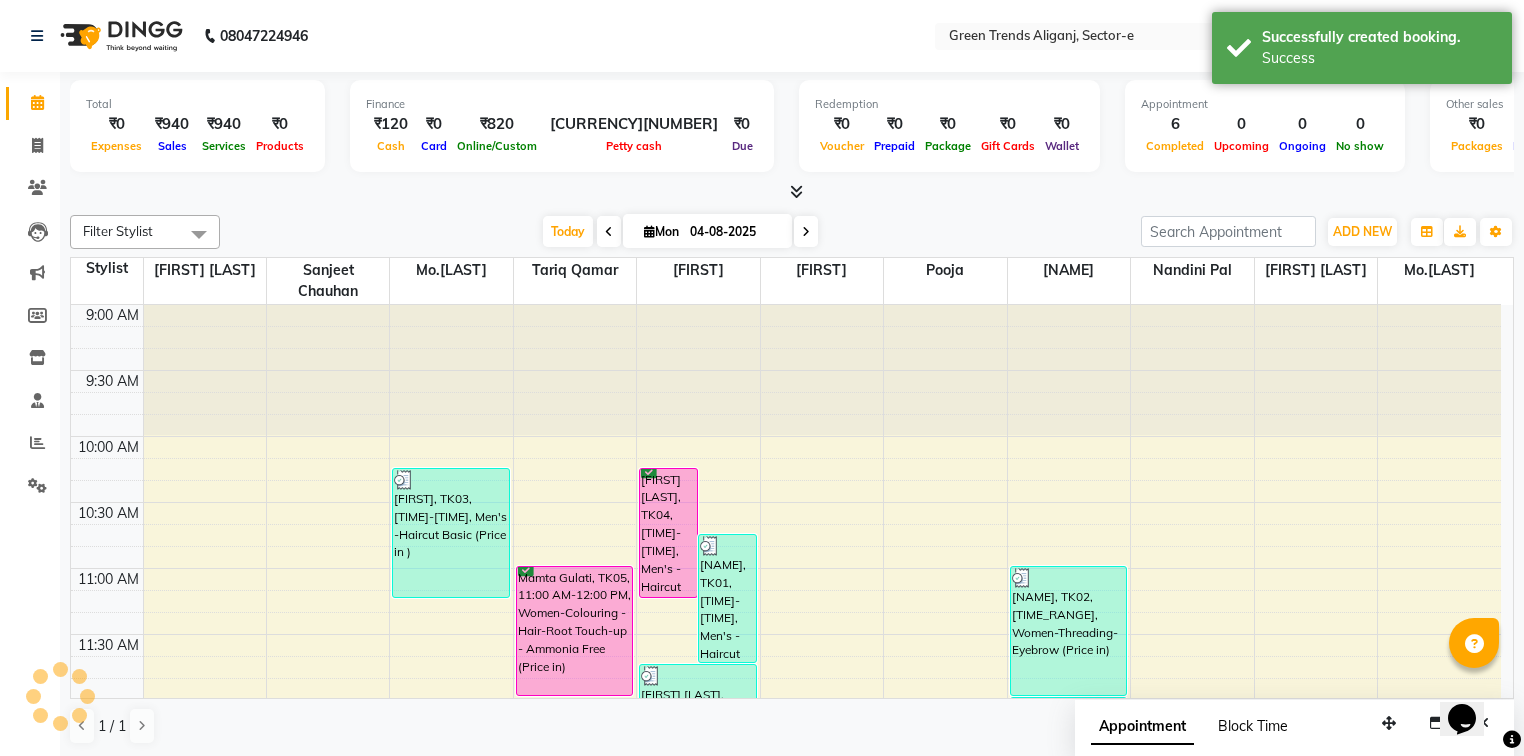 scroll, scrollTop: 0, scrollLeft: 0, axis: both 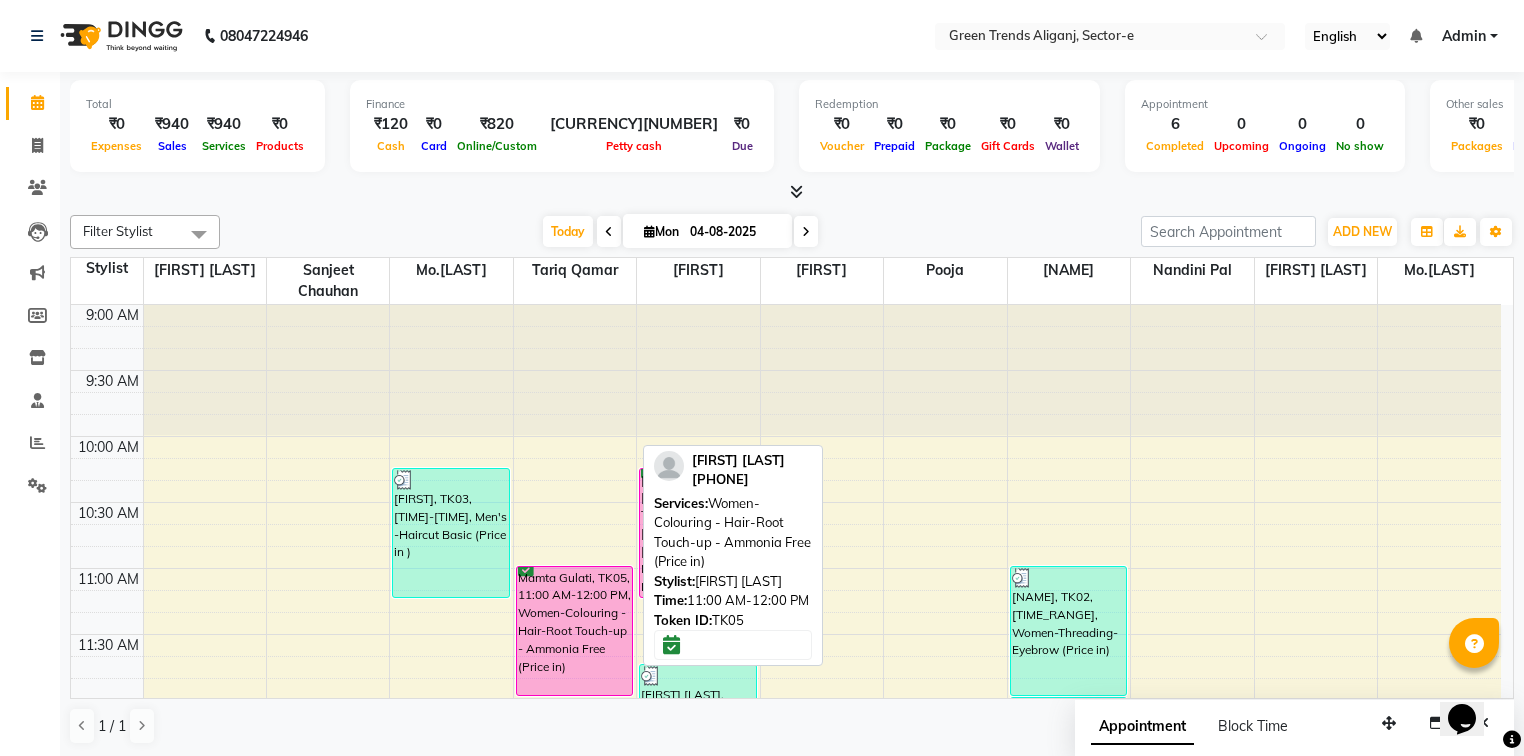 click on "Mamta Gulati, TK05, 11:00 AM-12:00 PM, Women-Colouring - Hair-Root Touch-up - Ammonia Free (Price in)" at bounding box center (574, 631) 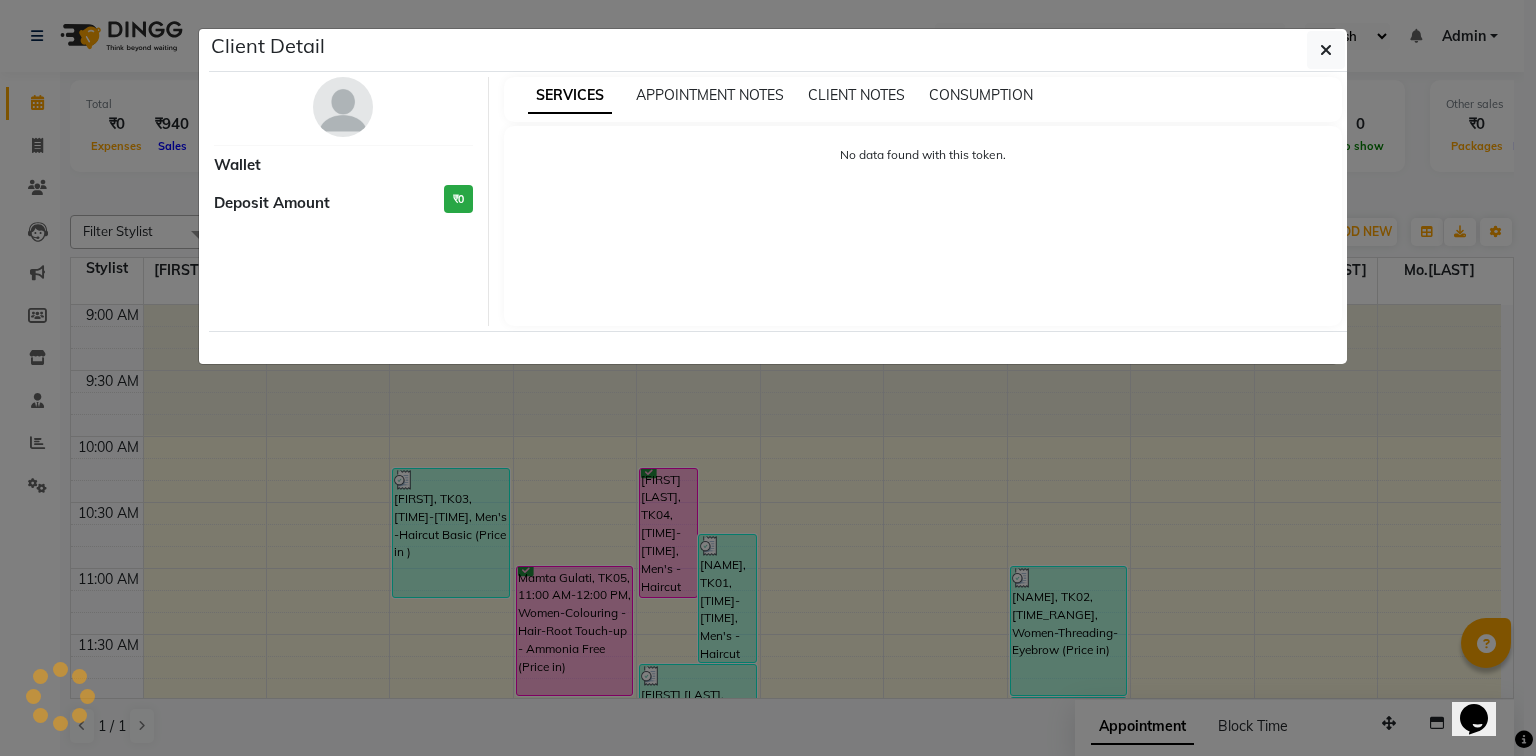 select on "6" 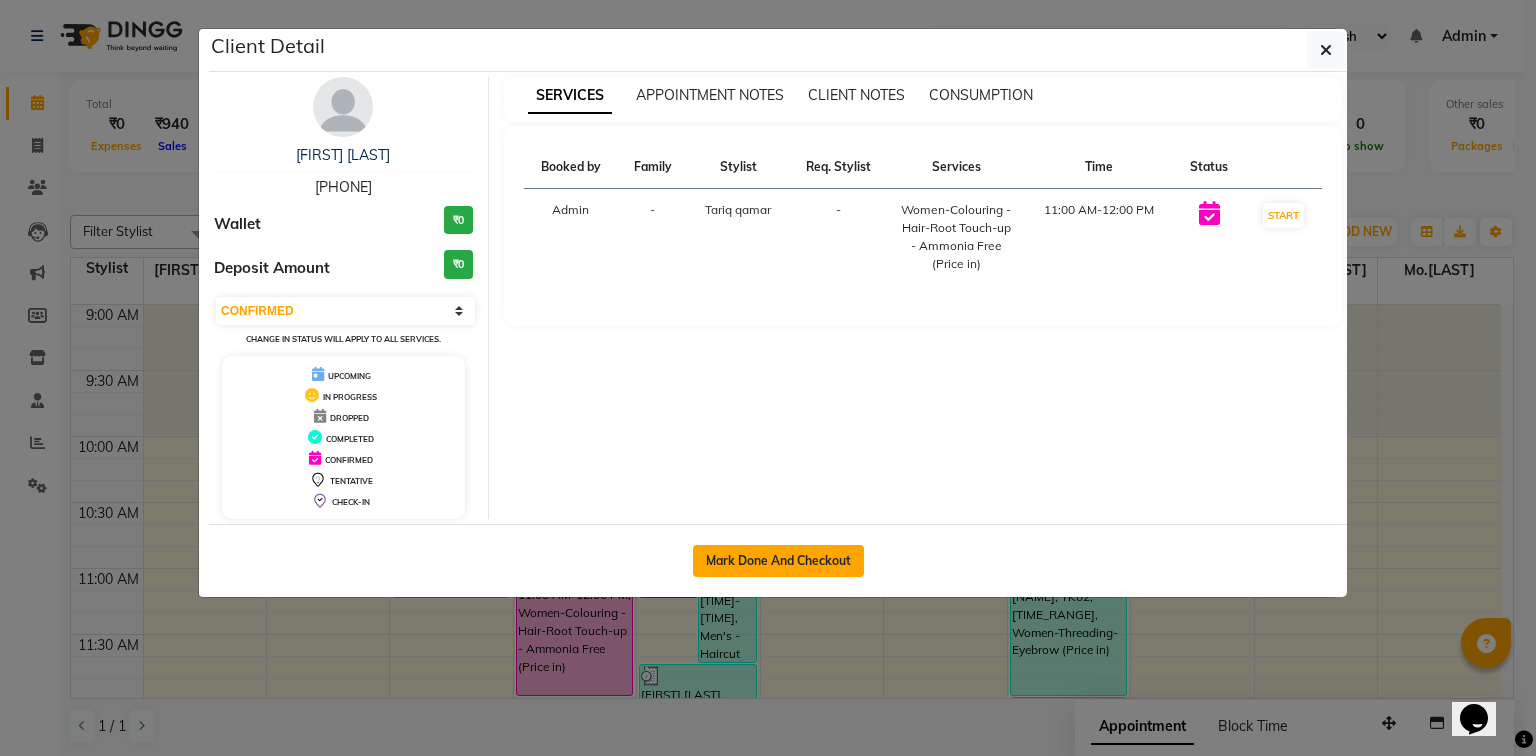 click on "Mark Done And Checkout" 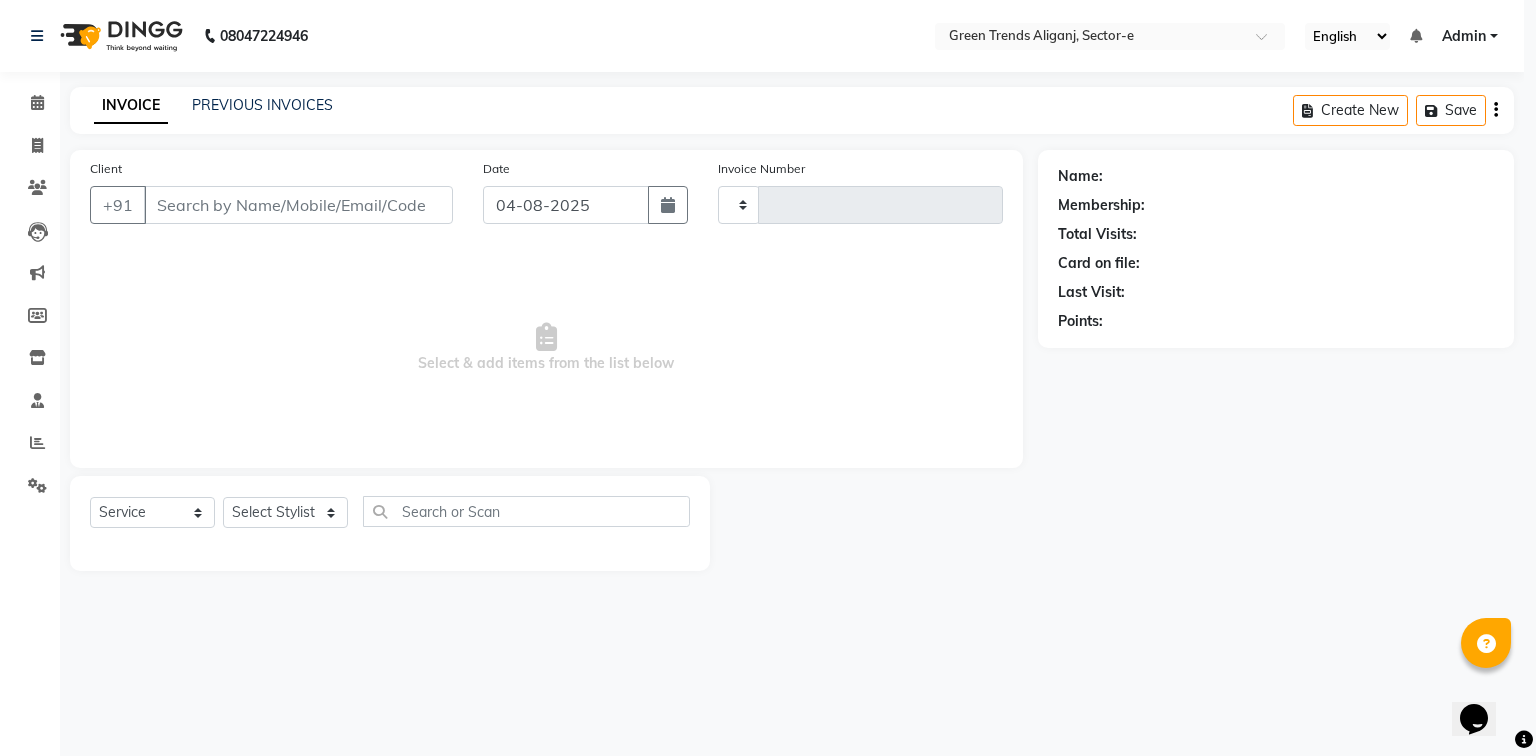 type on "0960" 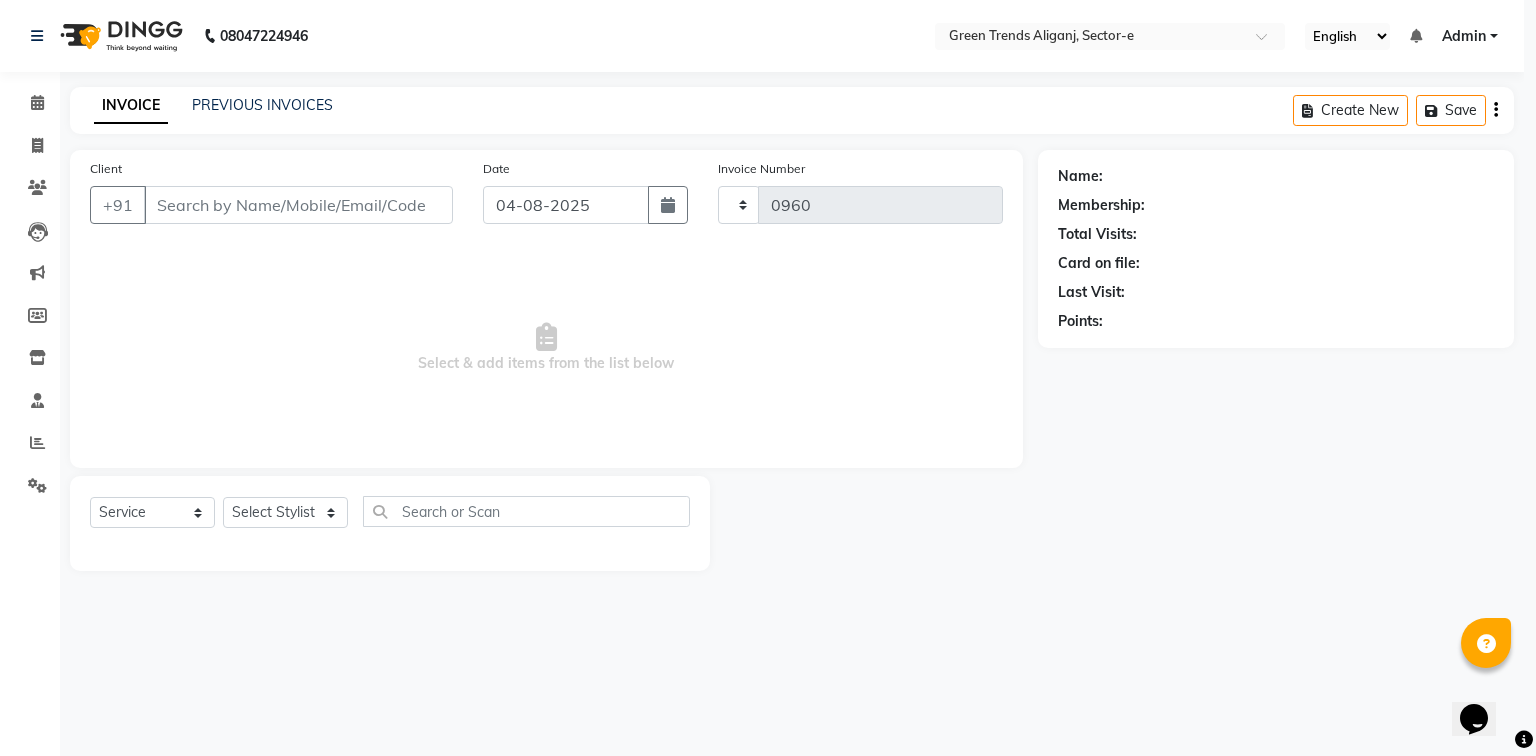 select on "7023" 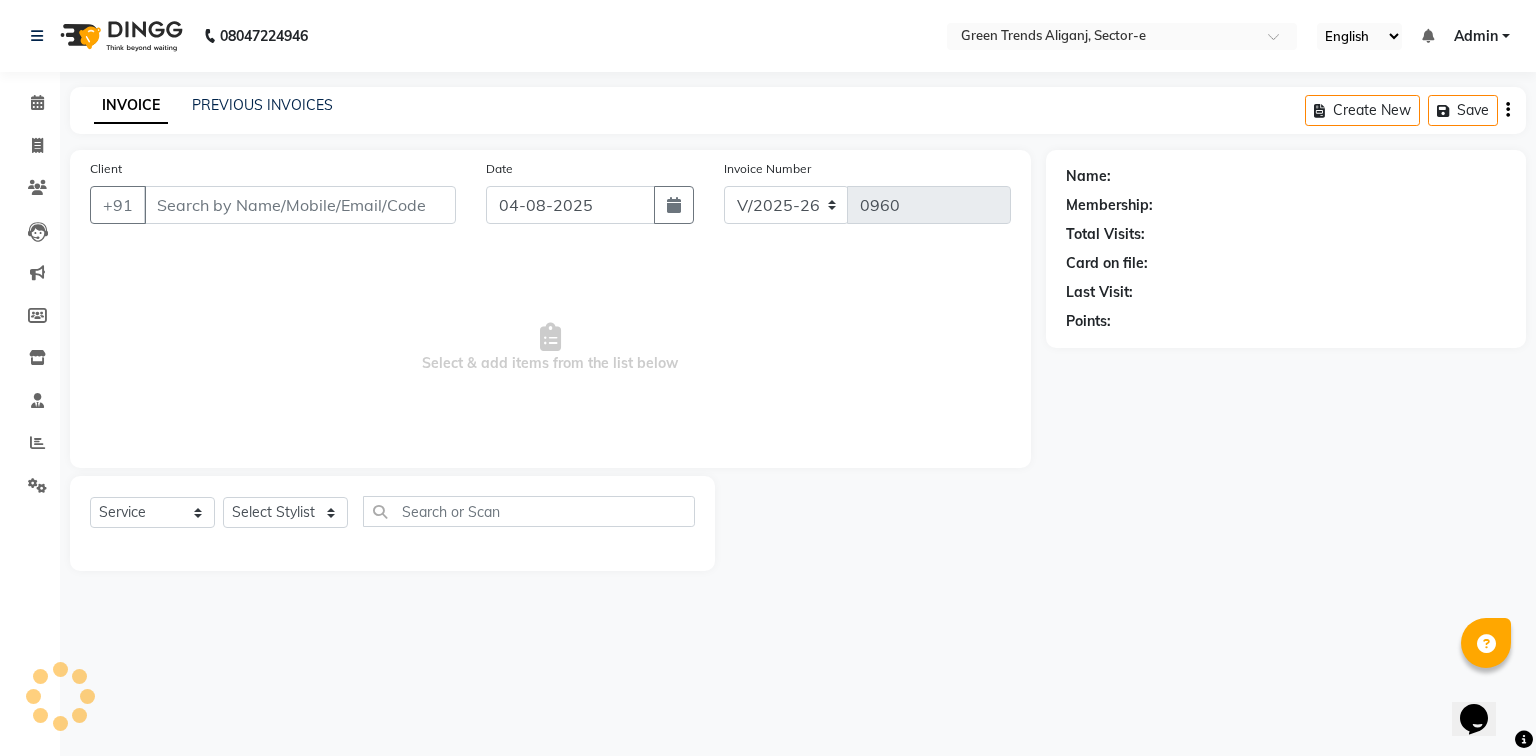 type on "[PHONE]" 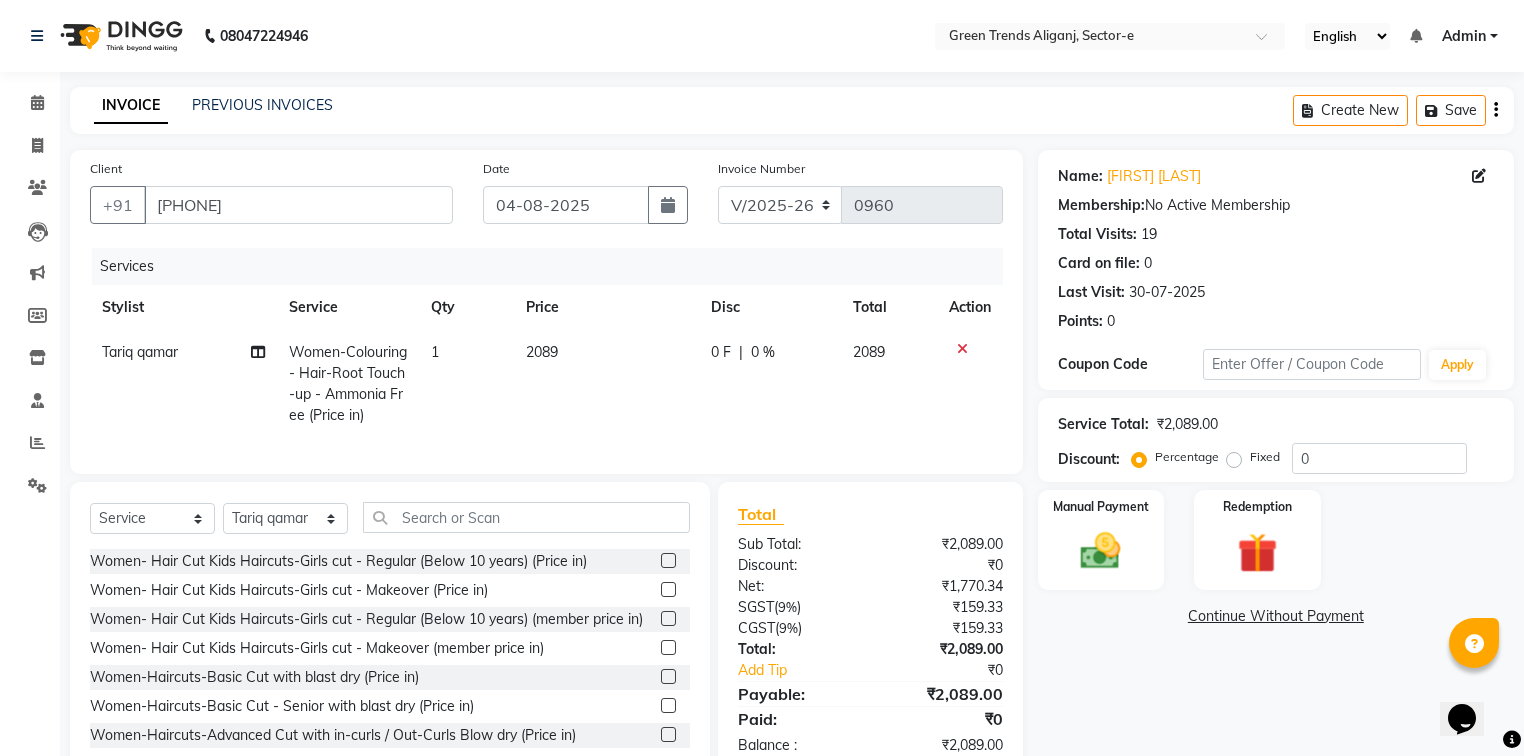 click on "Fixed" 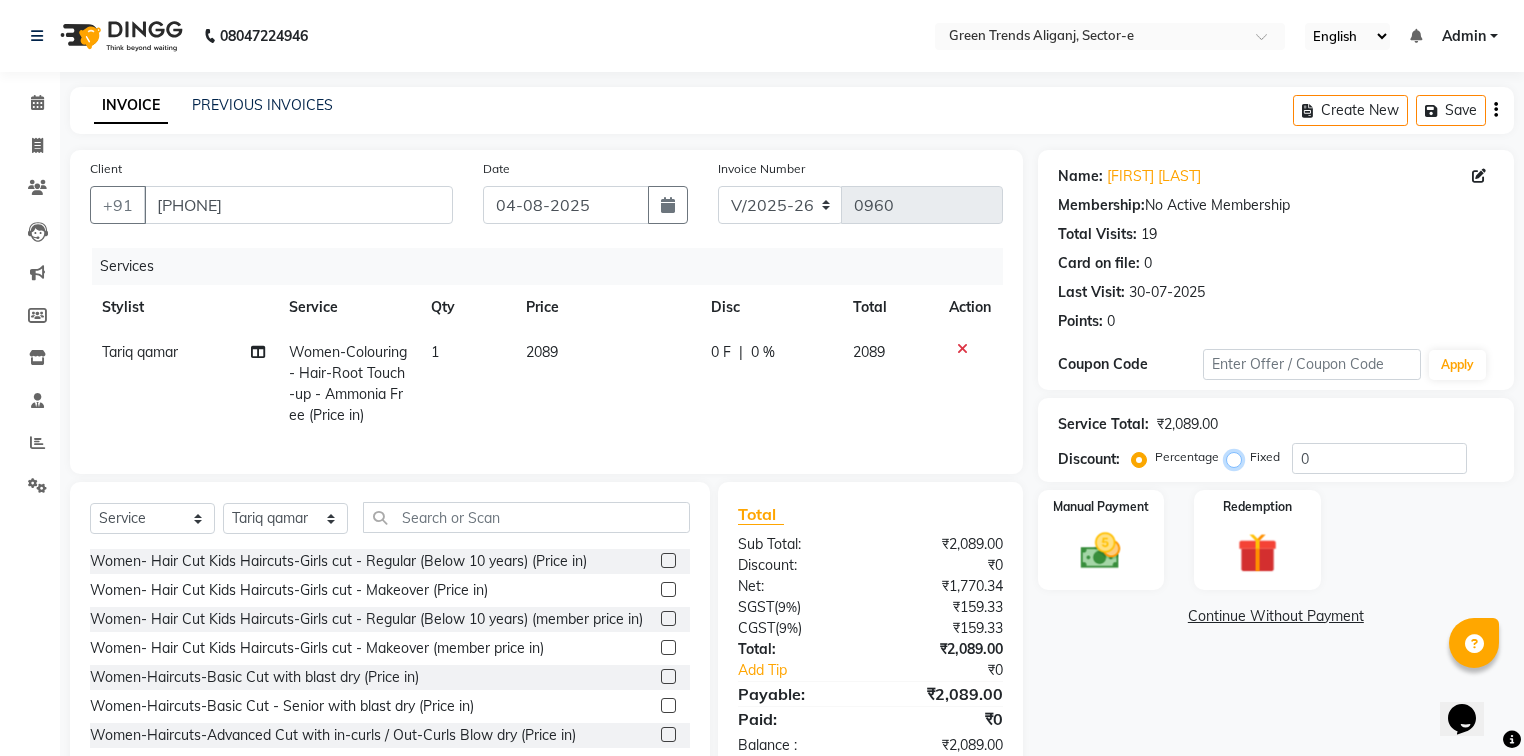 click on "Fixed" at bounding box center (1238, 457) 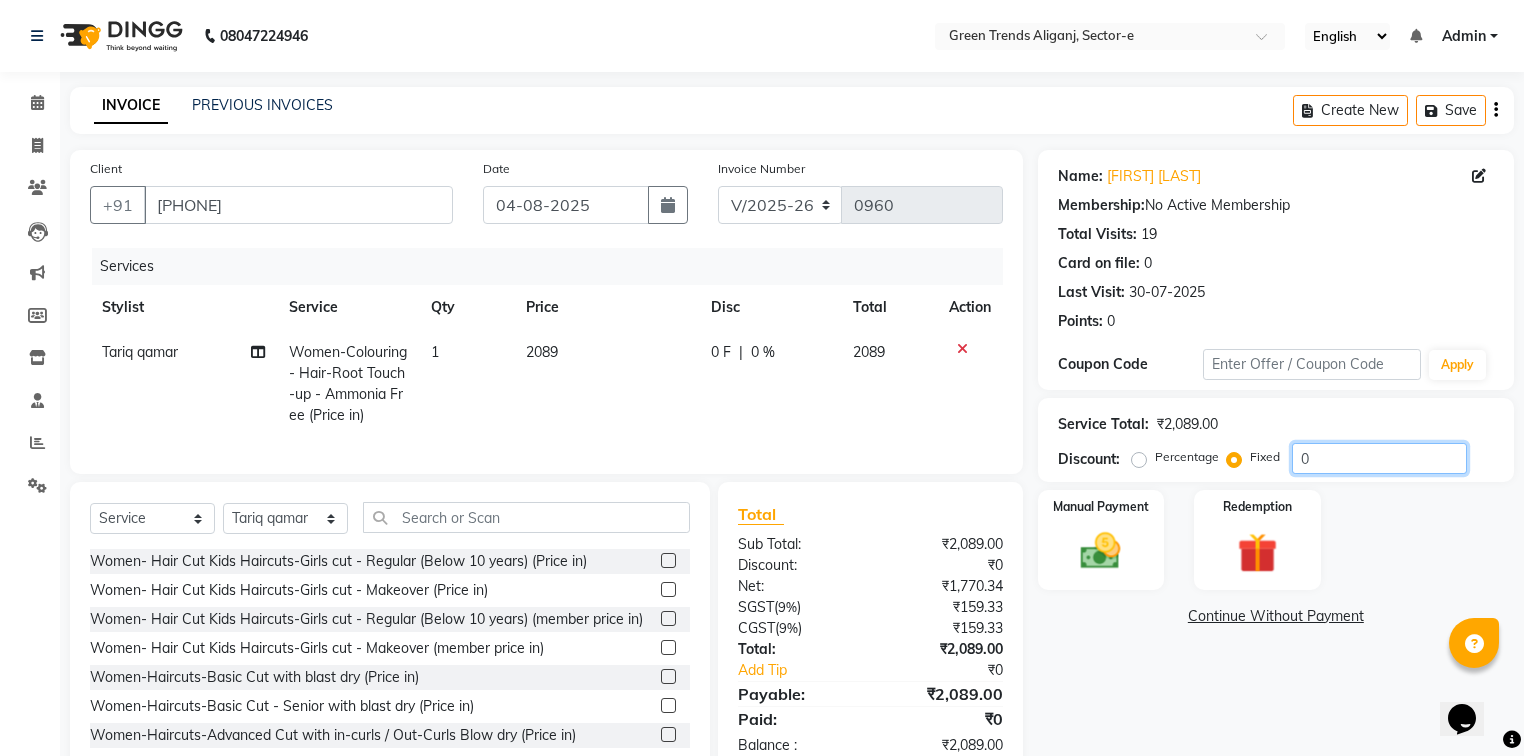 click on "0" 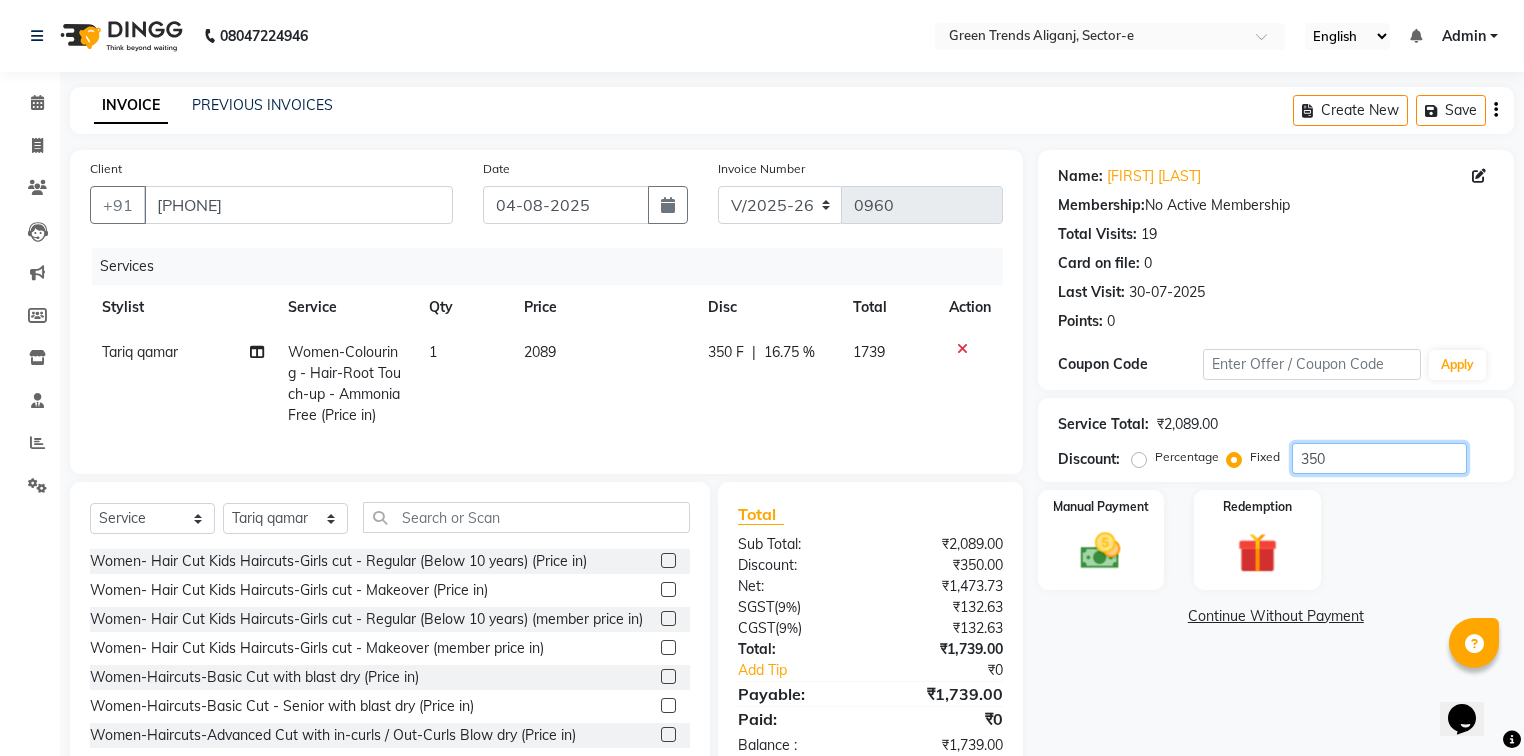 scroll, scrollTop: 64, scrollLeft: 0, axis: vertical 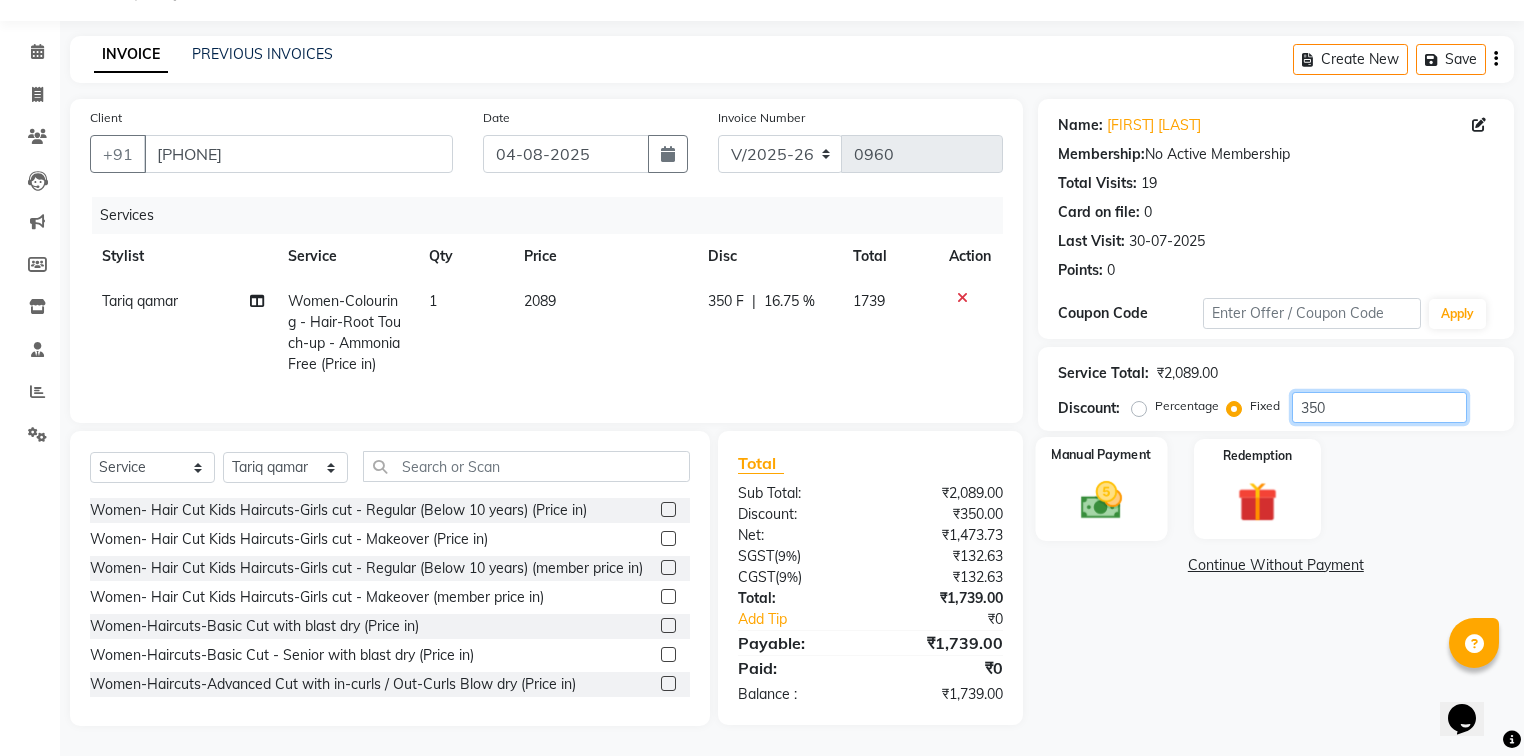 type on "350" 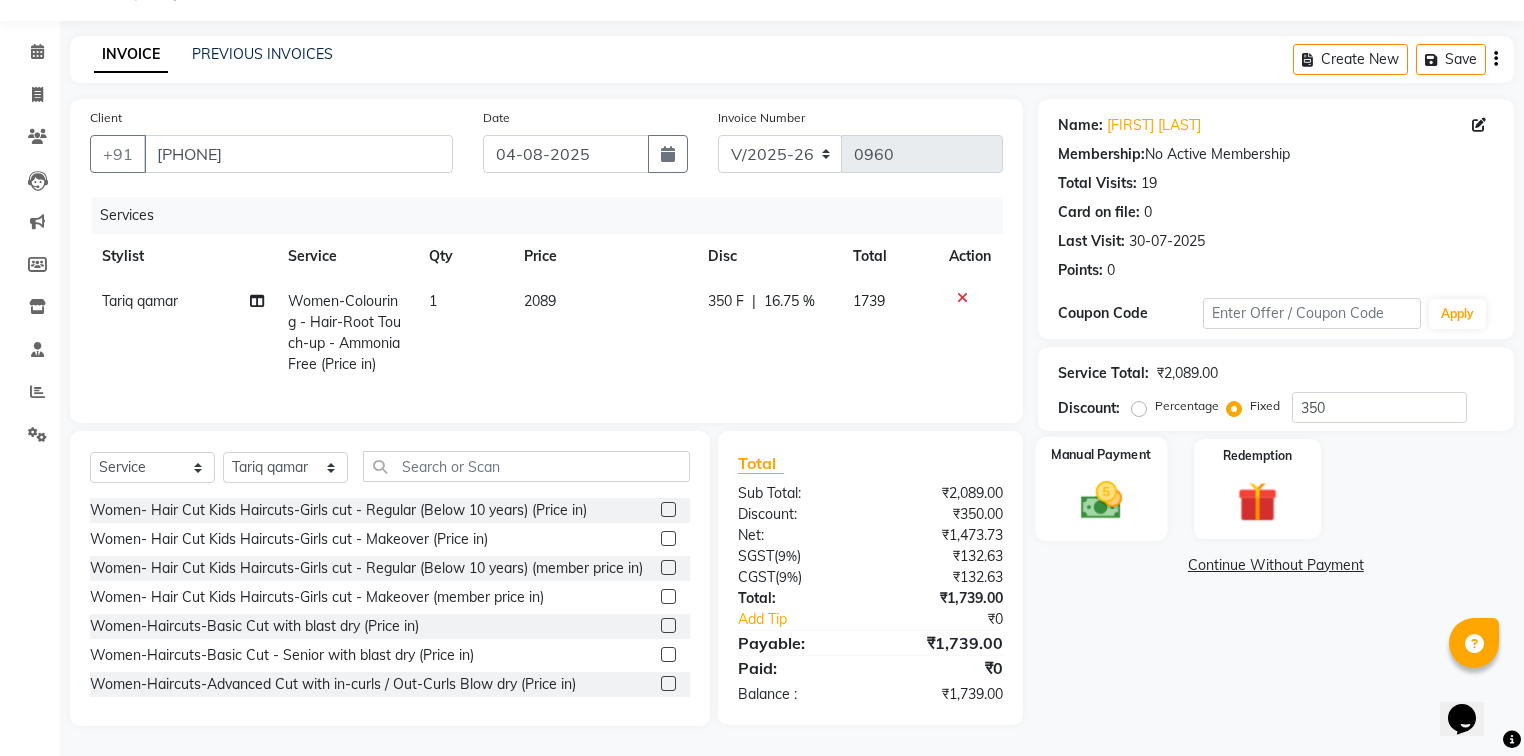 click 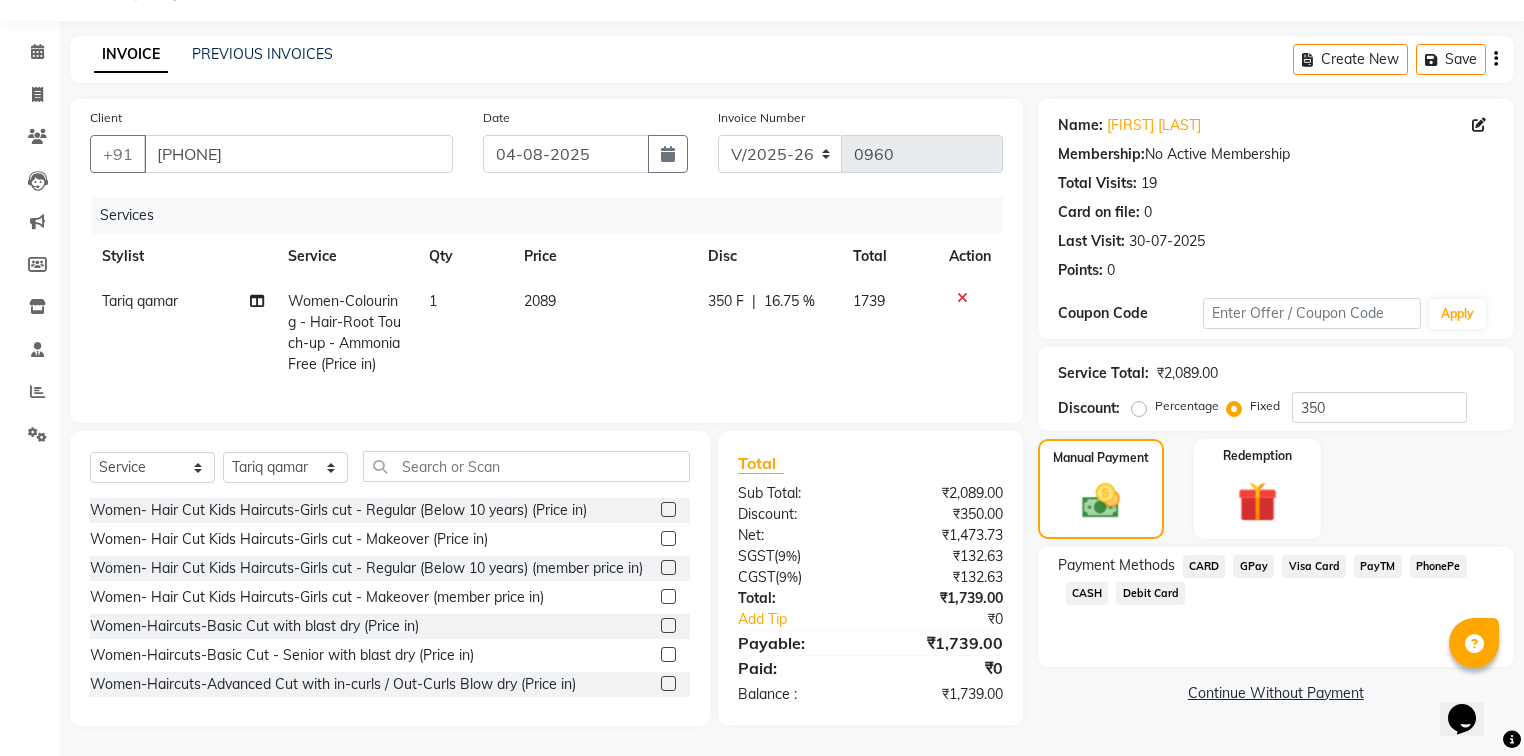 click on "CASH" 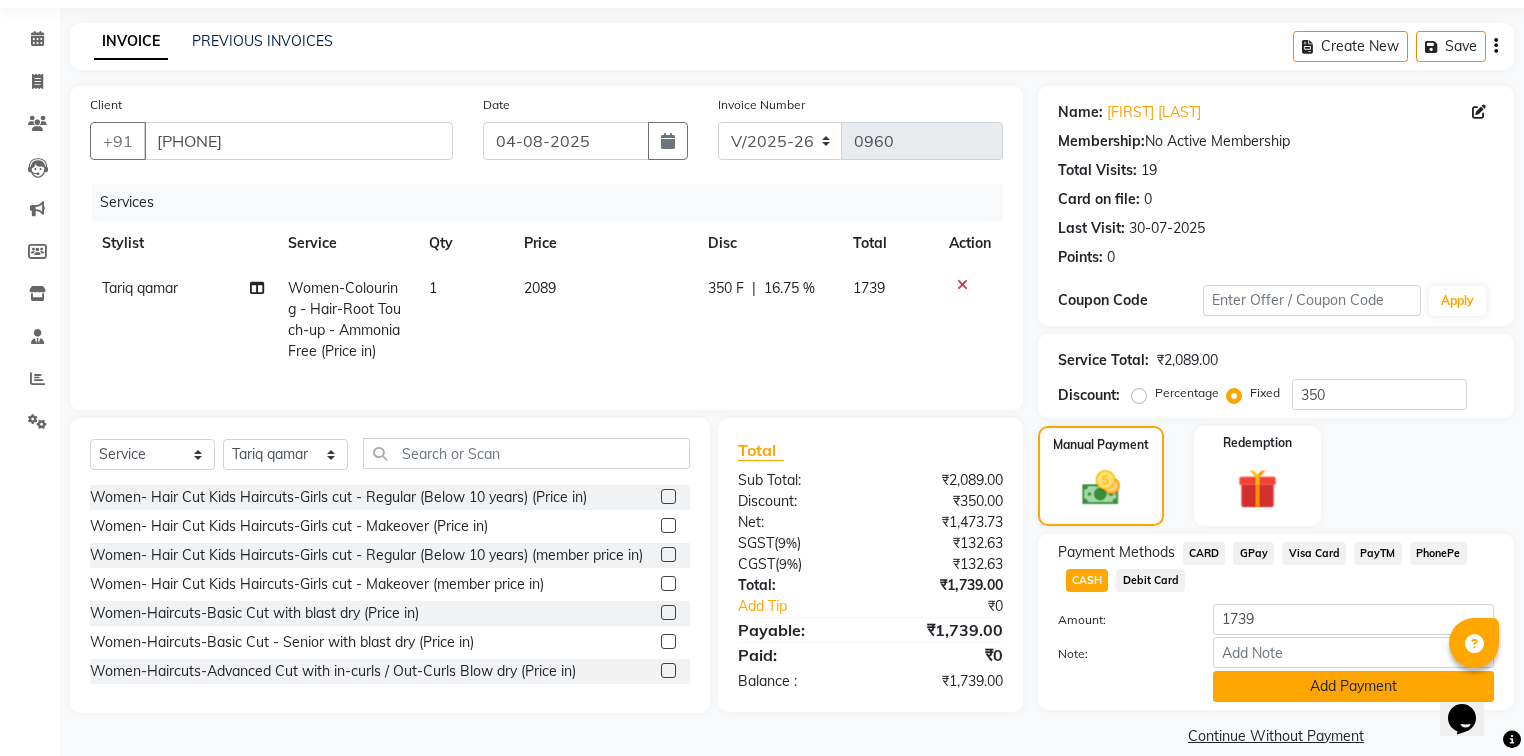 click on "Add Payment" 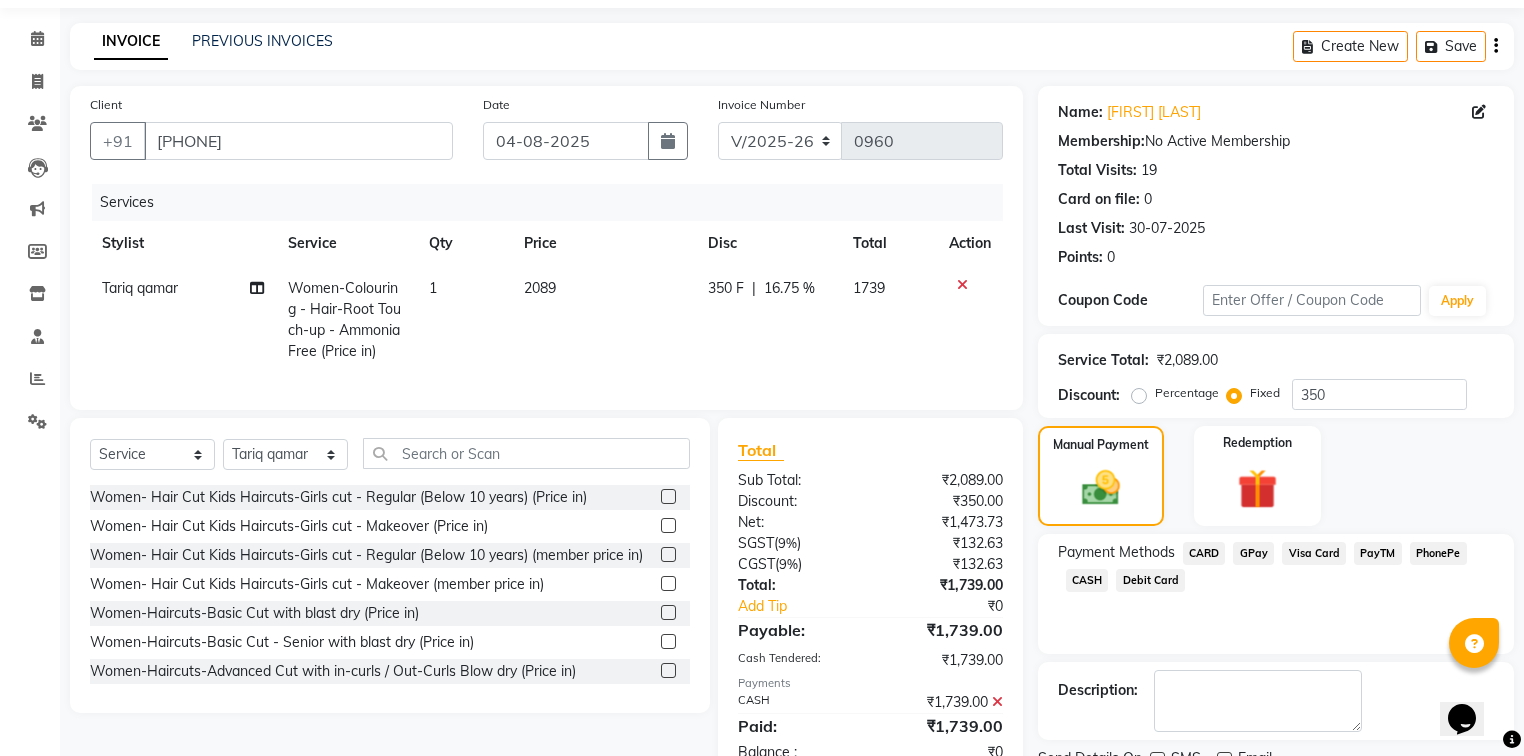 drag, startPoint x: 1533, startPoint y: 647, endPoint x: 30, endPoint y: 32, distance: 1623.9563 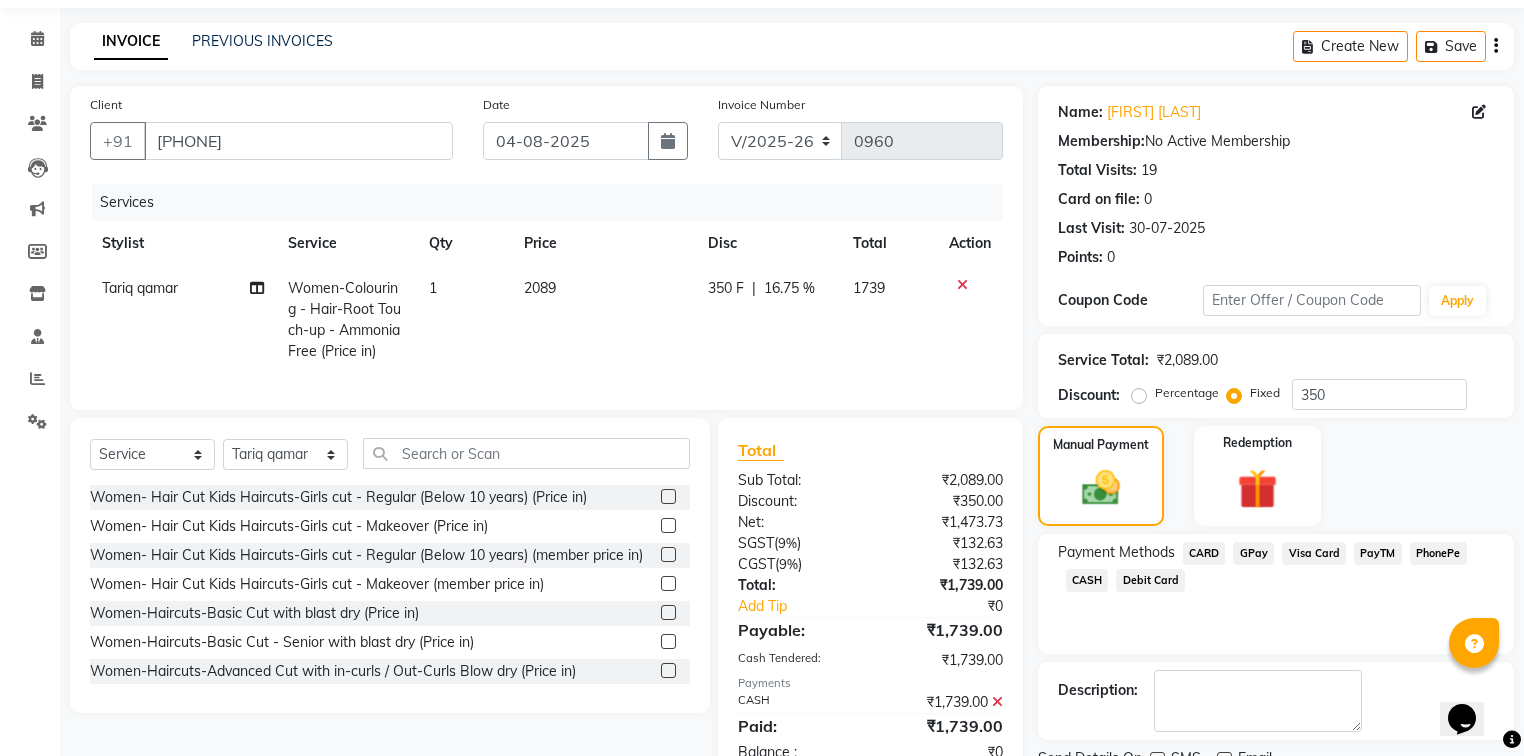 scroll, scrollTop: 144, scrollLeft: 0, axis: vertical 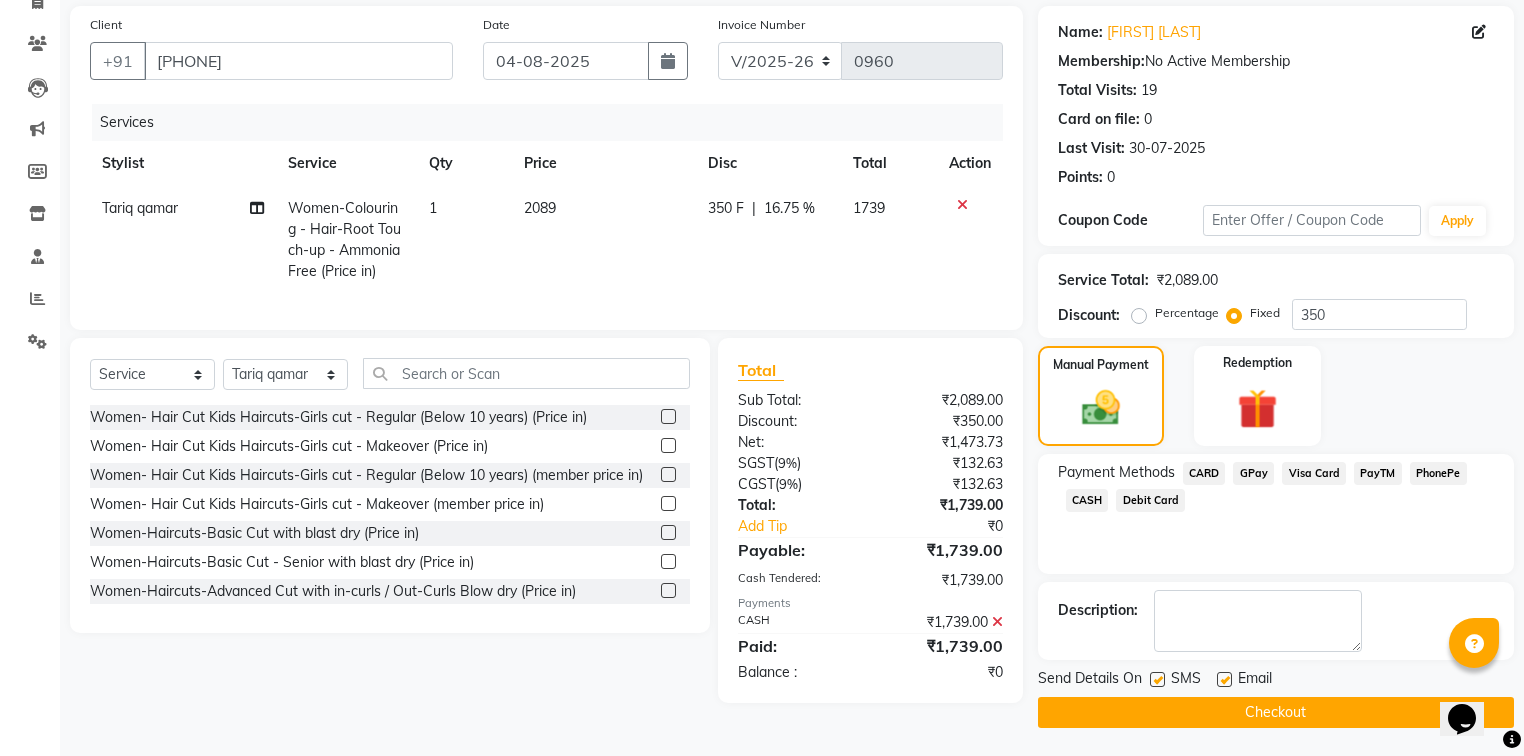 click 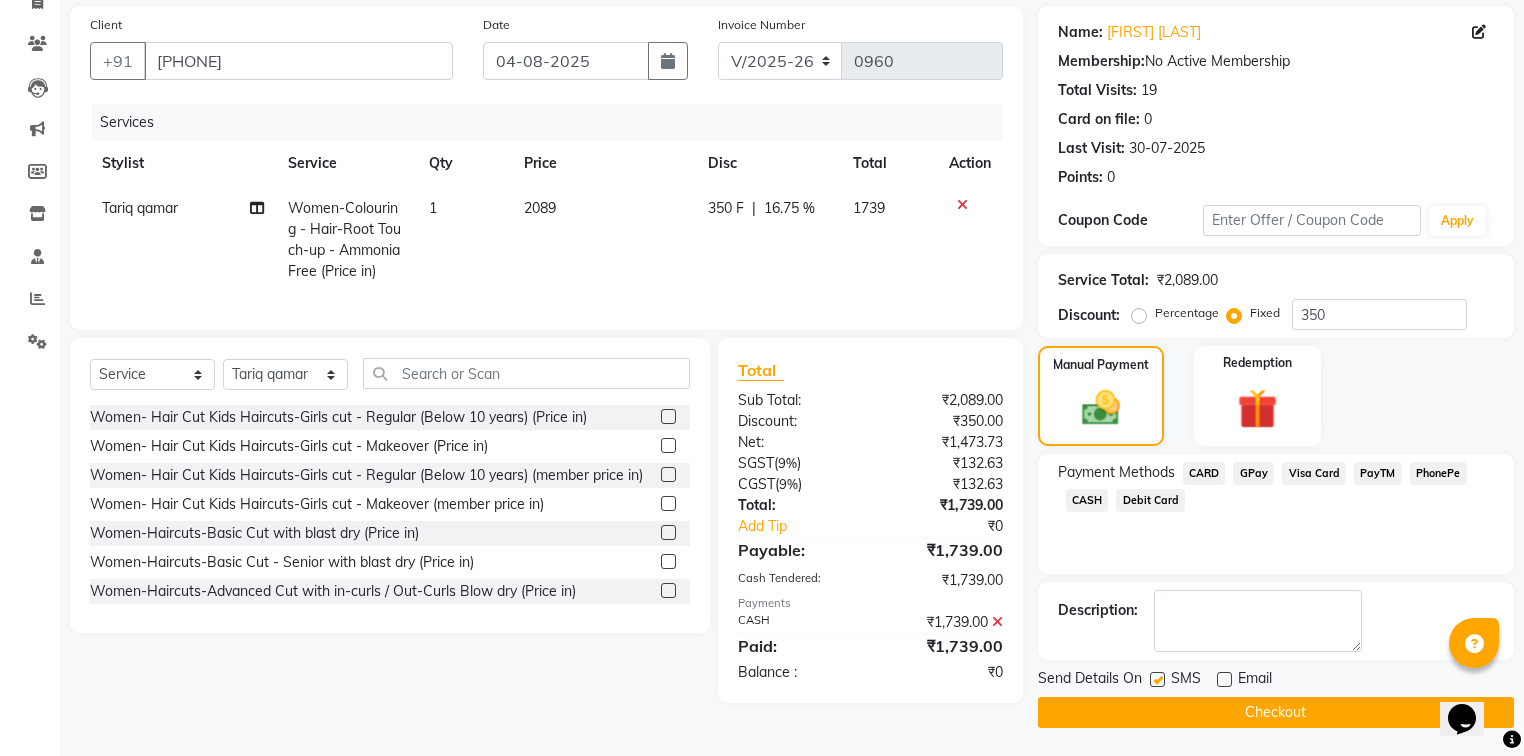 click 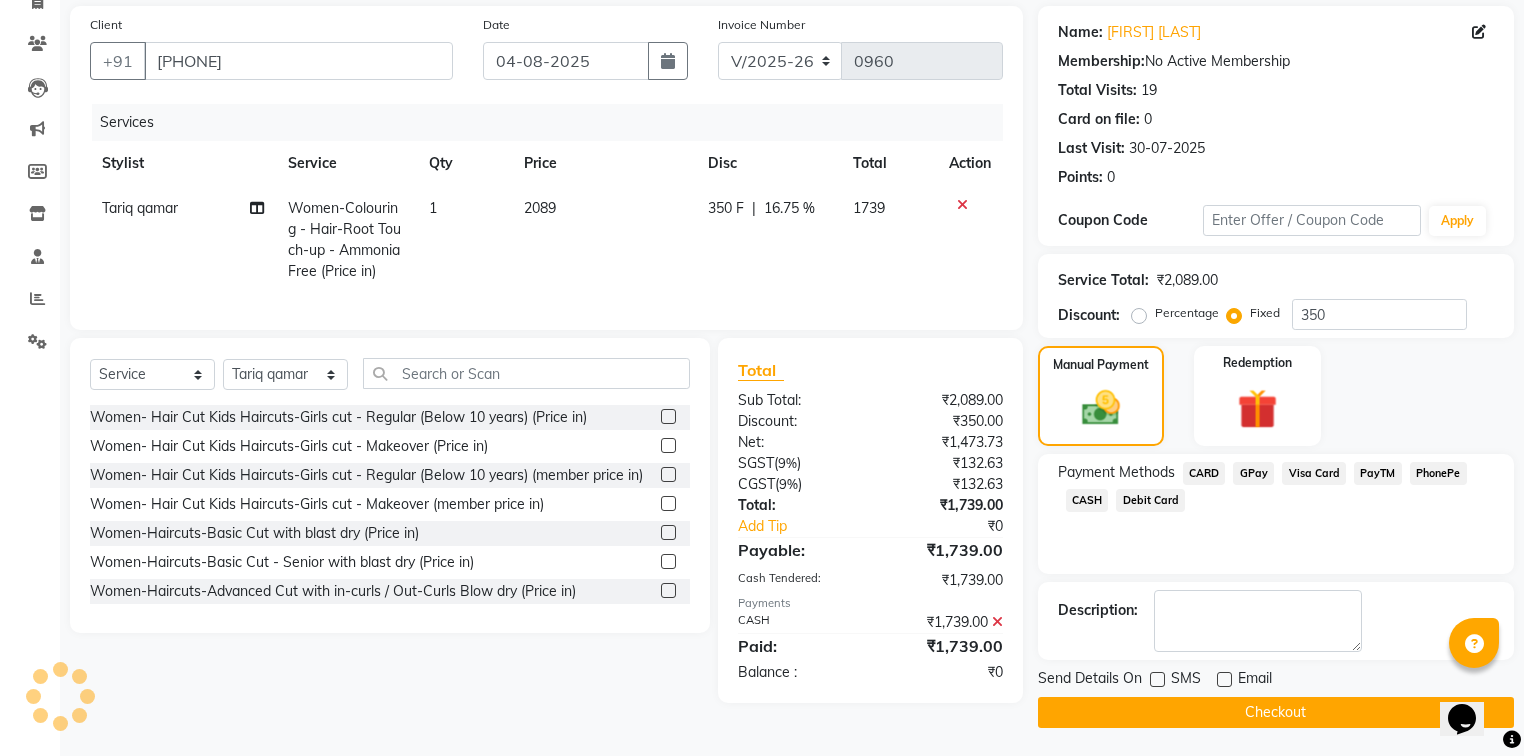 click on "Checkout" 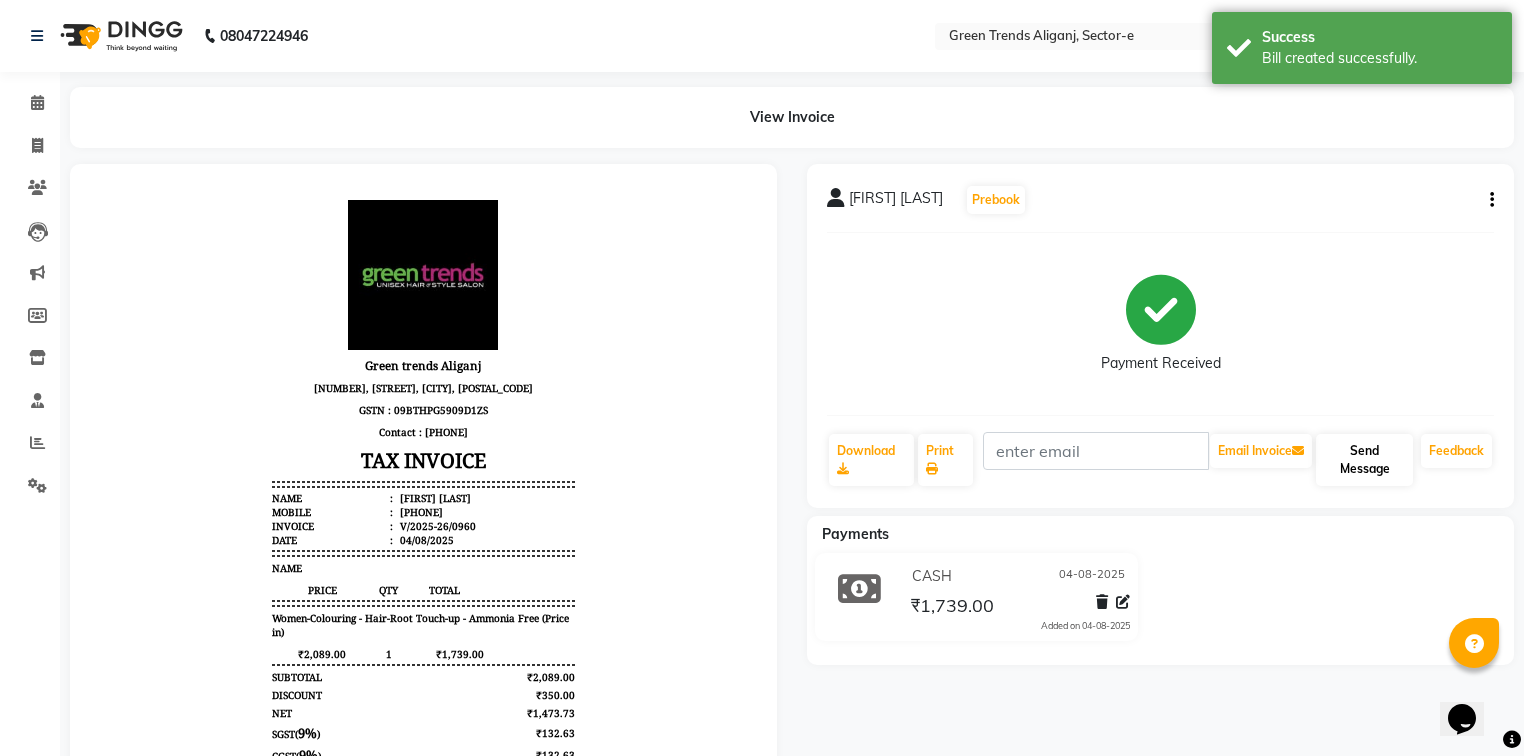 scroll, scrollTop: 0, scrollLeft: 0, axis: both 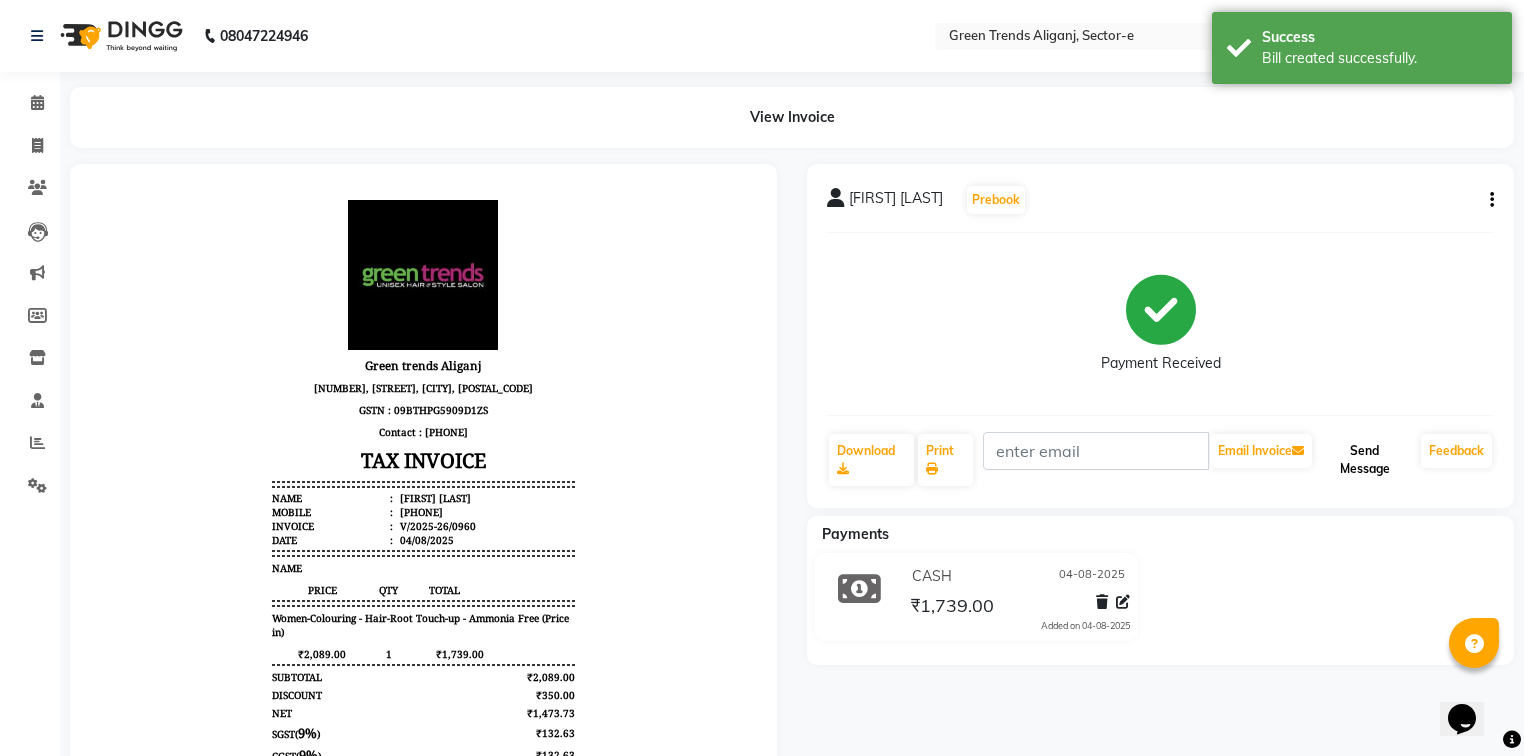 click on "Send Message" 